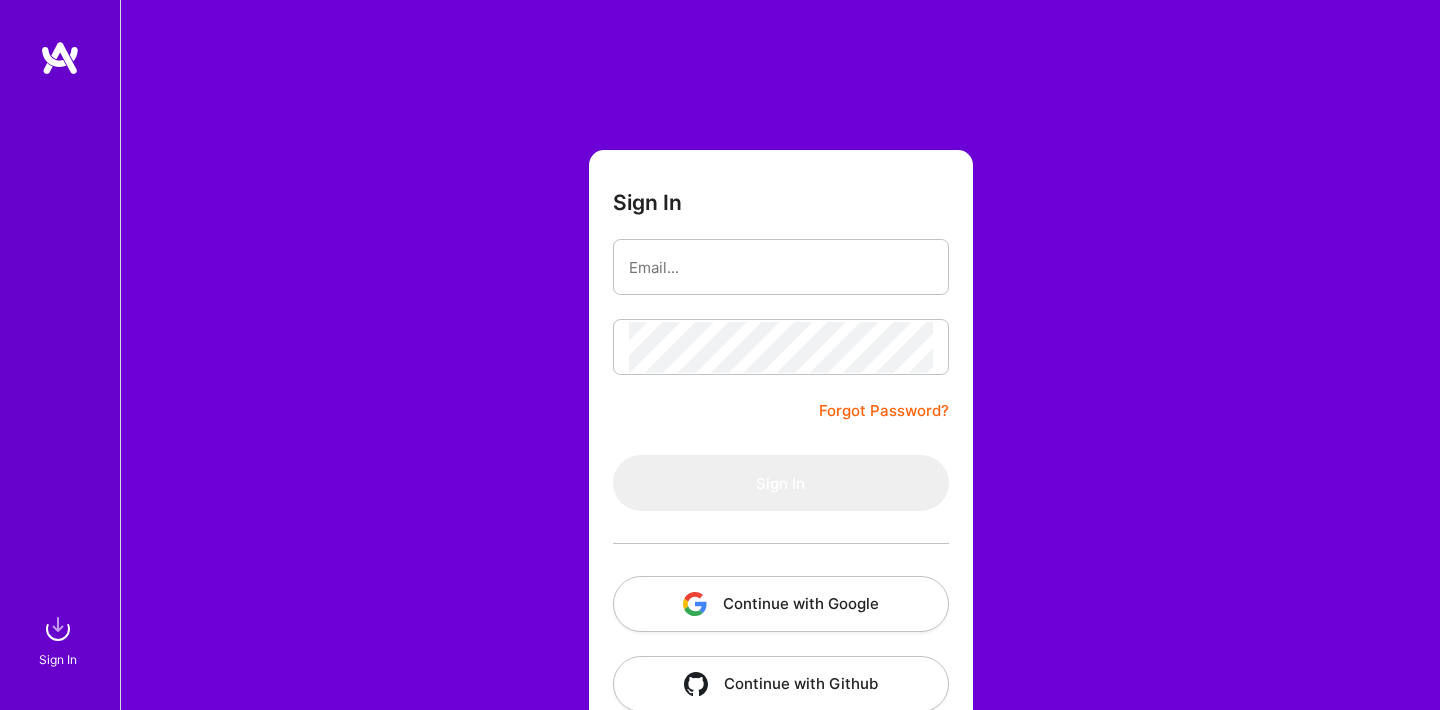 scroll, scrollTop: 0, scrollLeft: 0, axis: both 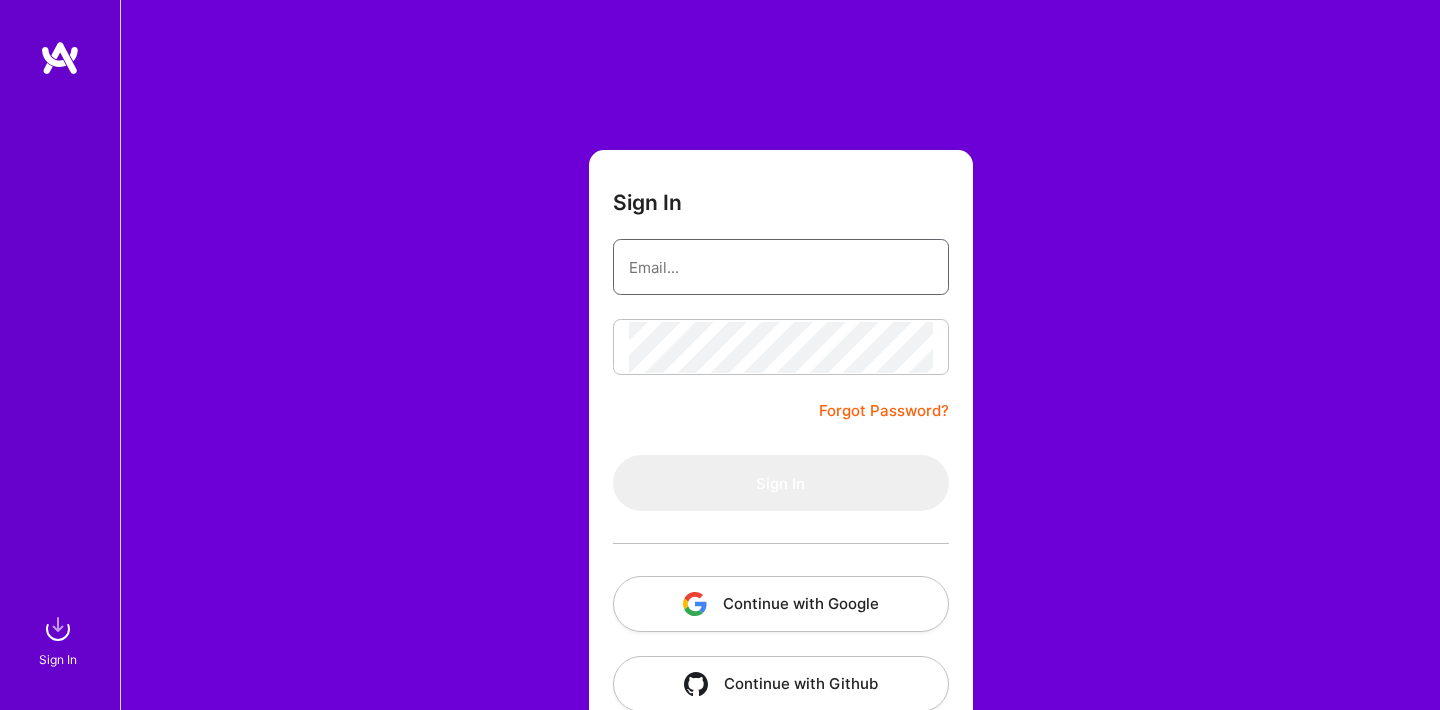 click at bounding box center [781, 267] 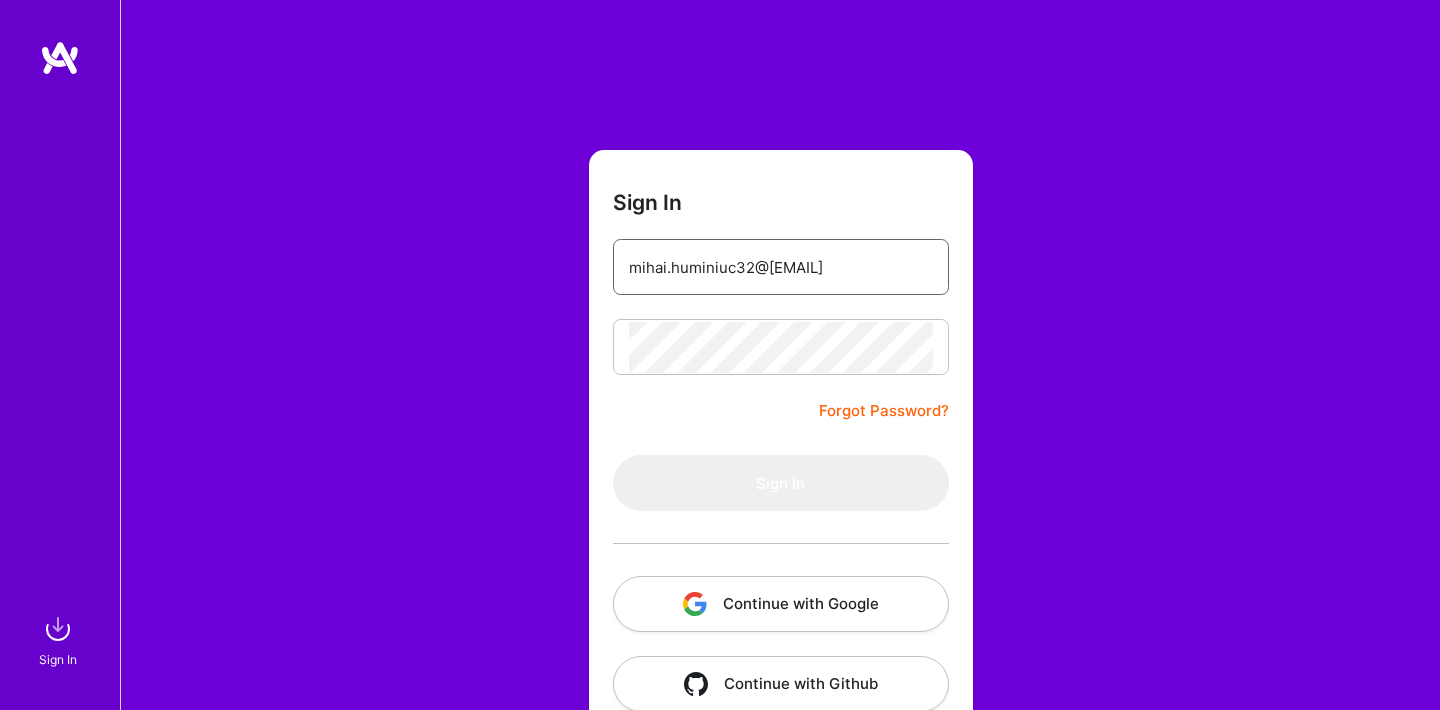 type on "mihai.huminiuc32@[EMAIL]" 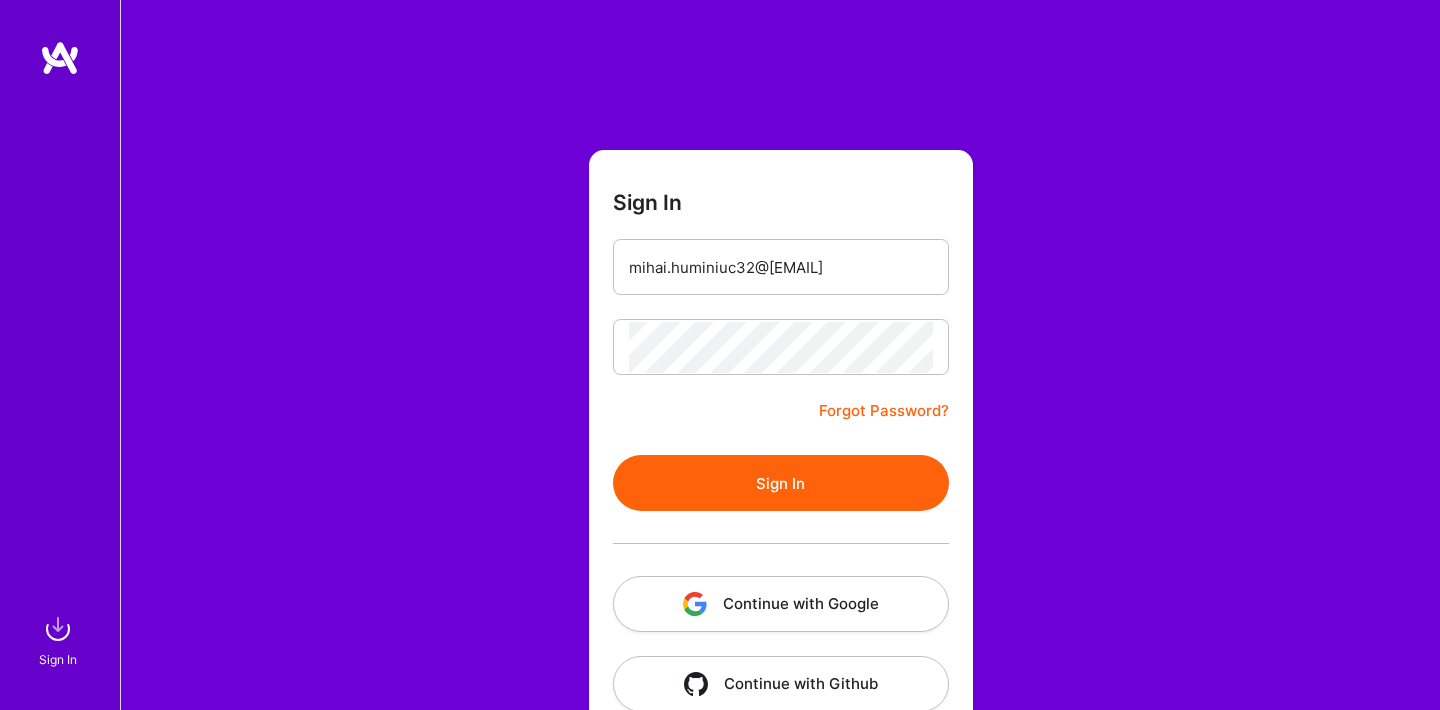 click on "Sign In" at bounding box center (781, 483) 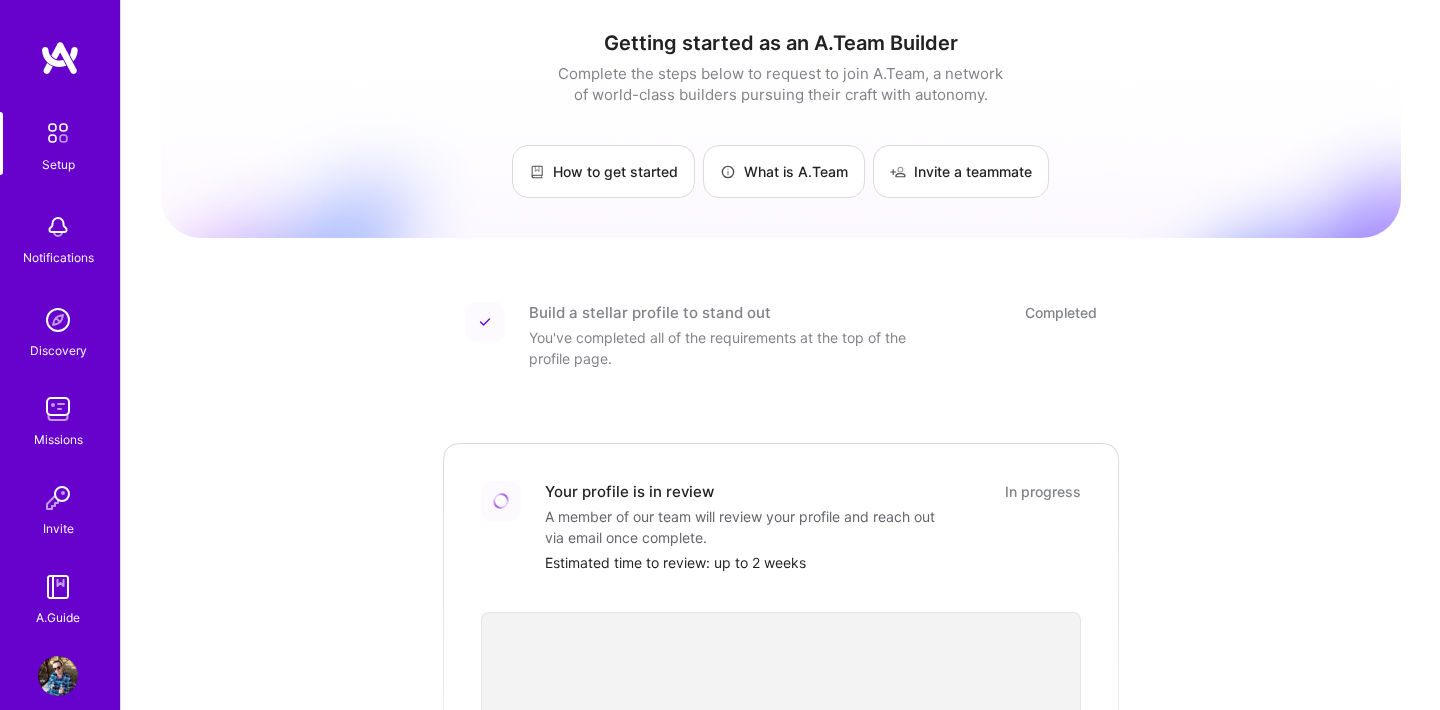 click at bounding box center (58, 676) 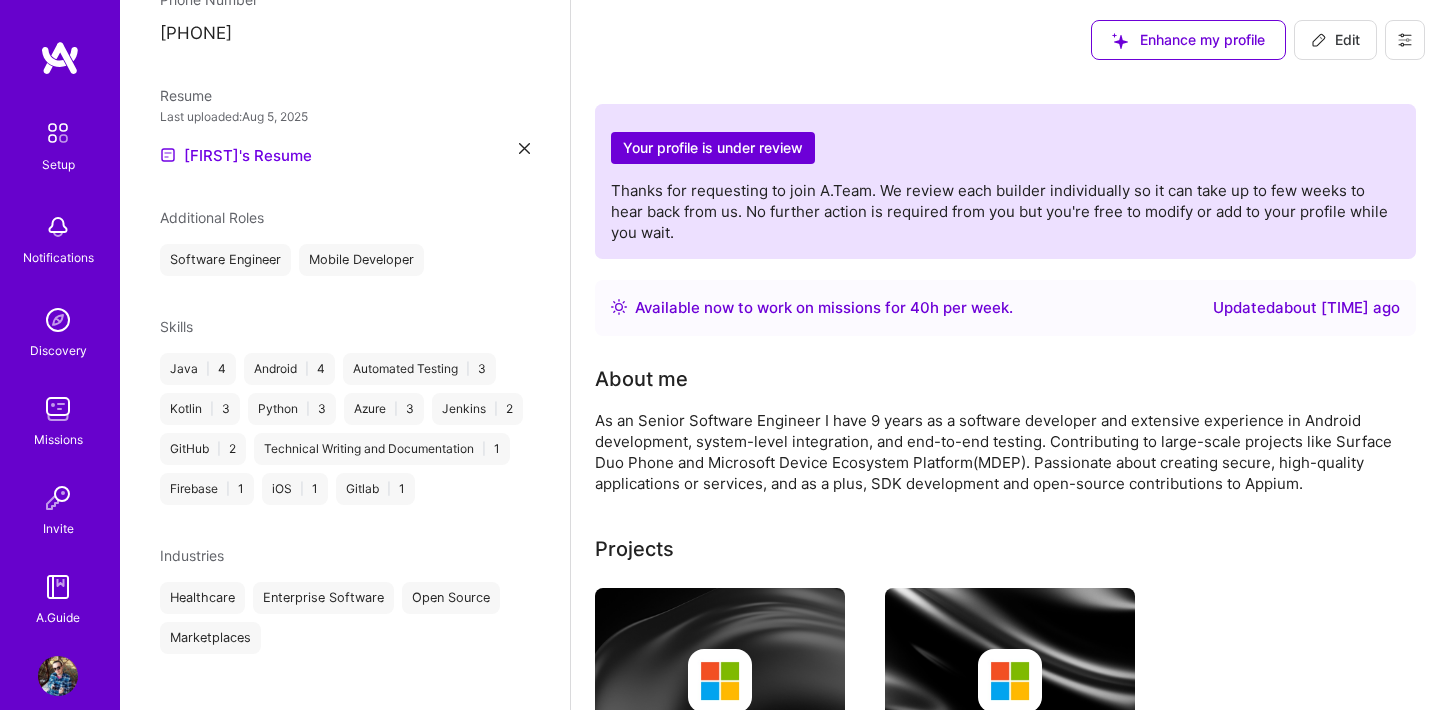 scroll, scrollTop: 583, scrollLeft: 0, axis: vertical 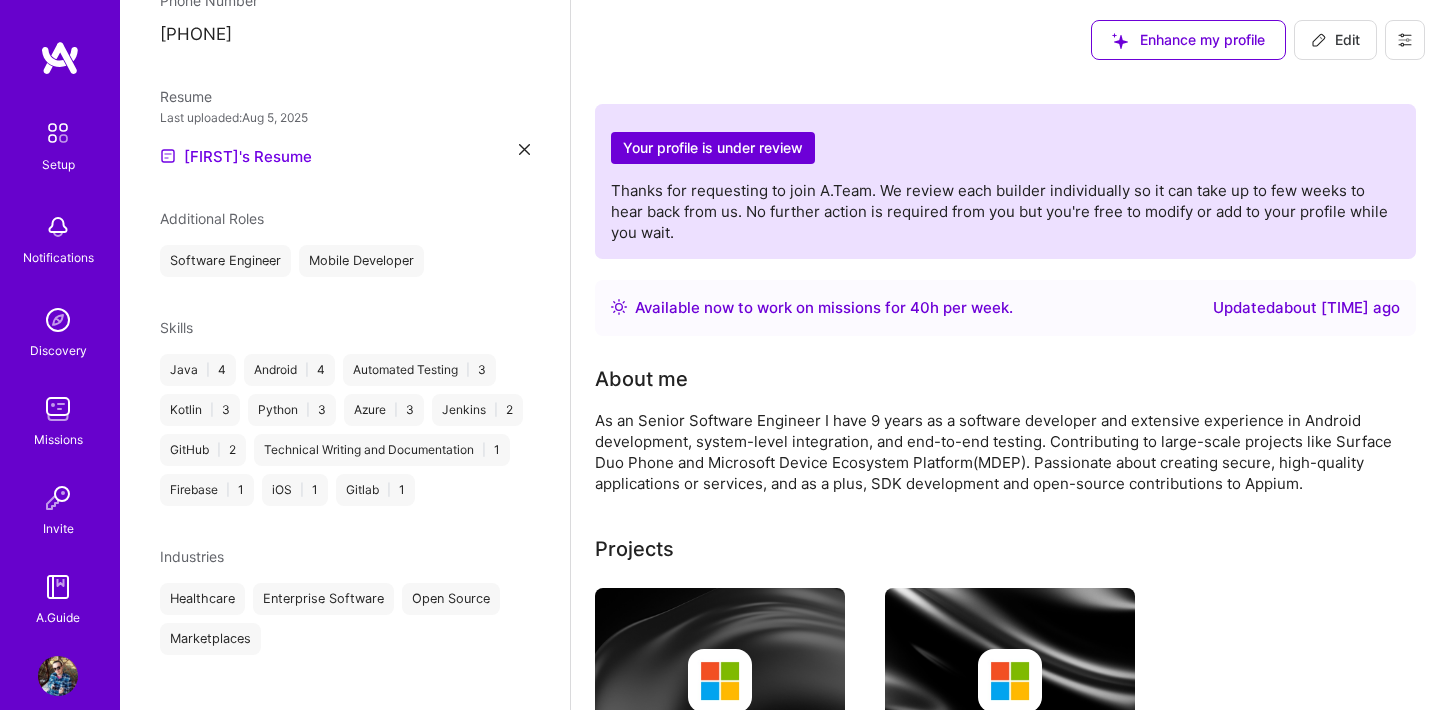 click on "Edit" at bounding box center (1335, 40) 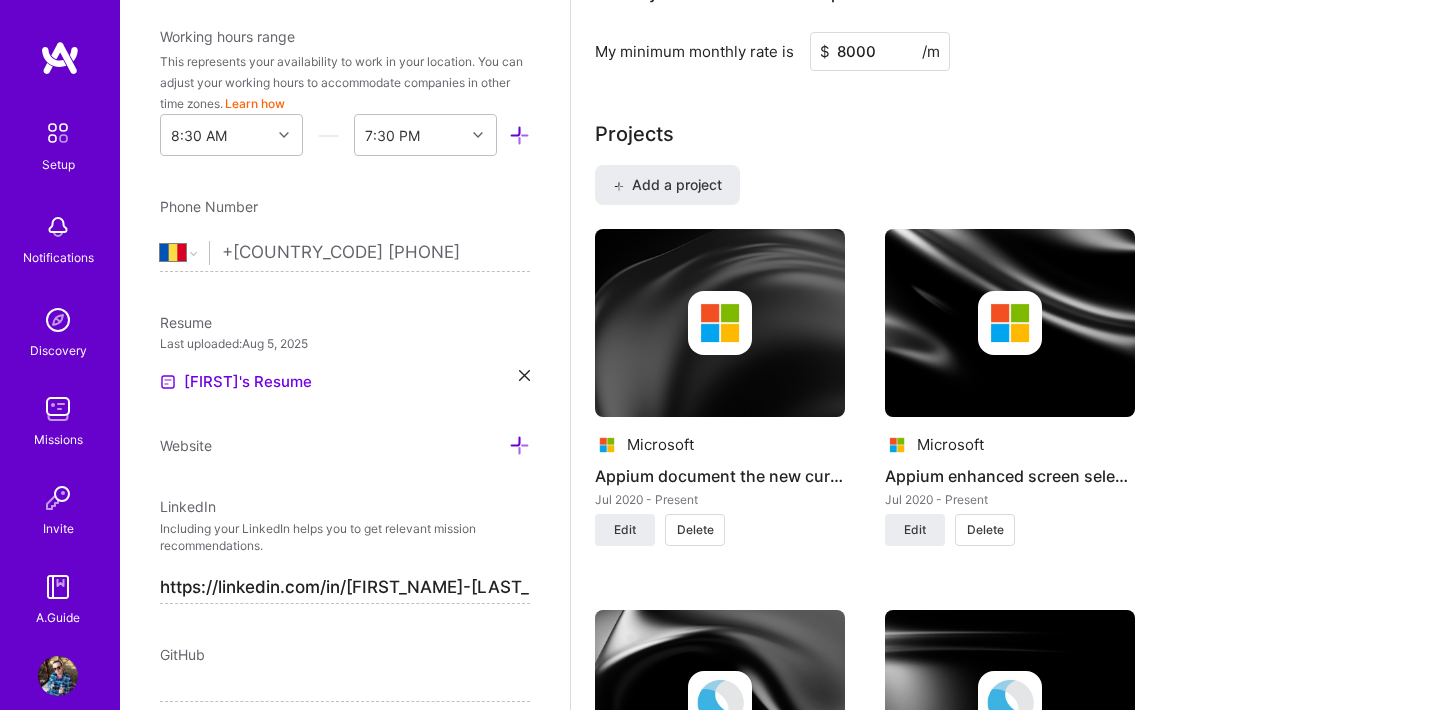 scroll, scrollTop: 1275, scrollLeft: 0, axis: vertical 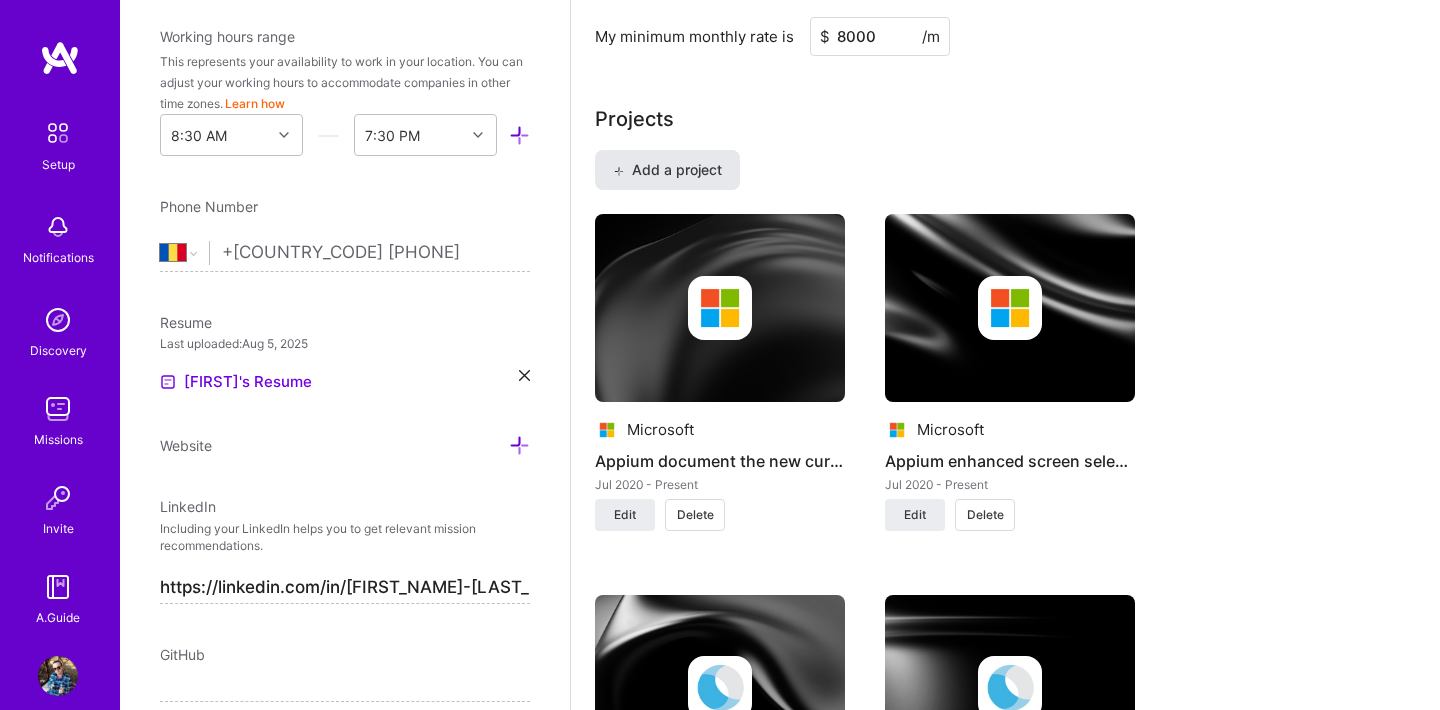 click on "Add a project" at bounding box center [667, 170] 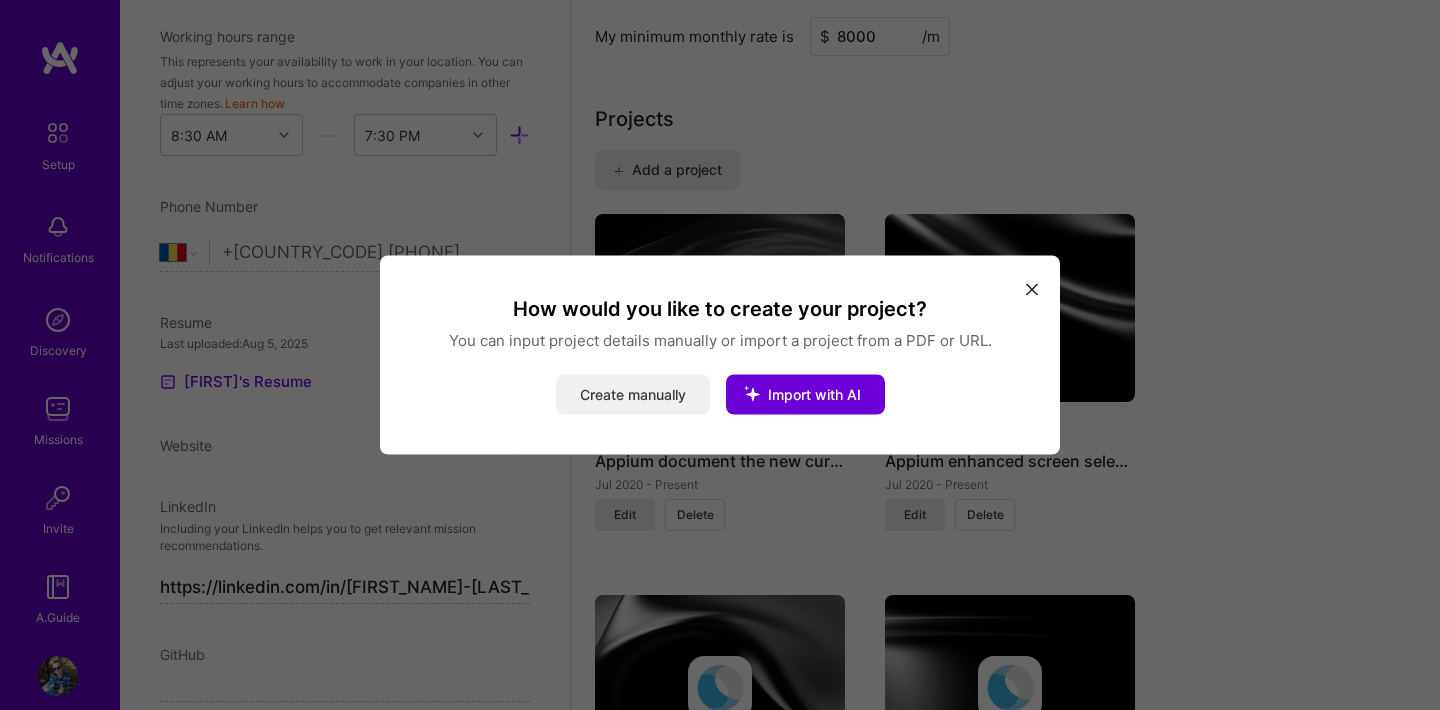 click on "Create manually" at bounding box center (633, 395) 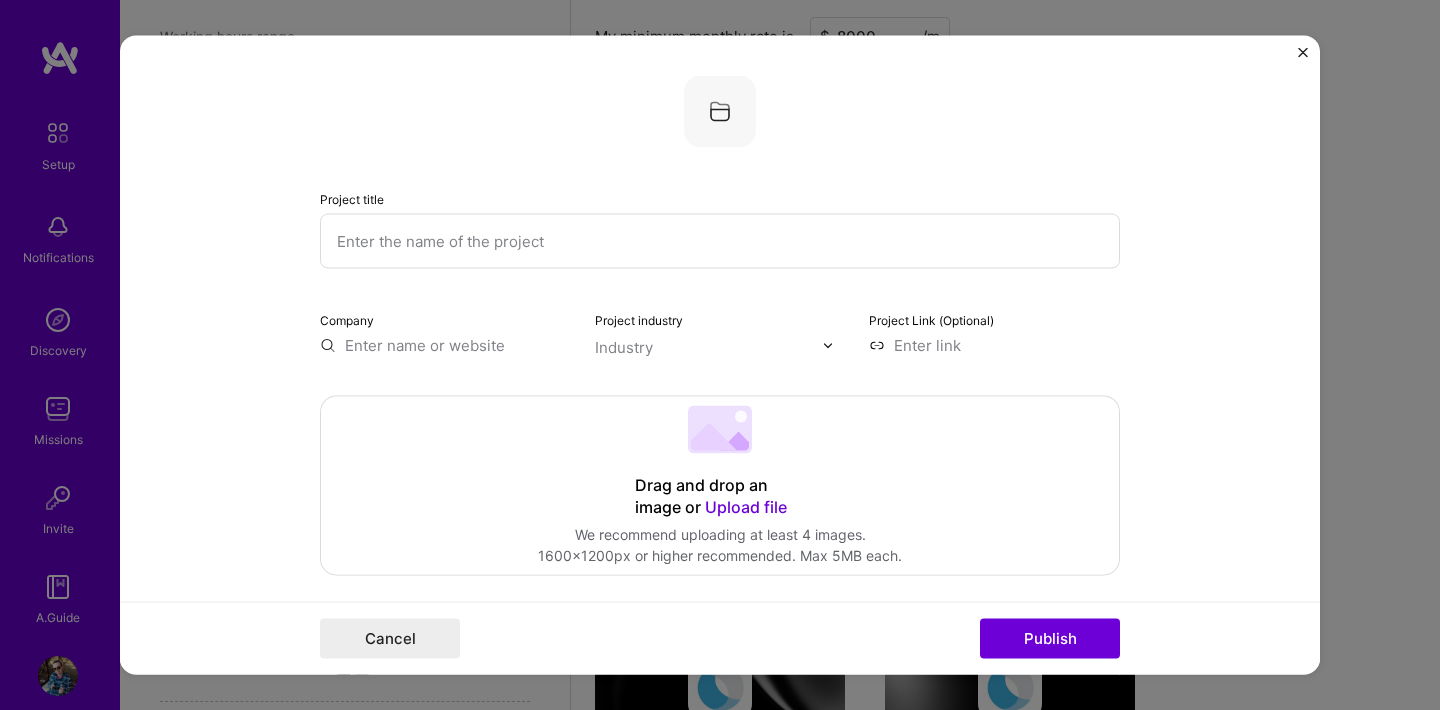 paste on "https://www.google.com/search?client=safari&rls=en&q=microsoft+surface+duo+phone&ie=UTF-8&oe=UTF-8" 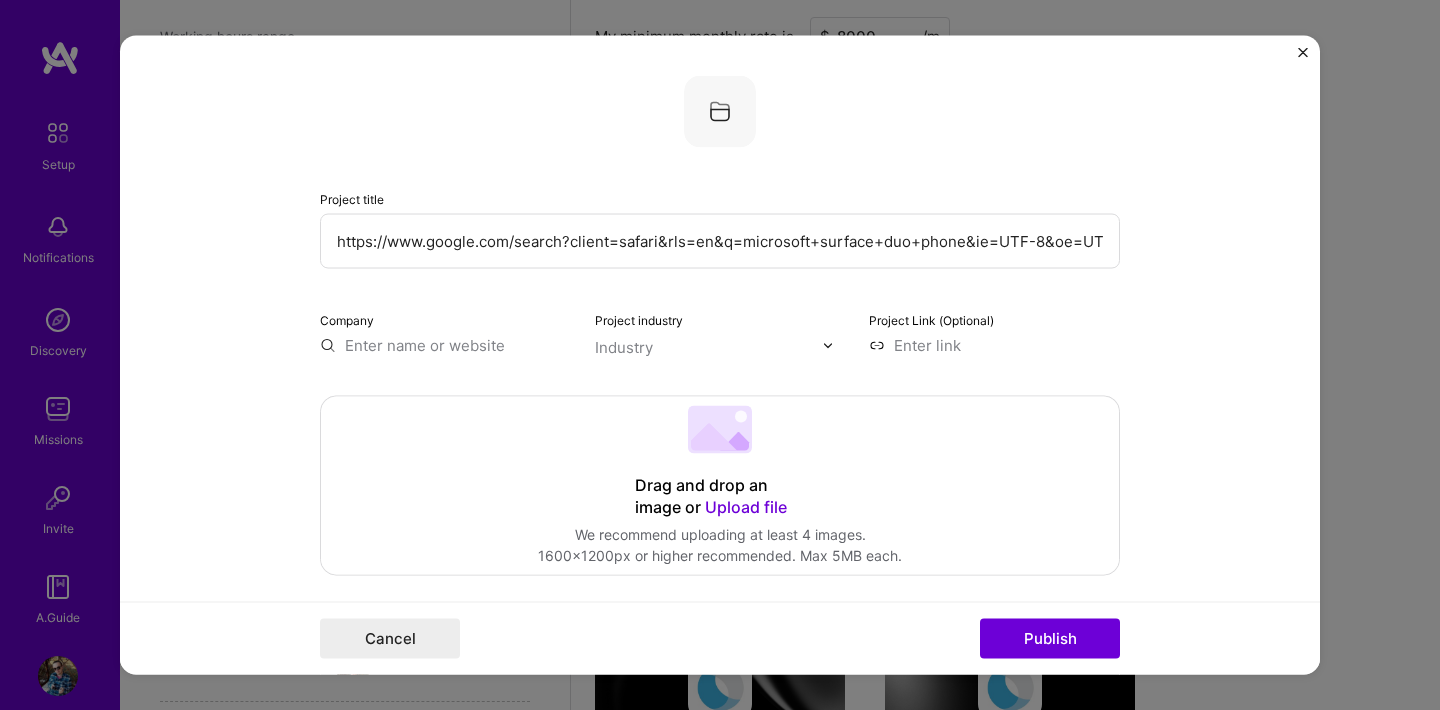 type on "m" 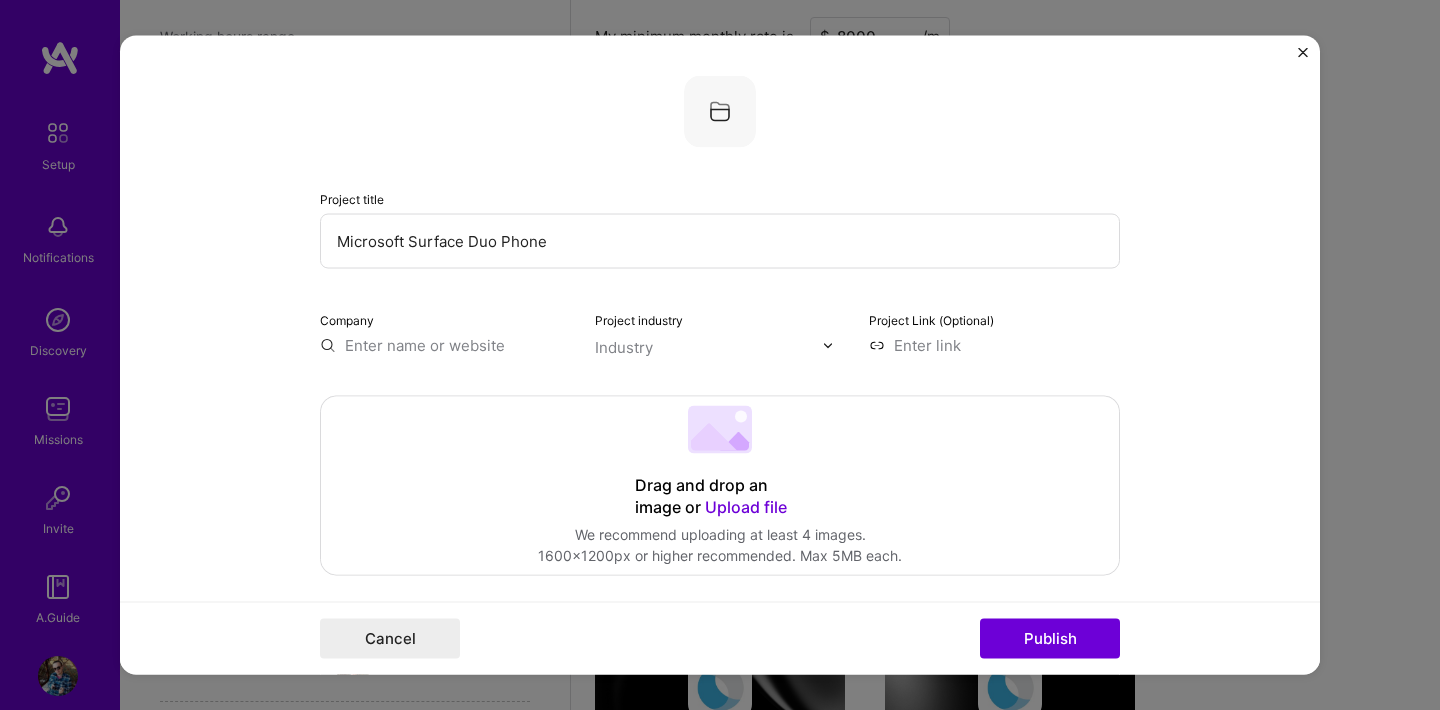 type on "Microsoft Surface Duo Phone" 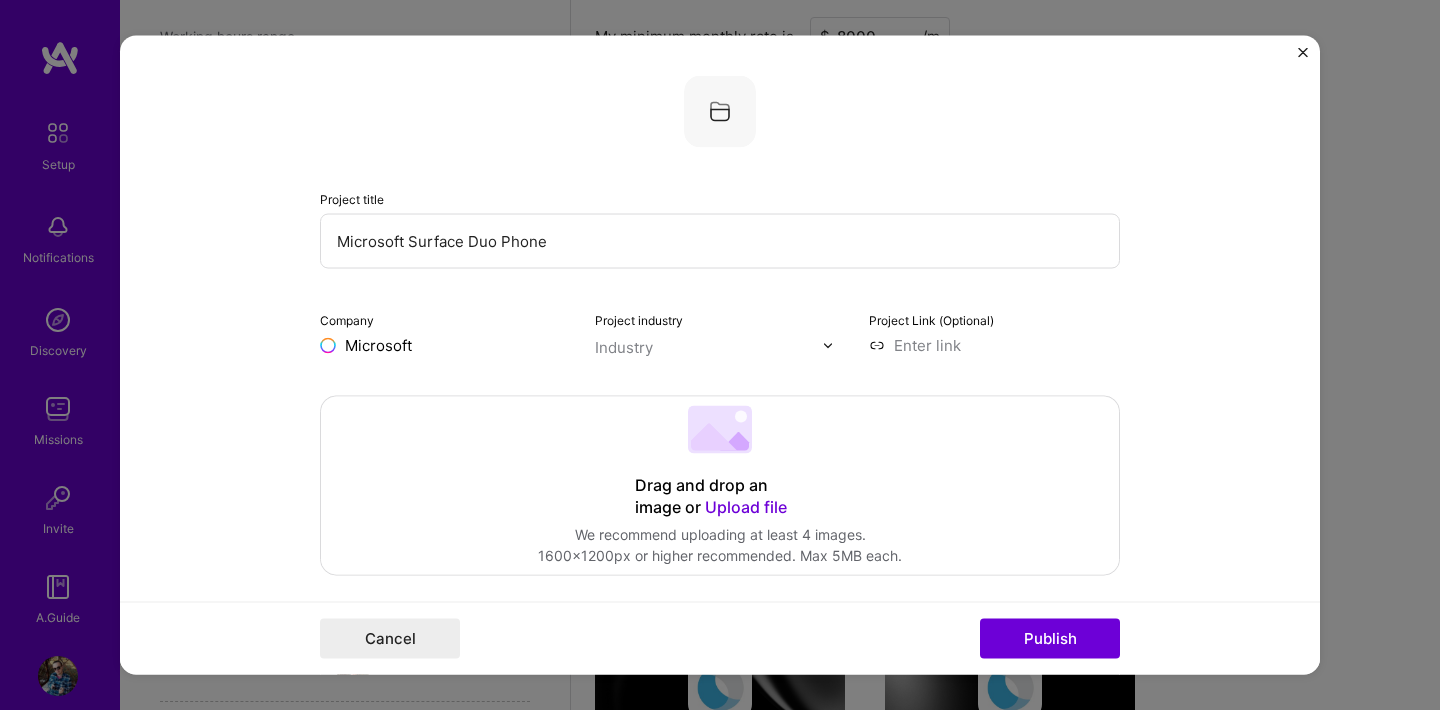 scroll, scrollTop: 8, scrollLeft: 0, axis: vertical 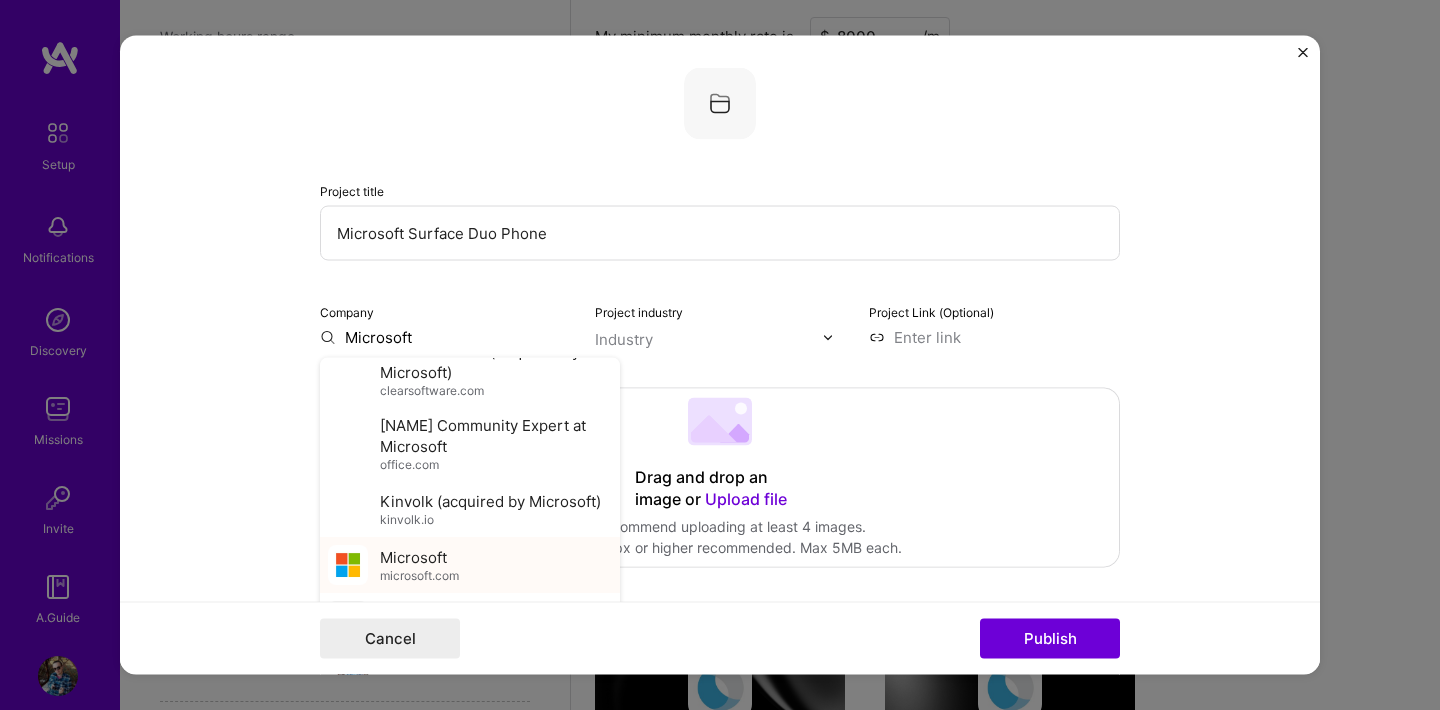 type on "Microsoft" 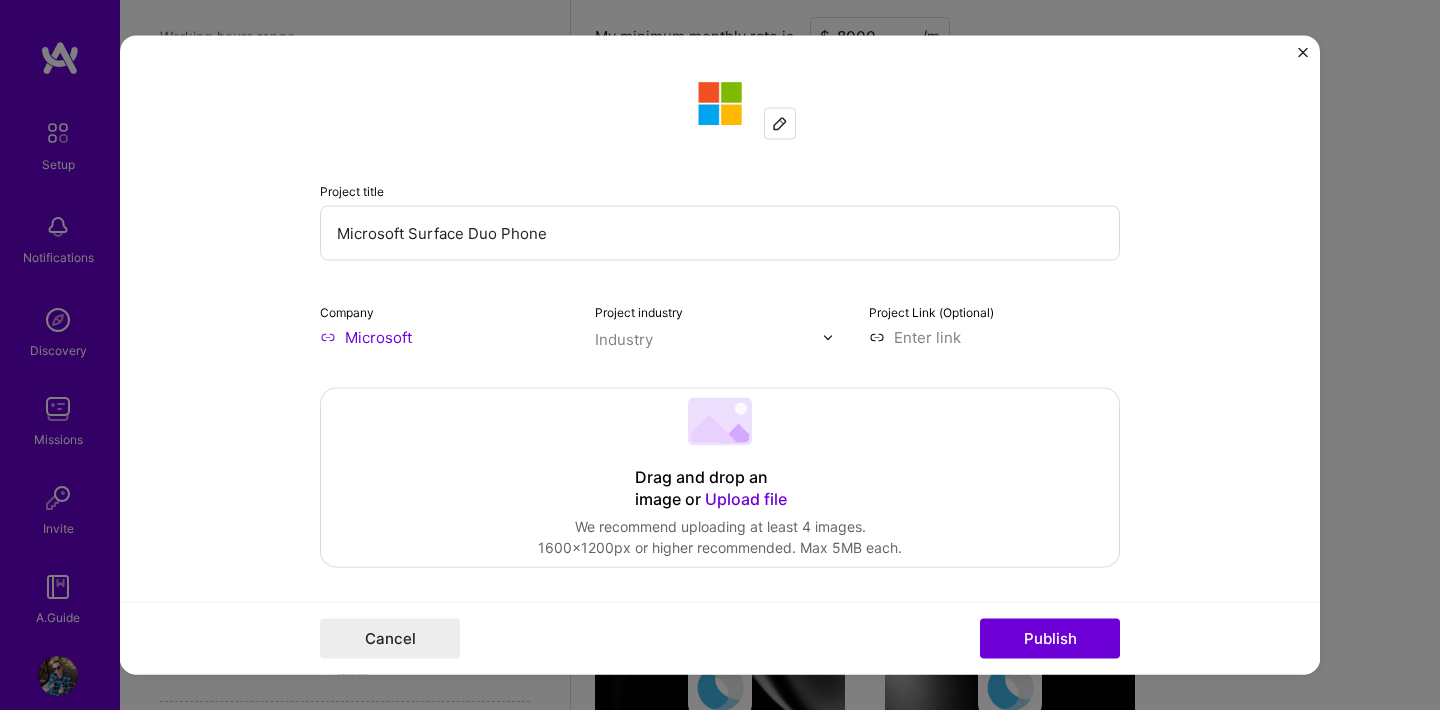 click at bounding box center (709, 339) 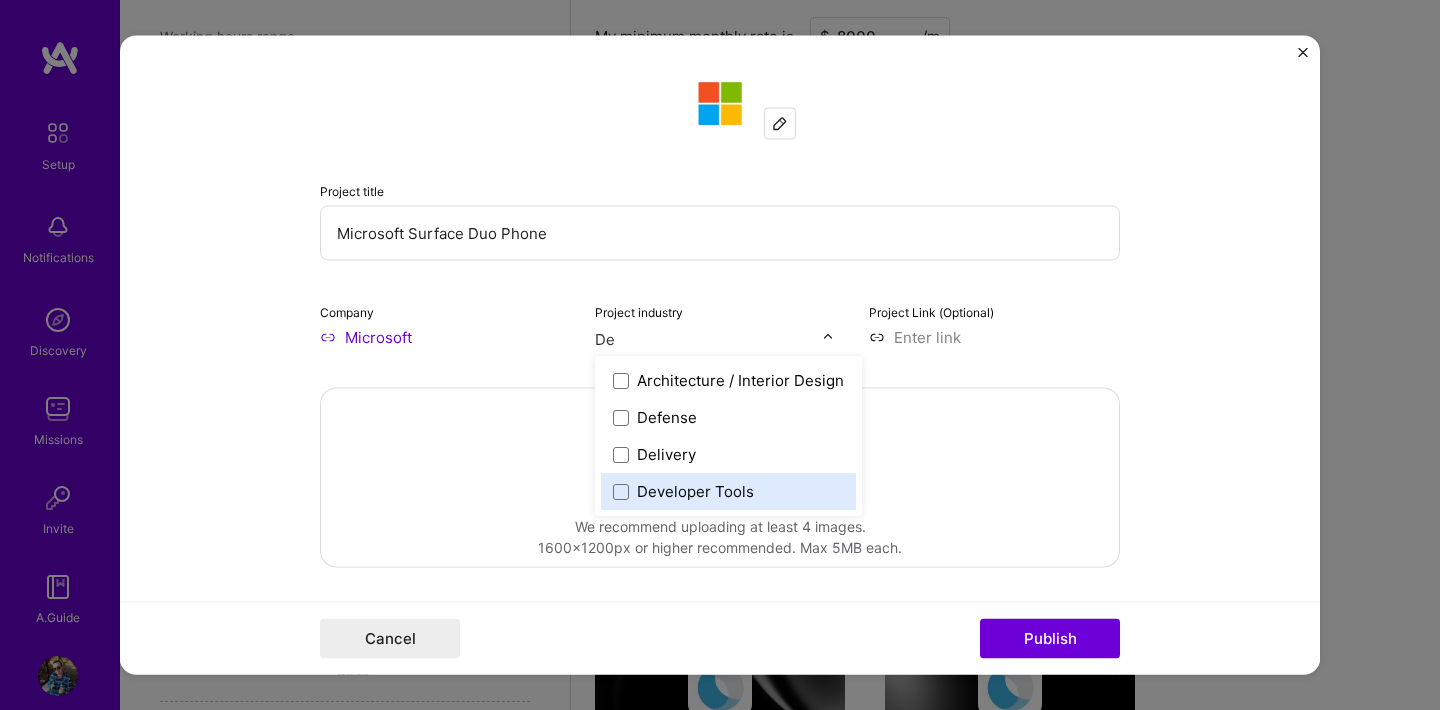 type on "D" 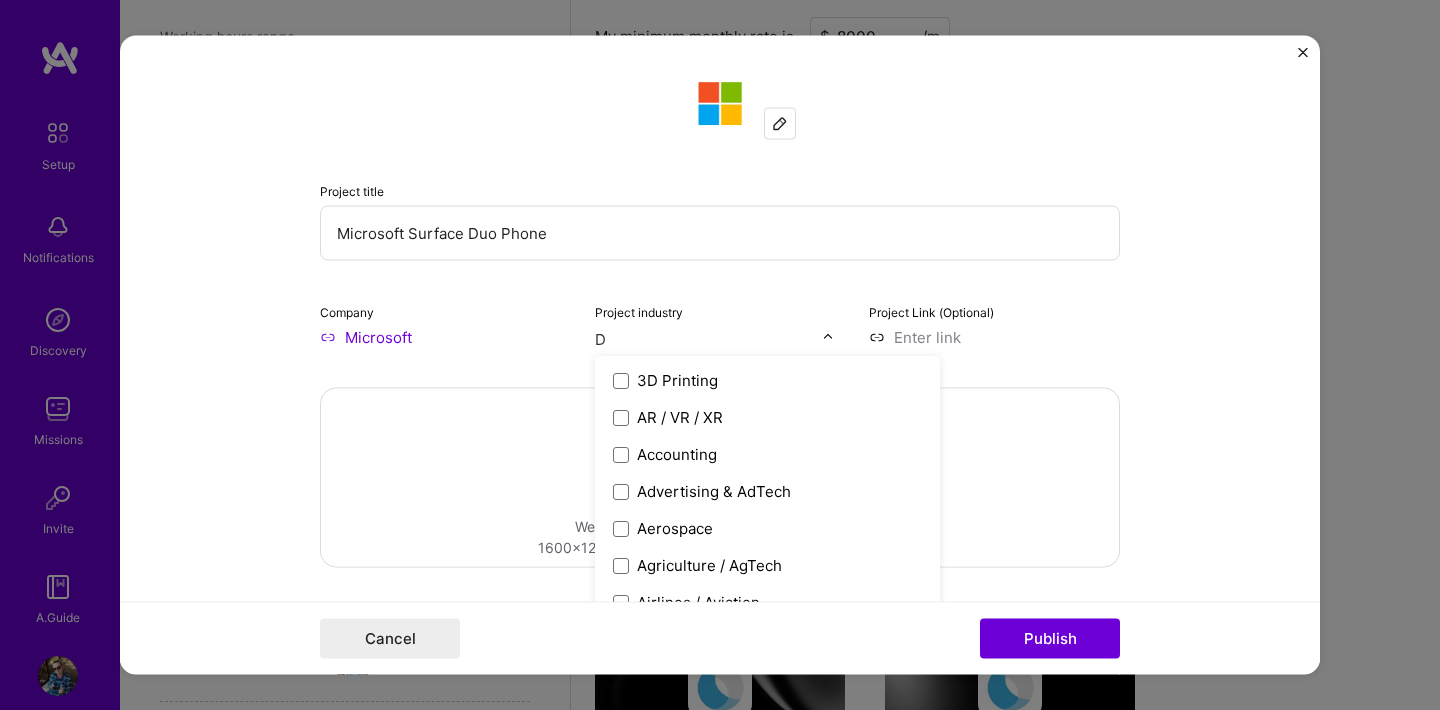 type 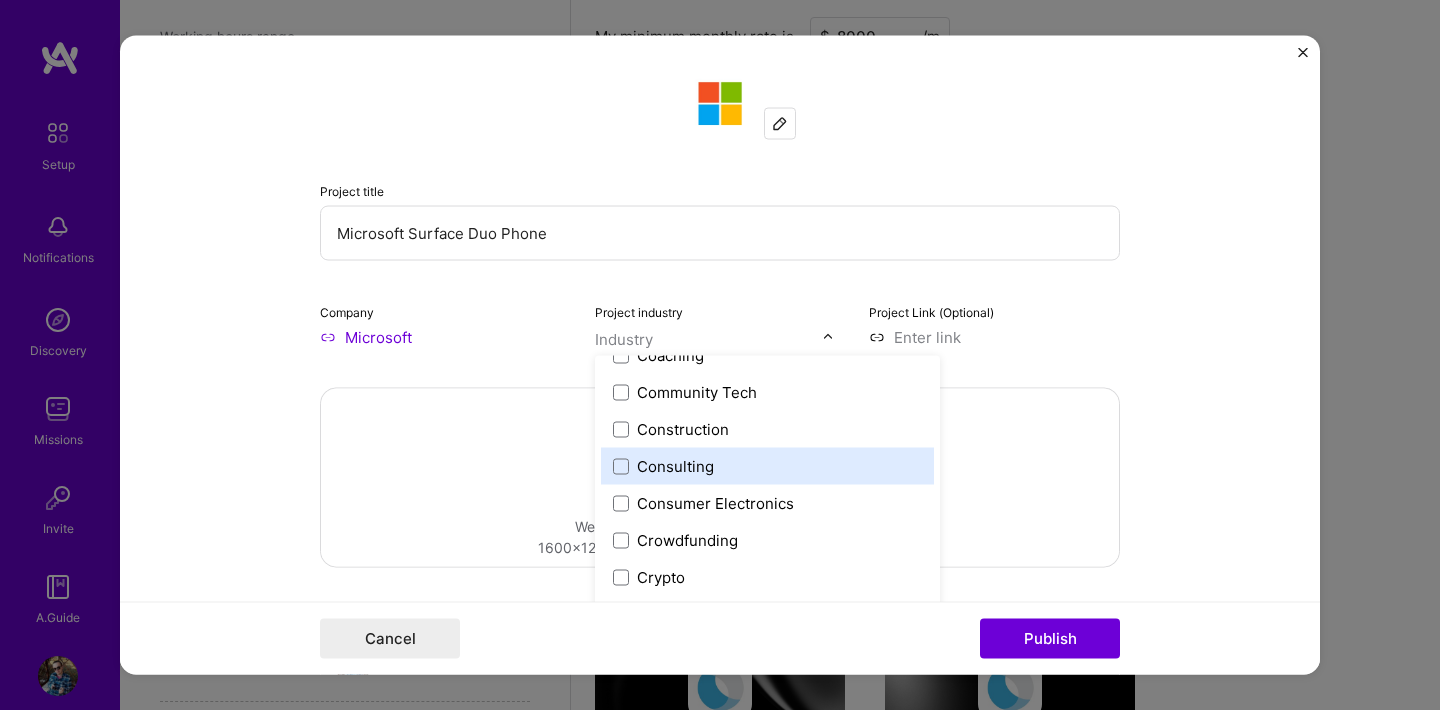scroll, scrollTop: 1250, scrollLeft: 0, axis: vertical 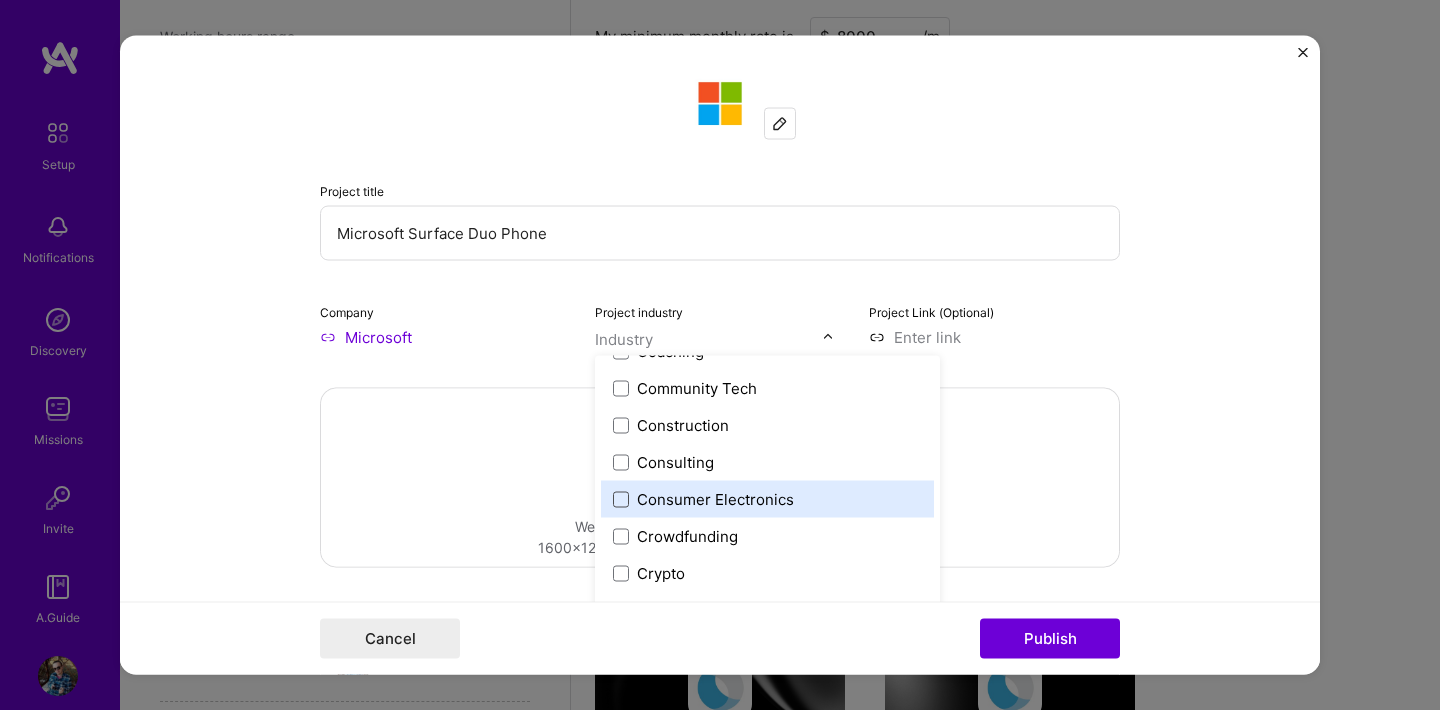 click at bounding box center (621, 499) 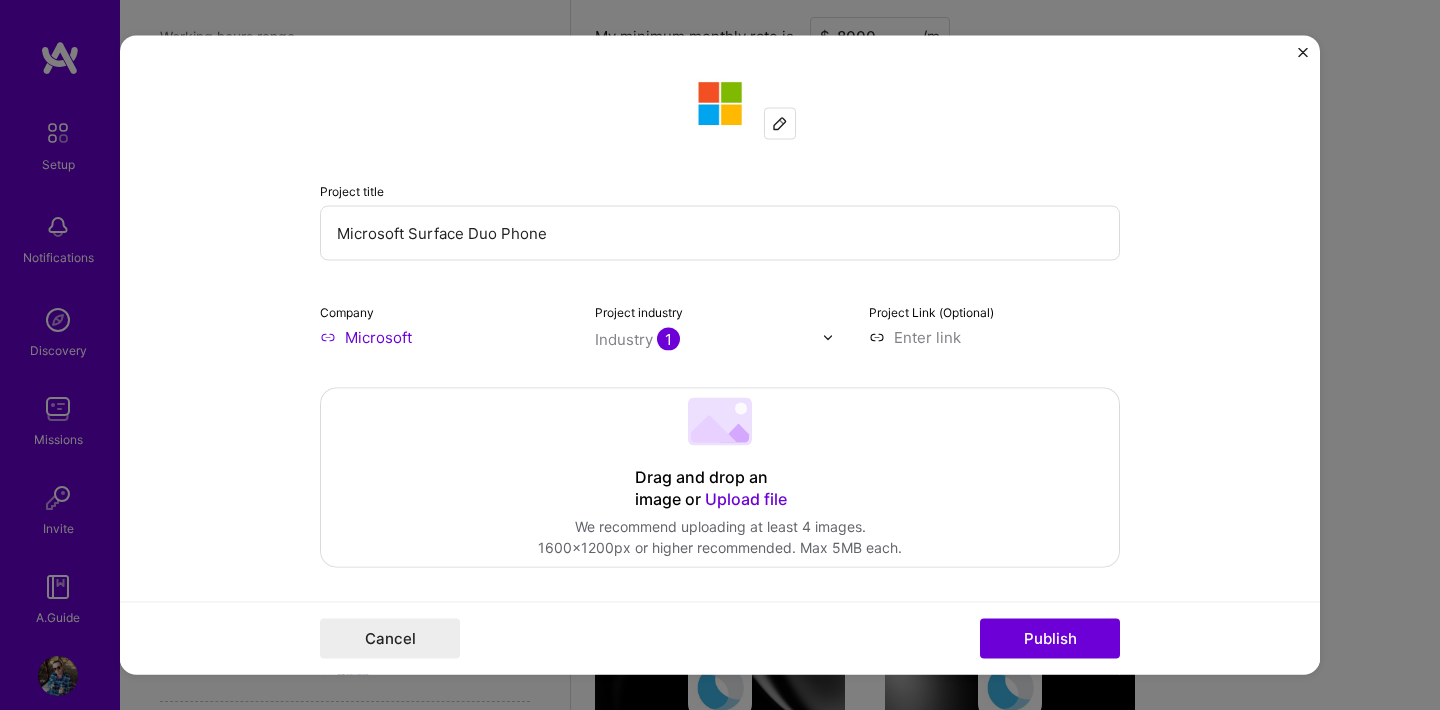 click on "Project Link (Optional)" at bounding box center [994, 324] 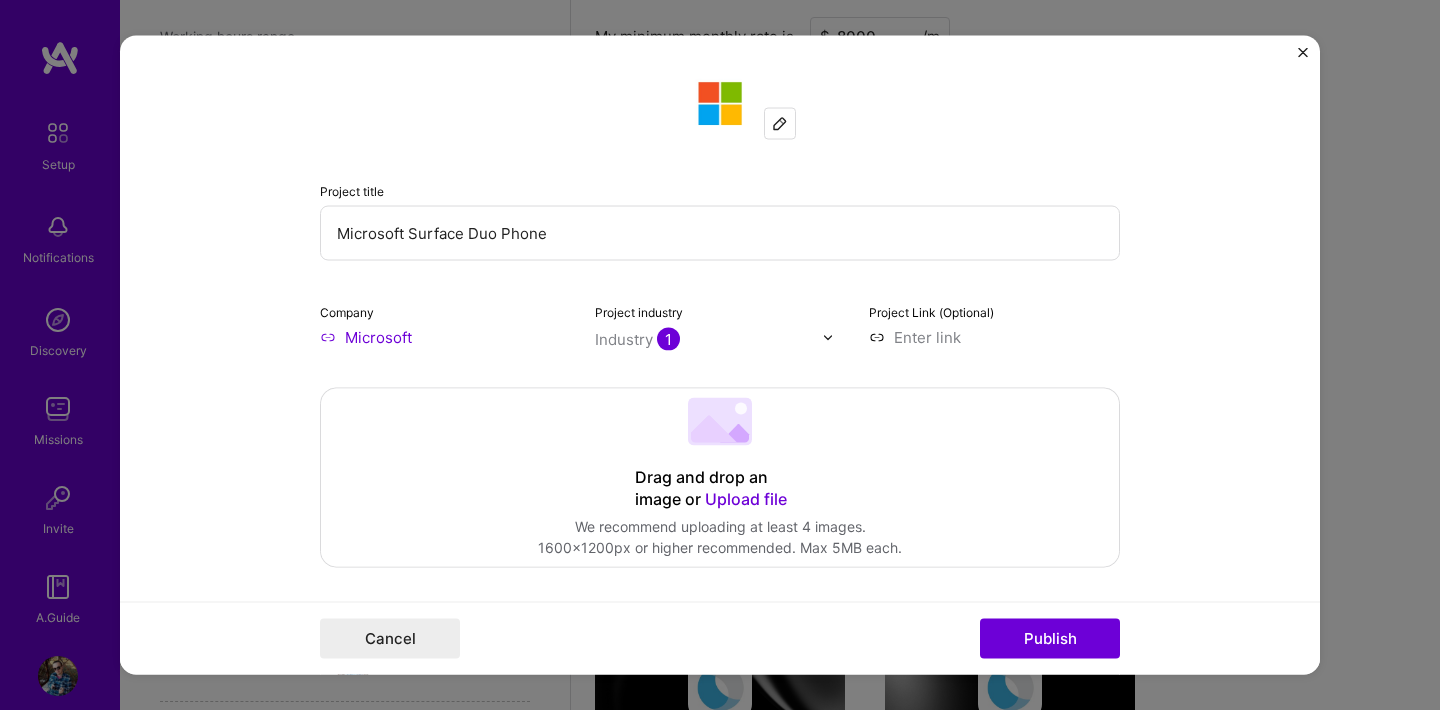 click at bounding box center [994, 337] 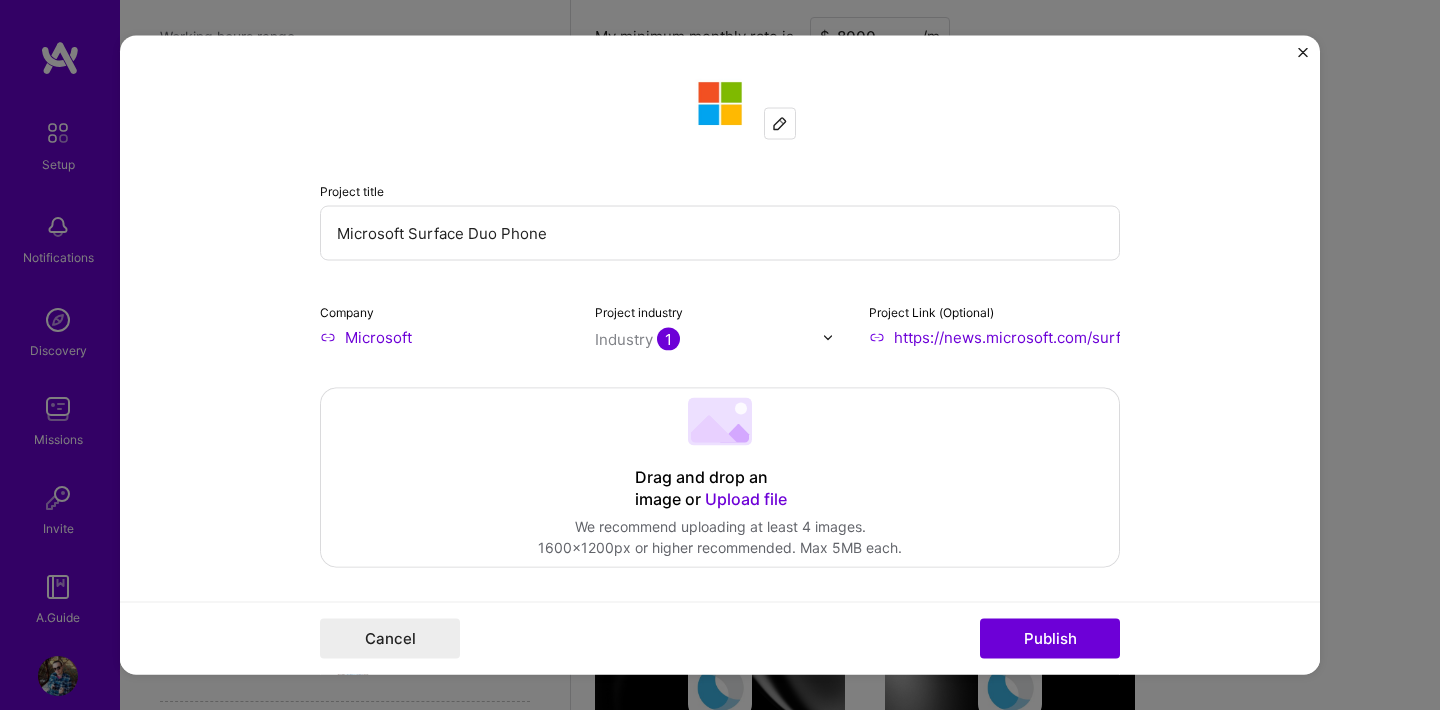 type on "https://news.microsoft.com/surfaceduo/" 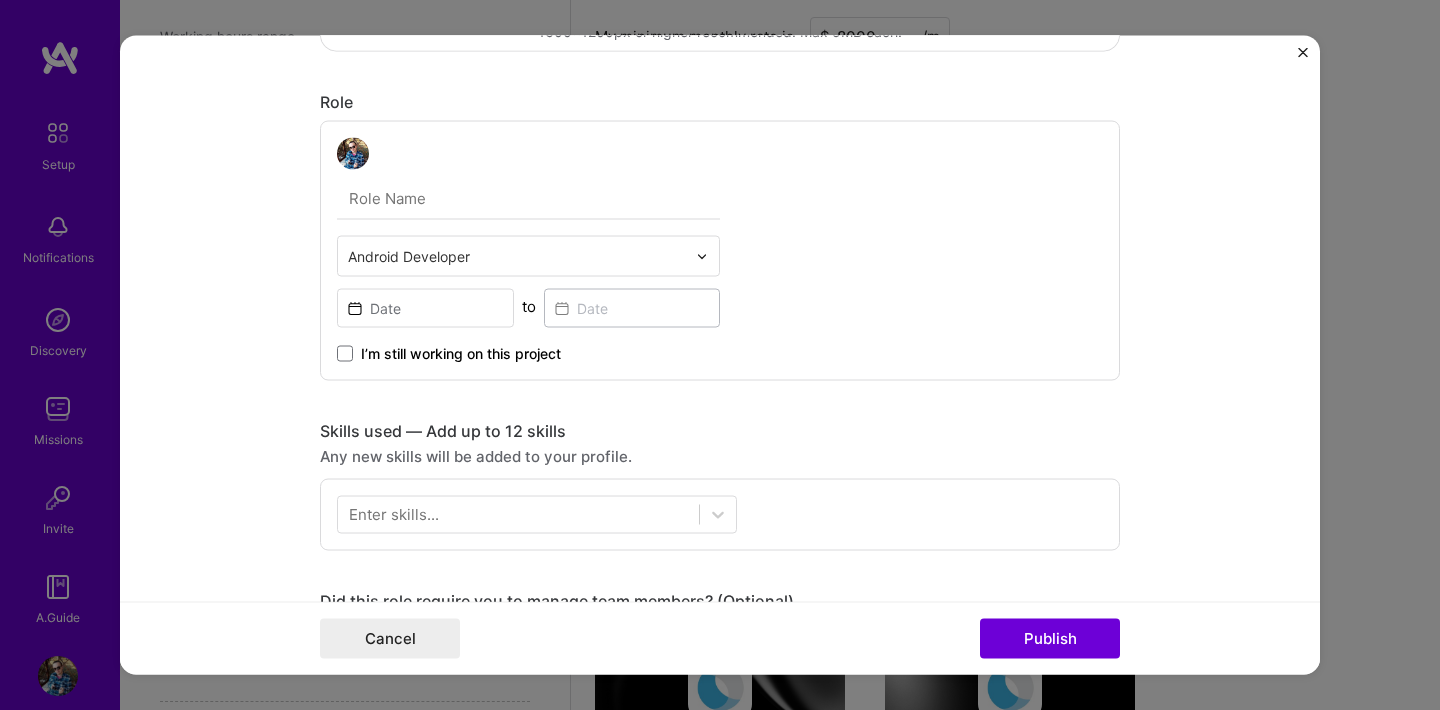 scroll, scrollTop: 543, scrollLeft: 0, axis: vertical 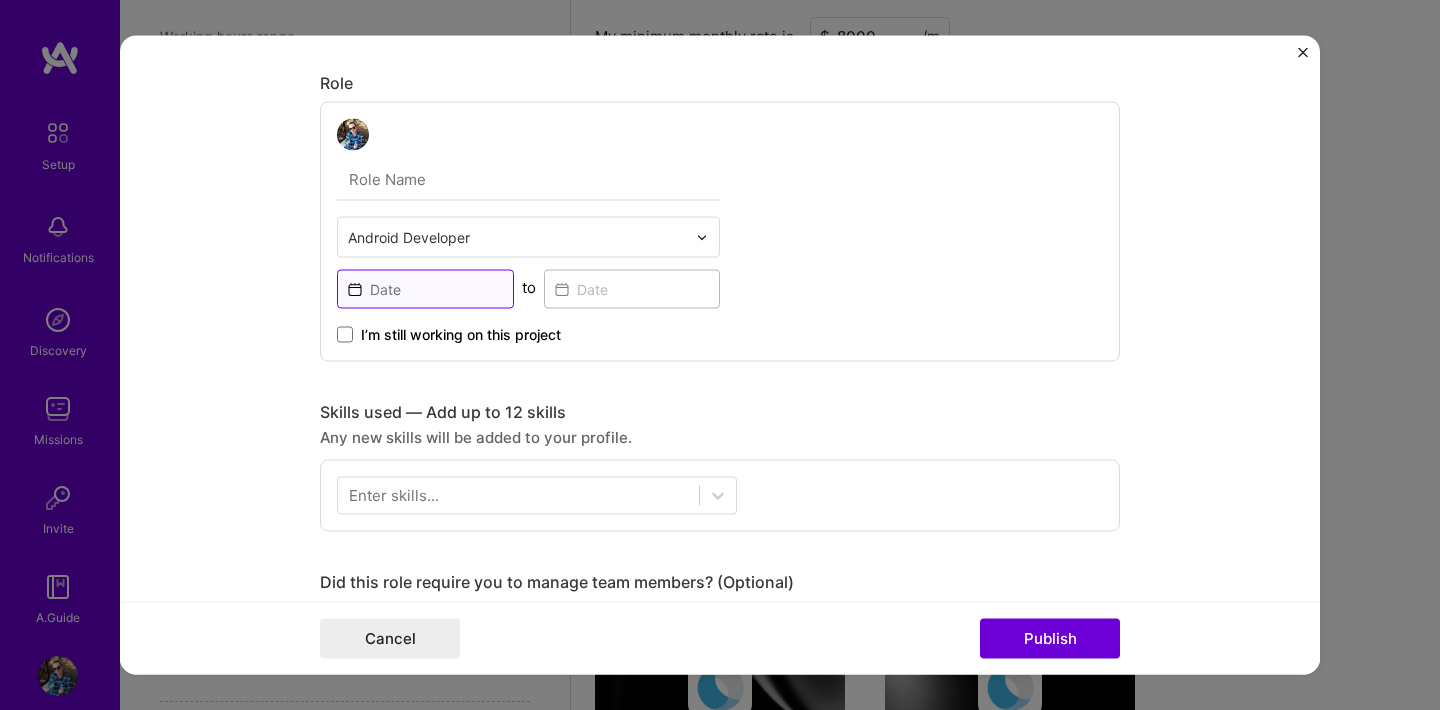 click at bounding box center (425, 289) 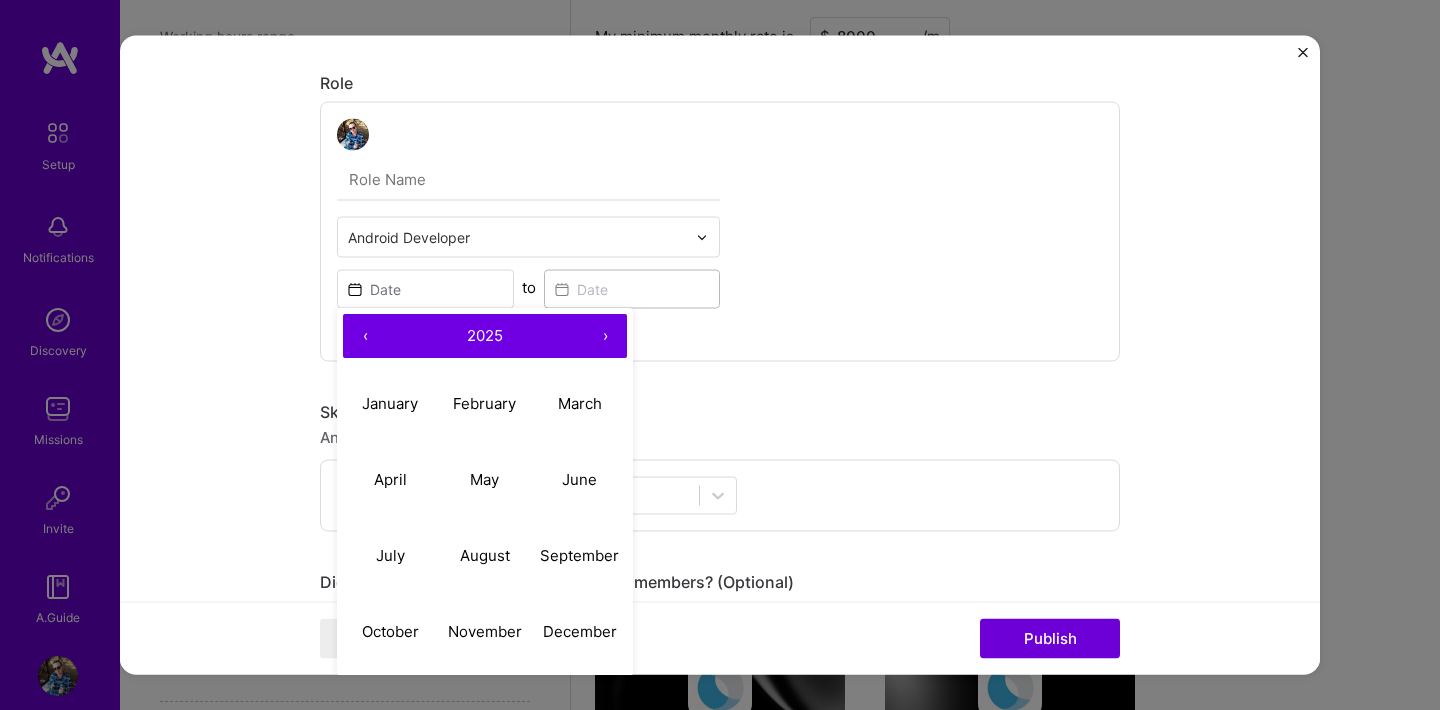 click on "2025" at bounding box center [485, 335] 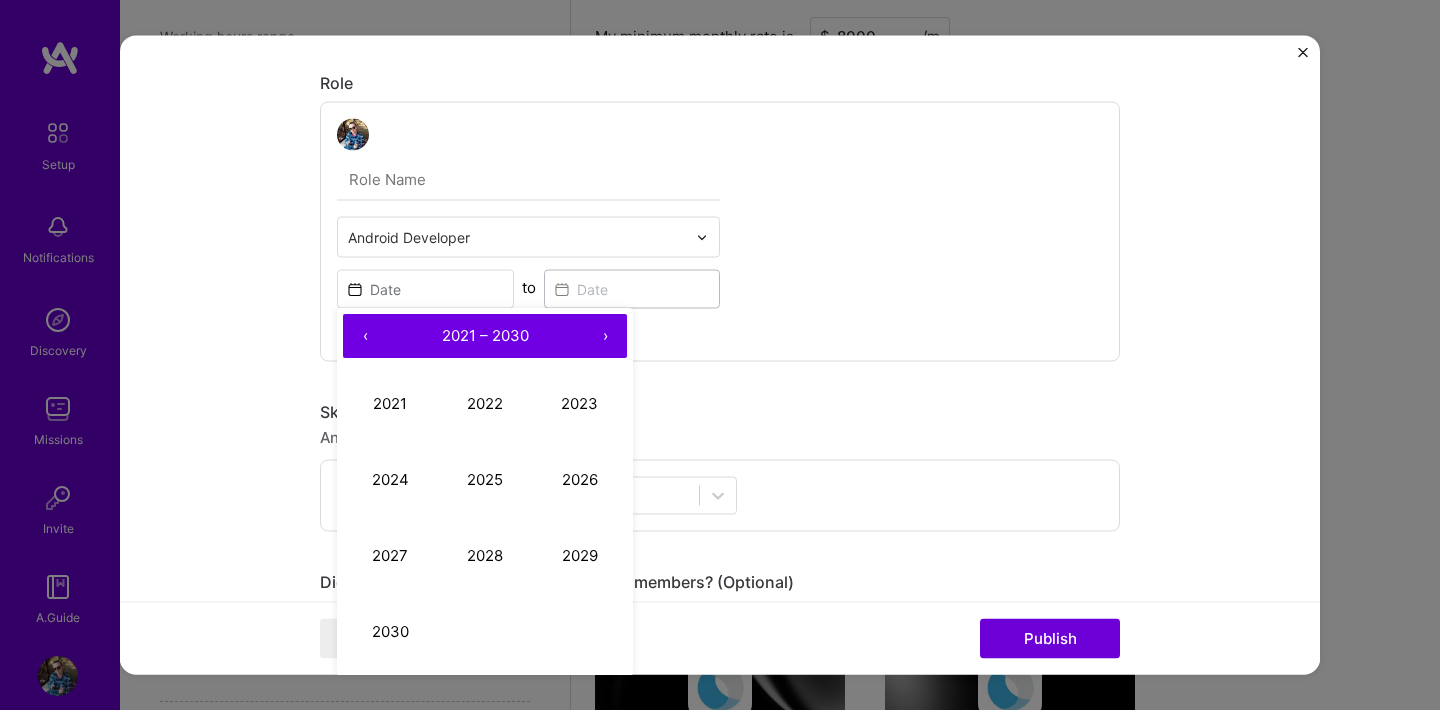 click on "‹" at bounding box center (365, 337) 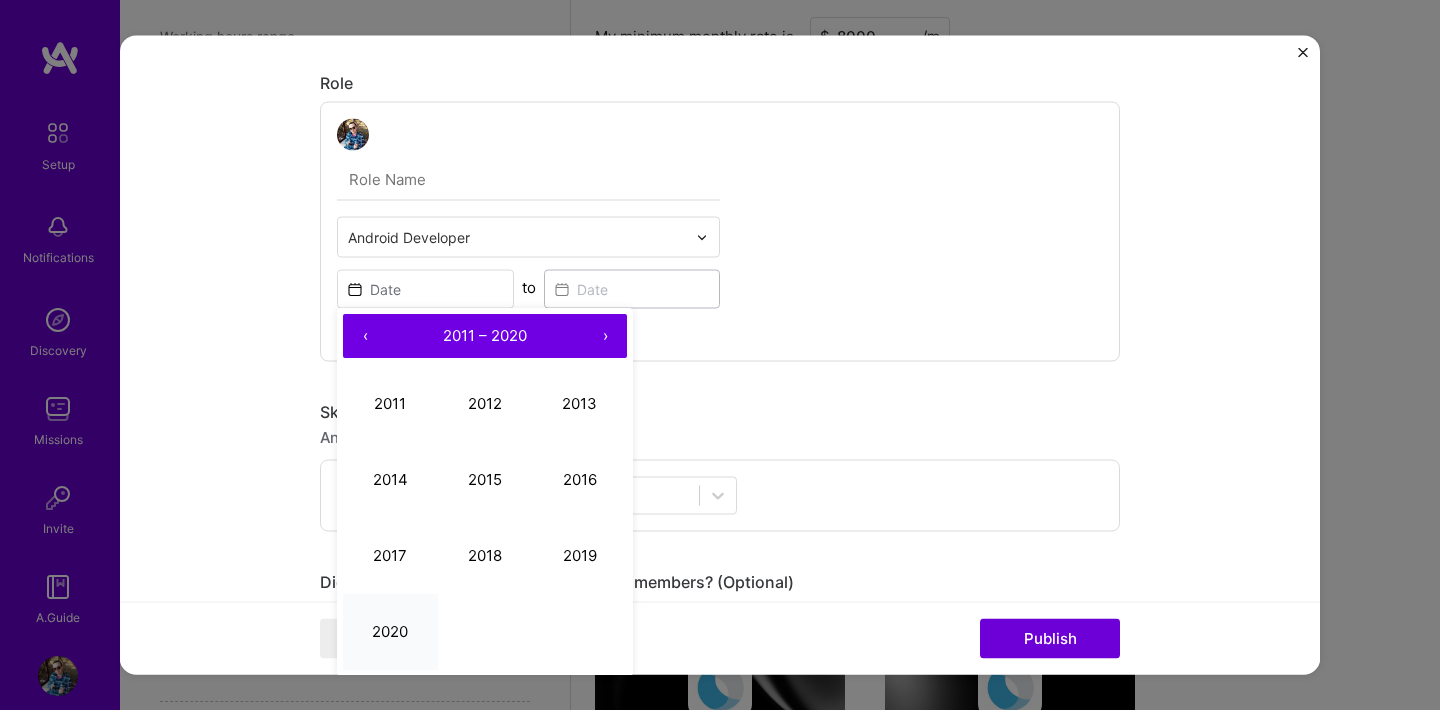 click on "2020" at bounding box center [390, 632] 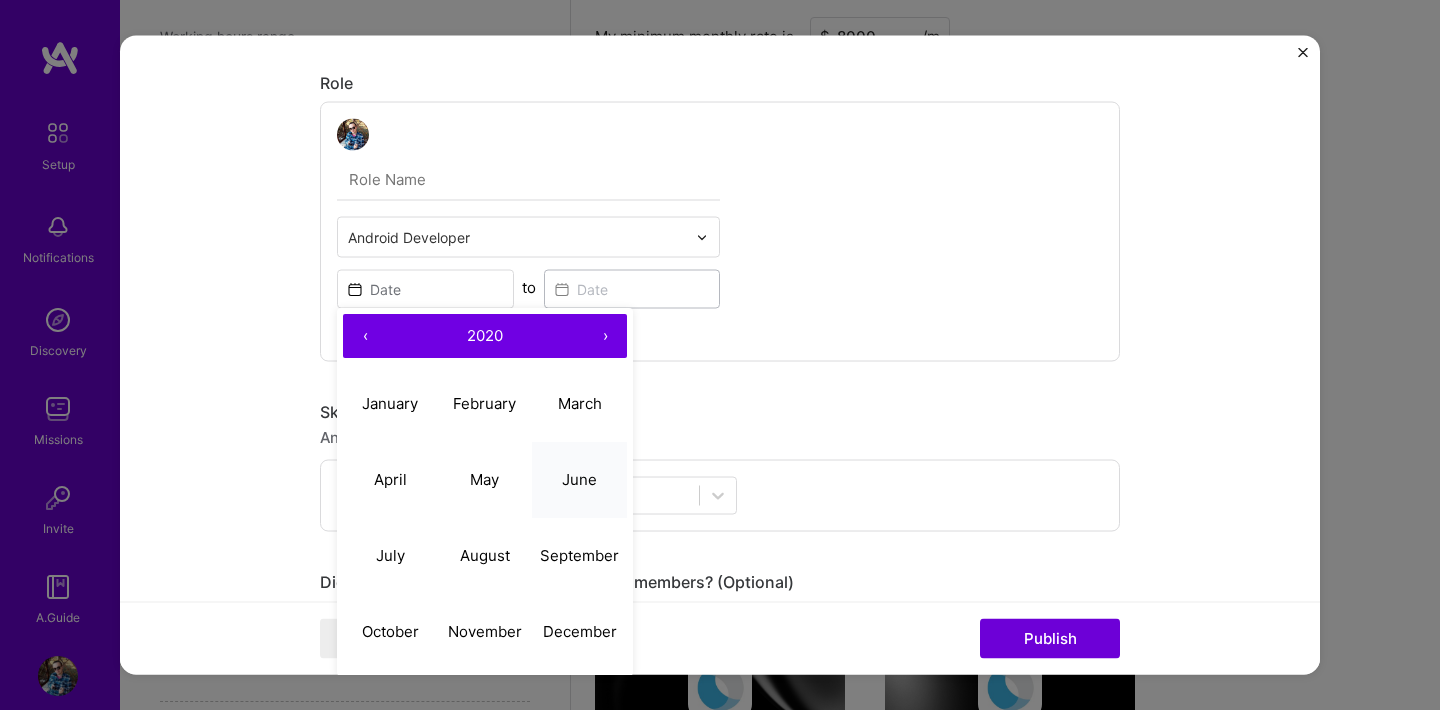 click on "June" at bounding box center [579, 480] 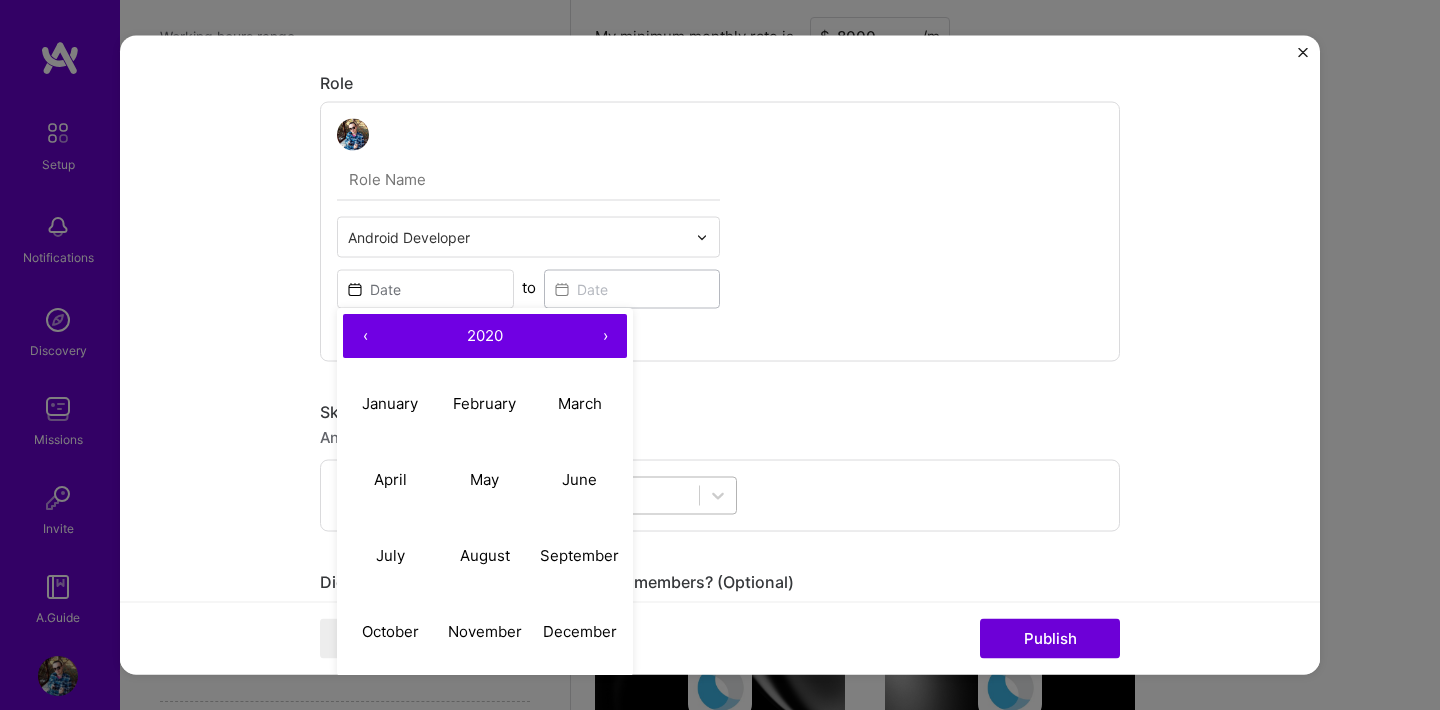 type on "Jun, 2020" 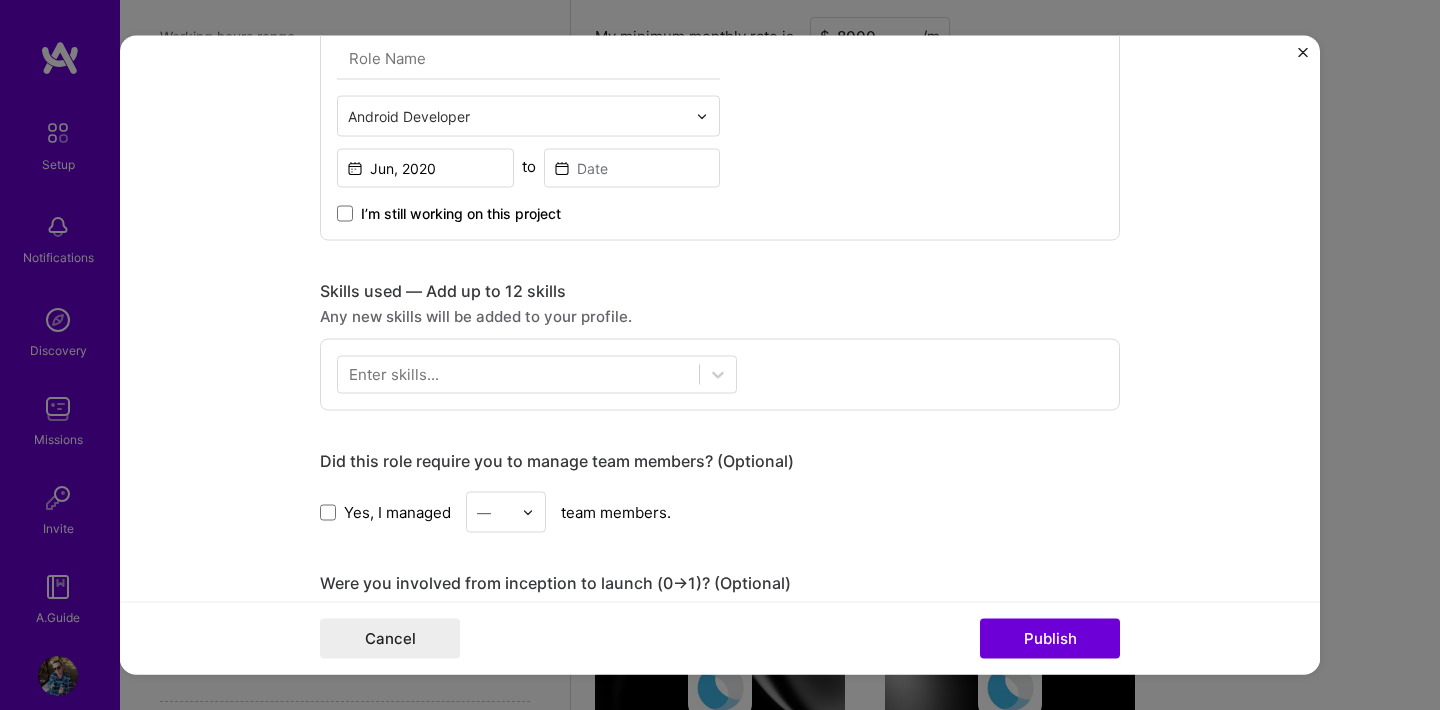 scroll, scrollTop: 667, scrollLeft: 0, axis: vertical 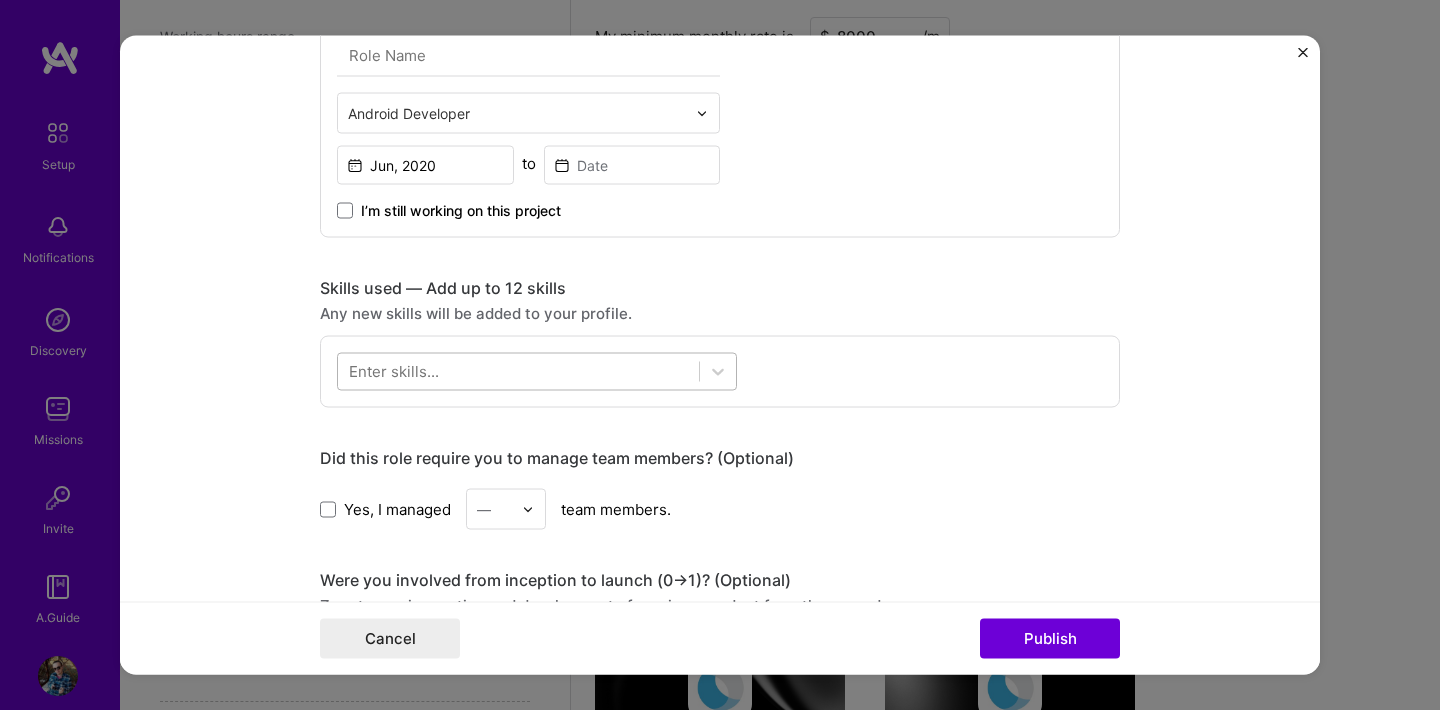 click at bounding box center [518, 371] 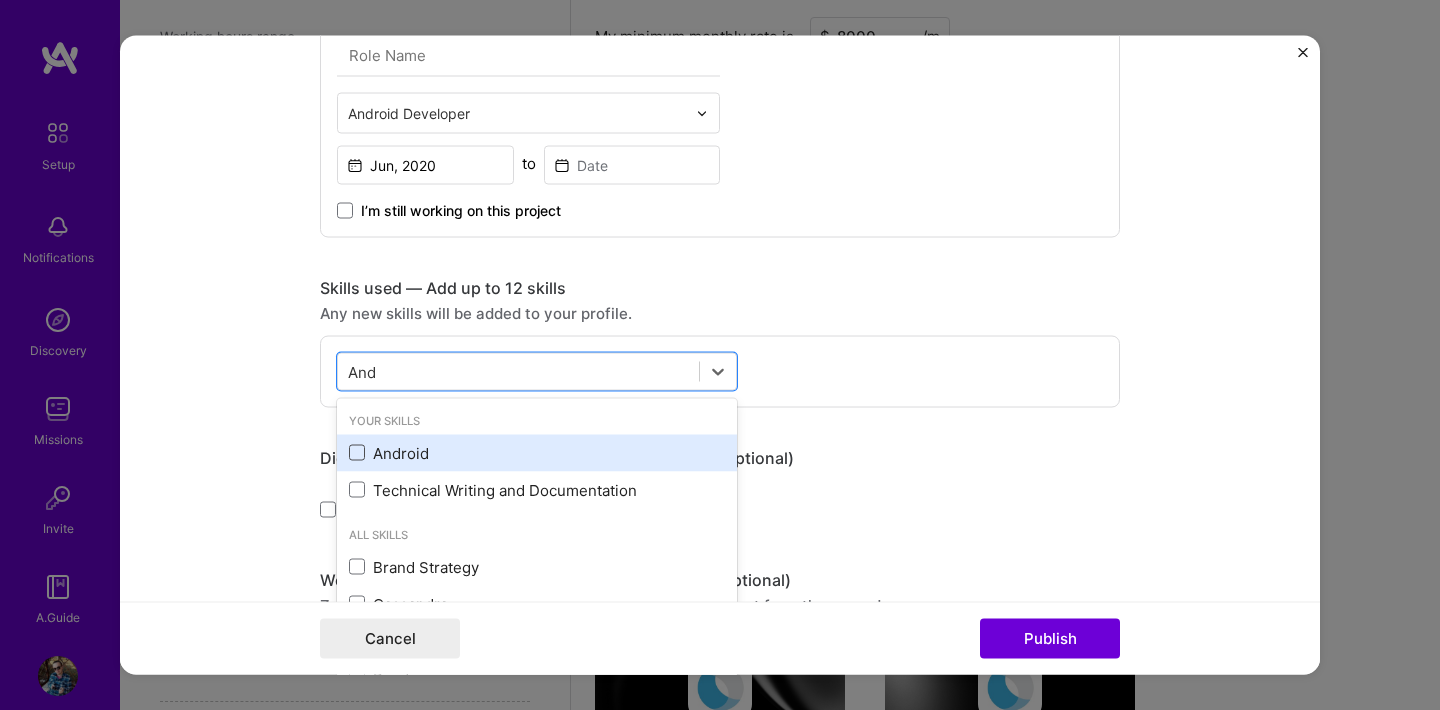 click at bounding box center (357, 453) 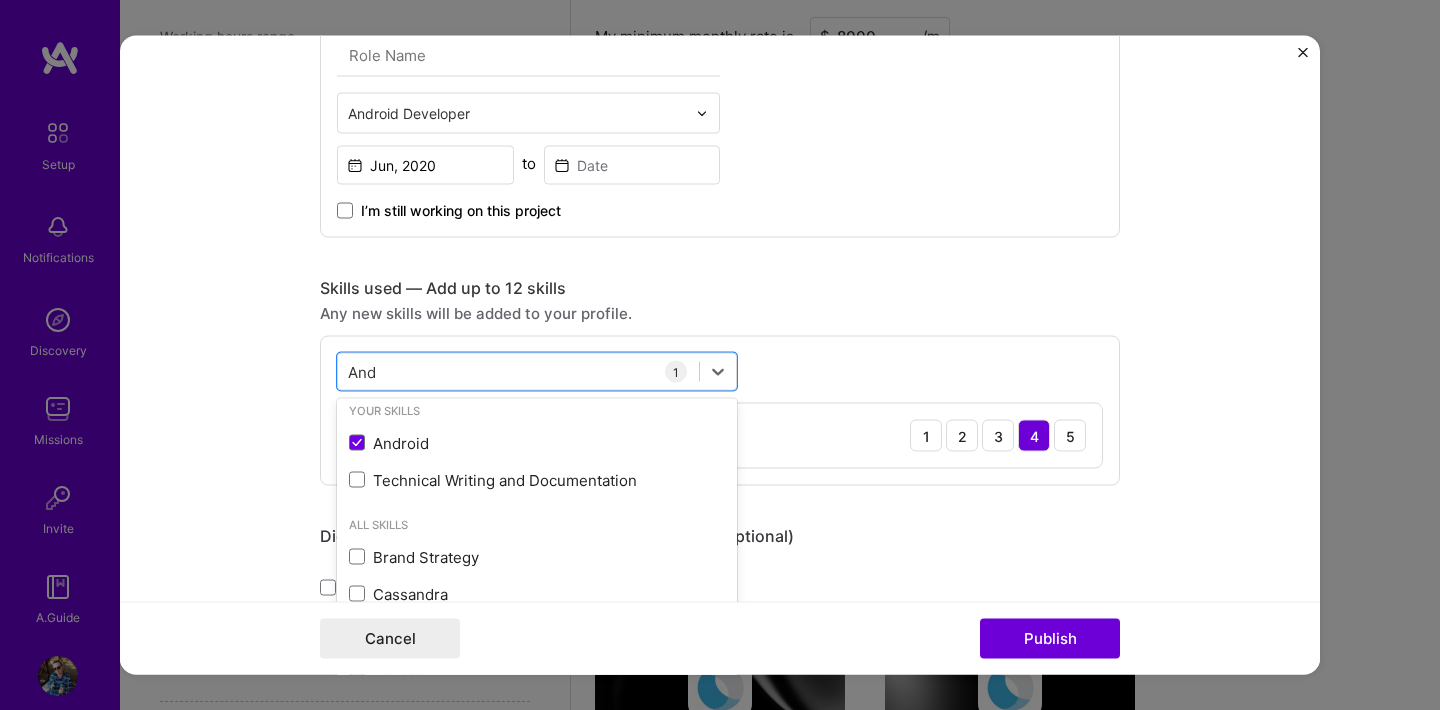 scroll, scrollTop: 10, scrollLeft: 0, axis: vertical 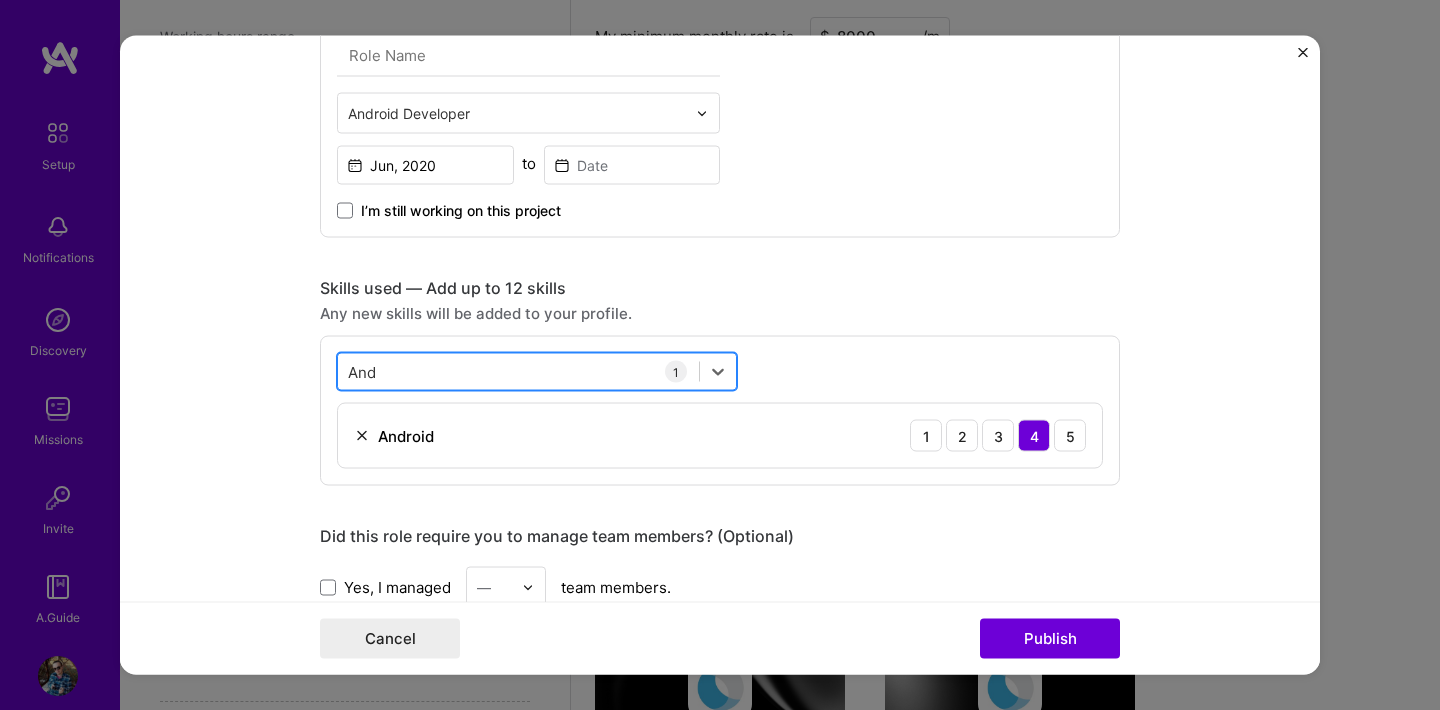 click on "And And" at bounding box center [518, 371] 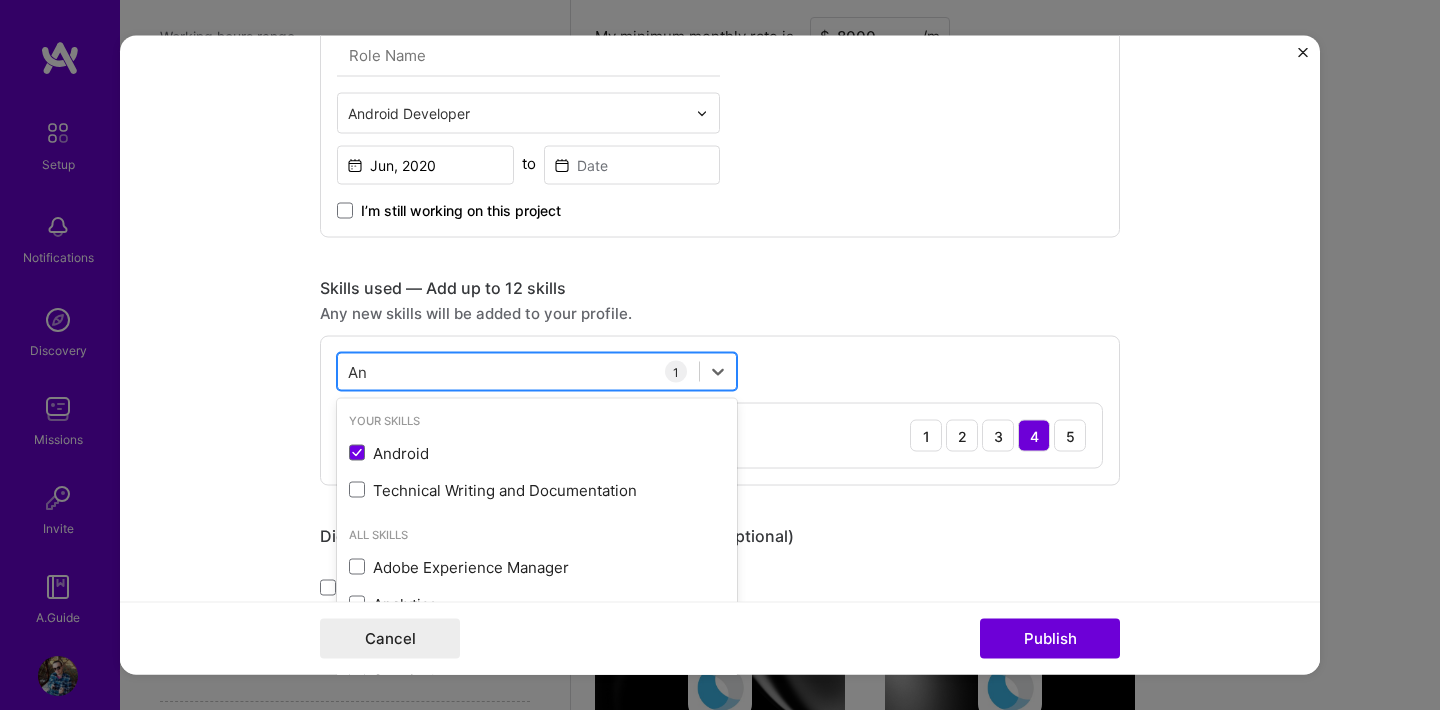 type on "A" 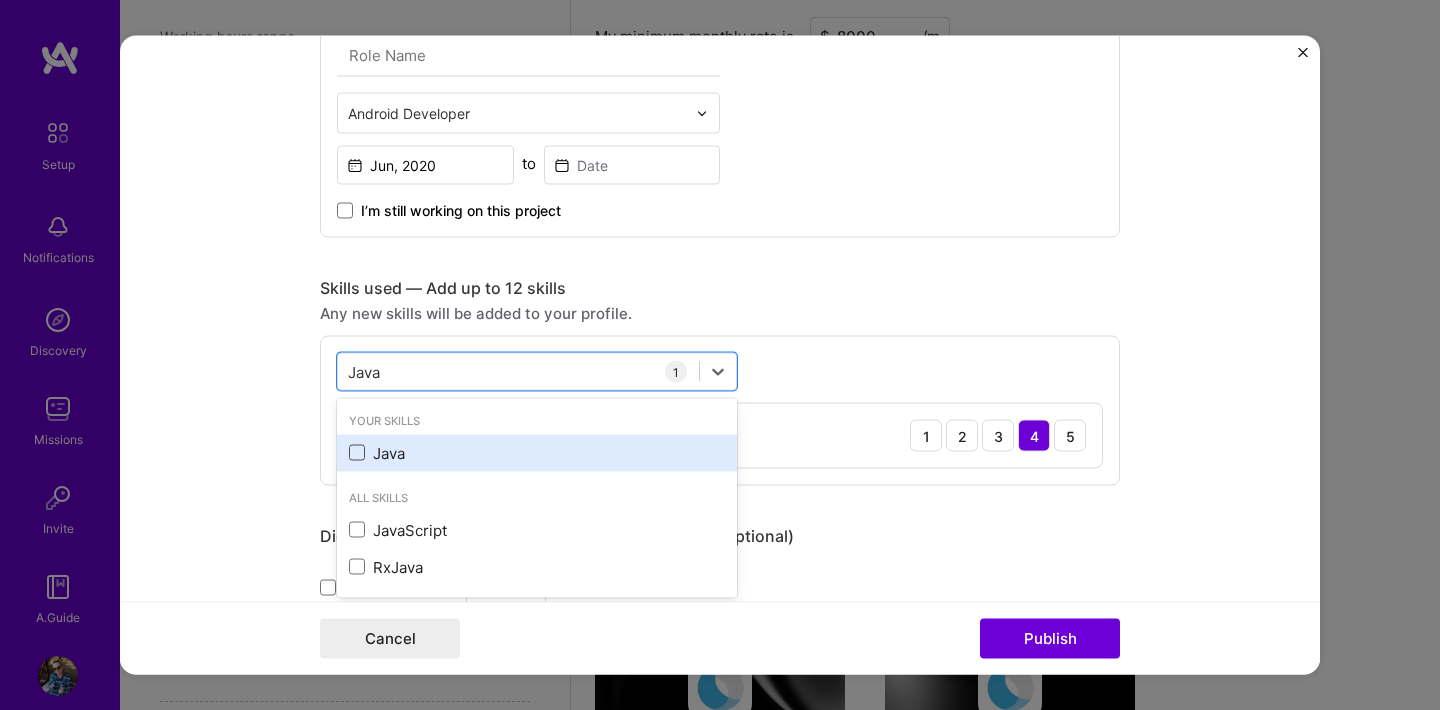 click at bounding box center (357, 453) 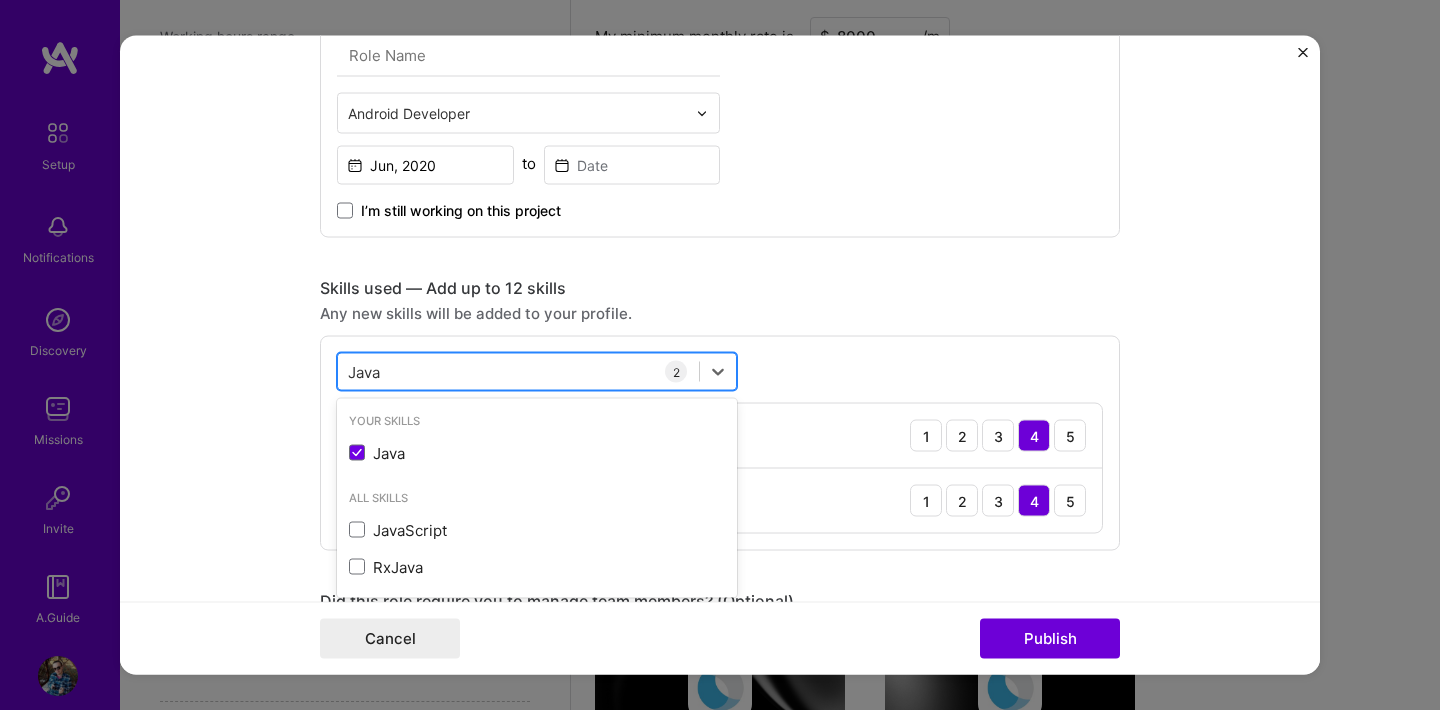 click on "Java Java" at bounding box center [518, 371] 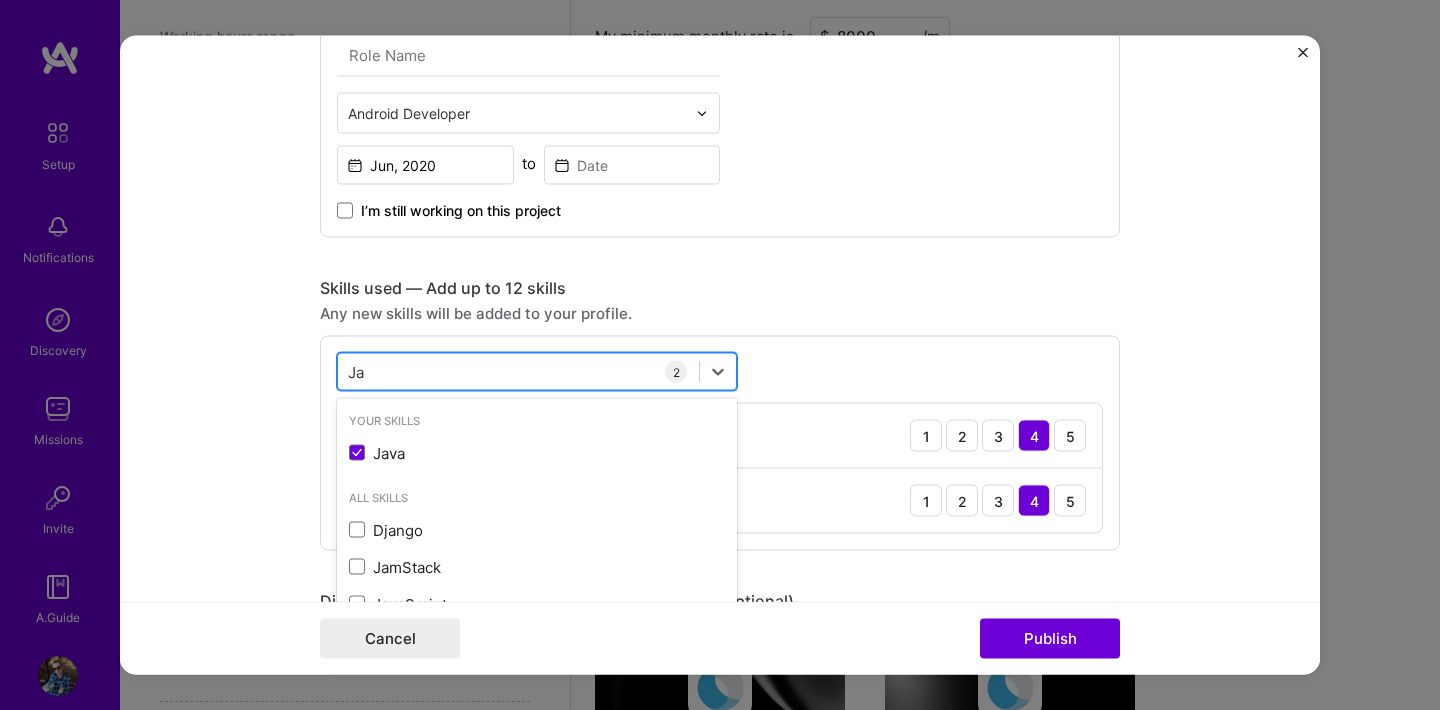 type on "J" 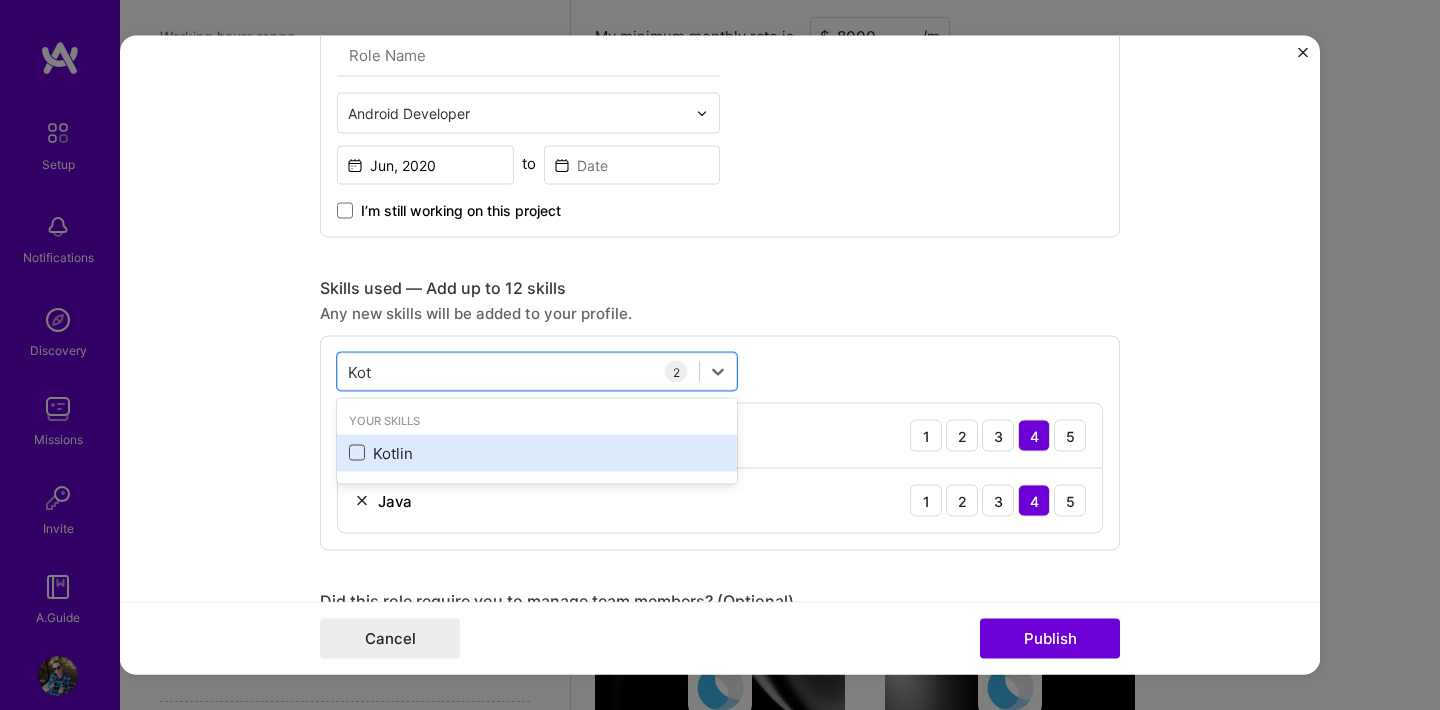 click at bounding box center [357, 453] 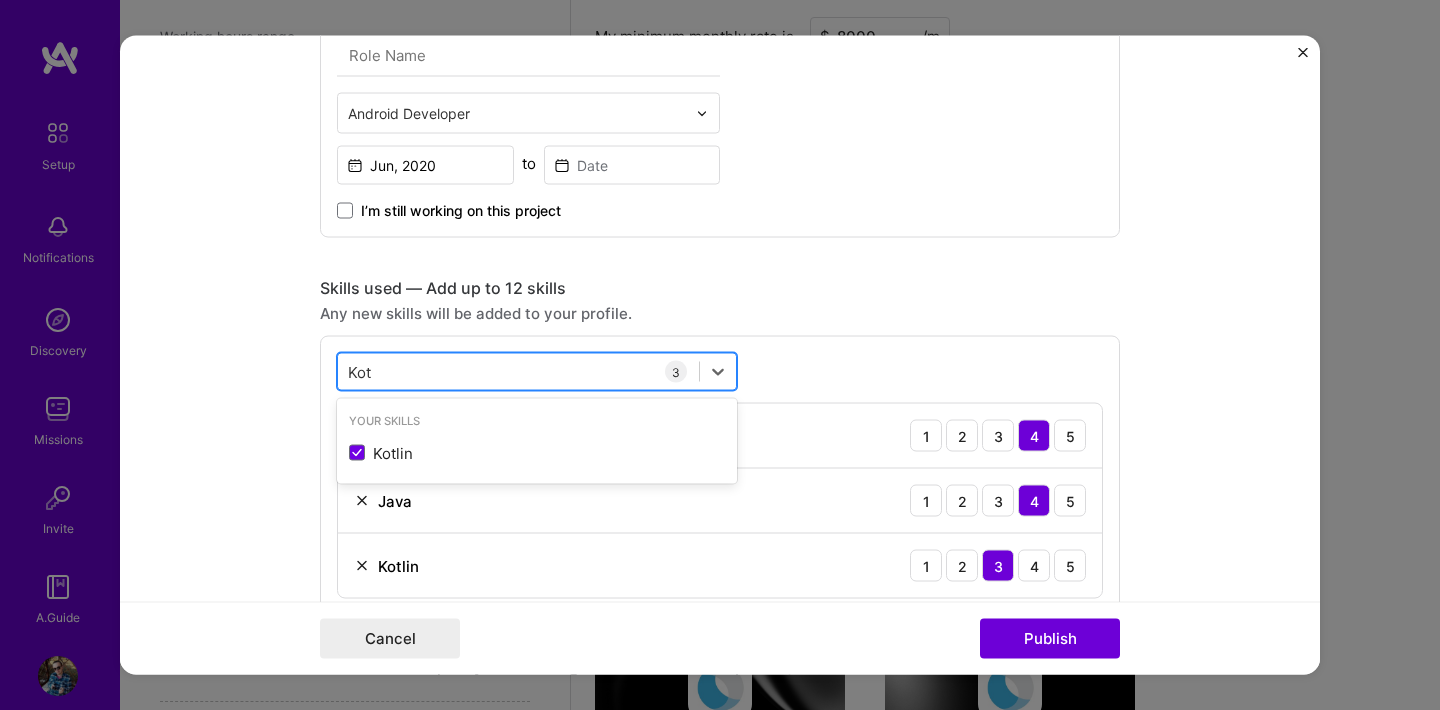 click on "Kot Kot" at bounding box center [518, 371] 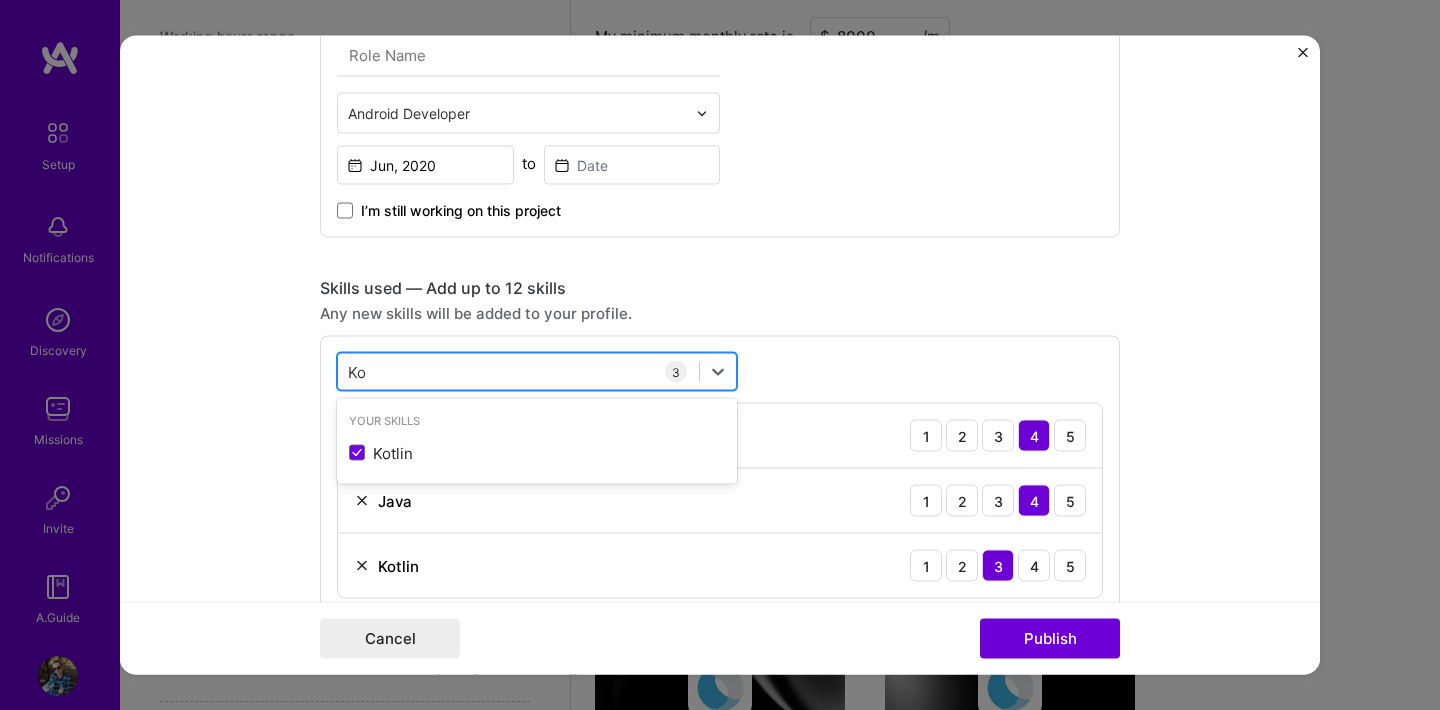 type on "K" 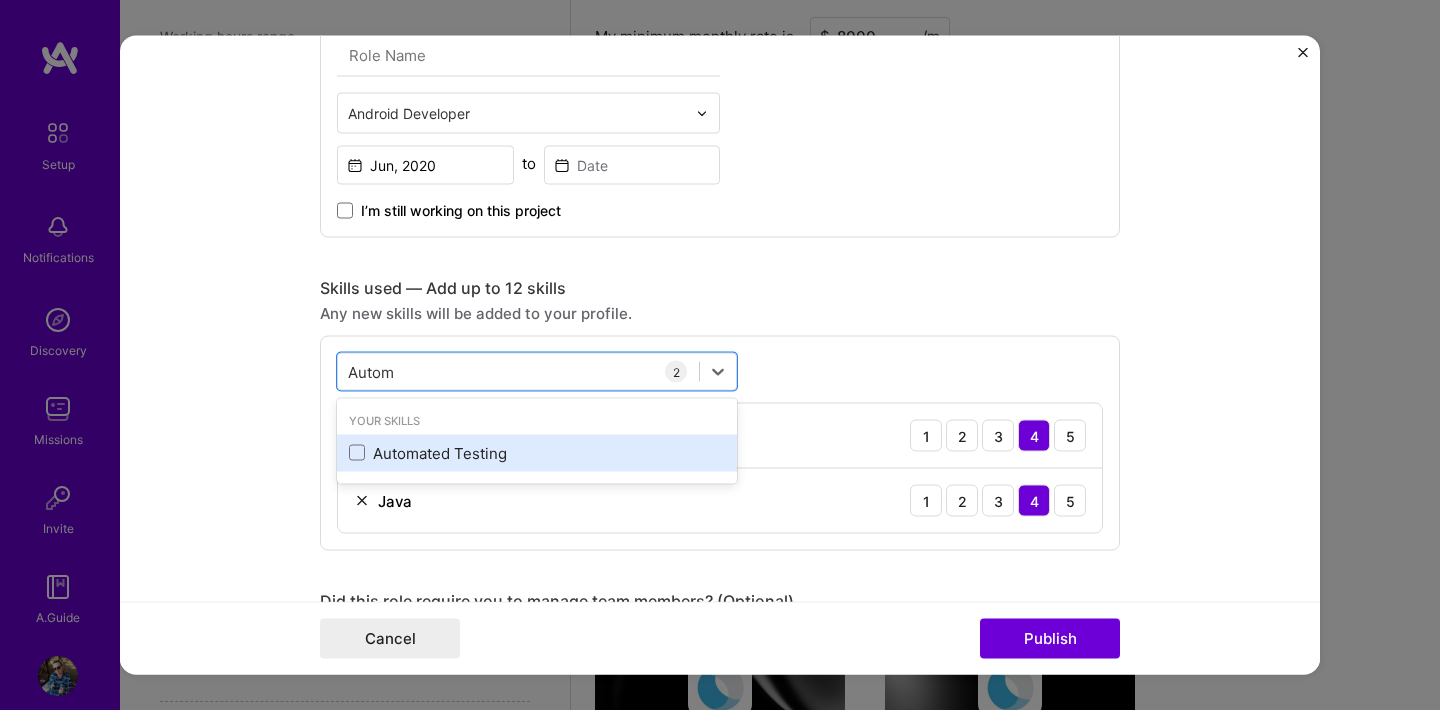 click on "Automated Testing" at bounding box center [537, 452] 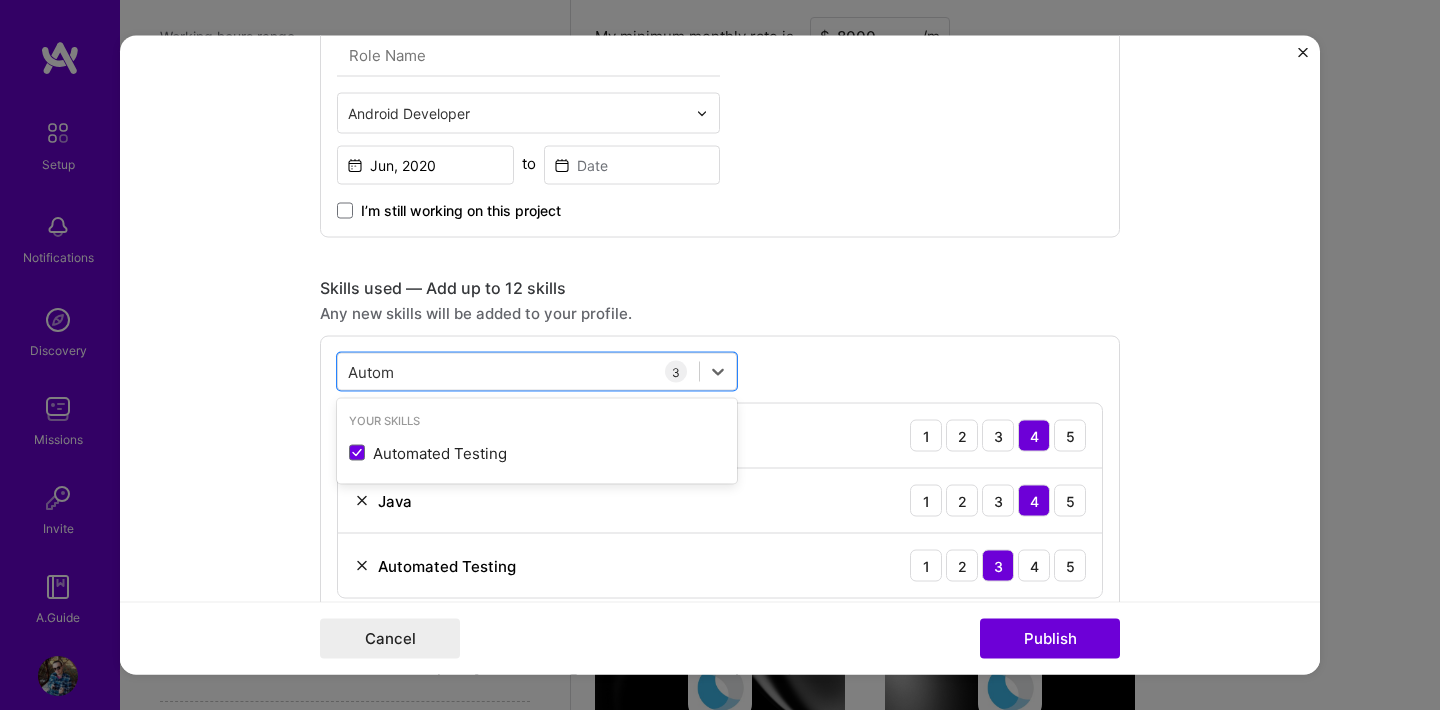 type on "Autom" 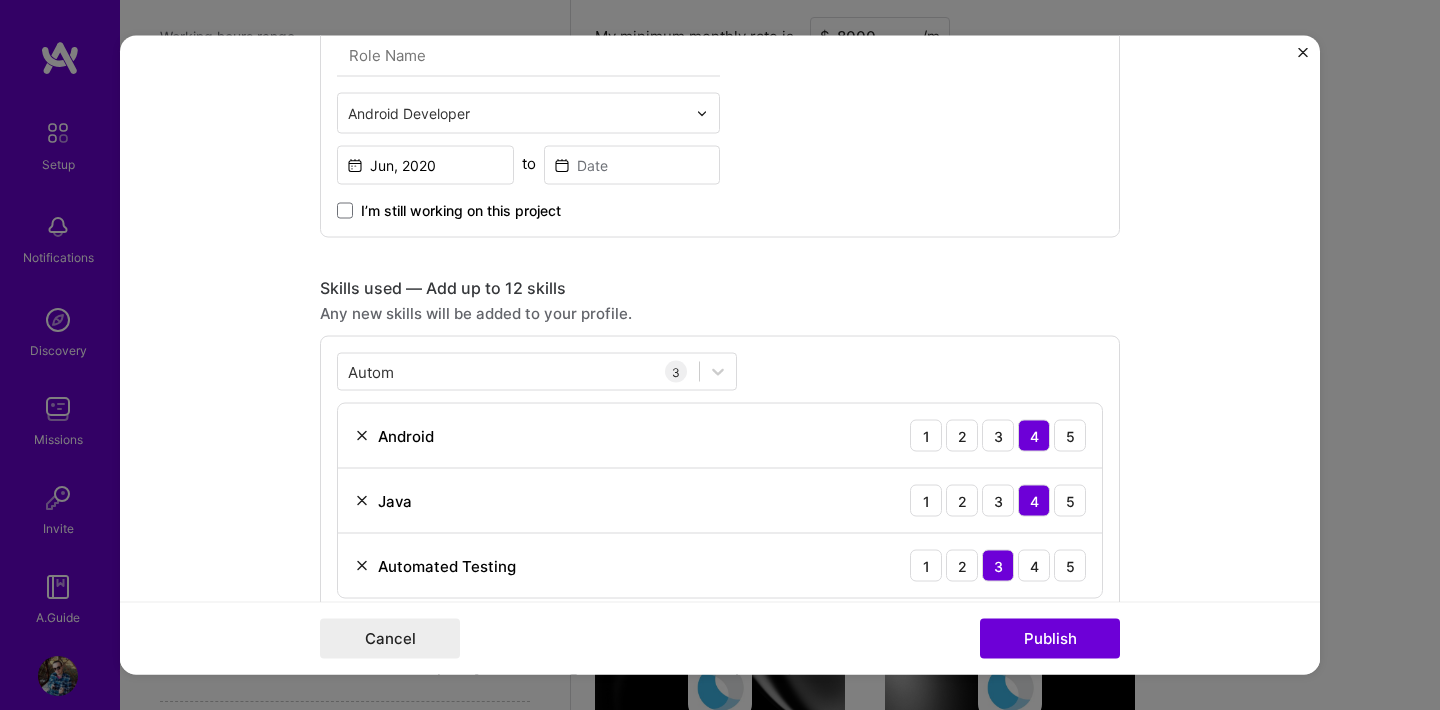 click on "Project title Microsoft Surface Duo Phone Company Microsoft
Project industry Industry 1 Project Link (Optional) https://news.microsoft.com/surfaceduo/
Drag and drop an image or   Upload file Upload file We recommend uploading at least 4 images. 1600x1200px or higher recommended. Max 5MB each. Role Android Developer Jun, [YEAR]
to
I’m still working on this project Skills used — Add up to 12 skills Any new skills will be added to your profile. Autom Autom 3 Android 1 2 3 4 5 Java 1 2 3 4 5 Automated Testing 1 2 3 4 5 Did this role require you to manage team members? (Optional) Yes, I managed — team members. Were you involved from inception to launch (0  ->  1)? (Optional) Zero to one is creation and development of a unique product from the ground up. I was involved in zero to one with this project Add metrics (Optional) Metrics help you visually show the outcome of a project. You can add up to 3 metrics. Project details" at bounding box center [720, 355] 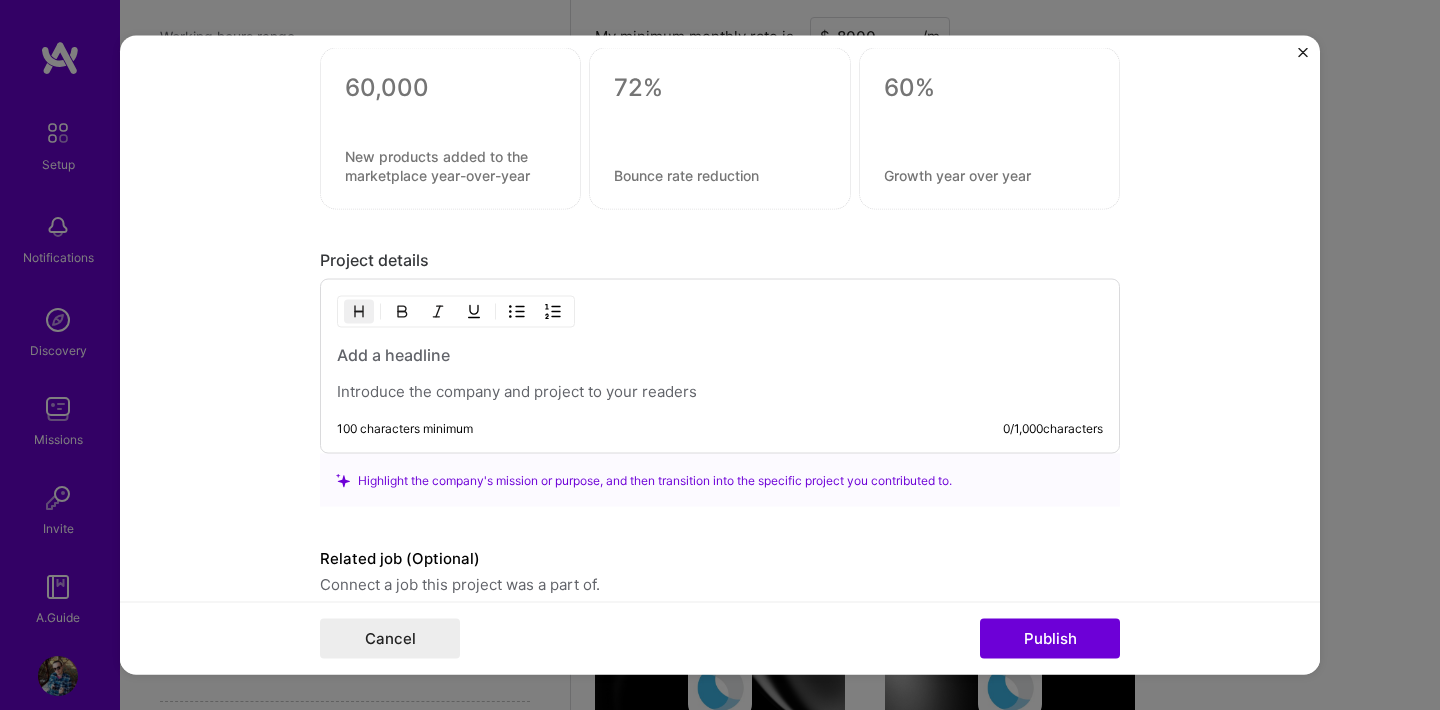scroll, scrollTop: 1590, scrollLeft: 0, axis: vertical 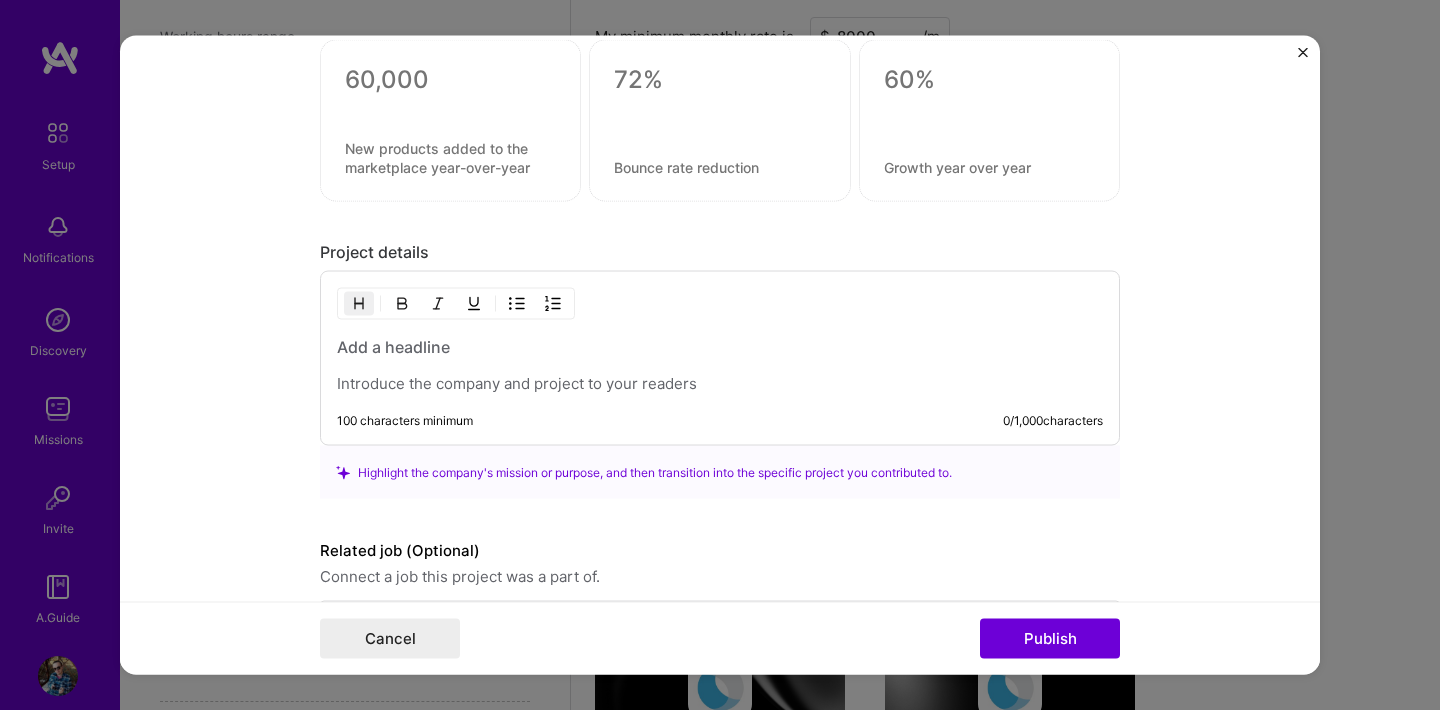 click at bounding box center (720, 347) 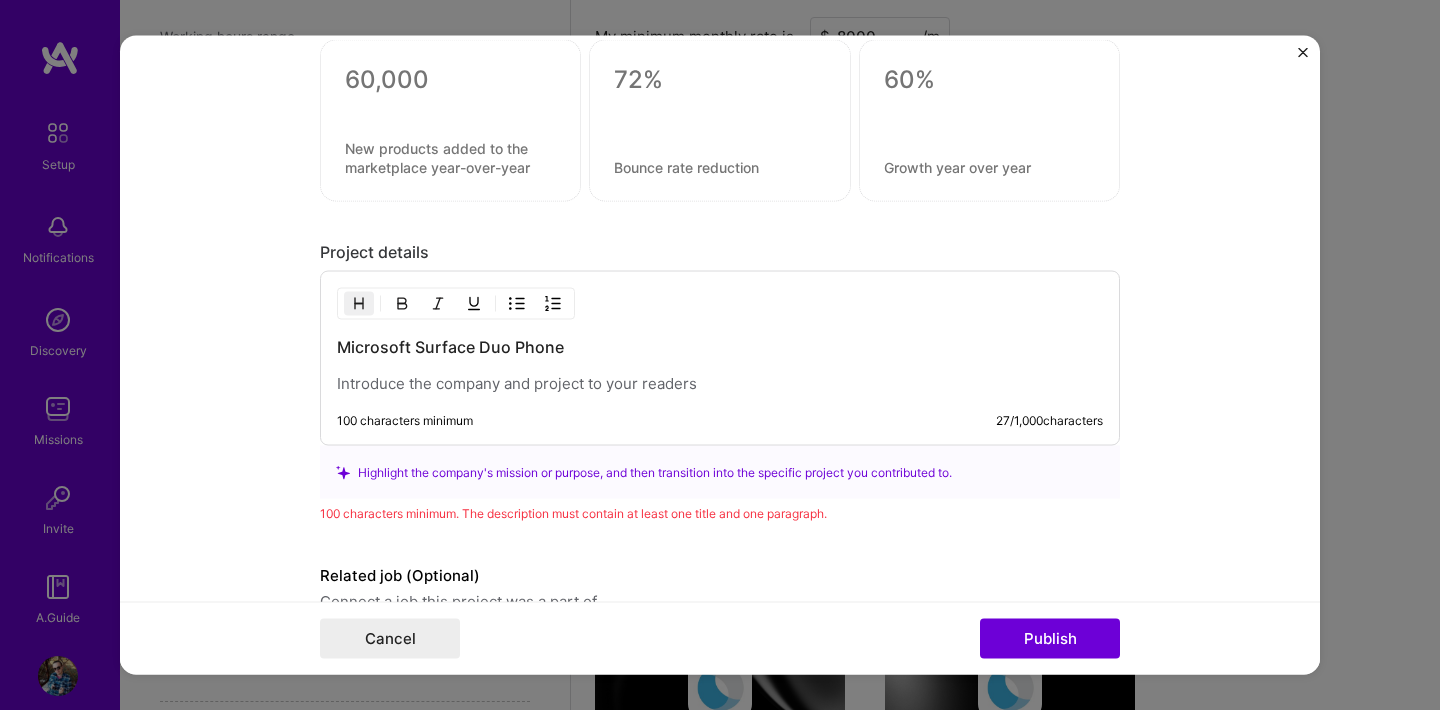 click at bounding box center [720, 384] 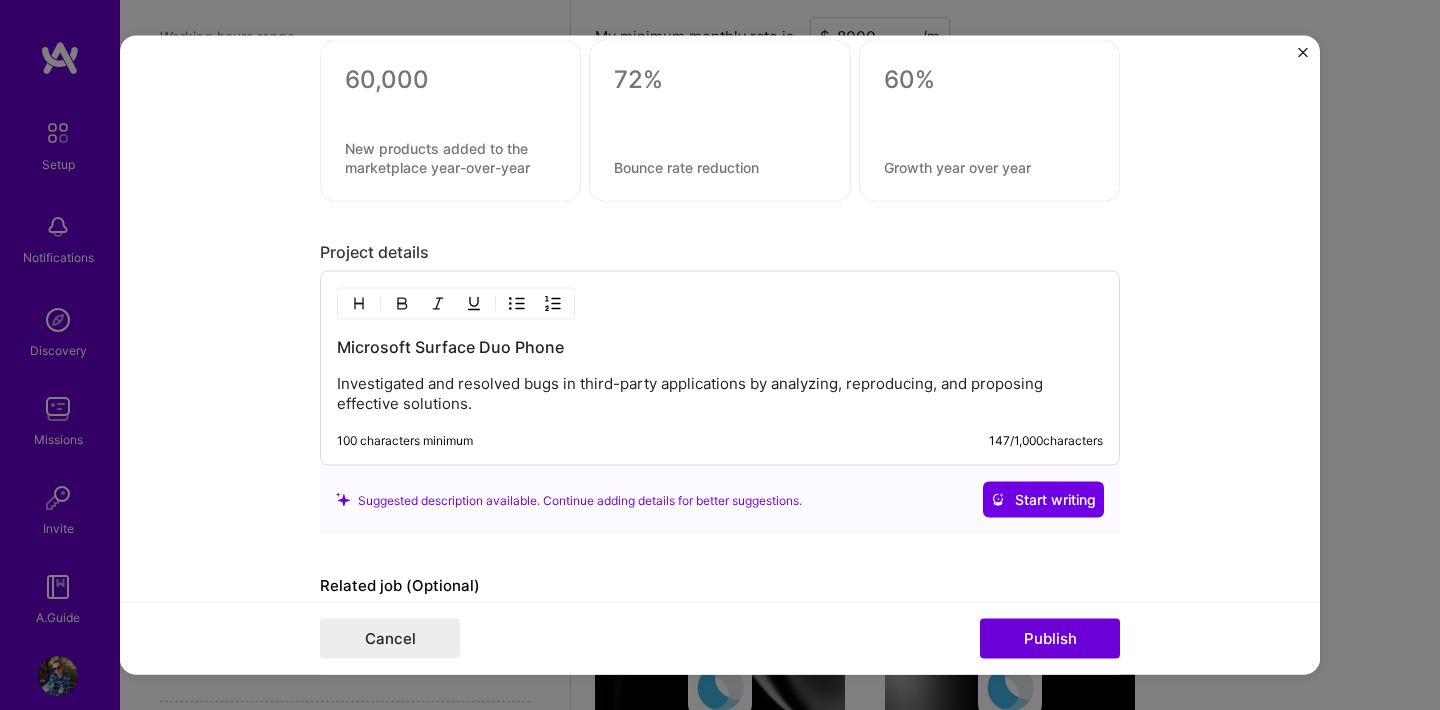 click at bounding box center (553, 304) 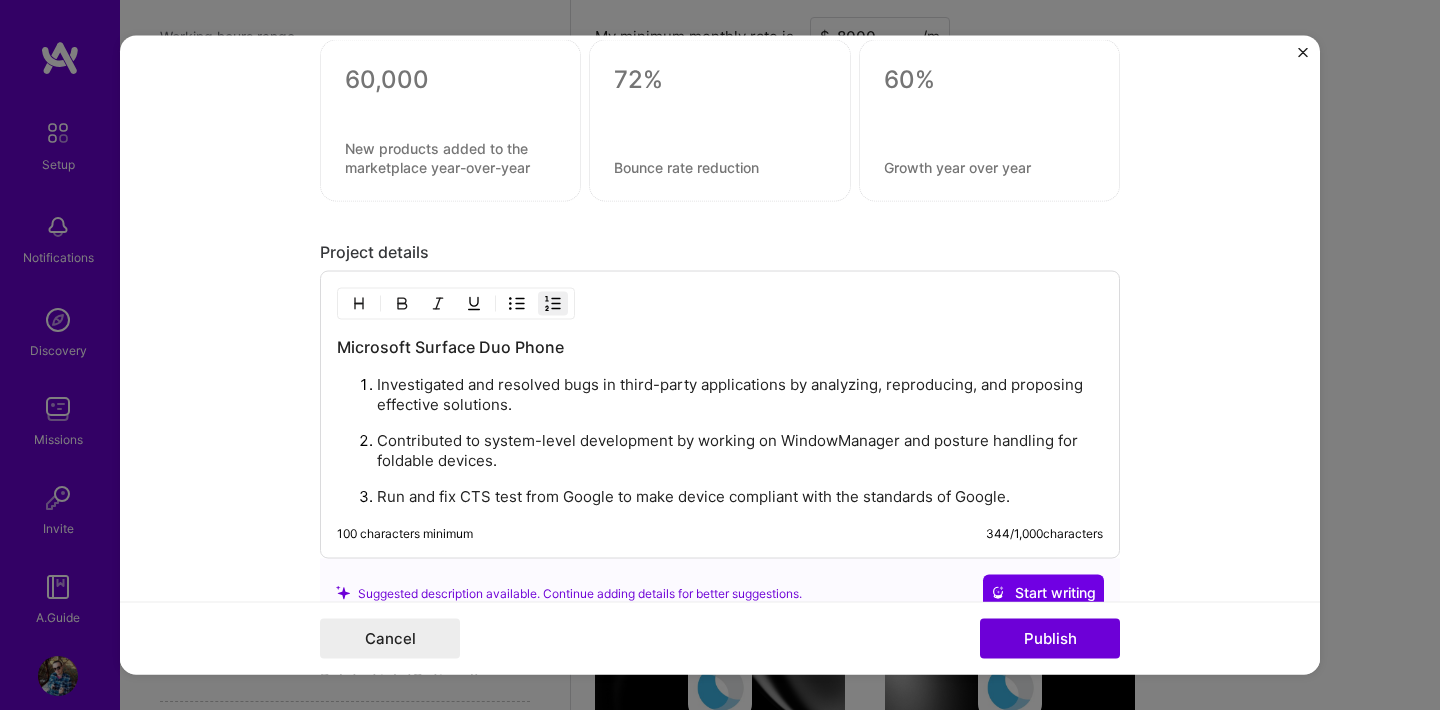 click on "Run and fix CTS test from Google to make device compliant with the standards of Google." at bounding box center [740, 497] 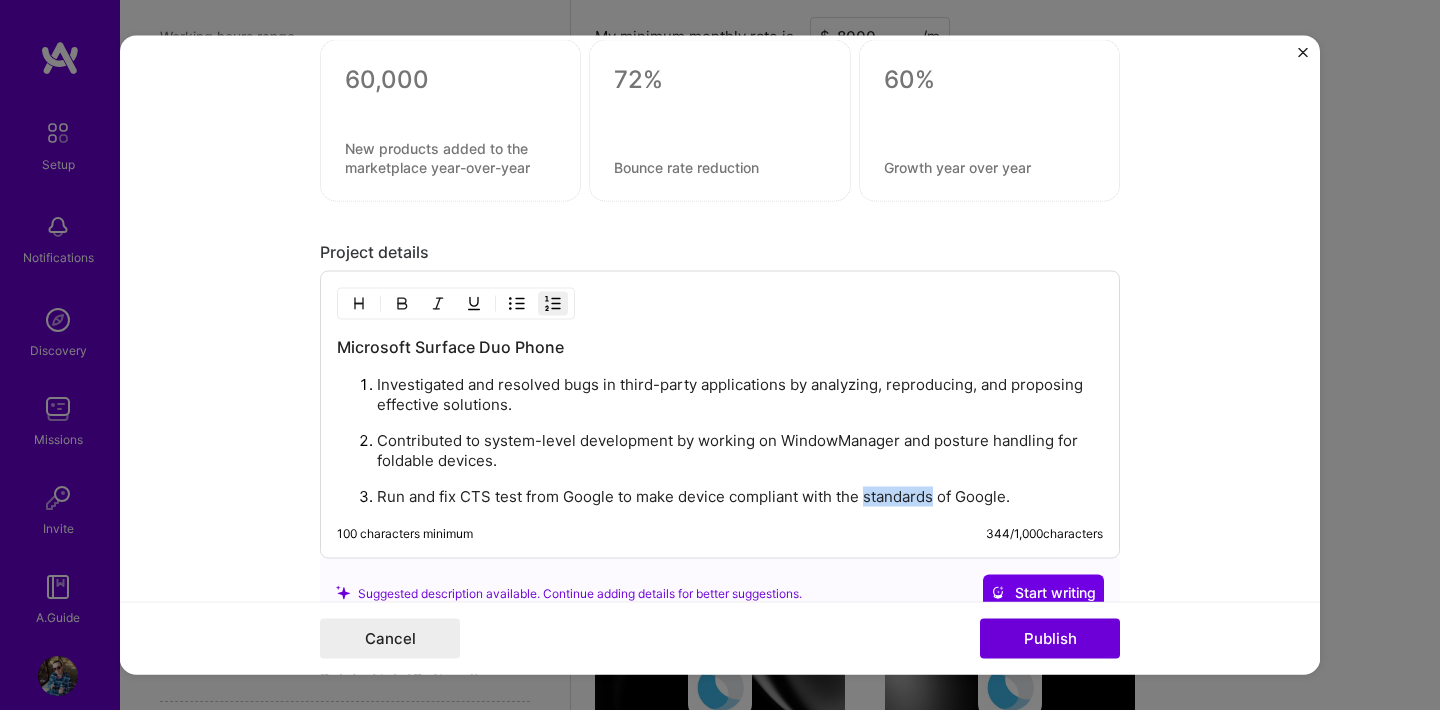 click on "Run and fix CTS test from Google to make device compliant with the standards of Google." at bounding box center [740, 497] 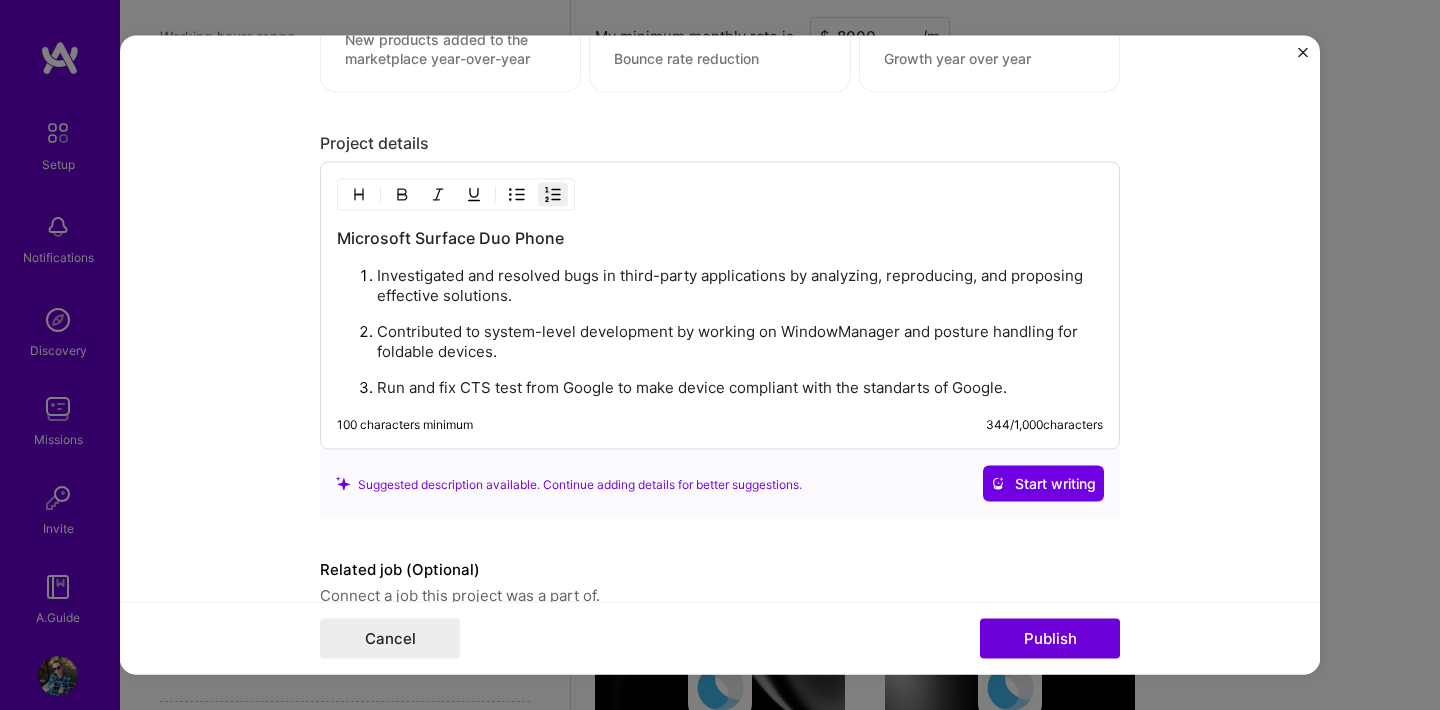 scroll, scrollTop: 1705, scrollLeft: 0, axis: vertical 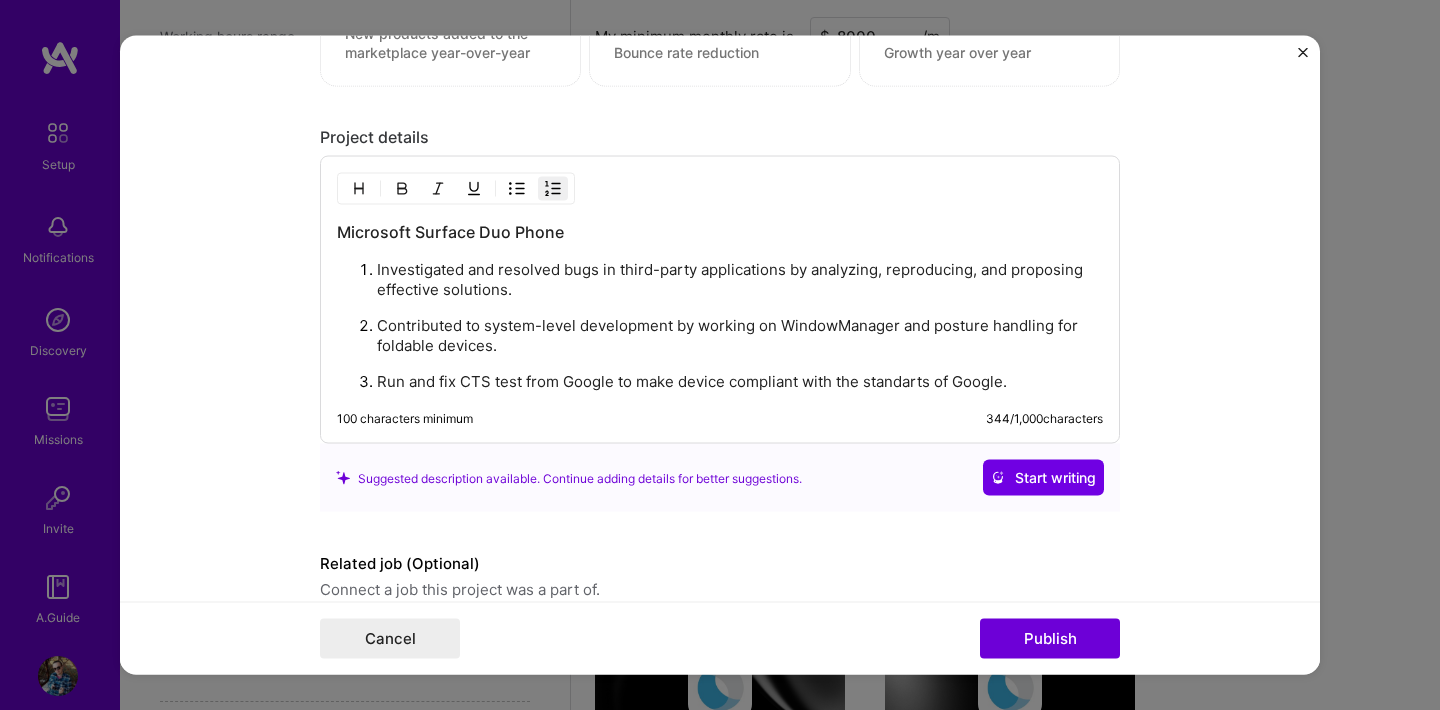 click on "Investigated and resolved bugs in third-party applications by analyzing, reproducing, and proposing effective solutions. Contributed to system-level development by working on WindowManager and posture handling for foldable devices. Run and fix CTS test from Google to make device compliant with the standarts of Google." at bounding box center (720, 325) 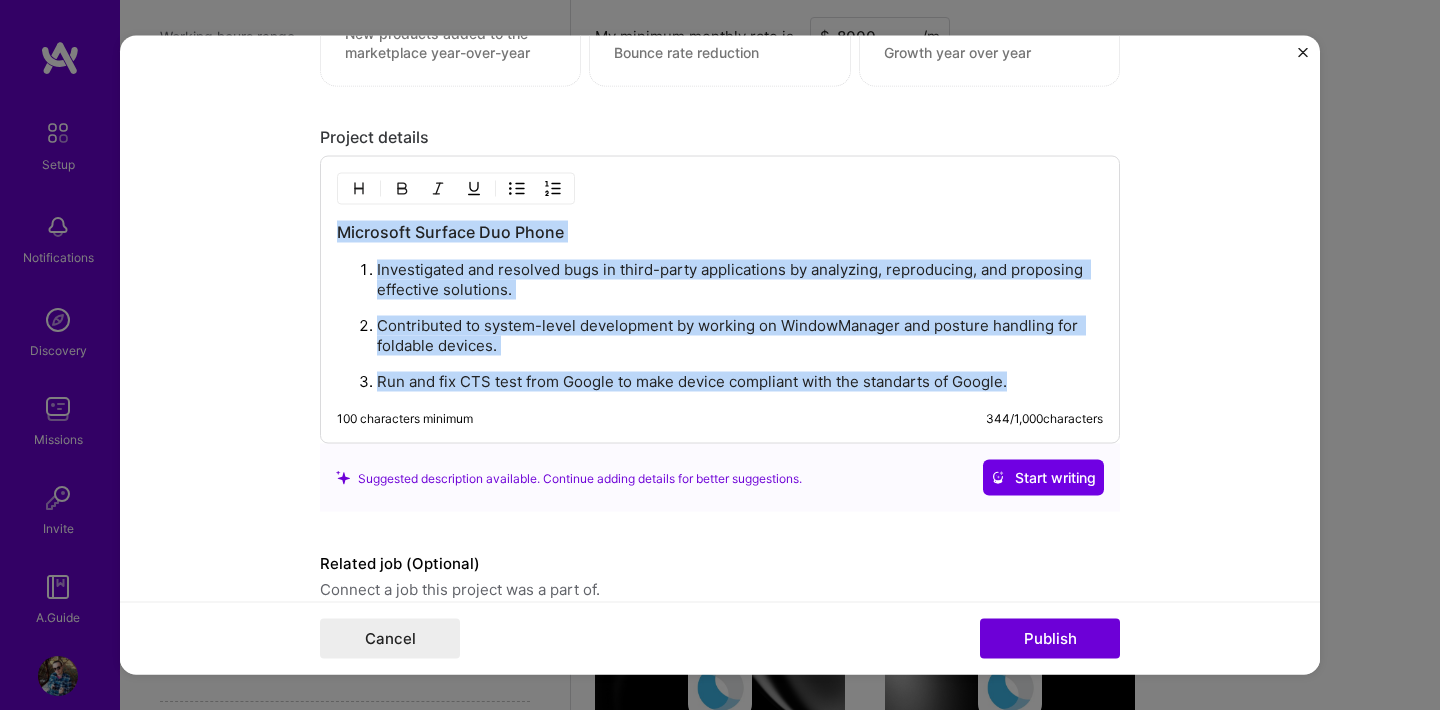 copy on "Microsoft Surface Duo Phone Investigated and resolved bugs in third-party applications by analyzing, reproducing, and proposing effective solutions. Contributed to system-level development by working on WindowManager and posture handling for foldable devices. Run and fix CTS test from Google to make device compliant with the standarts of Google." 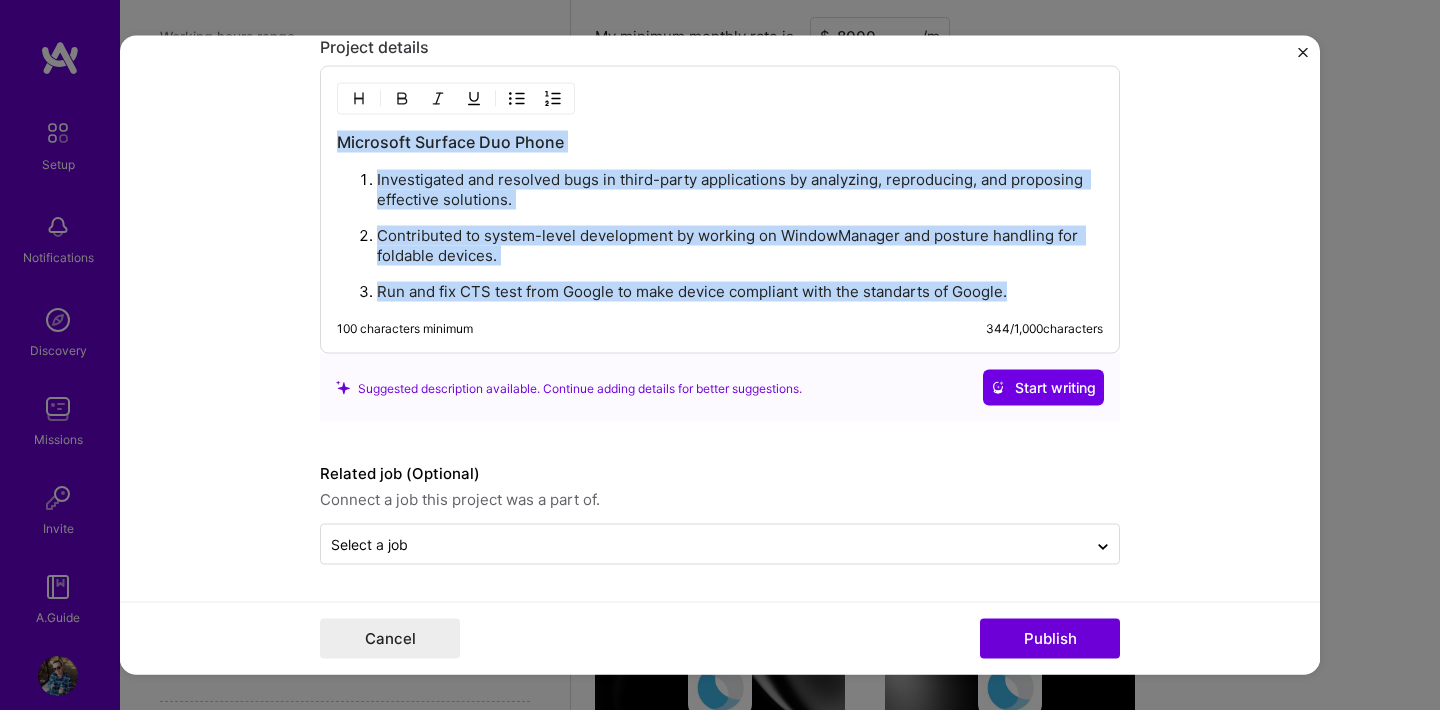 scroll, scrollTop: 1799, scrollLeft: 0, axis: vertical 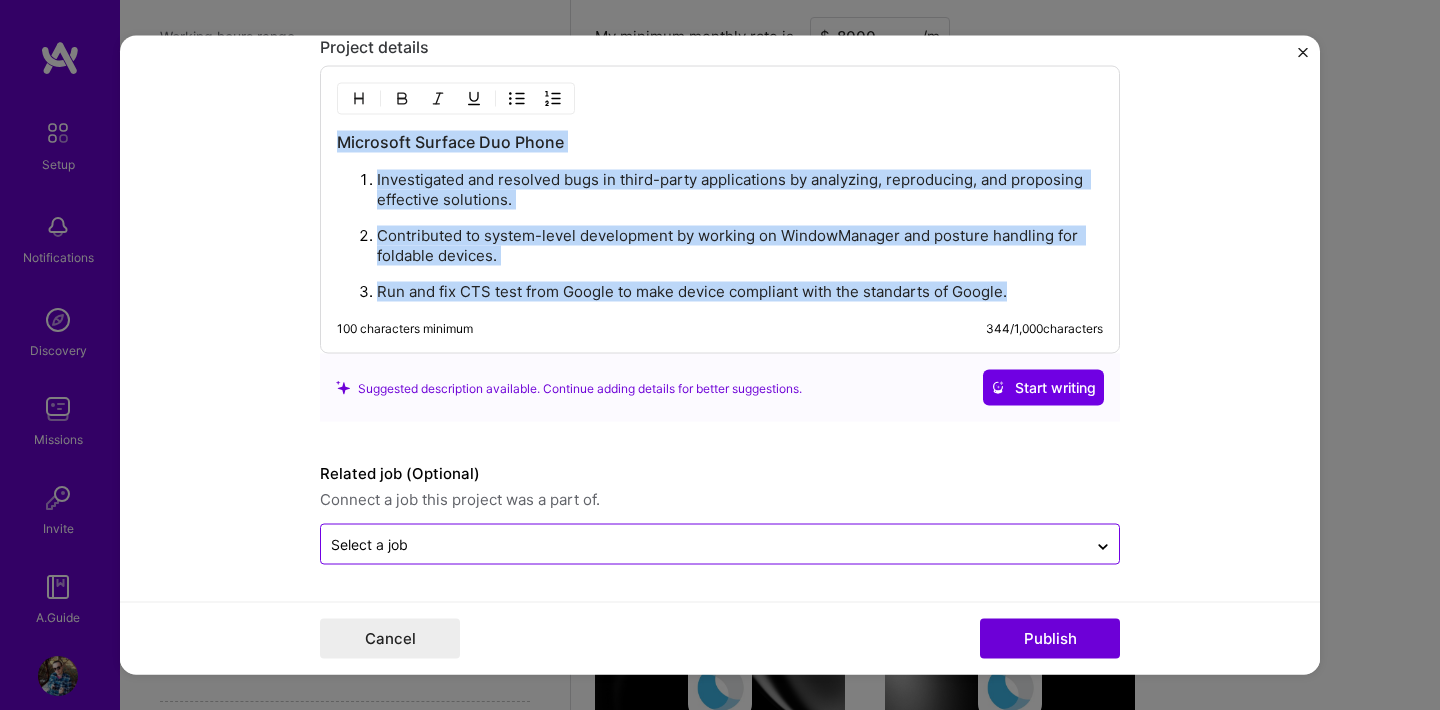 click at bounding box center [704, 544] 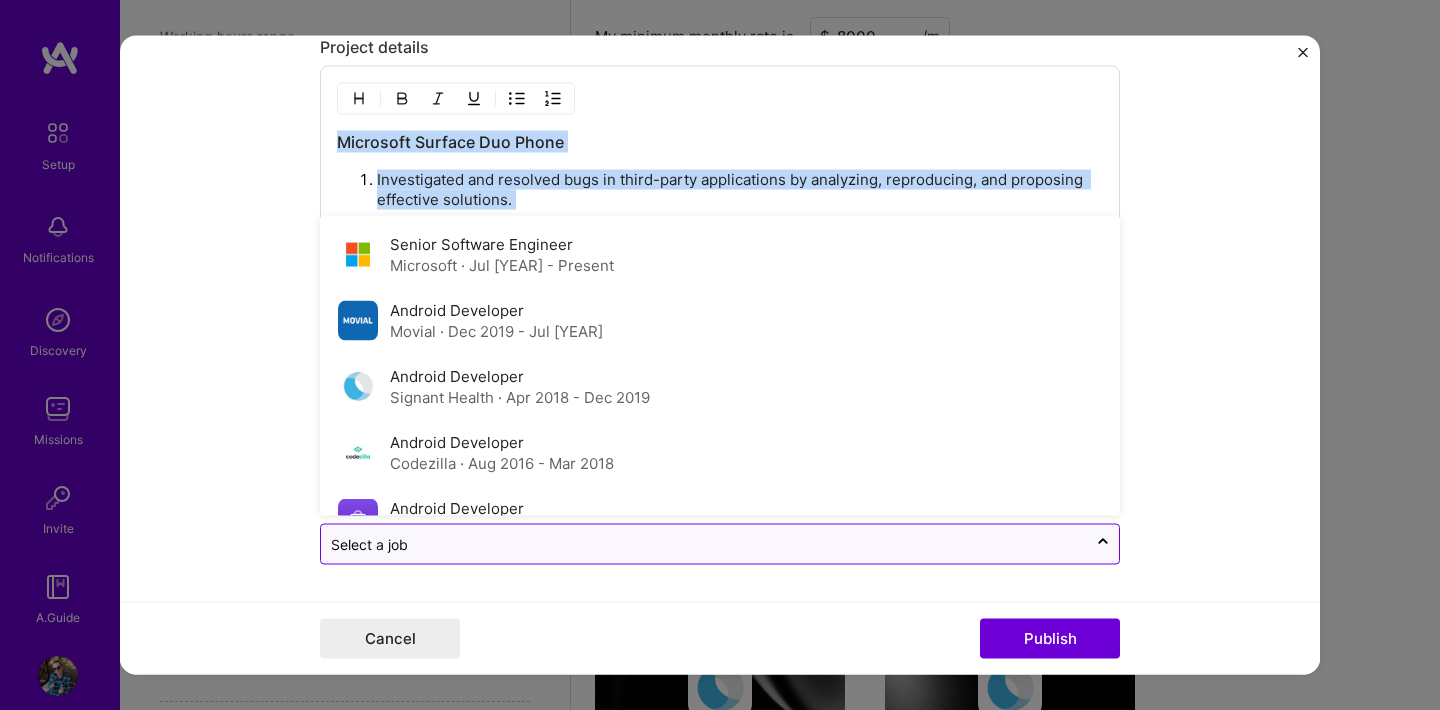 scroll, scrollTop: 1795, scrollLeft: 0, axis: vertical 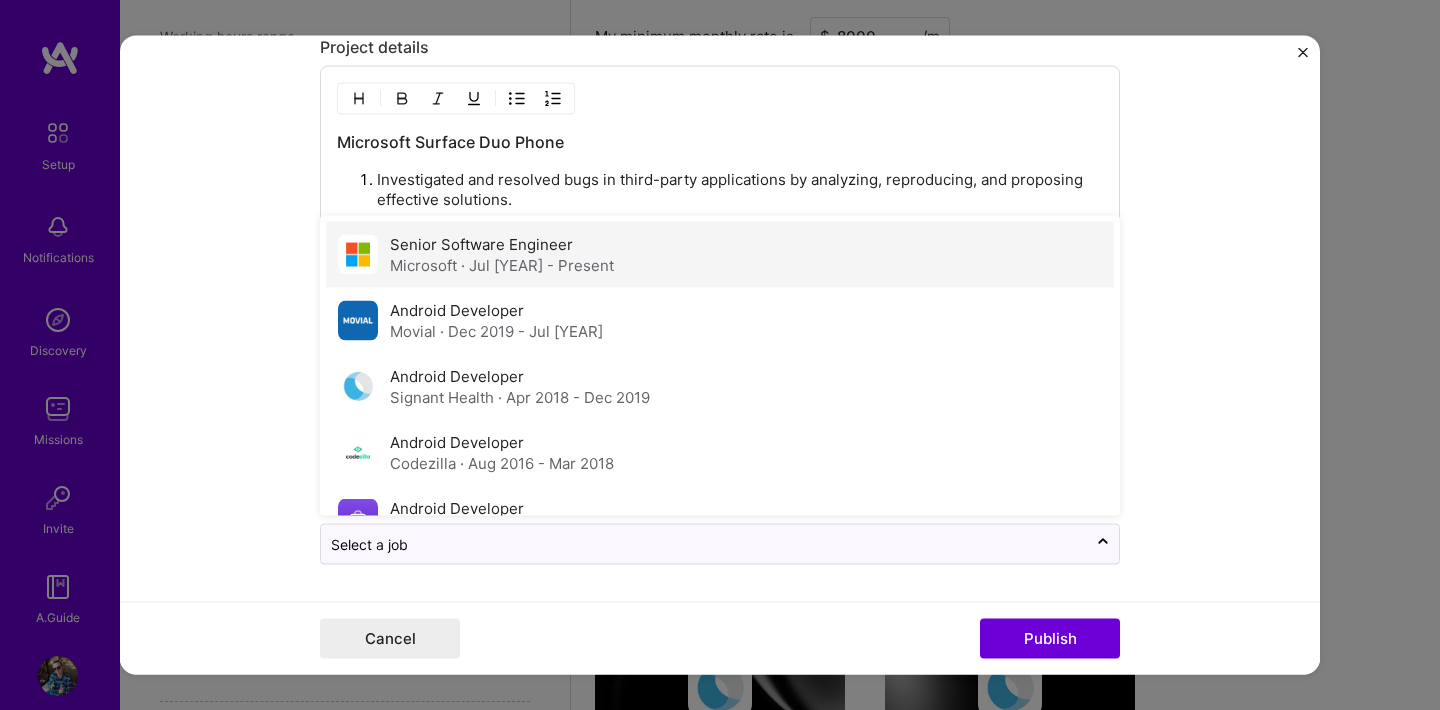 click on "Senior Software Engineer Microsoft   ·   Jul [YEAR]   -   Present" at bounding box center (720, 255) 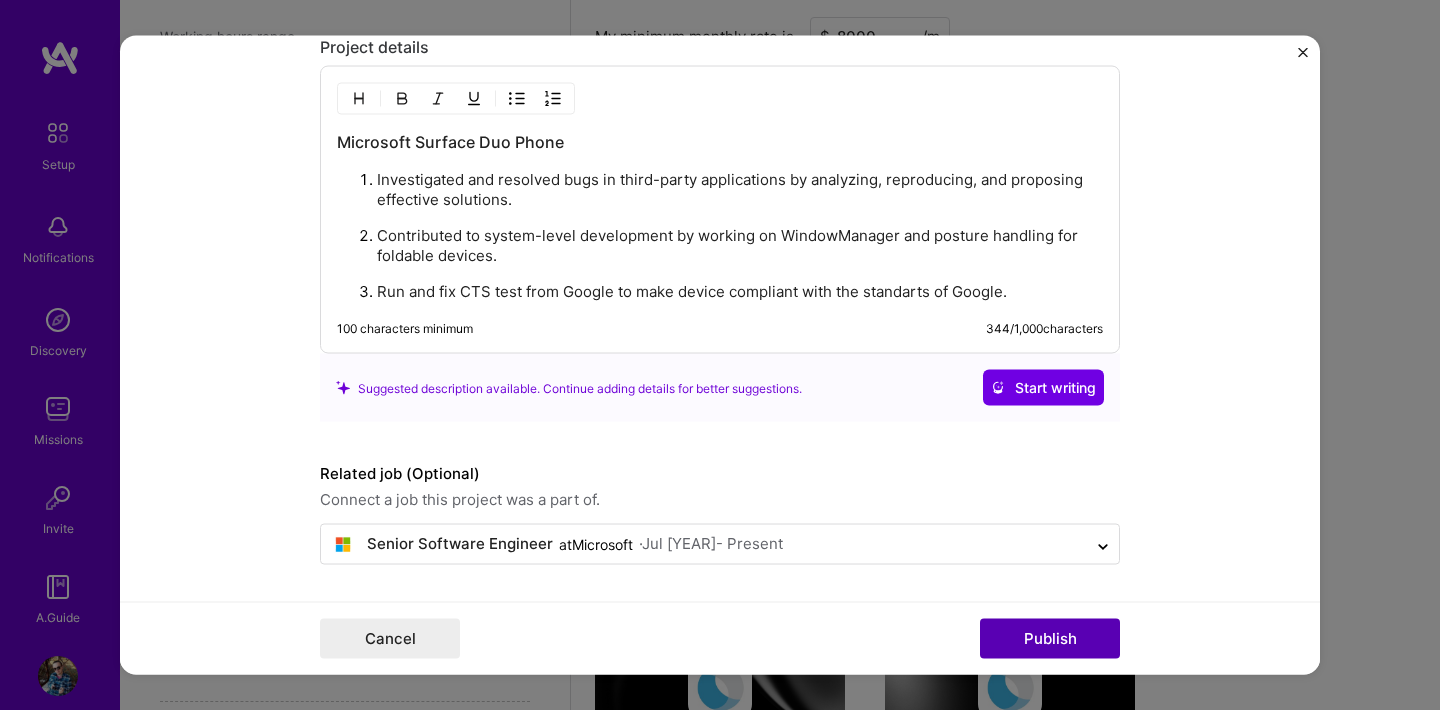 click on "Publish" at bounding box center [1050, 639] 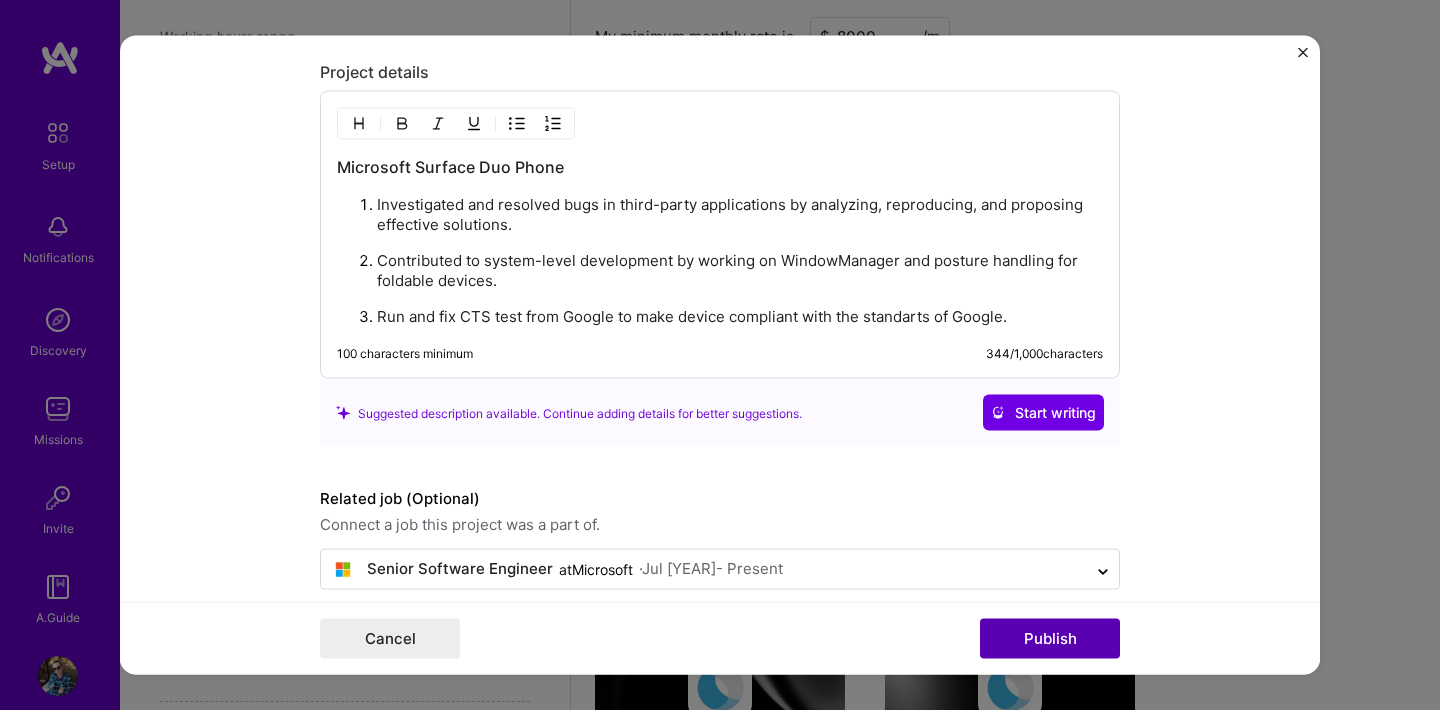 scroll, scrollTop: 580, scrollLeft: 0, axis: vertical 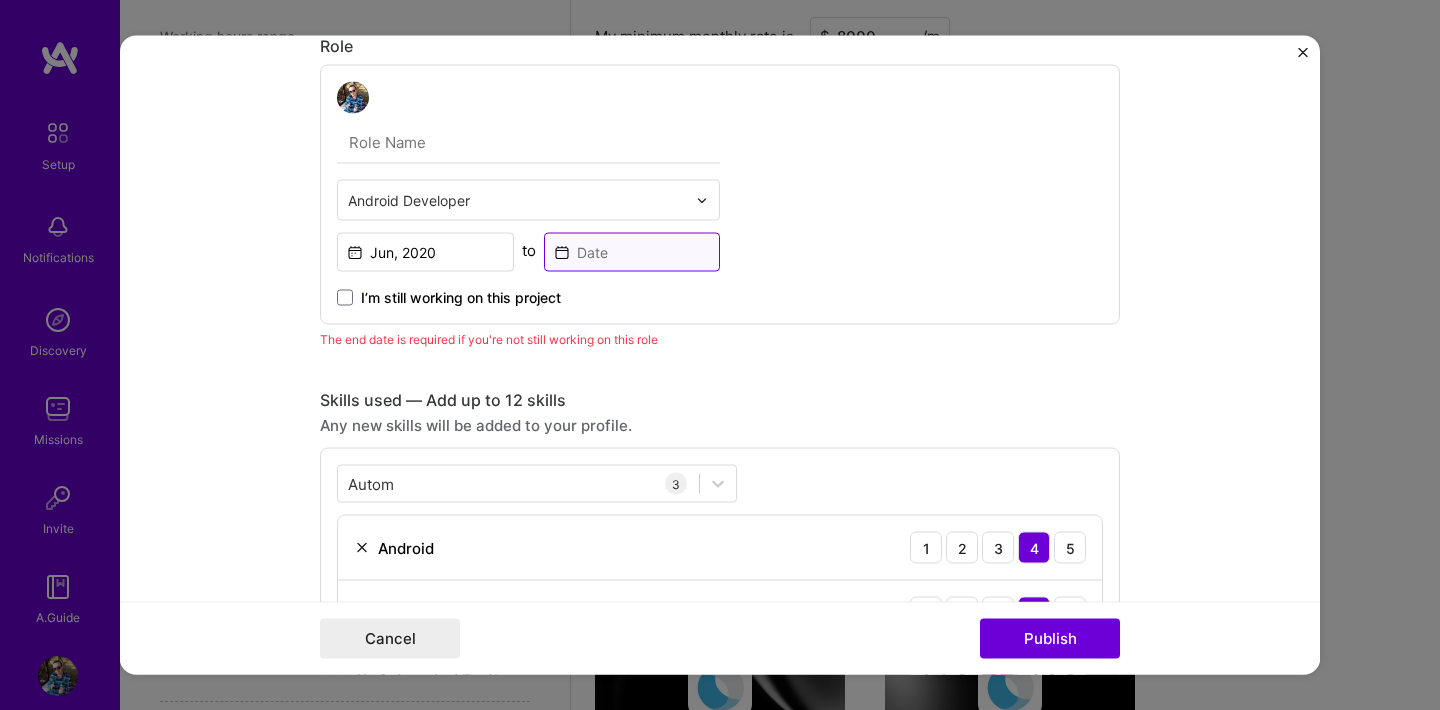 click at bounding box center [632, 252] 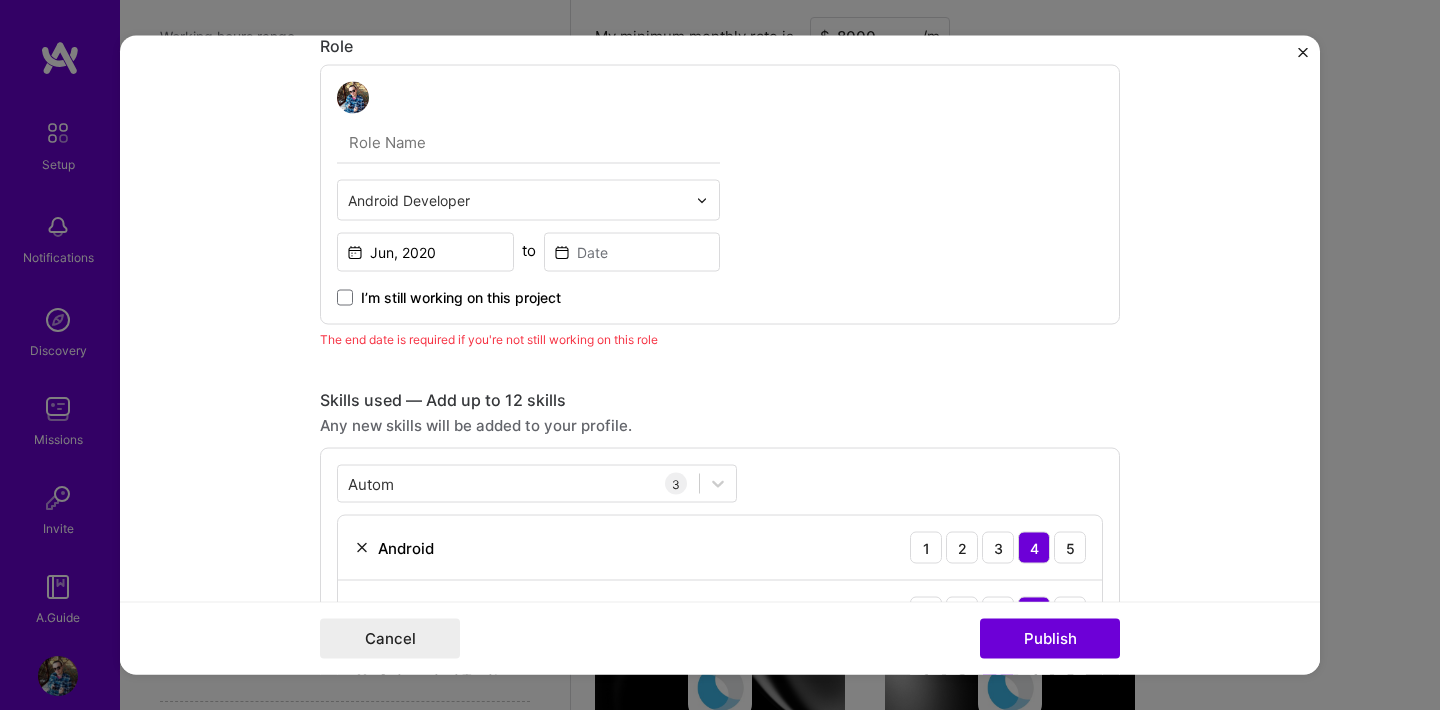 click on "I’m still working on this project" at bounding box center (461, 298) 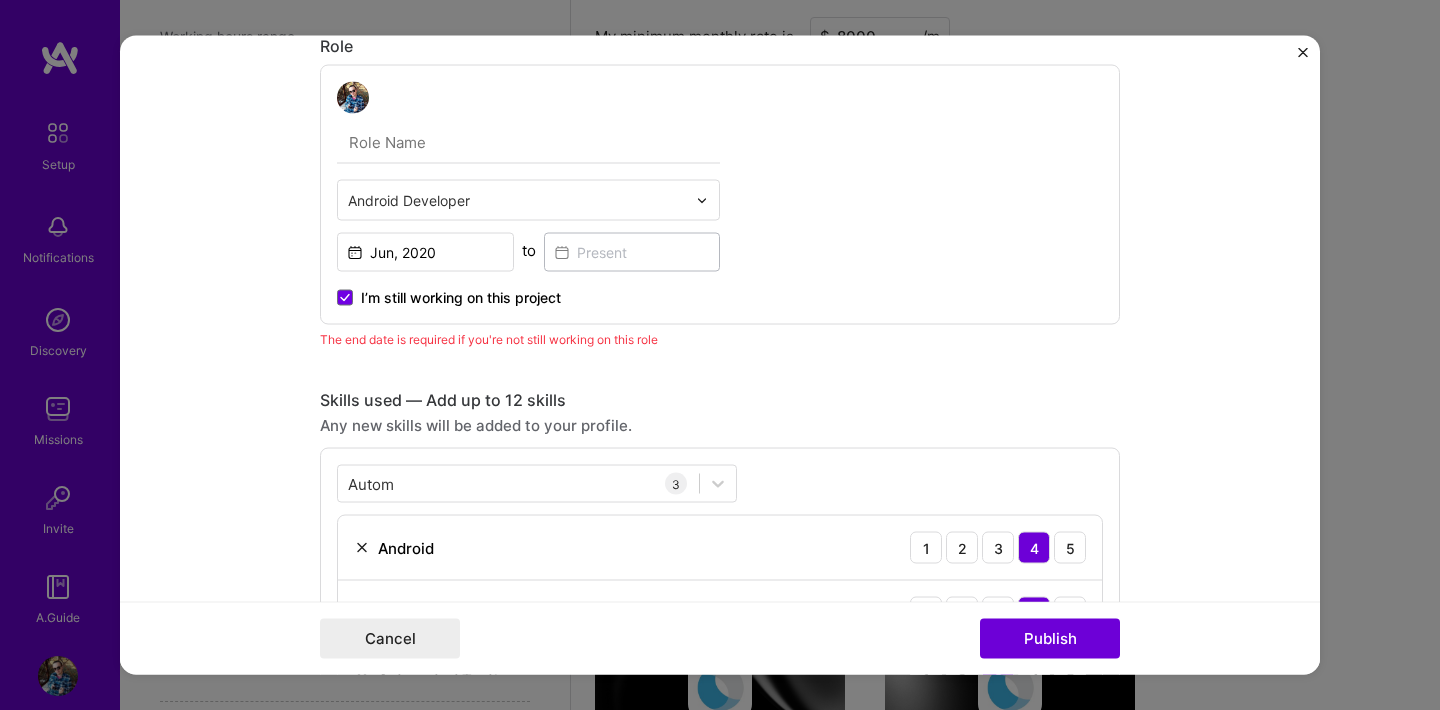 click on "I’m still working on this project" at bounding box center [461, 298] 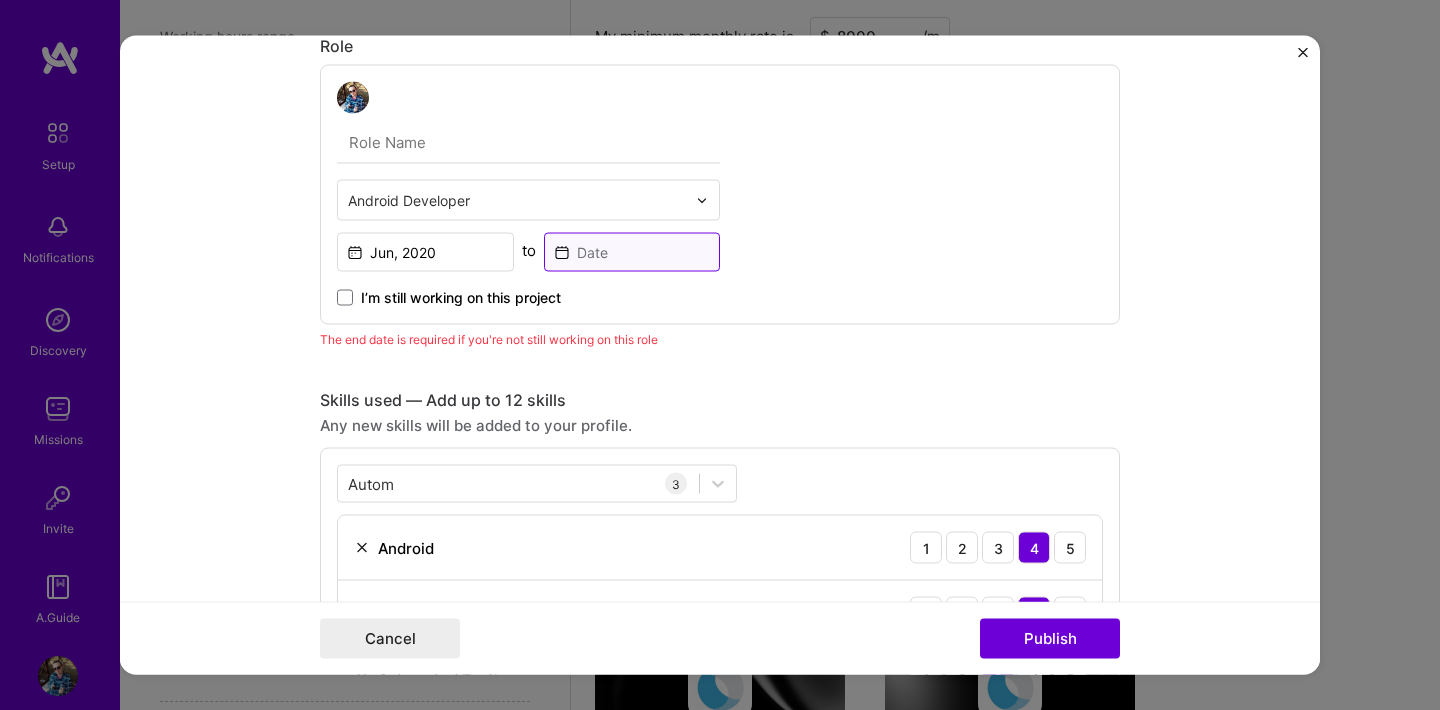 click at bounding box center [632, 252] 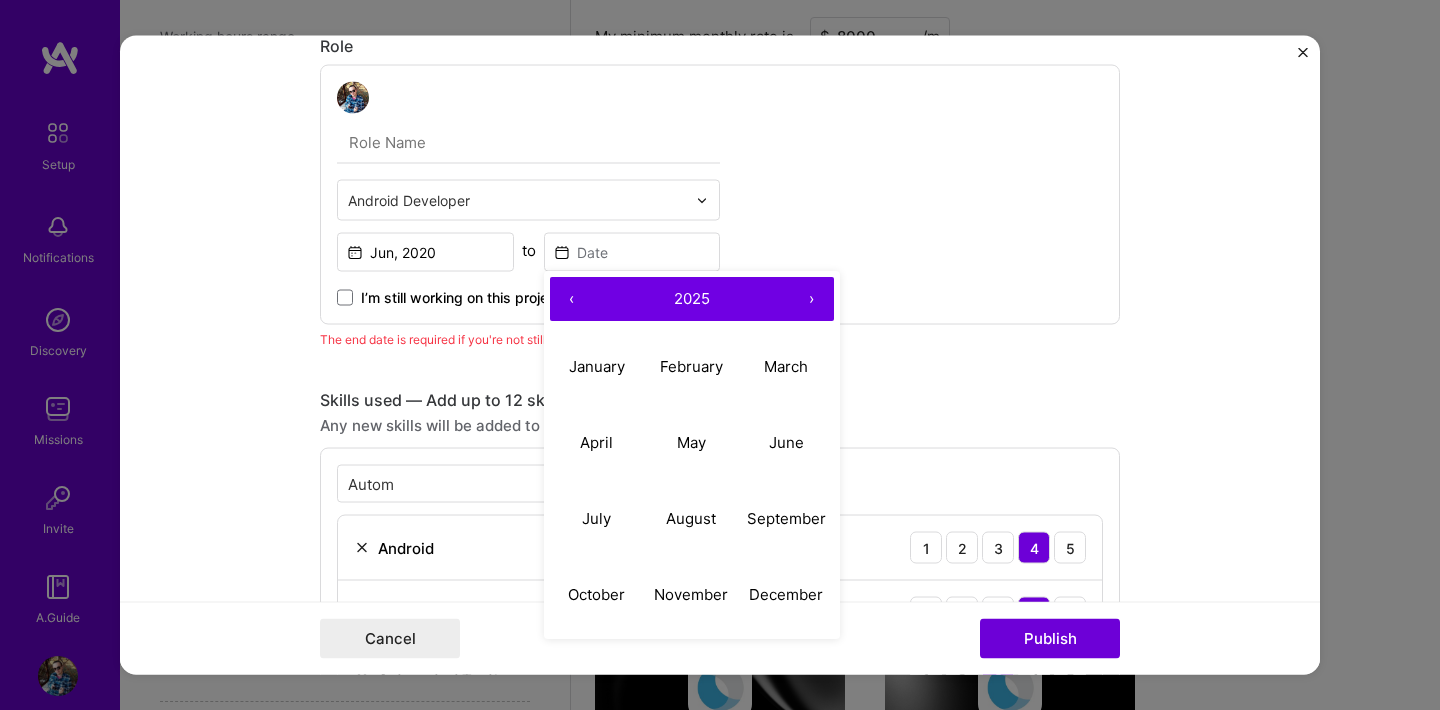 click on "‹" at bounding box center (572, 300) 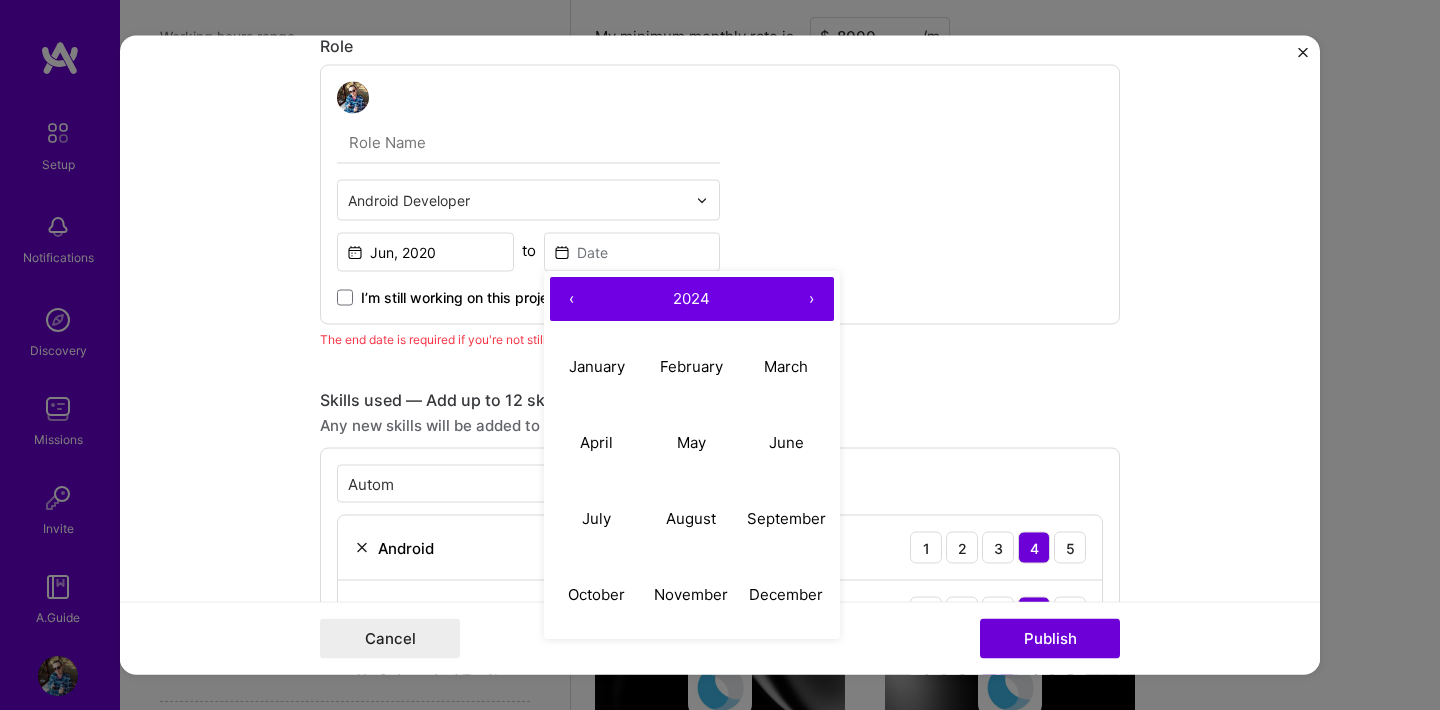 click on "‹" at bounding box center (572, 300) 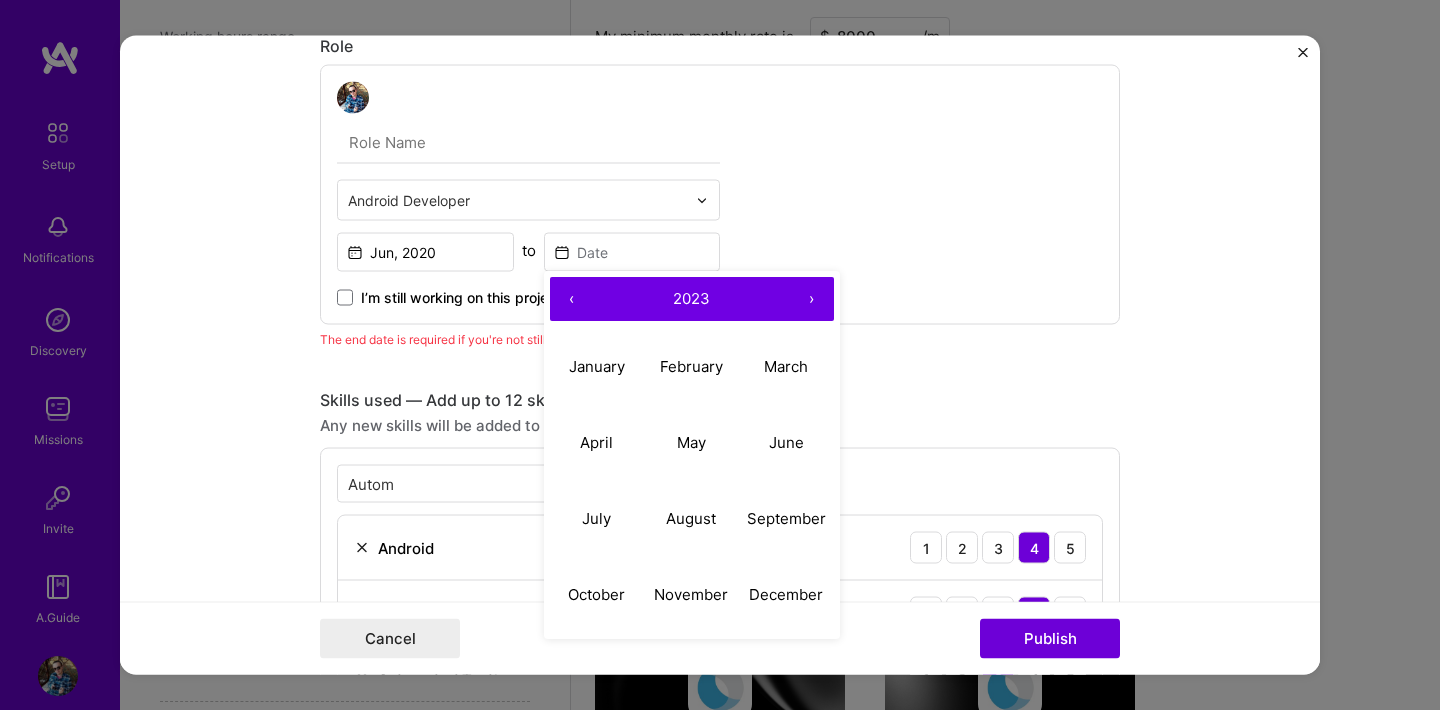 click on "‹" at bounding box center [572, 300] 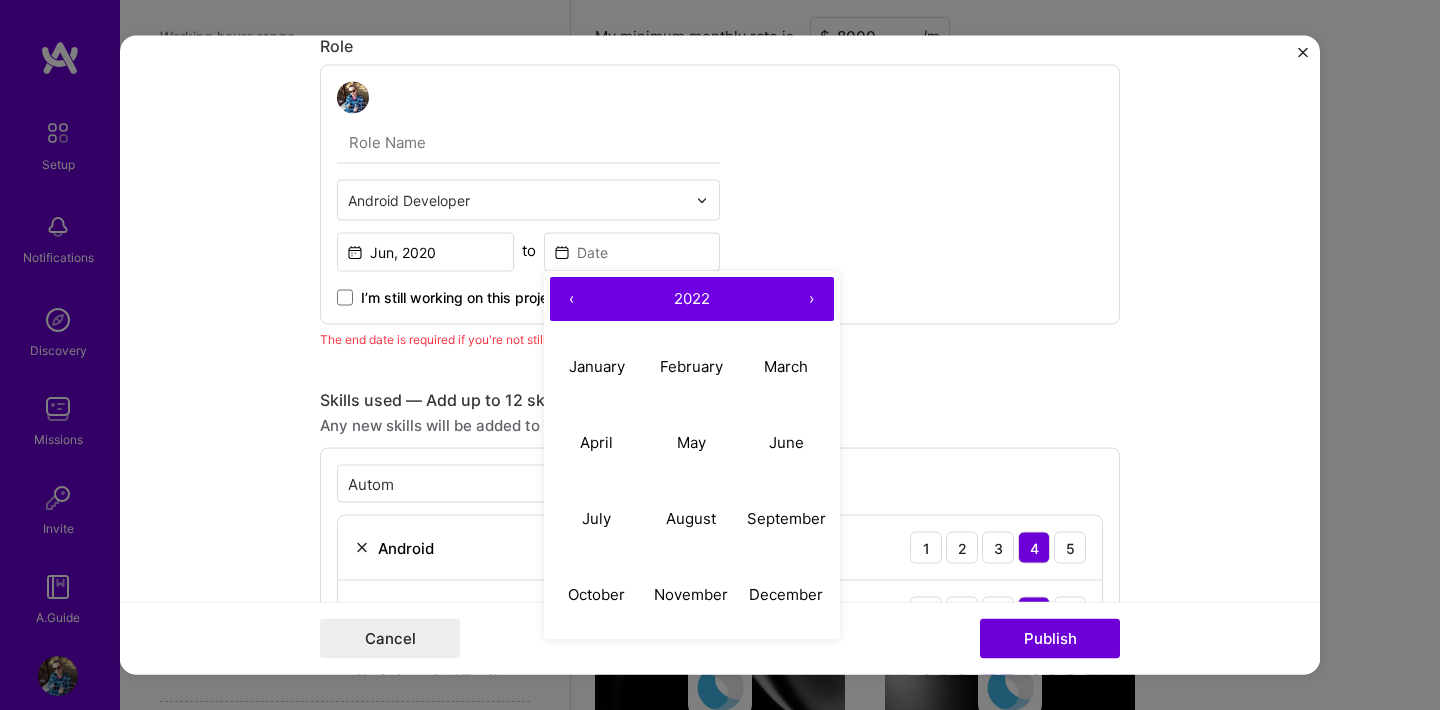 click on "‹" at bounding box center (572, 300) 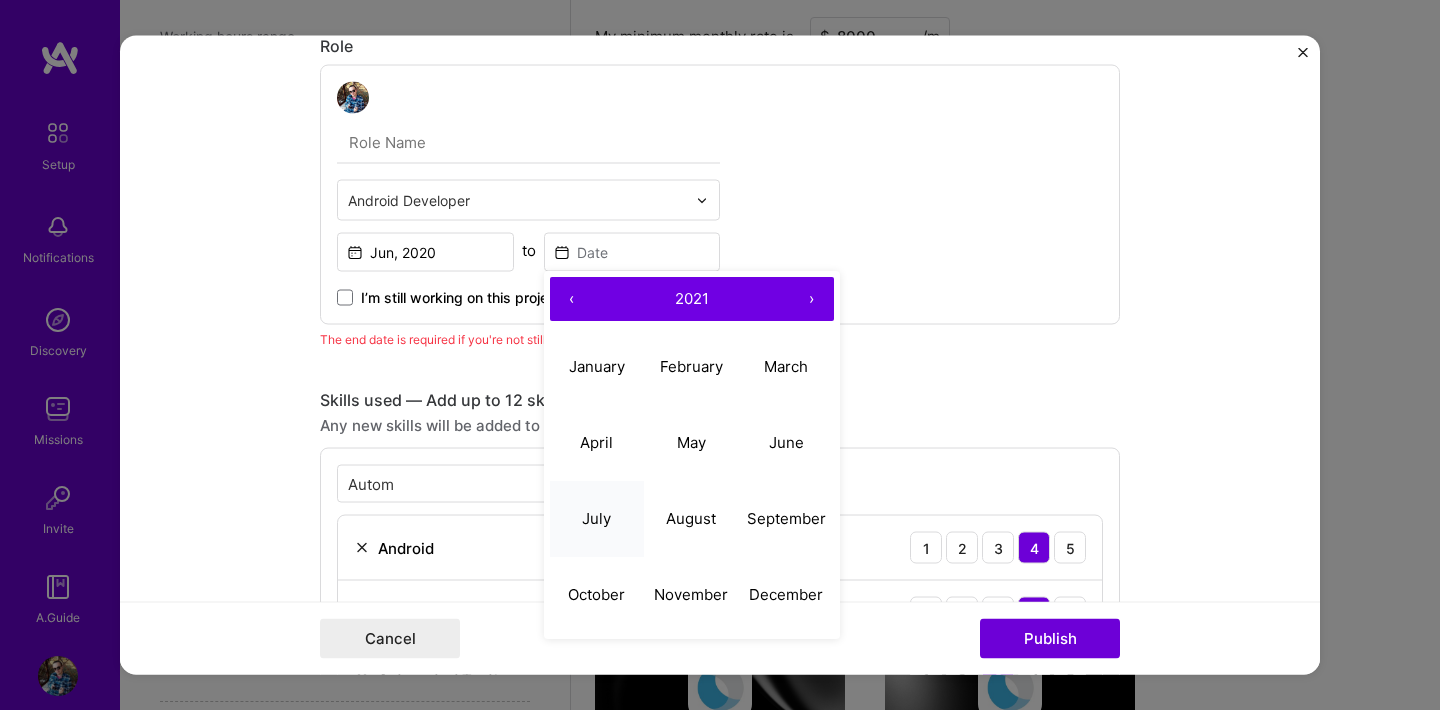 click on "July" at bounding box center (597, 519) 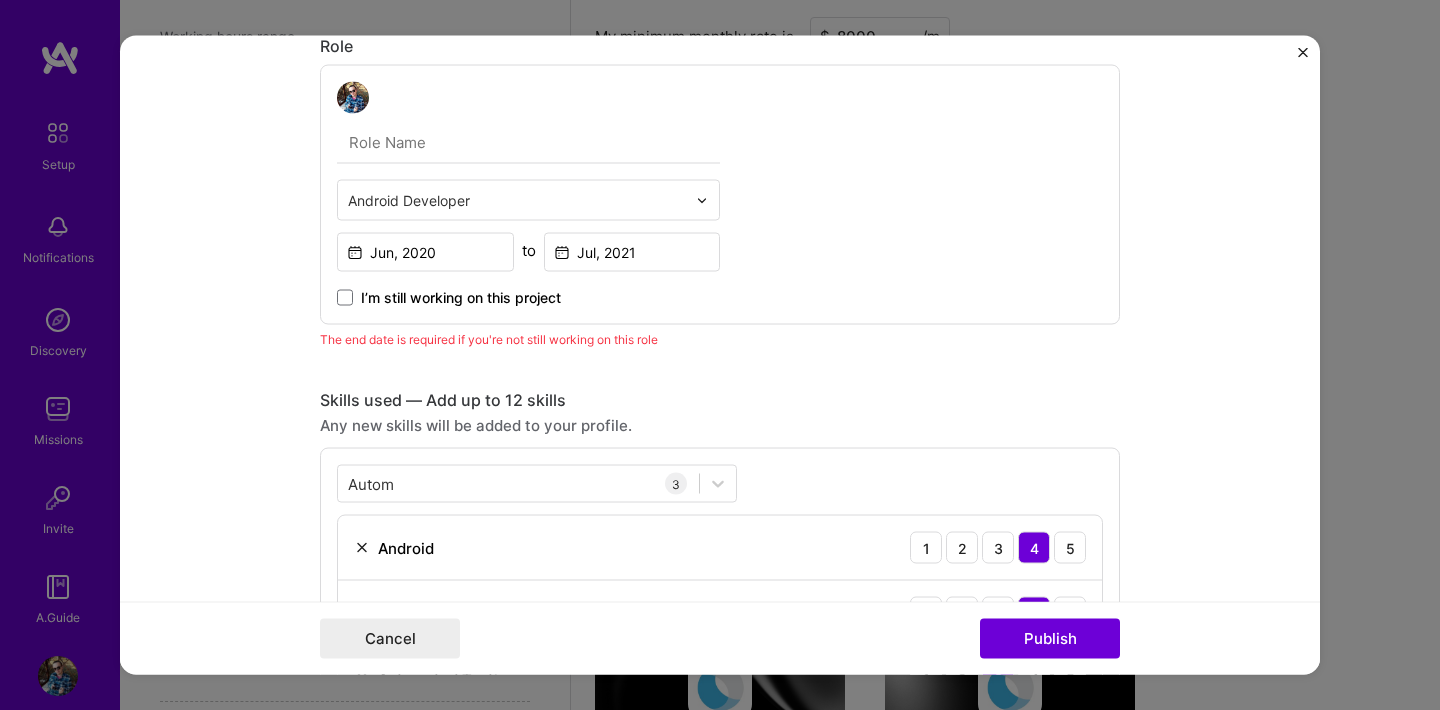 type on "Jul, 2021" 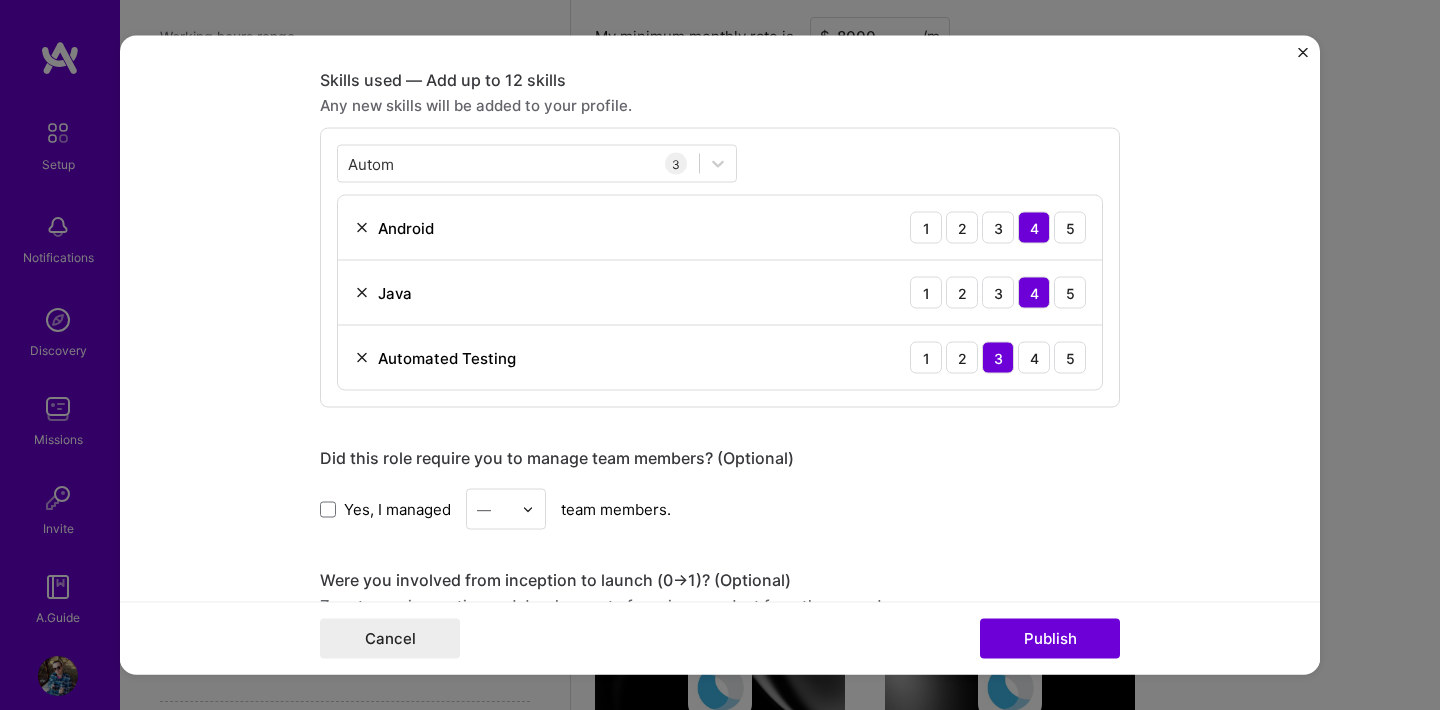 scroll, scrollTop: 909, scrollLeft: 0, axis: vertical 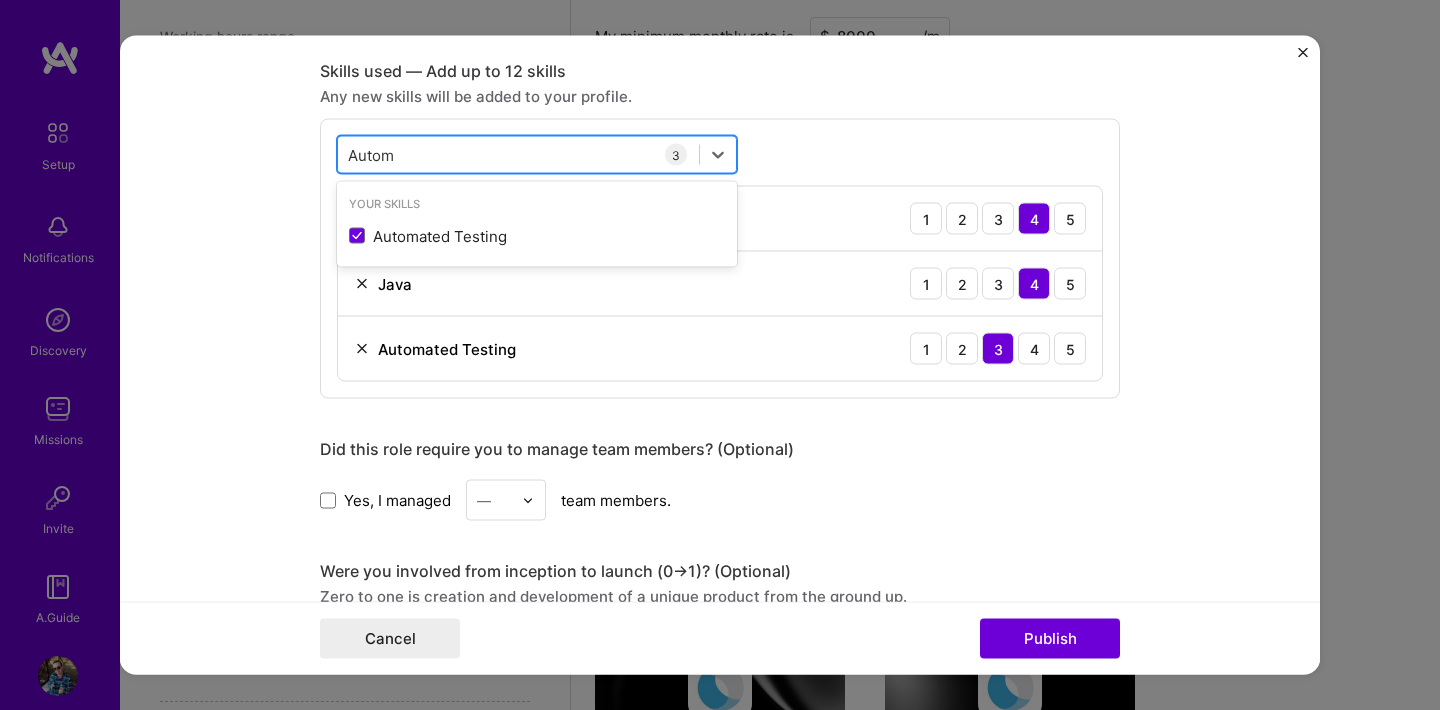 click on "Autom Autom" at bounding box center [518, 154] 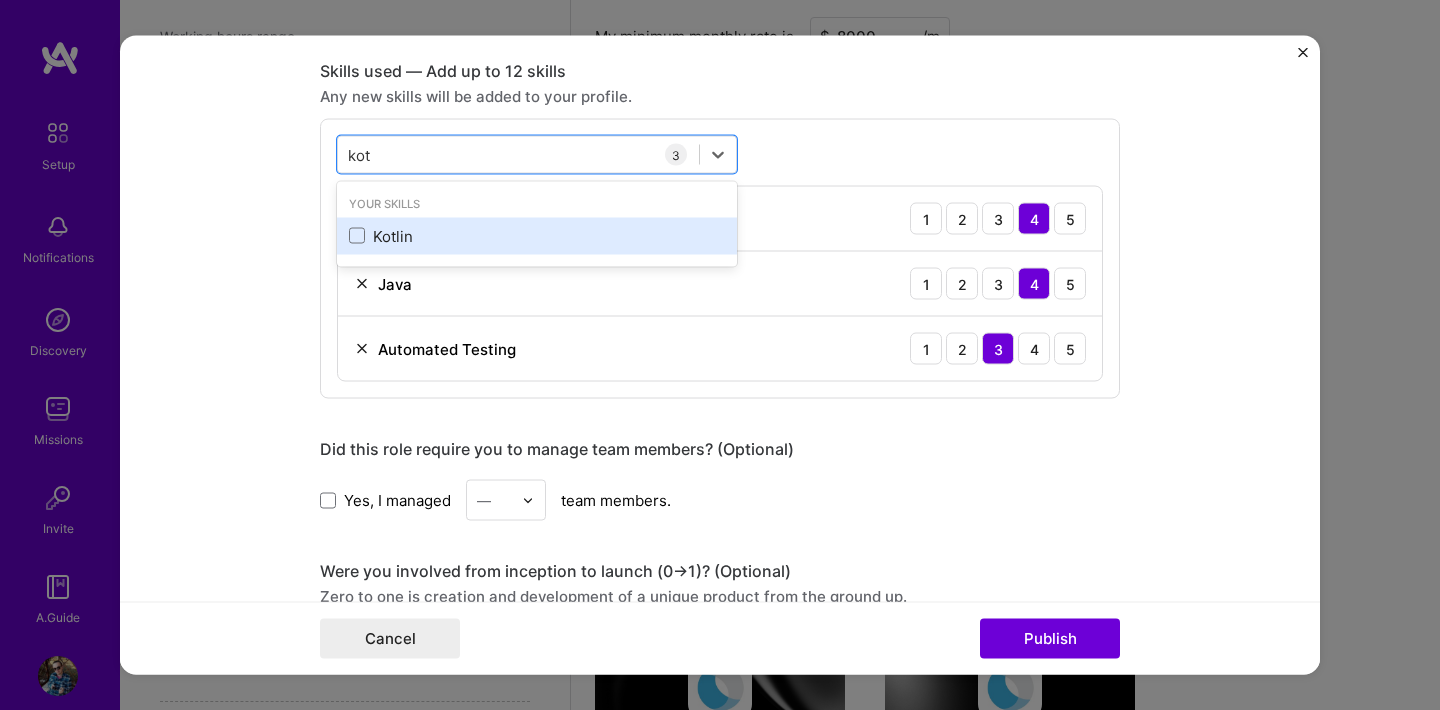 click on "Kotlin" at bounding box center (537, 235) 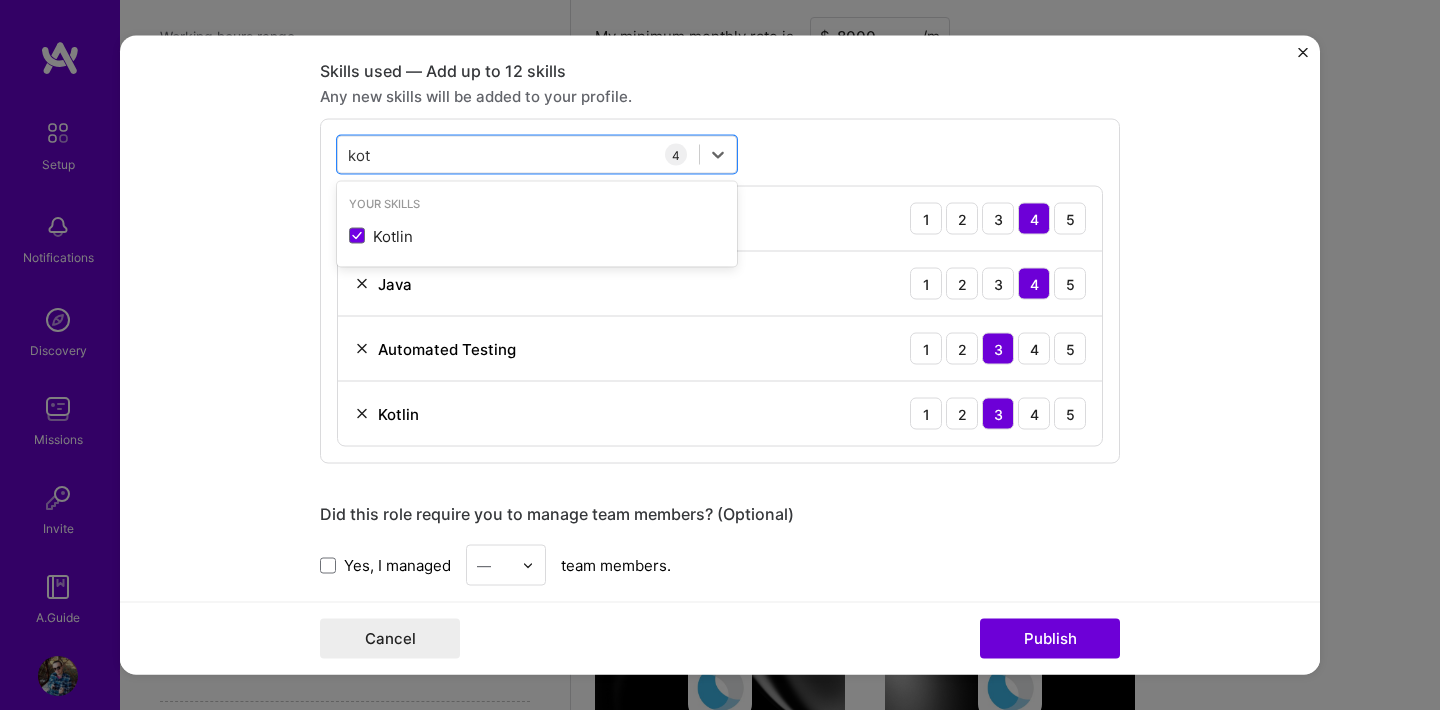 type on "kot" 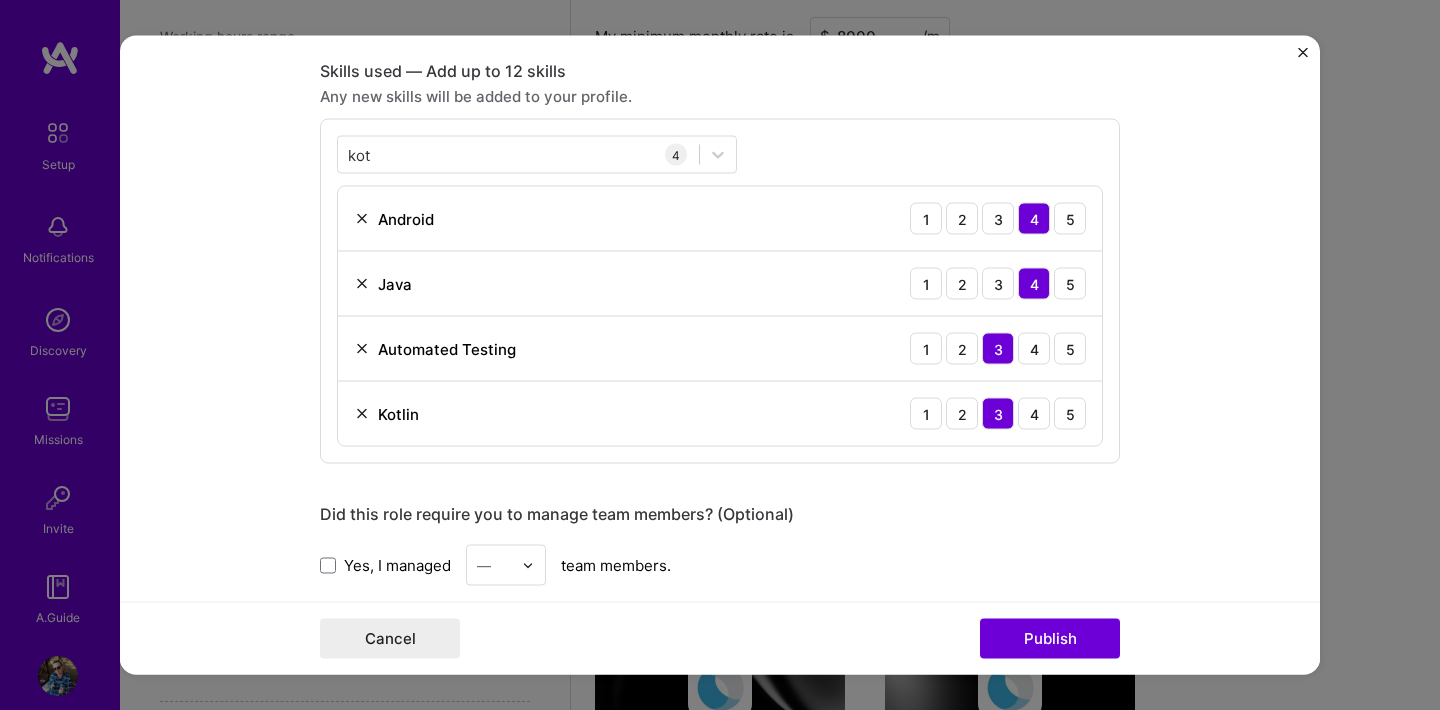 click on "Microsoft Surface Duo Phone" at bounding box center (720, 354) 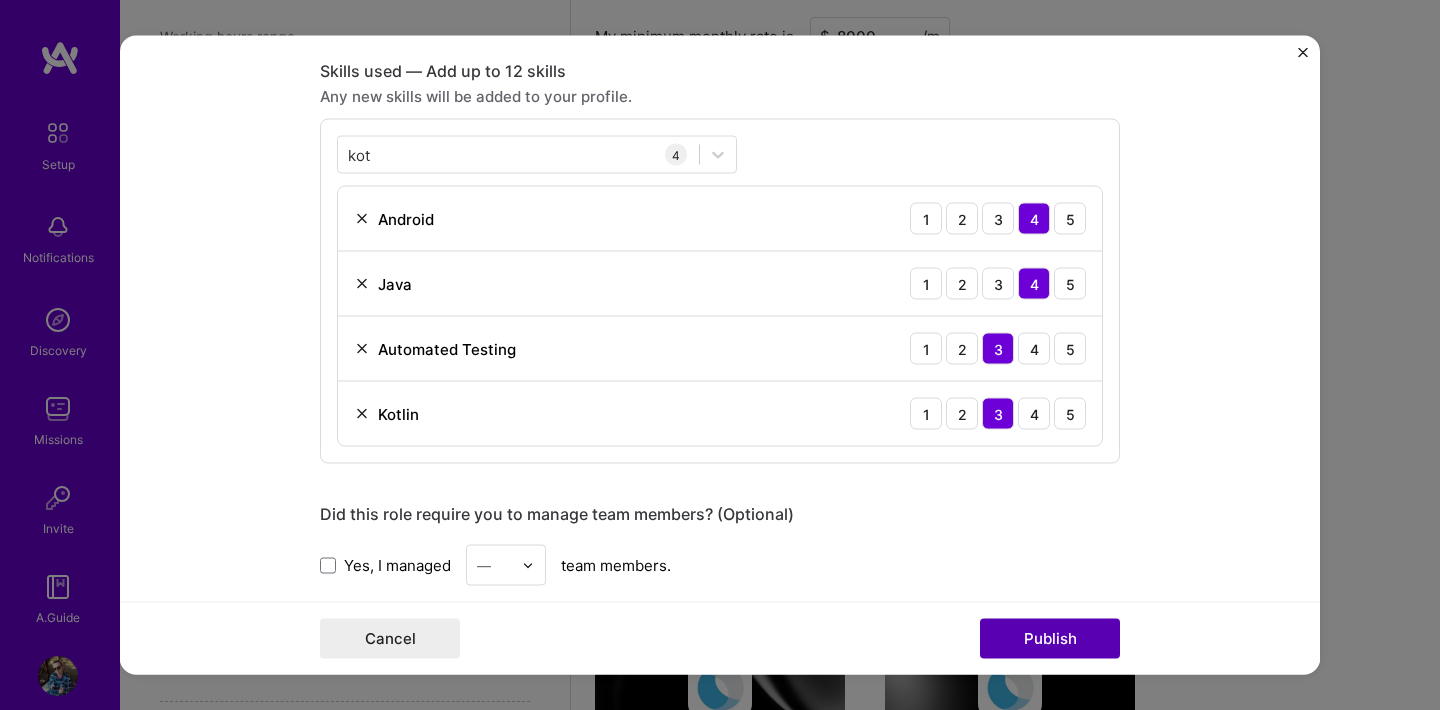 click on "Publish" at bounding box center [1050, 639] 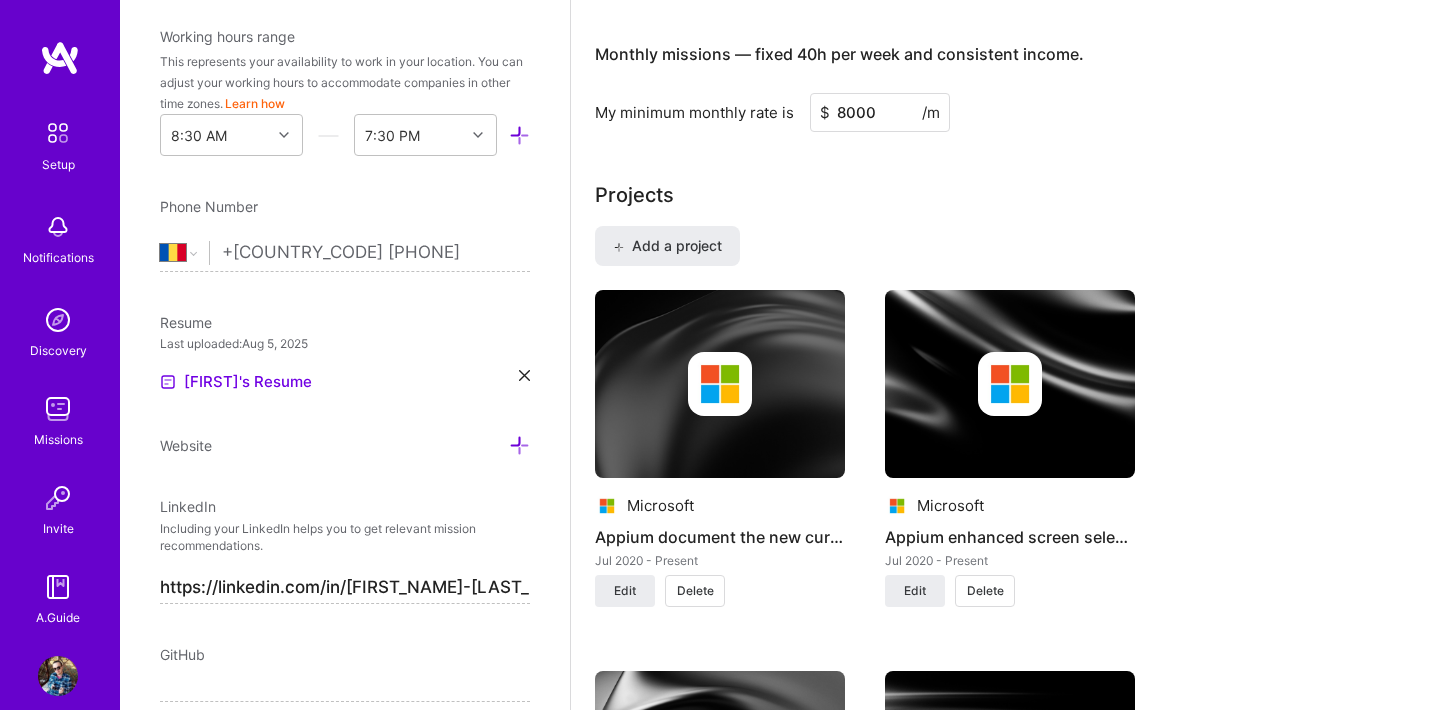 scroll, scrollTop: 1151, scrollLeft: 0, axis: vertical 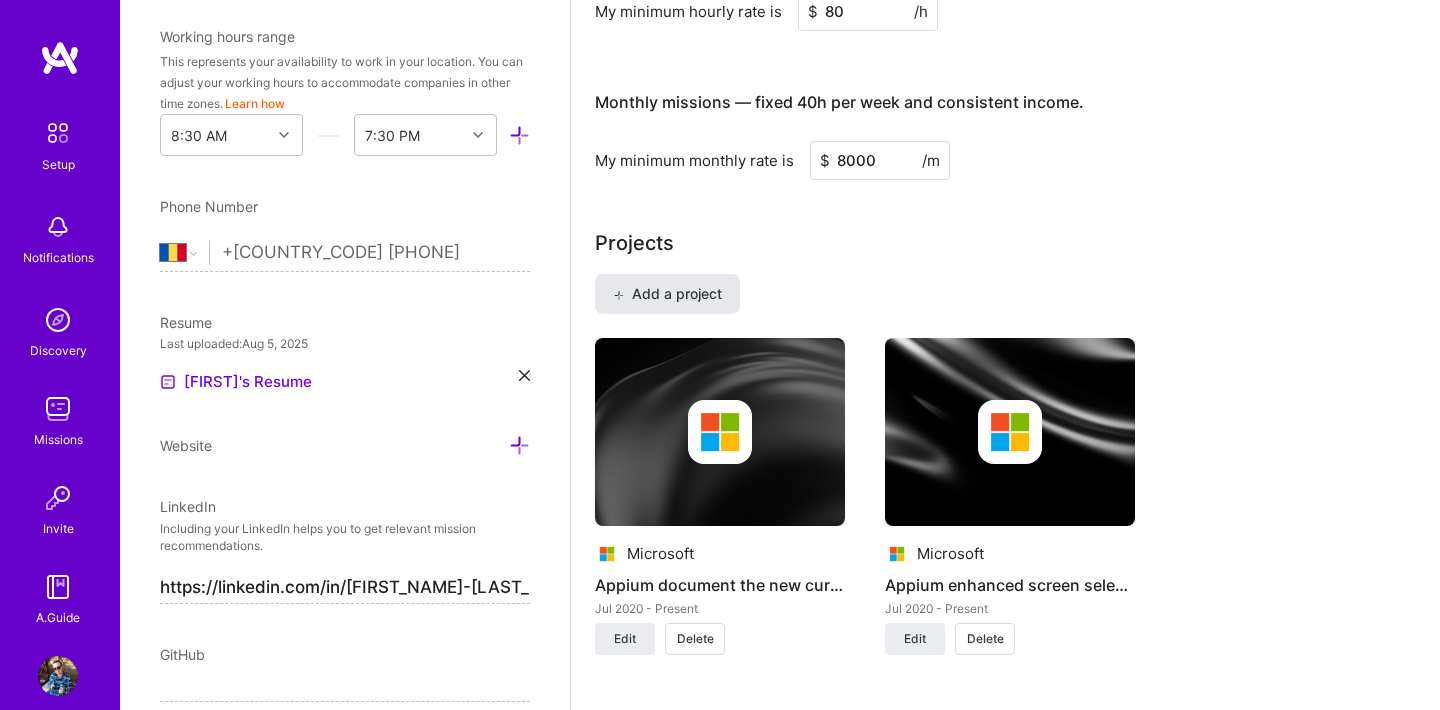 click on "Add a project" at bounding box center [667, 294] 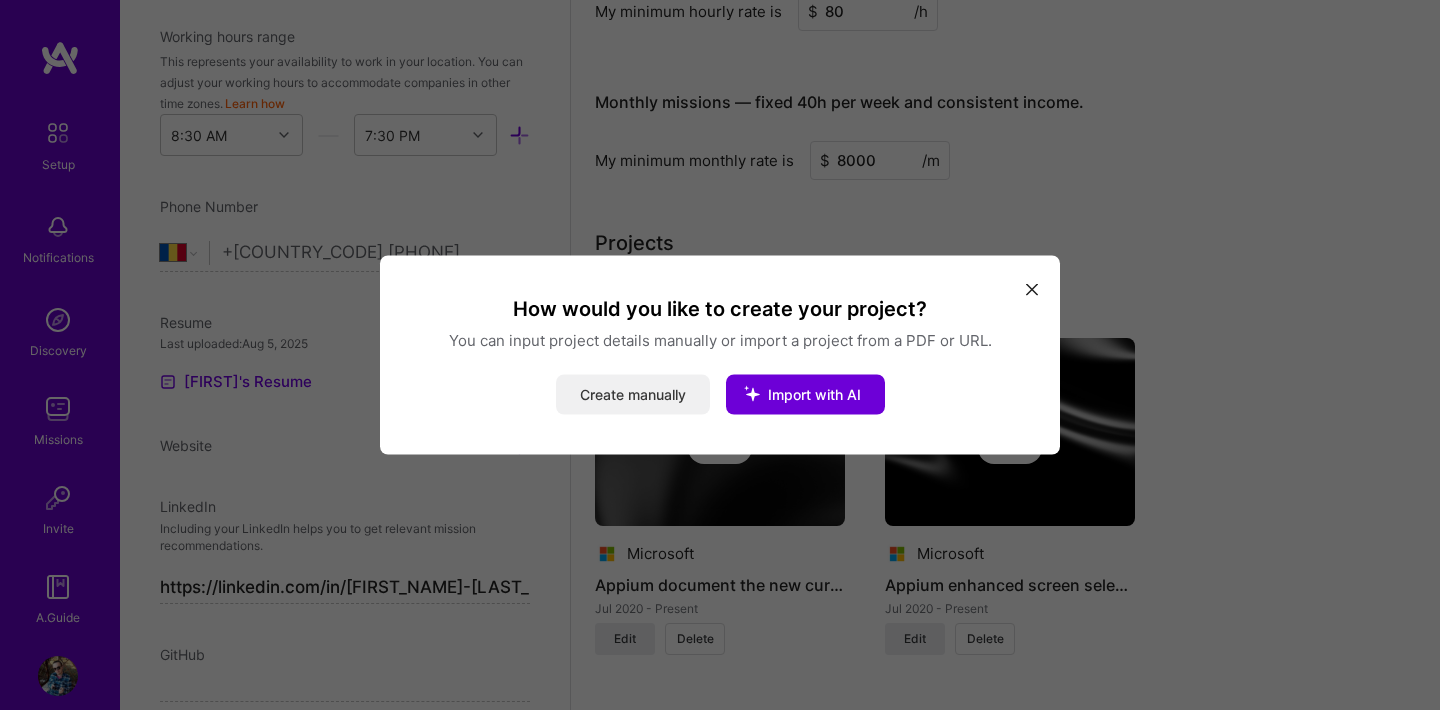 click on "Create manually" at bounding box center [633, 395] 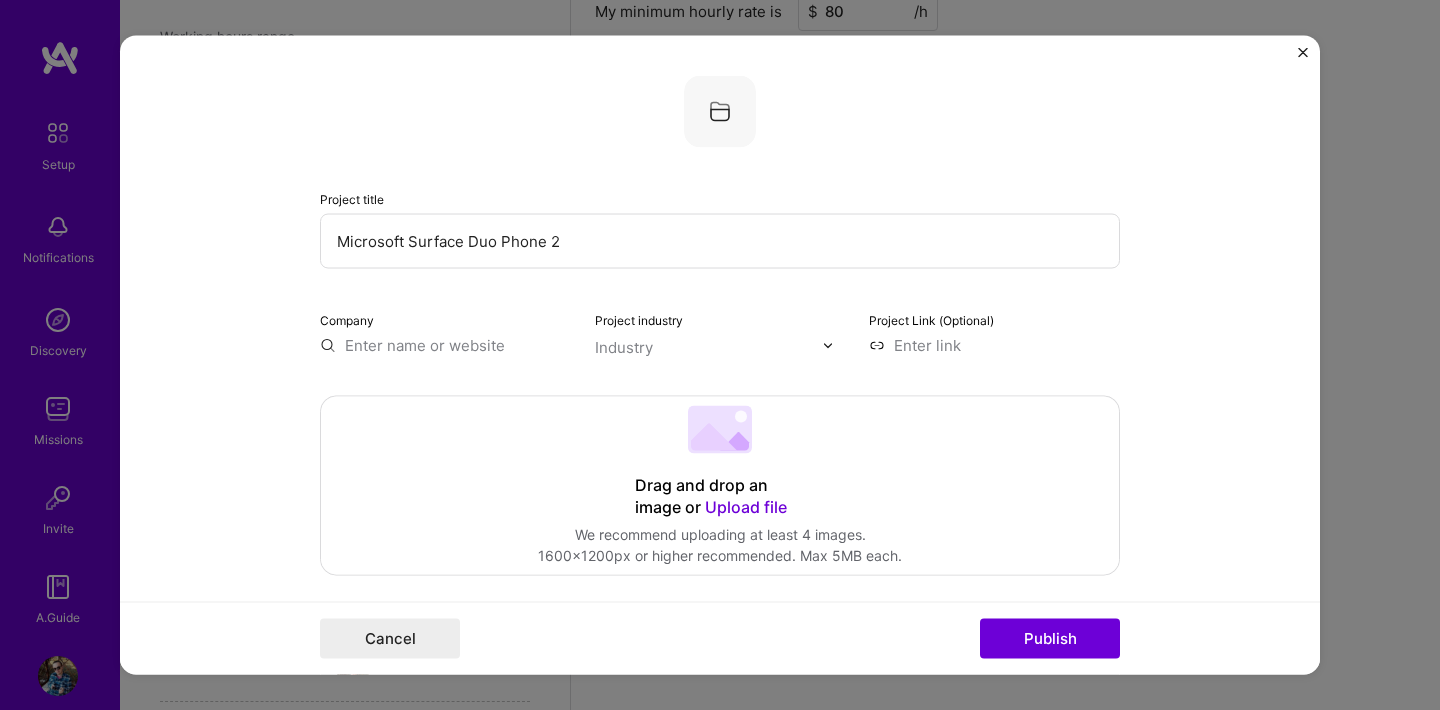 type on "Microsoft Surface Duo Phone 2" 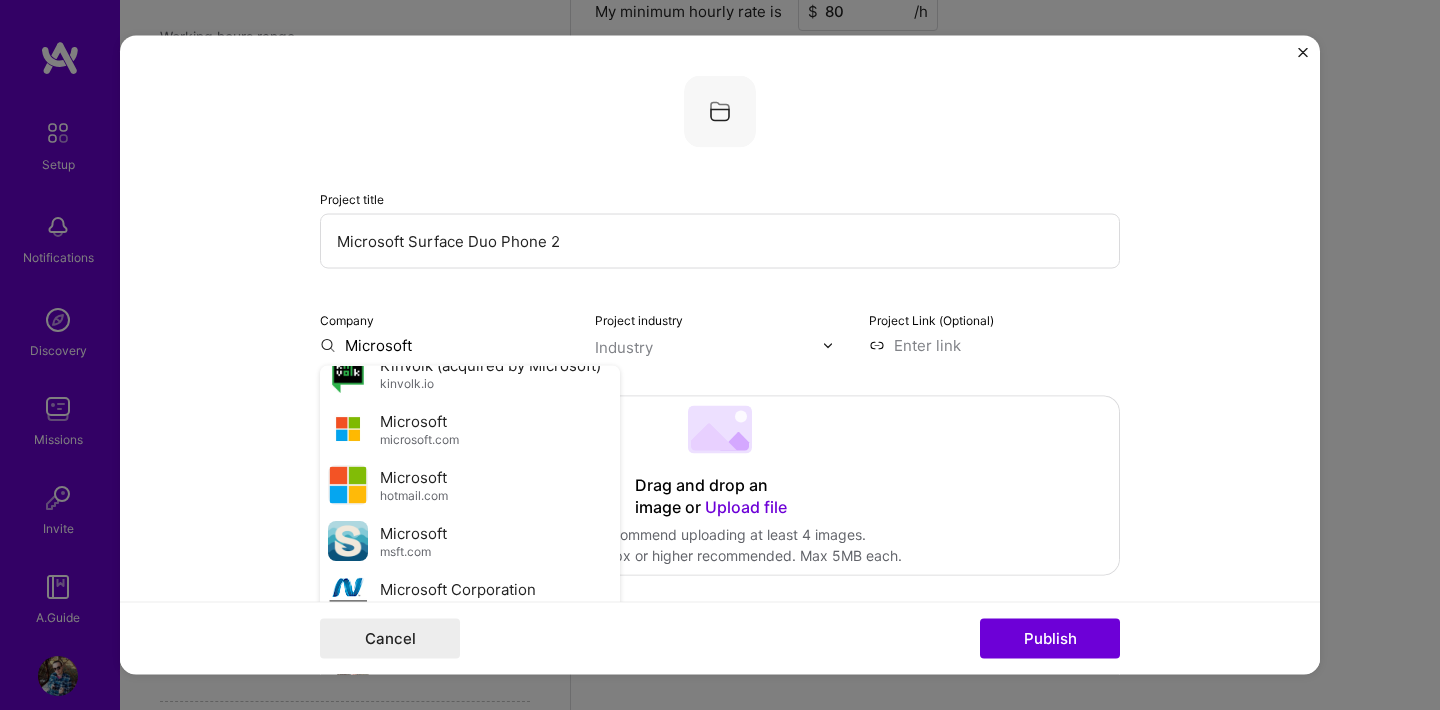 scroll, scrollTop: 485, scrollLeft: 0, axis: vertical 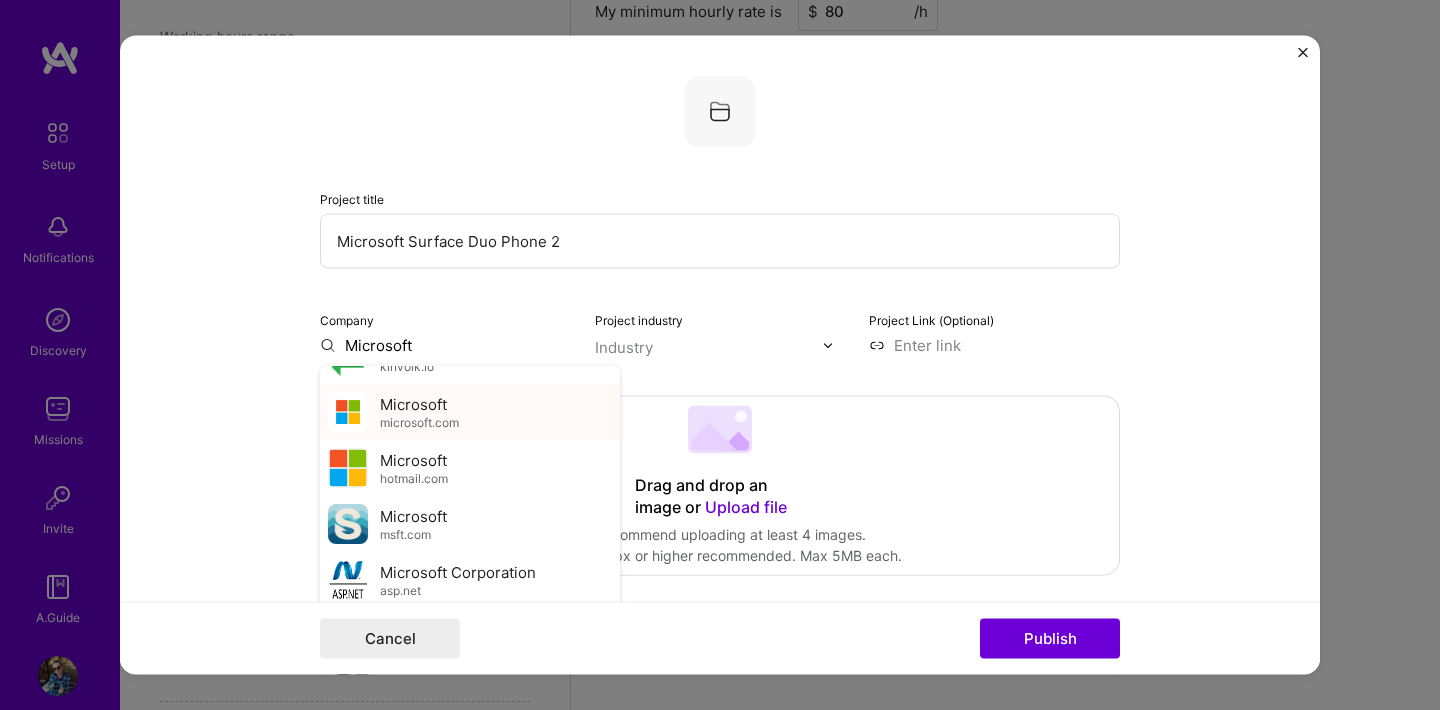 type on "Microsoft" 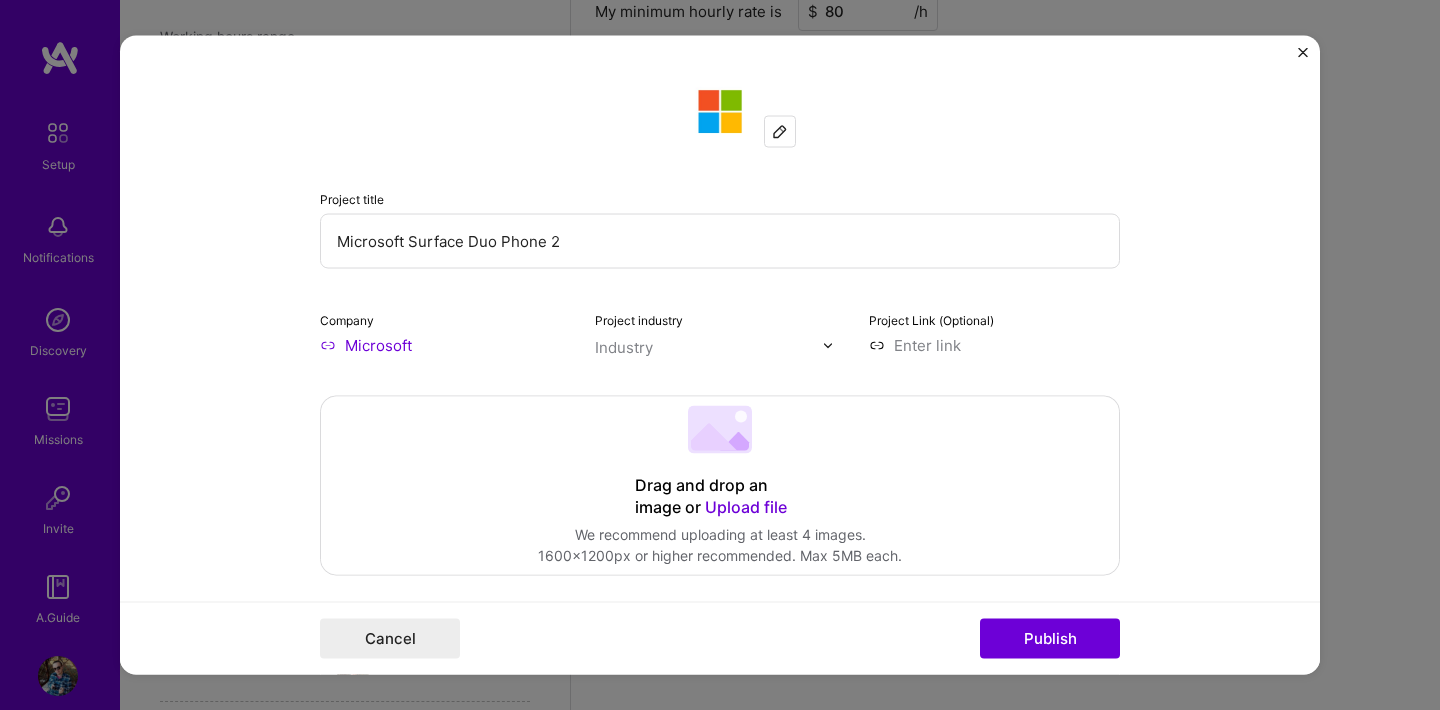 click on "Project title Microsoft Surface Duo Phone 2 Company Microsoft
Project industry Industry Project Link (Optional)
Drag and drop an image or   Upload file Upload file We recommend uploading at least 4 images. 1600x1200px or higher recommended. Max 5MB each. Role Android Developer
to
I’m still working on this project Skills used — Add up to 12 skills Any new skills will be added to your profile. Enter skills... Did this role require you to manage team members? (Optional) Yes, I managed — team members. Were you involved from inception to launch (0  ->  1)? (Optional) Zero to one is creation and development of a unique product from the ground up. I was involved in zero to one with this project Add metrics (Optional) Metrics help you visually show the outcome of a project. You can add up to 3 metrics. Project details   100 characters minimum 0 / 1,000  characters Related job (Optional) Connect a job this project was a part of. Select a job" at bounding box center (720, 1050) 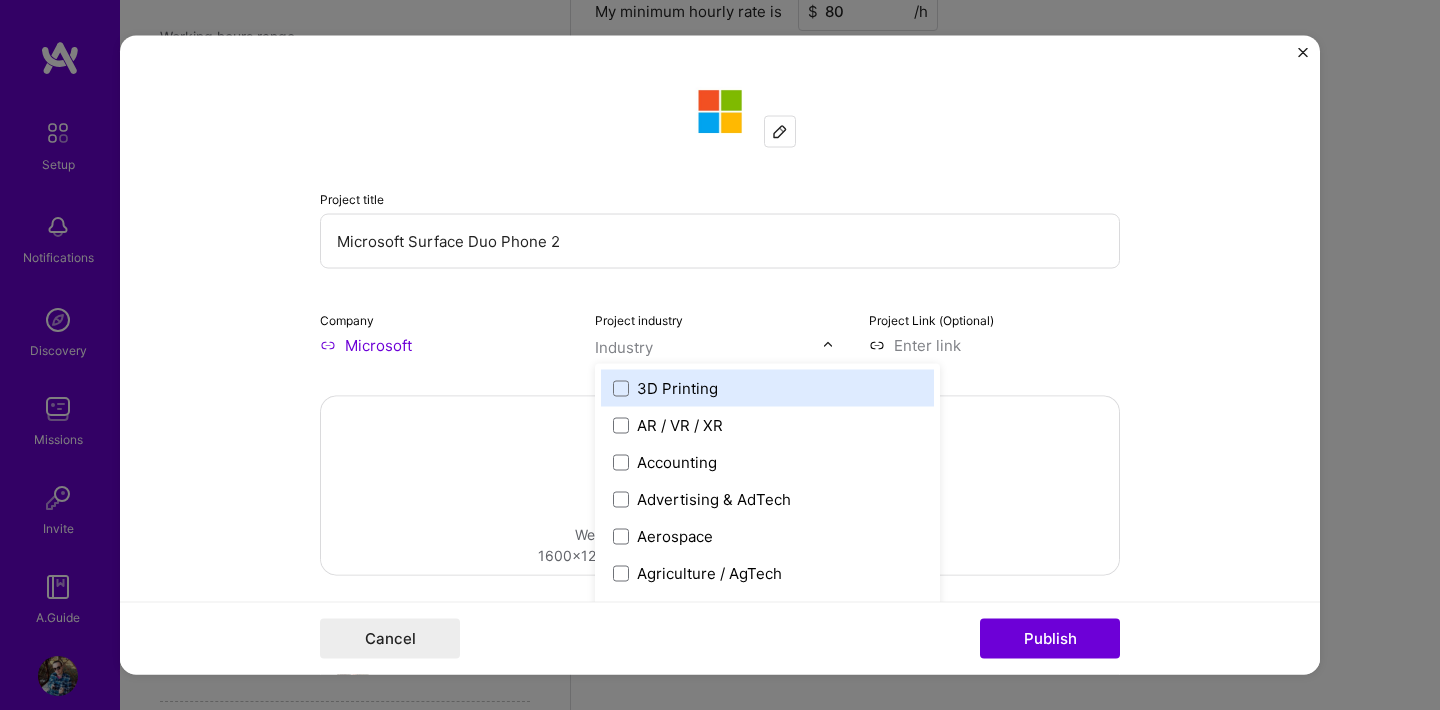 click at bounding box center [709, 347] 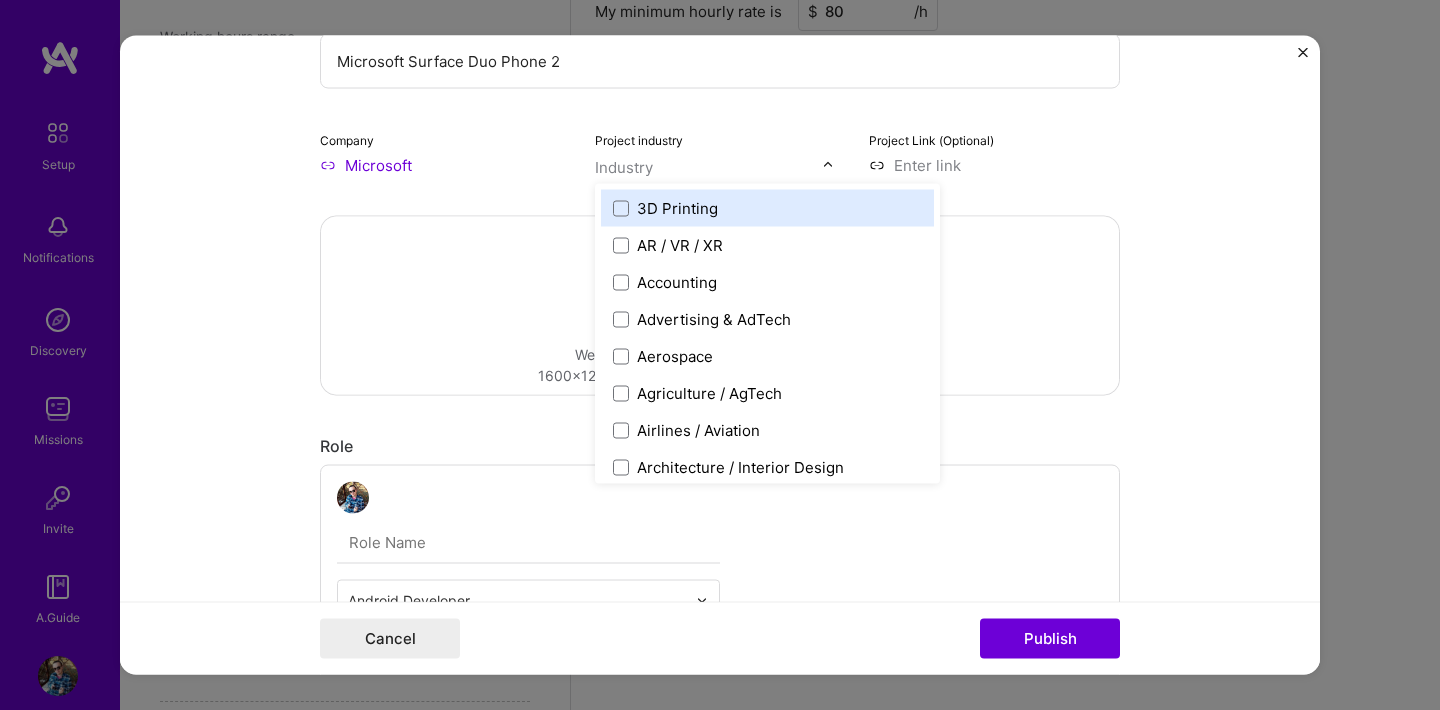 scroll, scrollTop: 185, scrollLeft: 0, axis: vertical 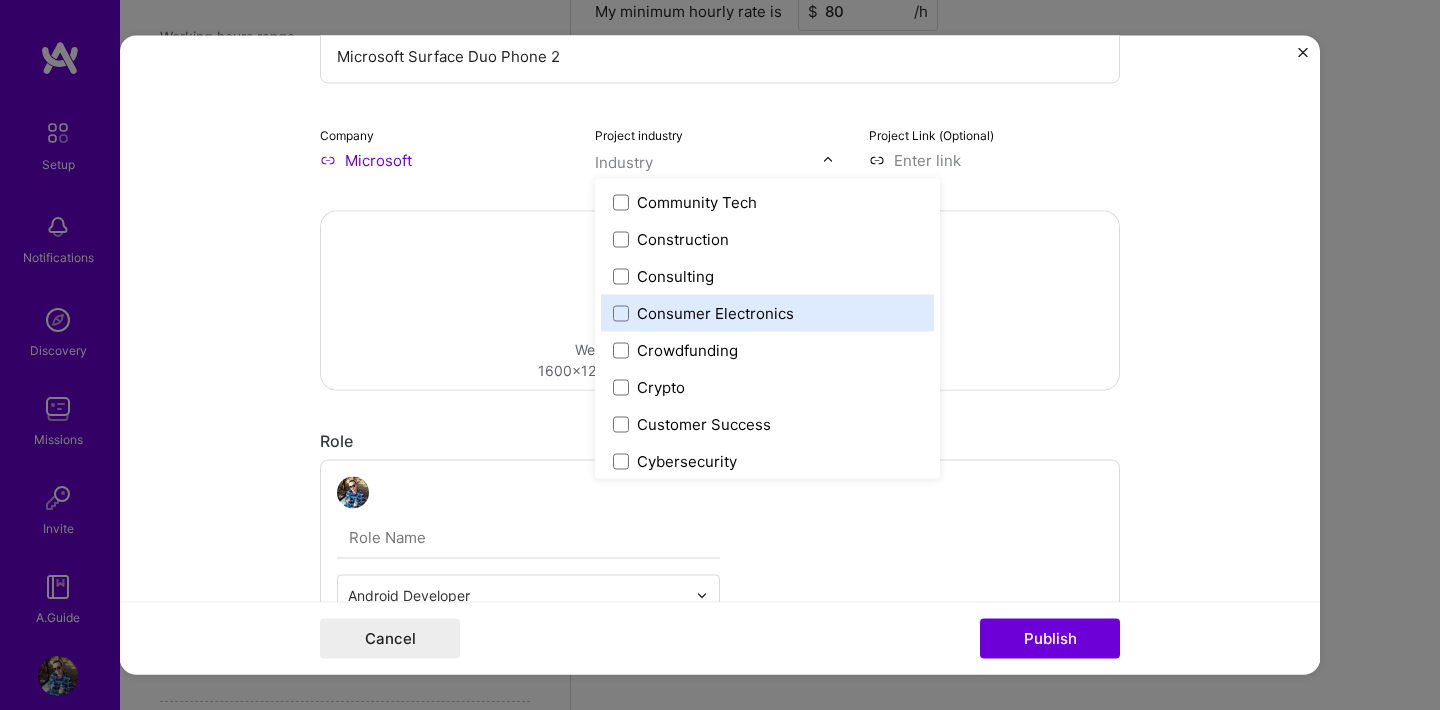 click on "Consumer Electronics" at bounding box center [715, 313] 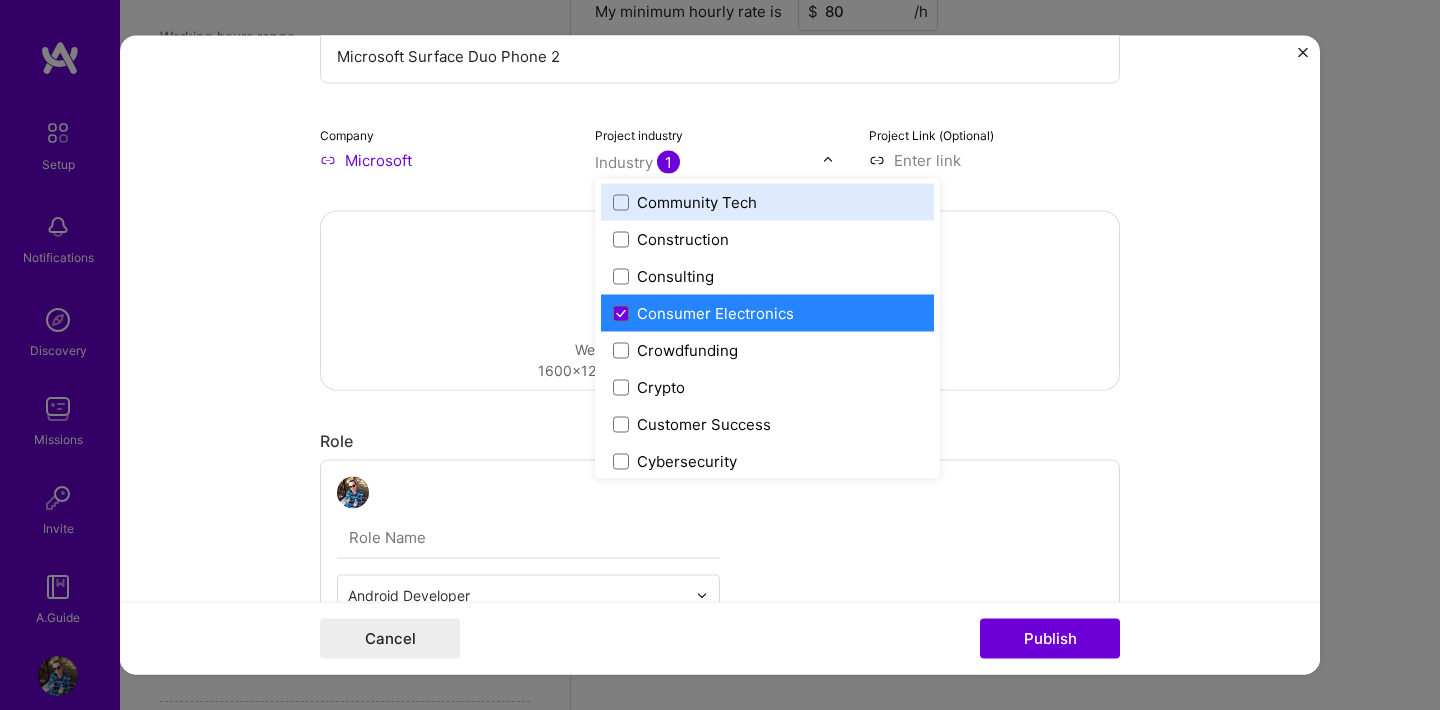 click on "Project Link (Optional)" at bounding box center [994, 147] 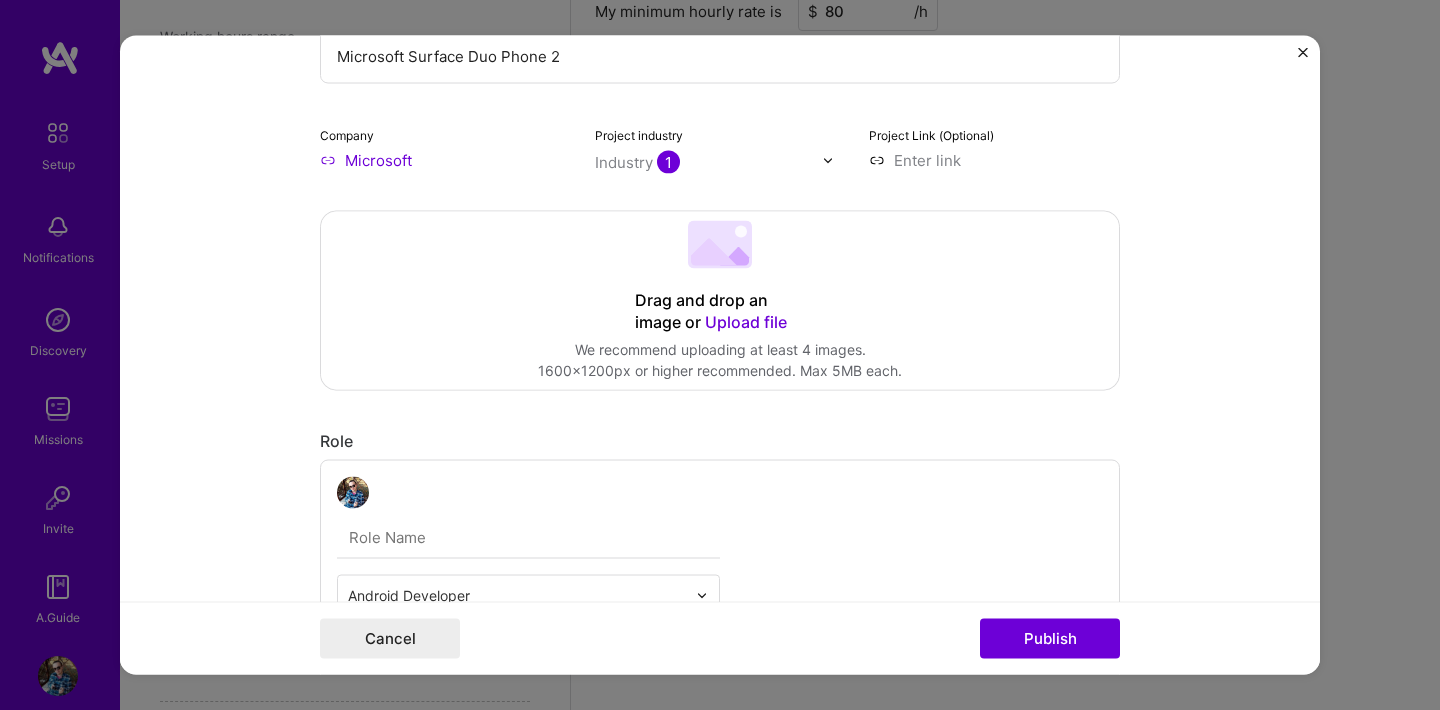 click on "Project title Microsoft Surface Duo Phone 2 Company Microsoft
Project industry Industry 1 Project Link (Optional)
Drag and drop an image or   Upload file Upload file We recommend uploading at least 4 images. 1600x1200px or higher recommended. Max 5MB each. Role Android Developer
to
I’m still working on this project Skills used — Add up to 12 skills Any new skills will be added to your profile. Enter skills... Did this role require you to manage team members? (Optional) Yes, I managed — team members. Were you involved from inception to launch (0  ->  1)? (Optional) Zero to one is creation and development of a unique product from the ground up. I was involved in zero to one with this project Add metrics (Optional) Metrics help you visually show the outcome of a project. You can add up to 3 metrics. Project details   100 characters minimum 0 / 1,000  characters Related job (Optional) Connect a job this project was a part of. Select a job" at bounding box center (720, 865) 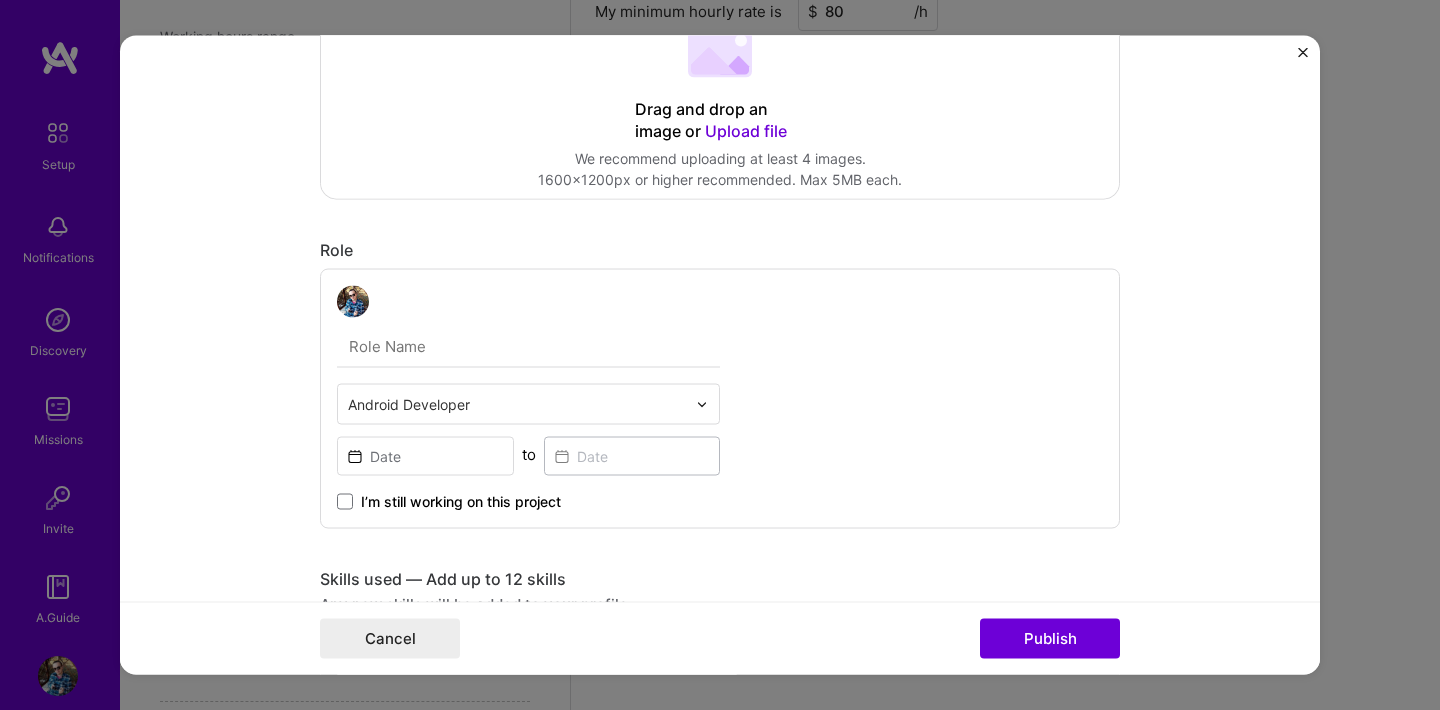 scroll, scrollTop: 429, scrollLeft: 0, axis: vertical 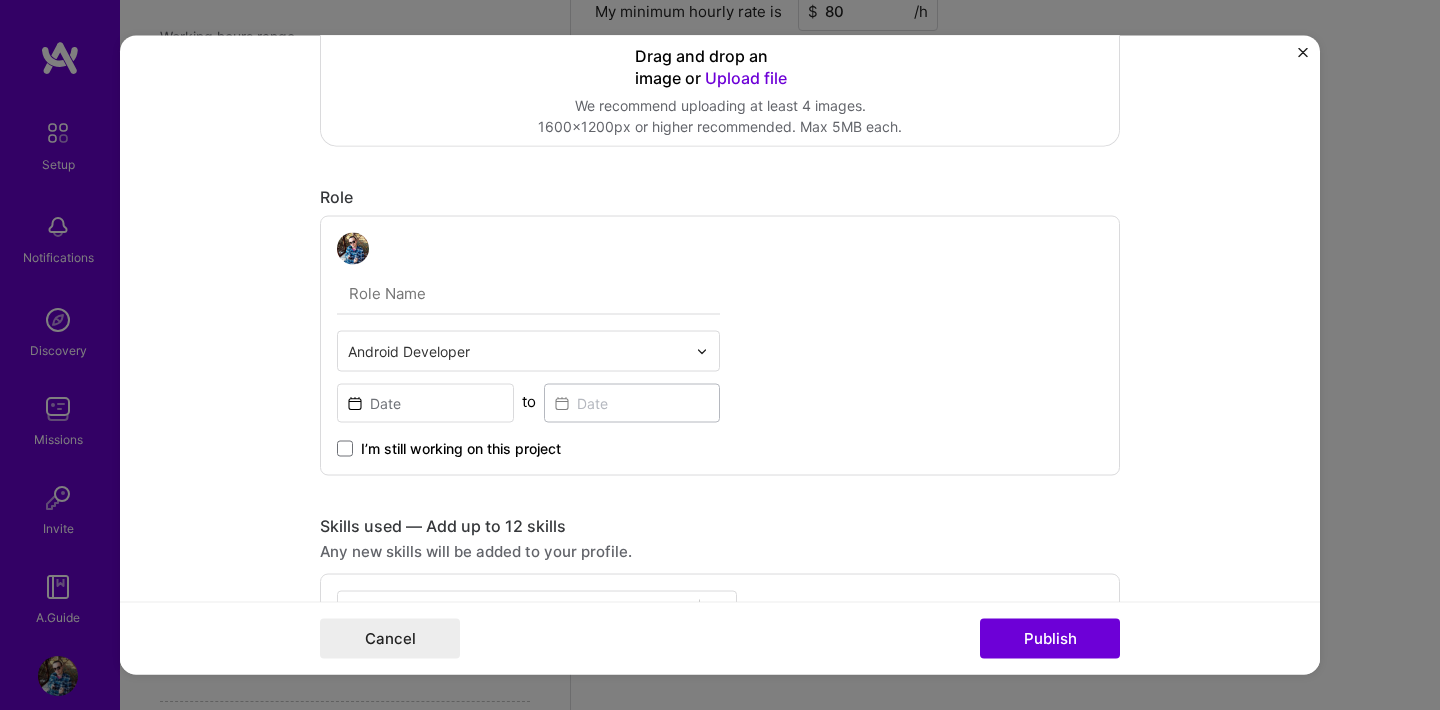 type on "https://www.microsoft.com/en-au/d/surface-duo-2/9408kgxp4xjl?activetab=pivot:phonecallstab" 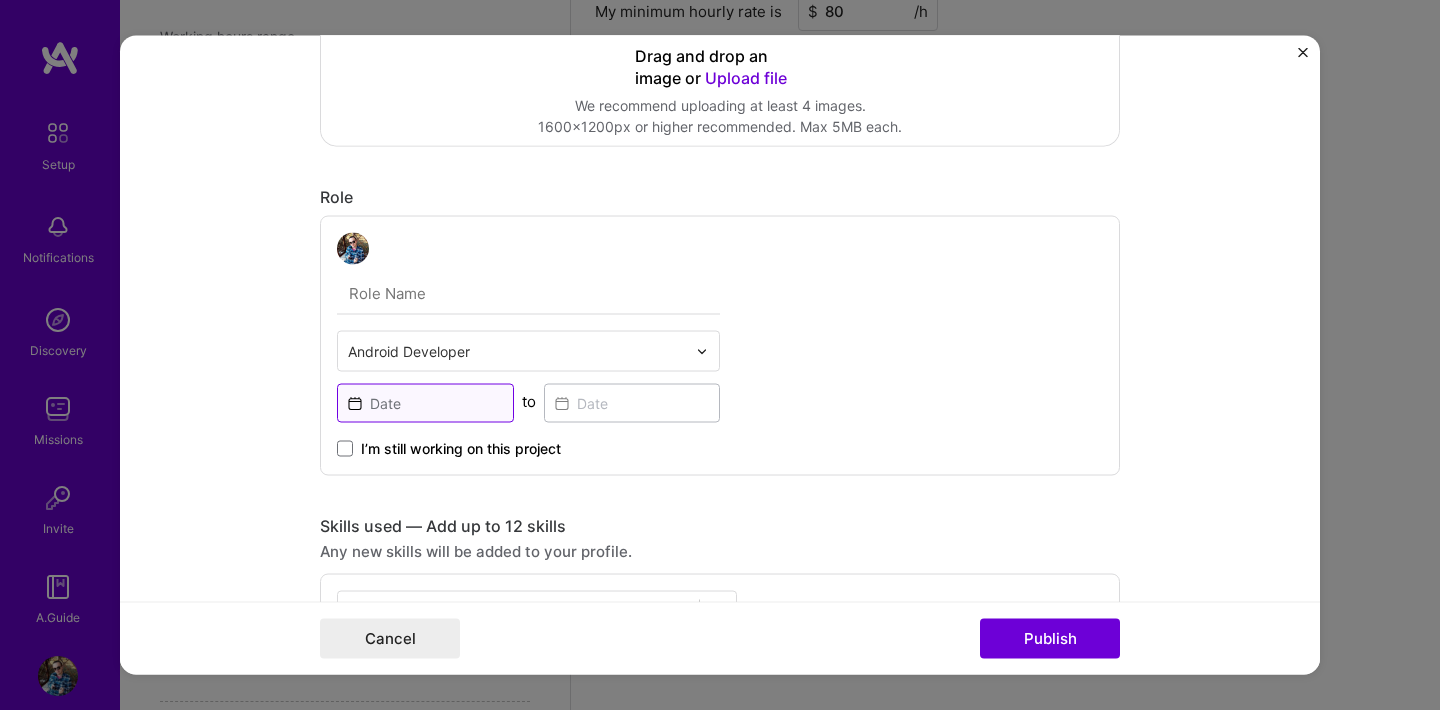 click at bounding box center (425, 403) 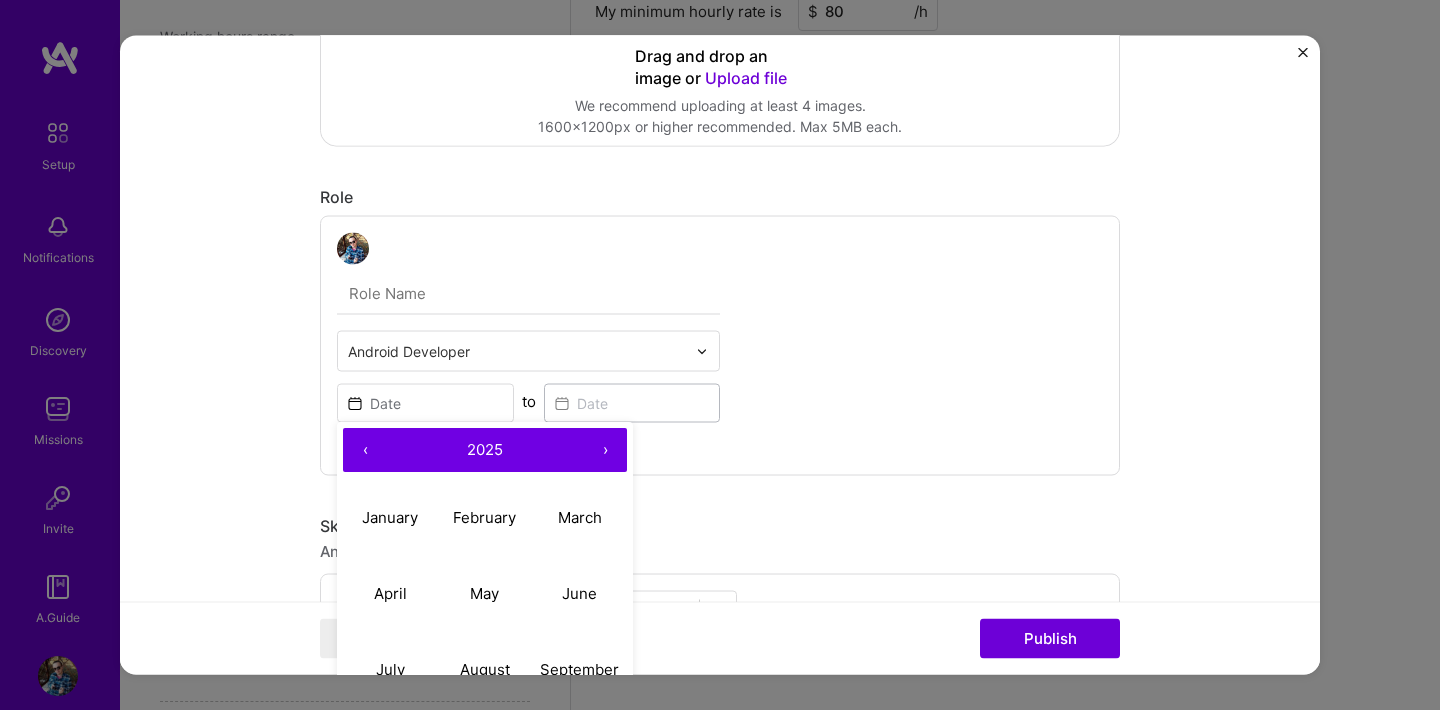 click on "2025" at bounding box center [485, 451] 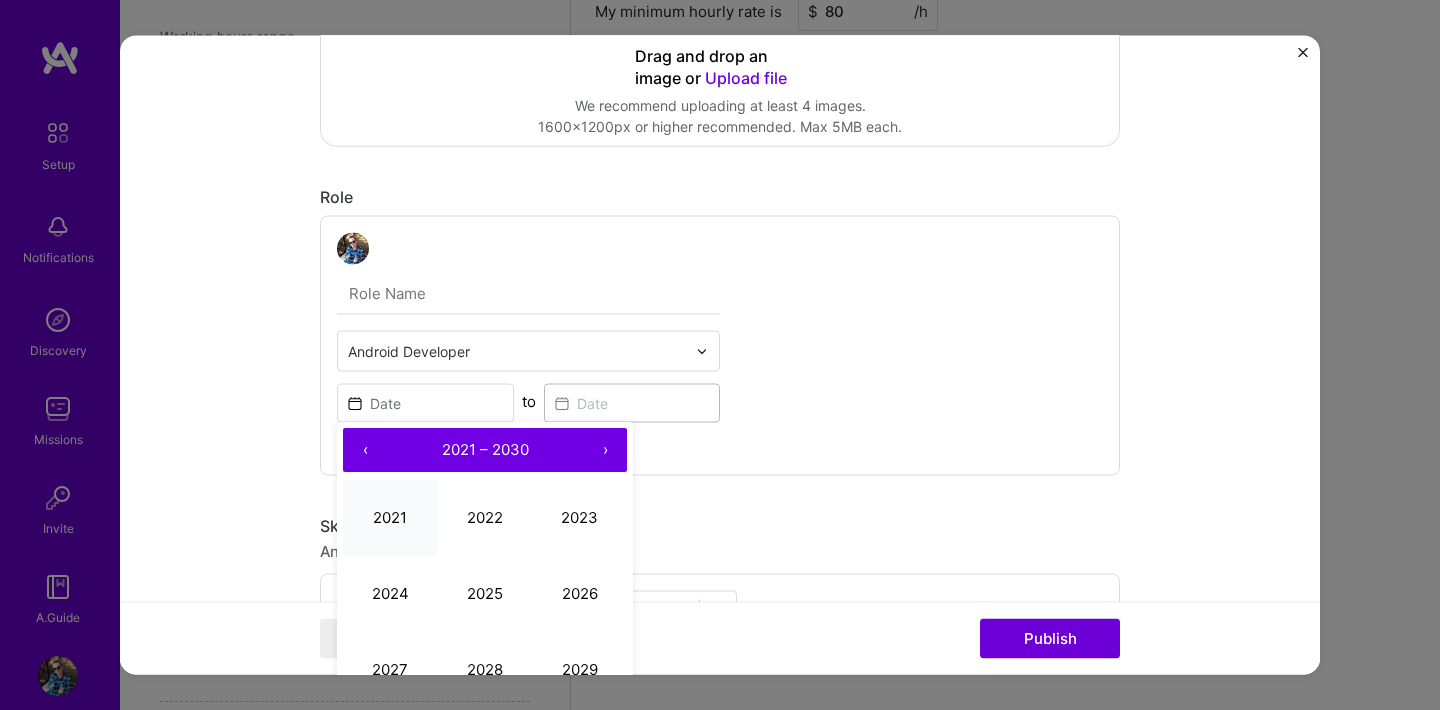 click on "2021" at bounding box center [390, 518] 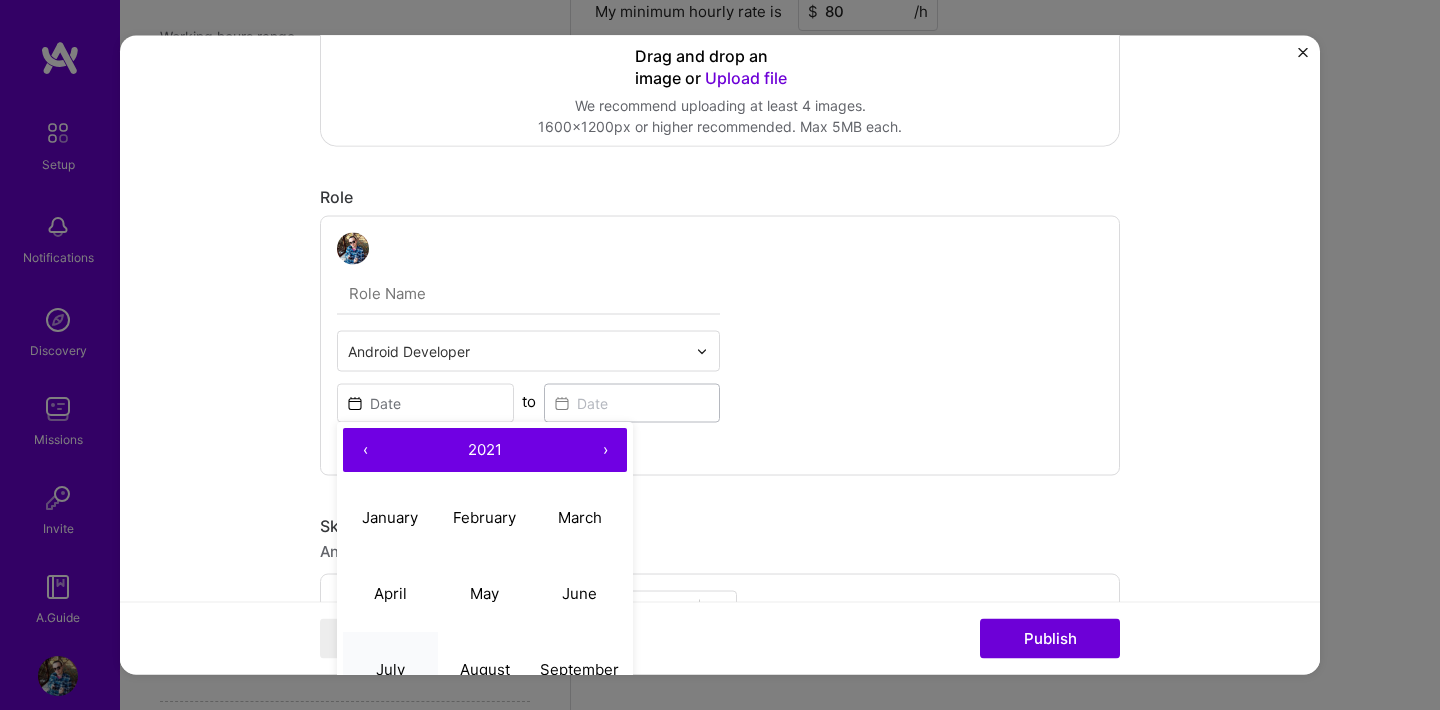 click on "July" at bounding box center (390, 670) 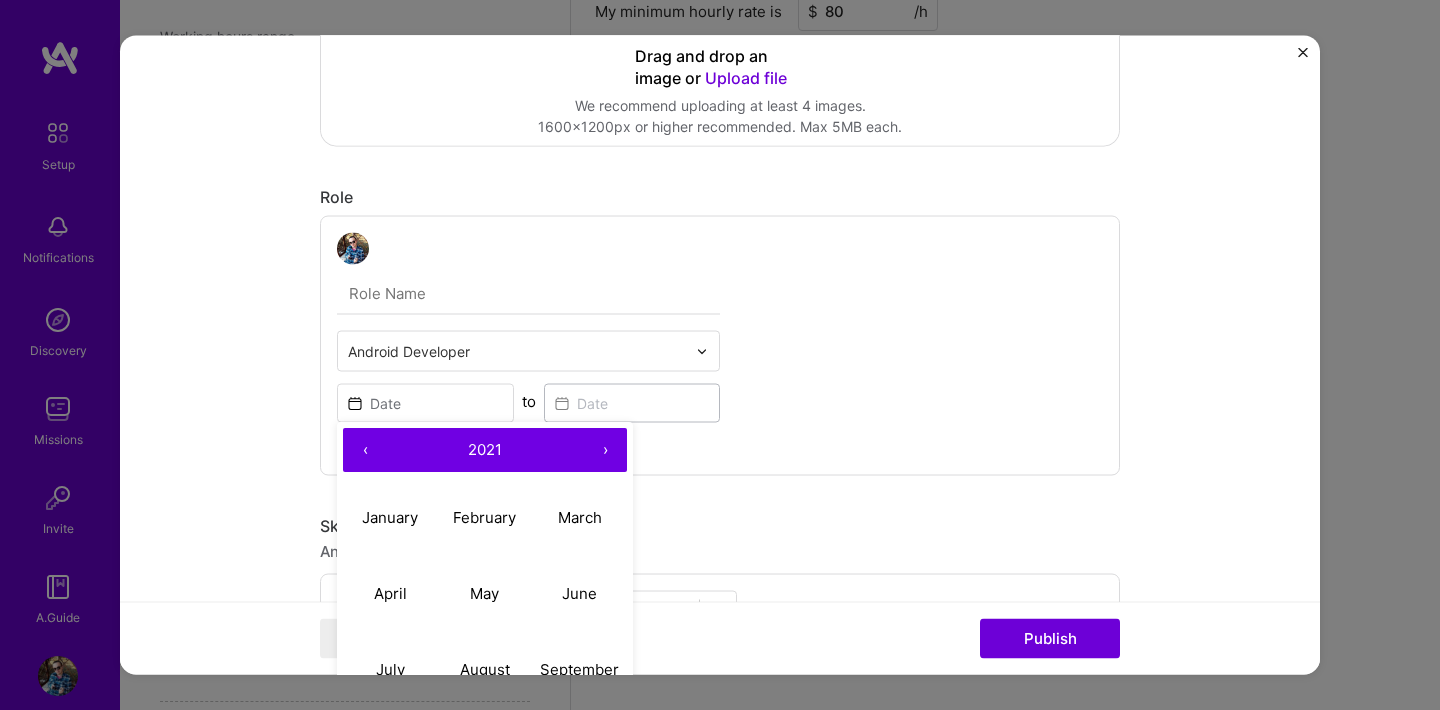 type on "Jul, 2021" 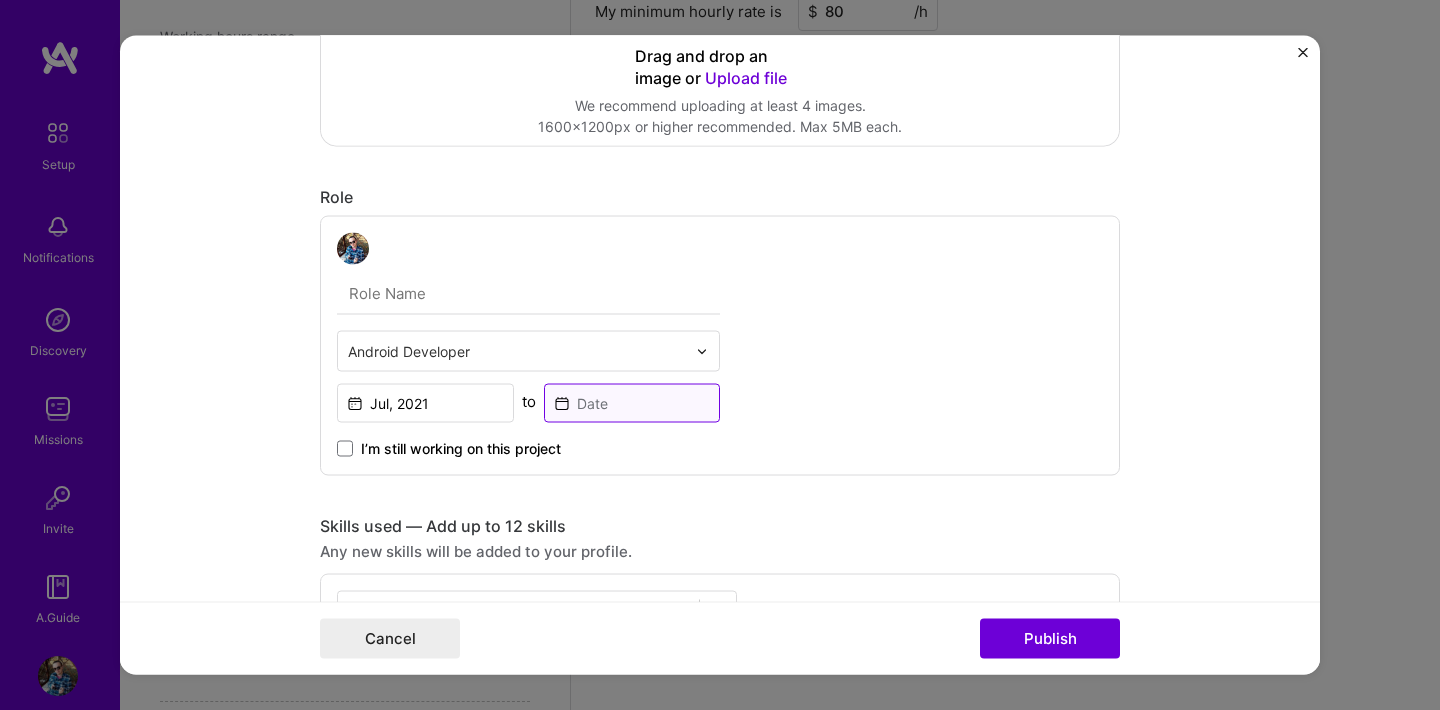 click at bounding box center (632, 403) 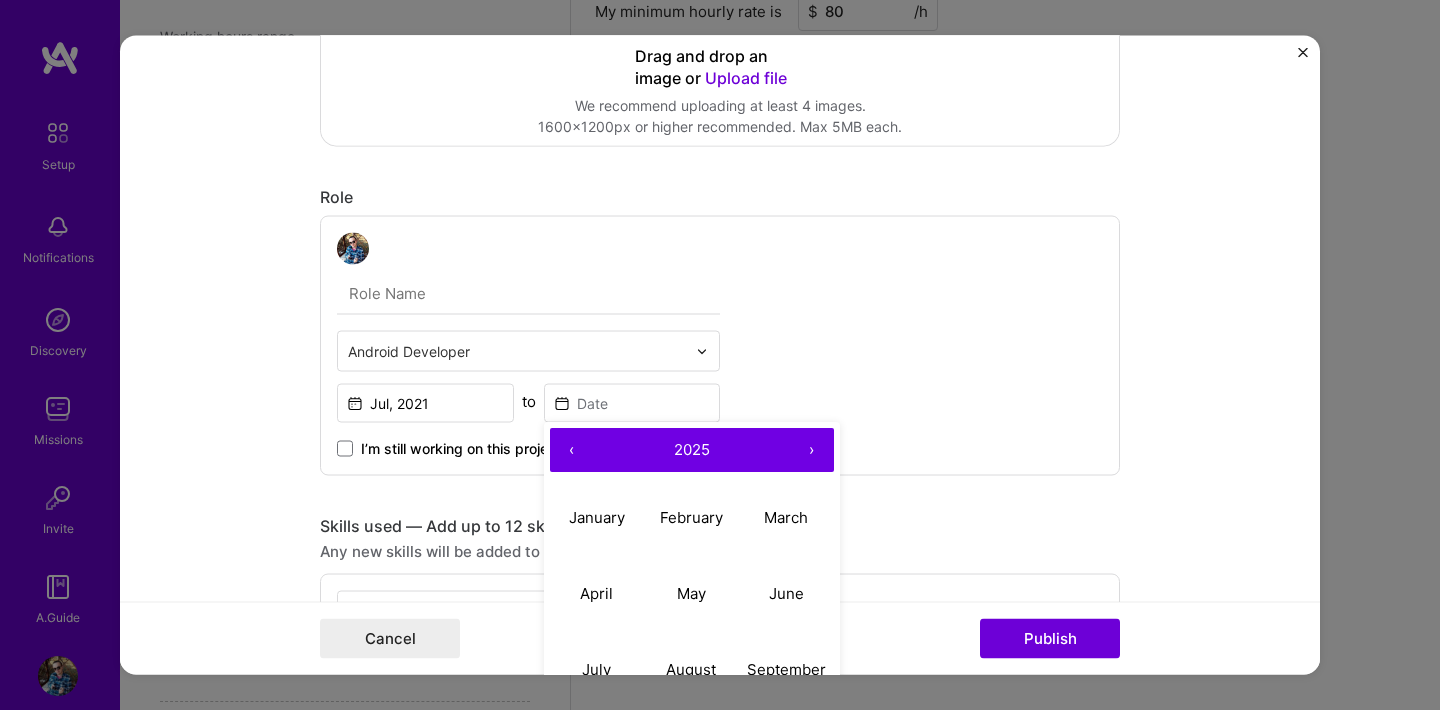 click on "2025" at bounding box center (692, 449) 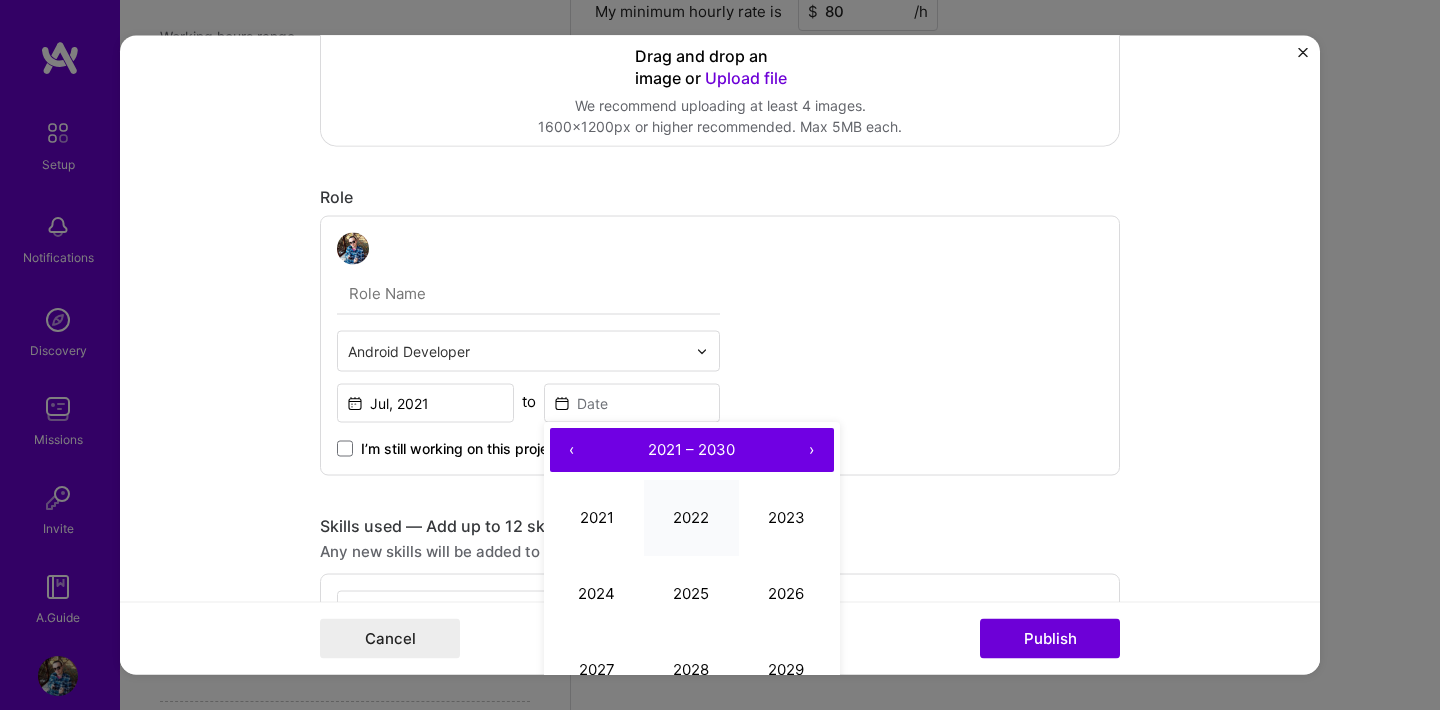 click on "2022" at bounding box center [691, 518] 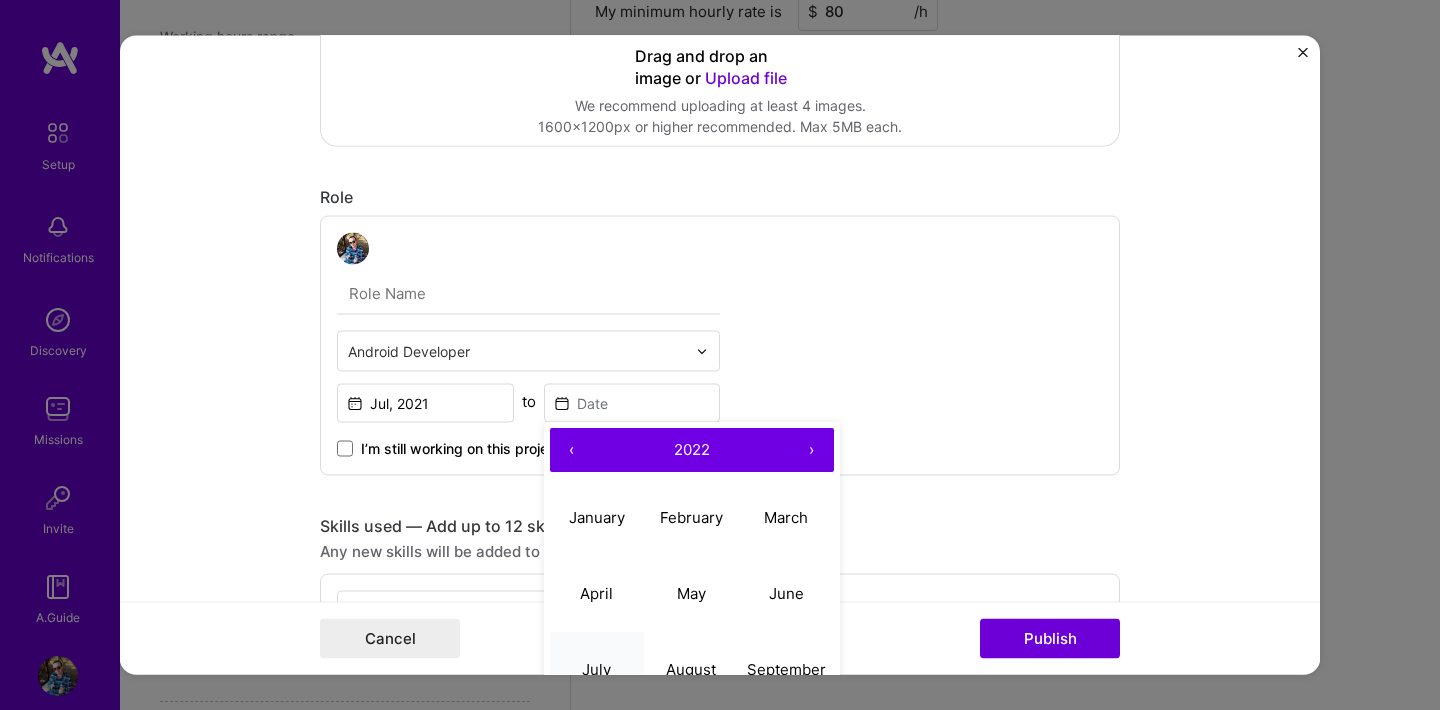 click on "July" at bounding box center [597, 670] 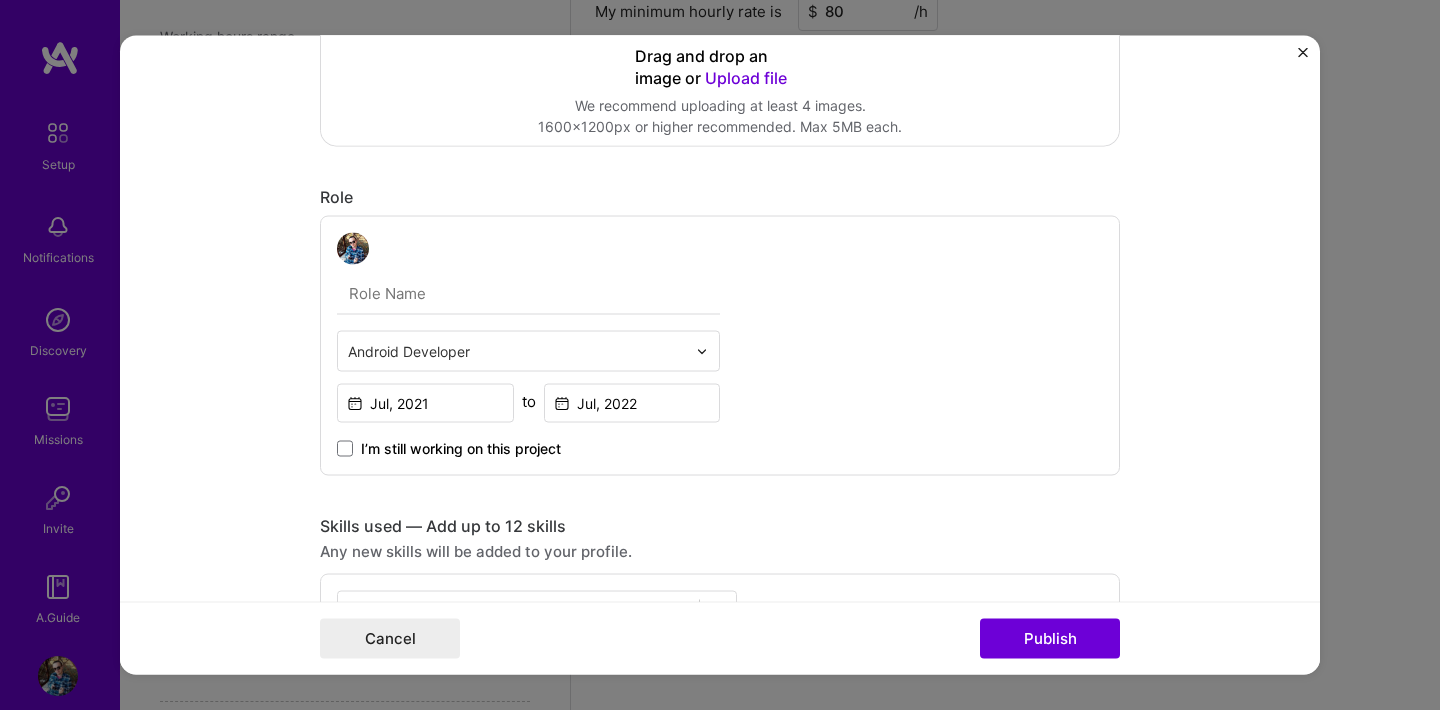 type on "Jul, 2022" 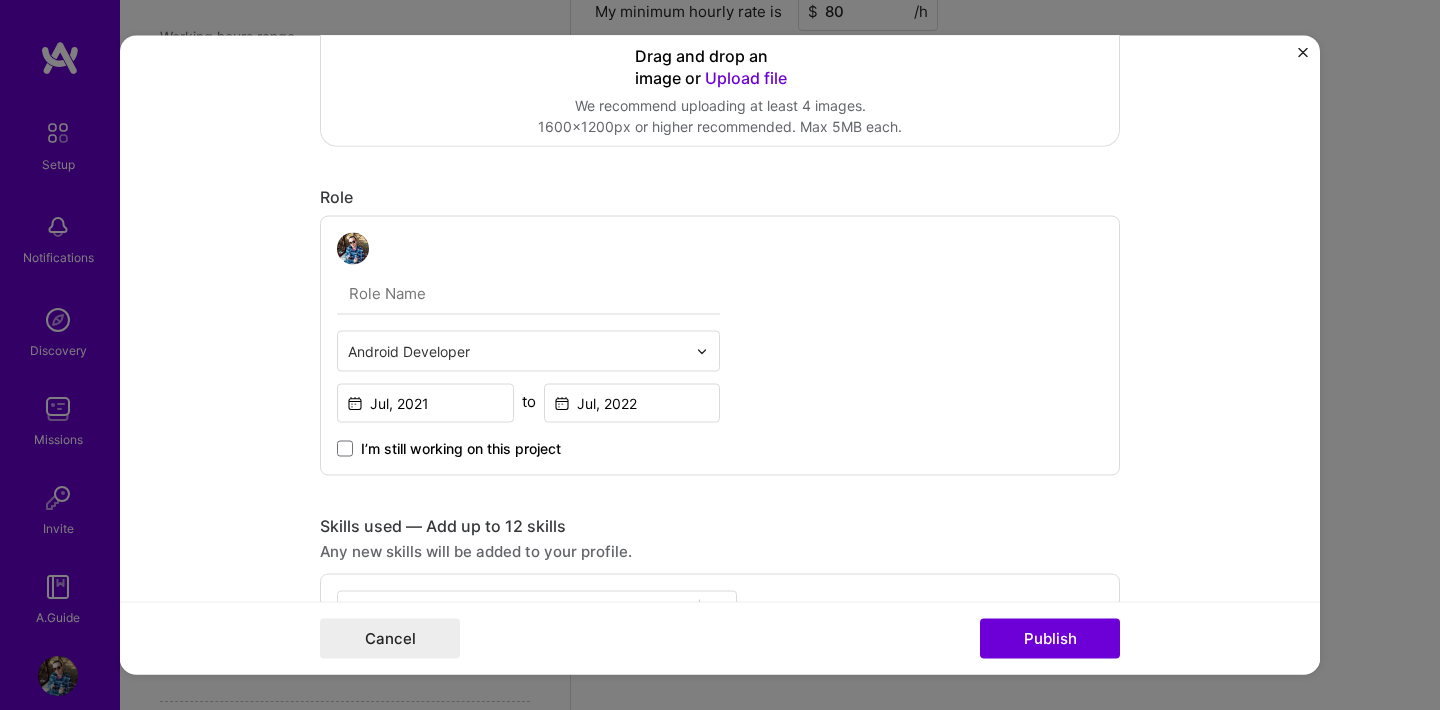 click on "Project title Microsoft Surface Duo Phone 2 Company Microsoft
Project industry Industry 1 Project Link (Optional) https://www.microsoft.com/en-au/d/surface-duo-2/9408kgxp4xjl?activetab=pivot:phonecallstab
Drag and drop an image or   Upload file Upload file We recommend uploading at least 4 images. 1600x1200px or higher recommended. Max 5MB each. Role Android Developer Jul, 2021
to Jul, 2022
I’m still working on this project Skills used — Add up to 12 skills Any new skills will be added to your profile. Enter skills... Did this role require you to manage team members? (Optional) Yes, I managed — team members. Were you involved from inception to launch (0  ->  1)? (Optional) Zero to one is creation and development of a unique product from the ground up. I was involved in zero to one with this project Add metrics (Optional) Project details   100 characters minimum 0 / 1,000" at bounding box center (720, 621) 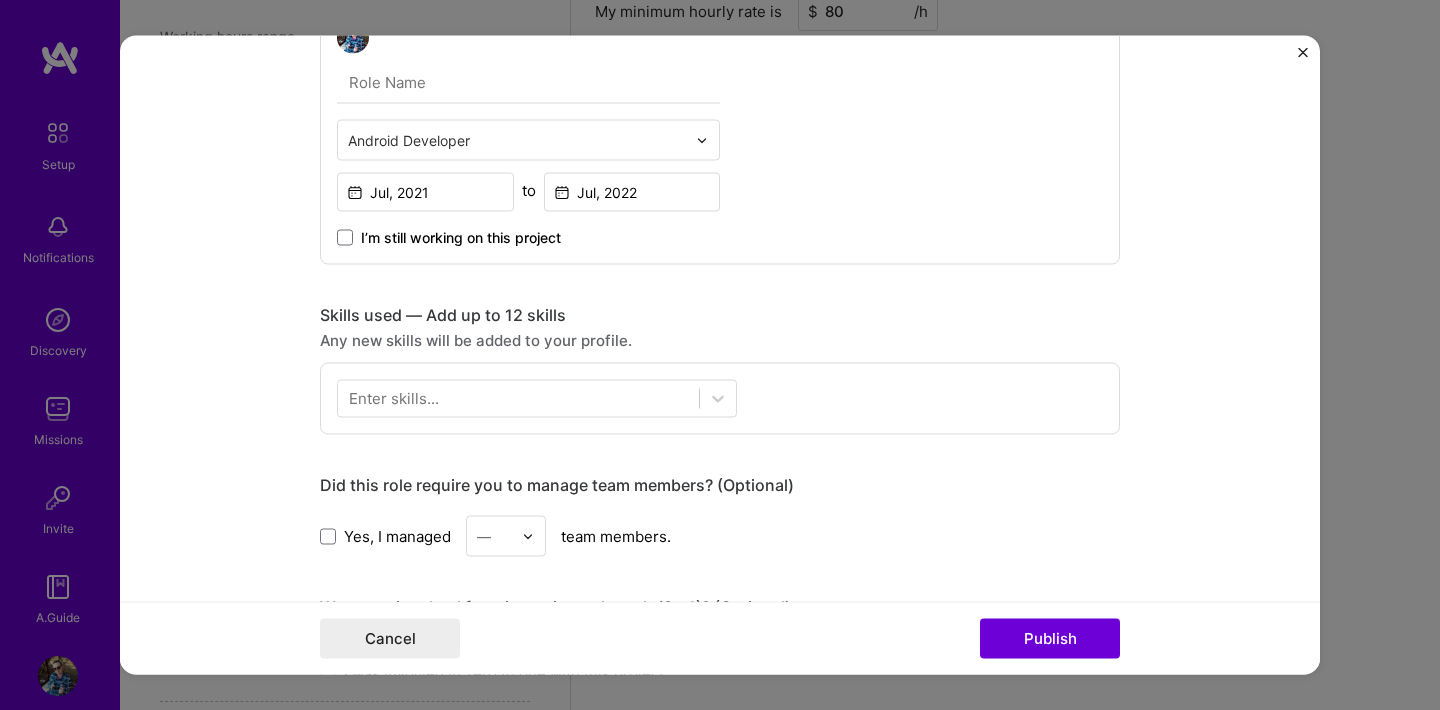 scroll, scrollTop: 655, scrollLeft: 0, axis: vertical 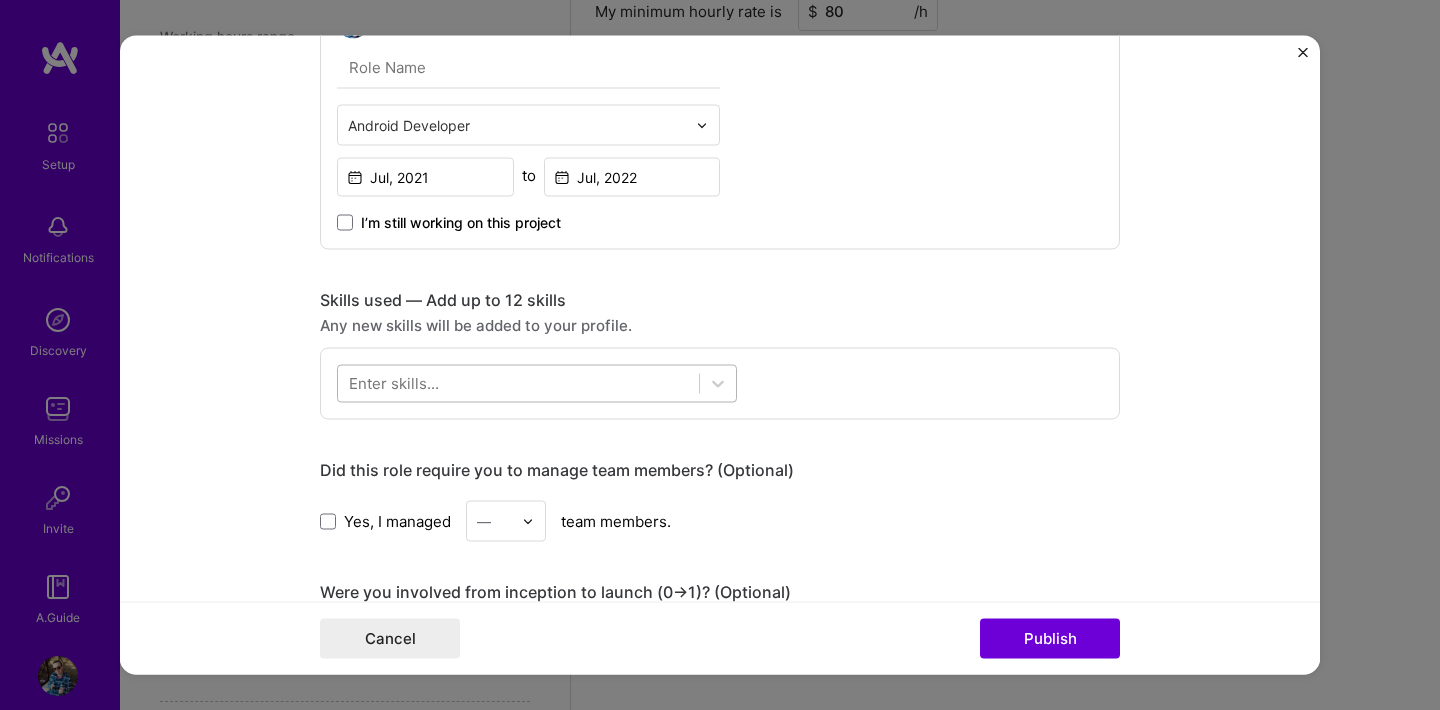 click at bounding box center [518, 383] 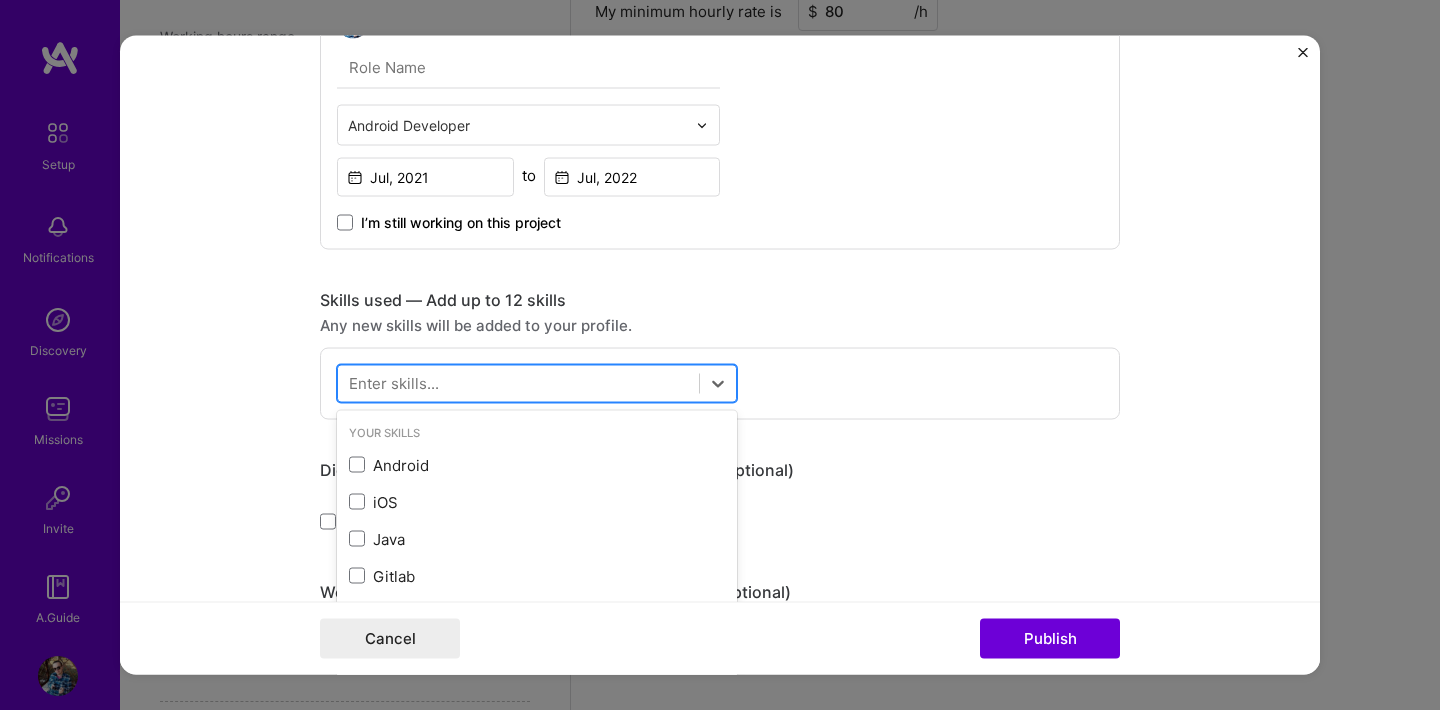 scroll, scrollTop: 1159, scrollLeft: 0, axis: vertical 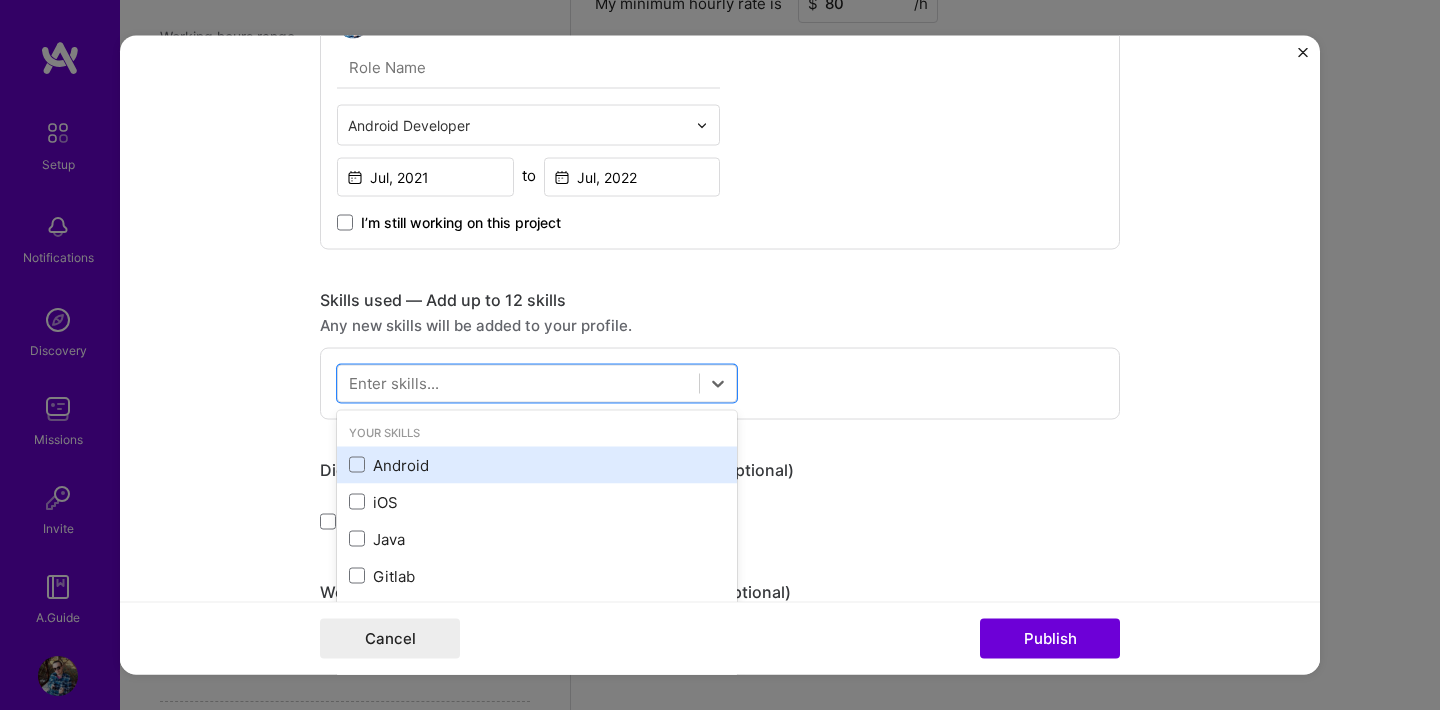 click on "Android" at bounding box center [537, 464] 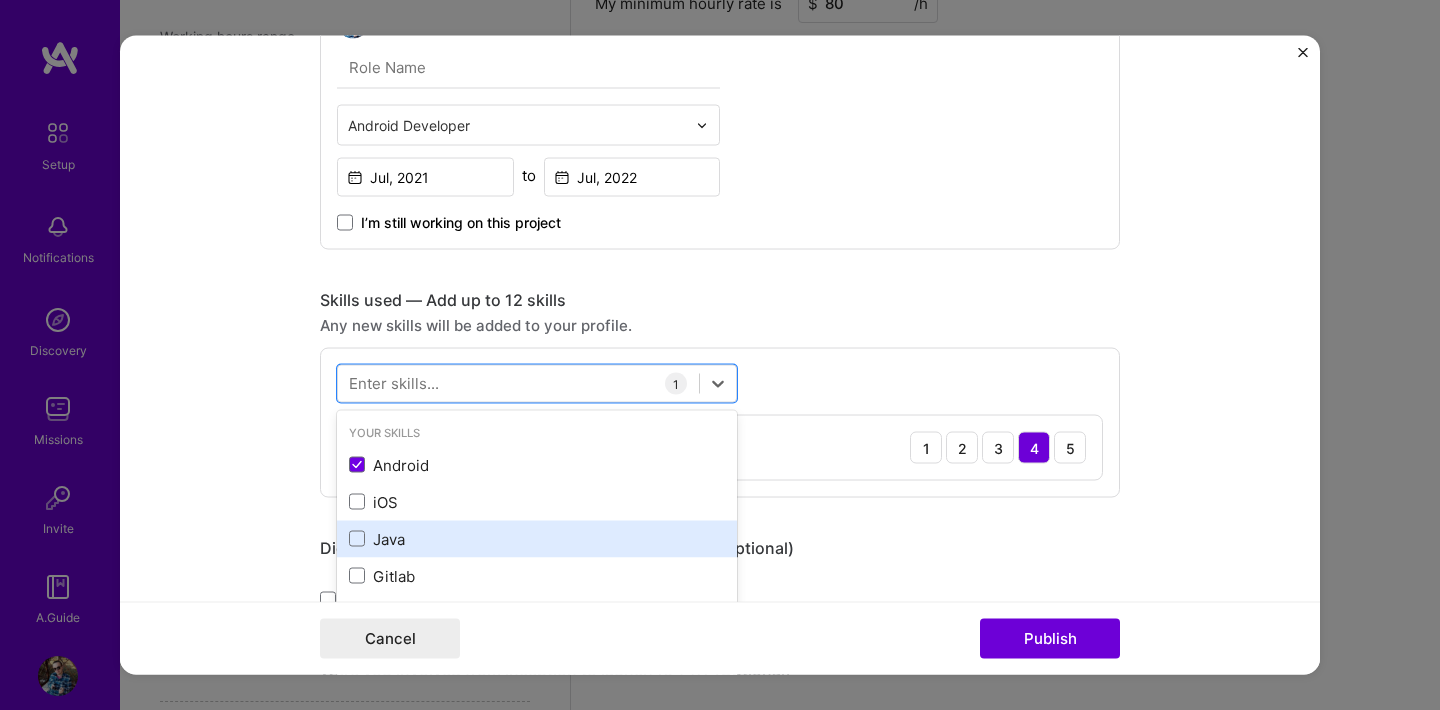 click on "Java" at bounding box center (537, 538) 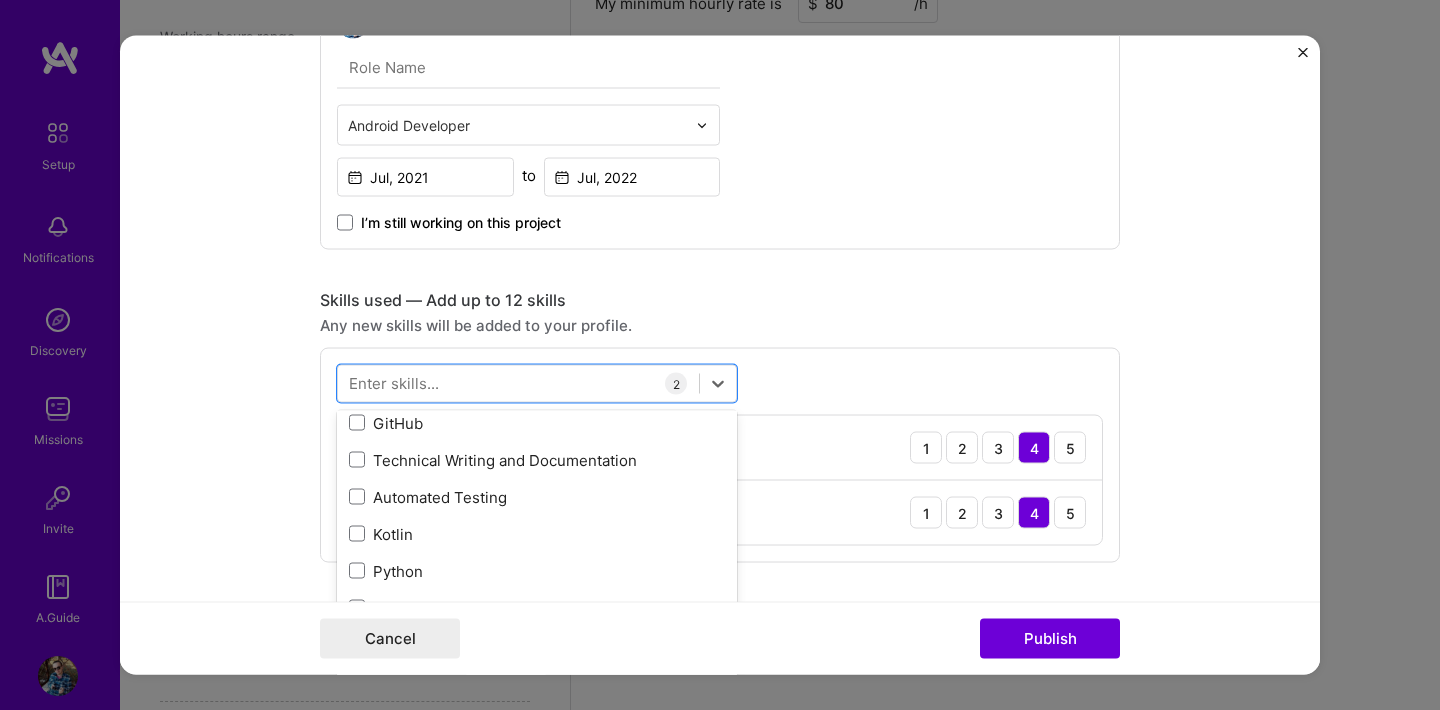 scroll, scrollTop: 265, scrollLeft: 0, axis: vertical 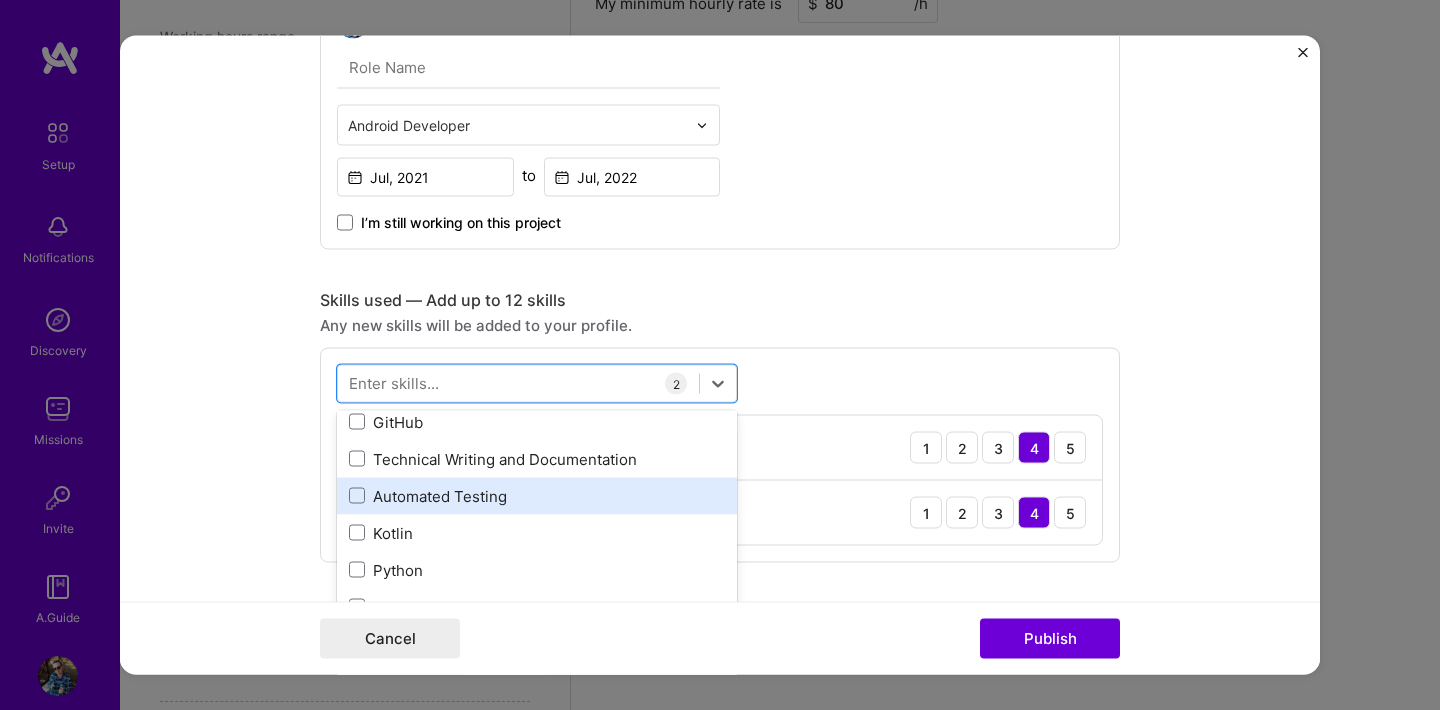 click on "Automated Testing" at bounding box center (537, 495) 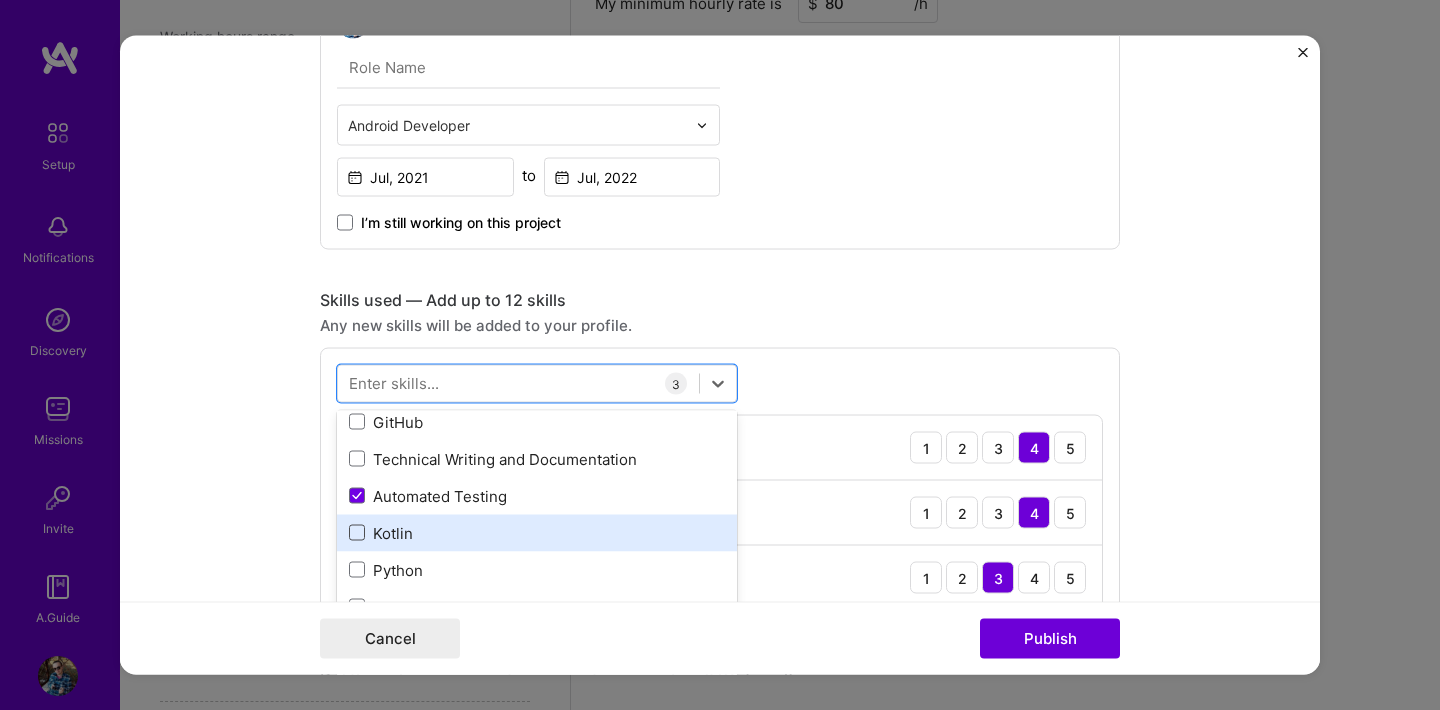 click at bounding box center [357, 533] 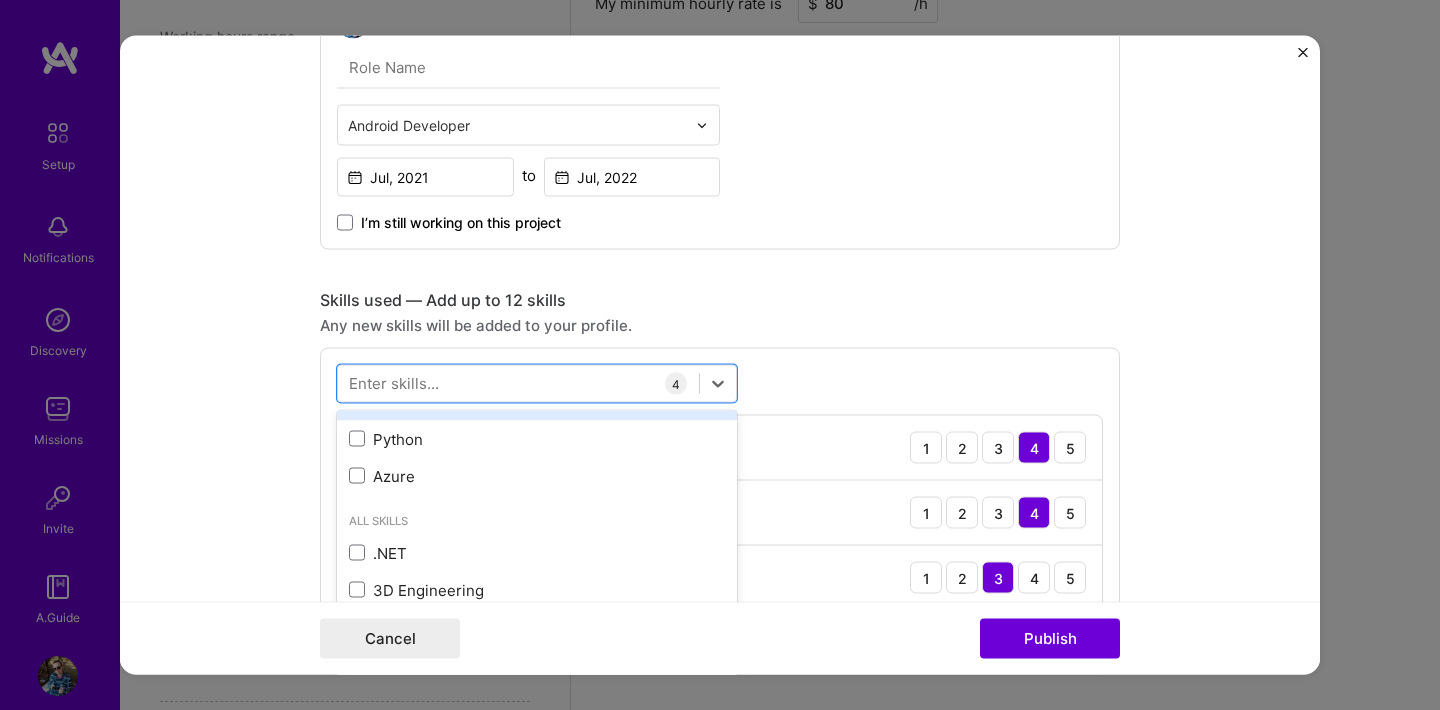scroll, scrollTop: 398, scrollLeft: 0, axis: vertical 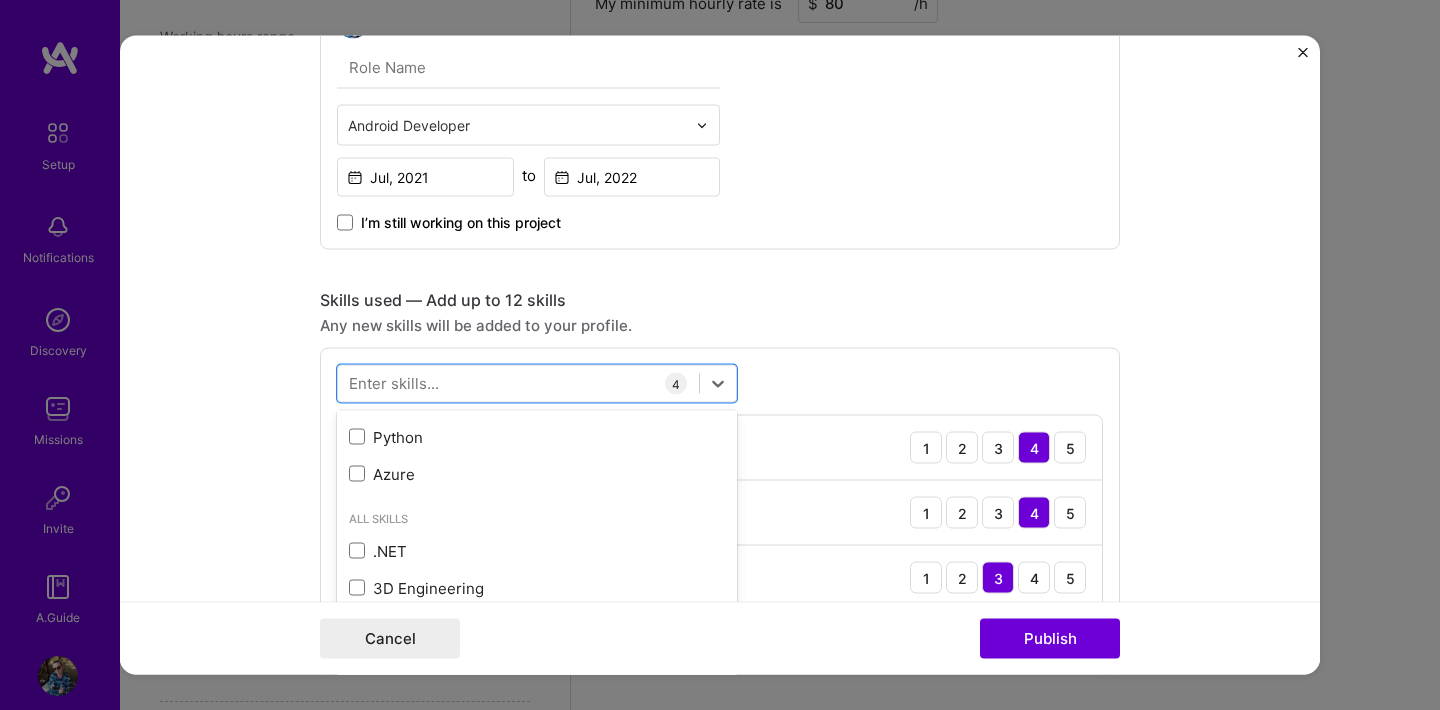 click on "Project title Microsoft Surface Duo Phone 2 Company Microsoft
Project industry Industry 1 Project Link (Optional) https://www.microsoft.com/en-au/d/surface-duo-2/9408kgxp4xjl?activetab=pivot:phonecallstab
Drag and drop an image or   Upload file Upload file We recommend uploading at least 4 images. 1600x1200px or higher recommended. Max 5MB each. Role Android Developer Jul, 2021
to Jul, 2022
I’m still working on this project Skills used — Add up to 12 skills Any new skills will be added to your profile. option Kotlin, selected. option .NET focused, 0 of 2. 378 results available. Use Up and Down to choose options, press Enter to select the currently focused option, press Escape to exit the menu, press Tab to select the option and exit the menu. Your Skills Android iOS Java Gitlab Jenkins Firebase GitHub Technical Writing and Documentation Automated Testing Kotlin Python Azure .NET" at bounding box center [720, 355] 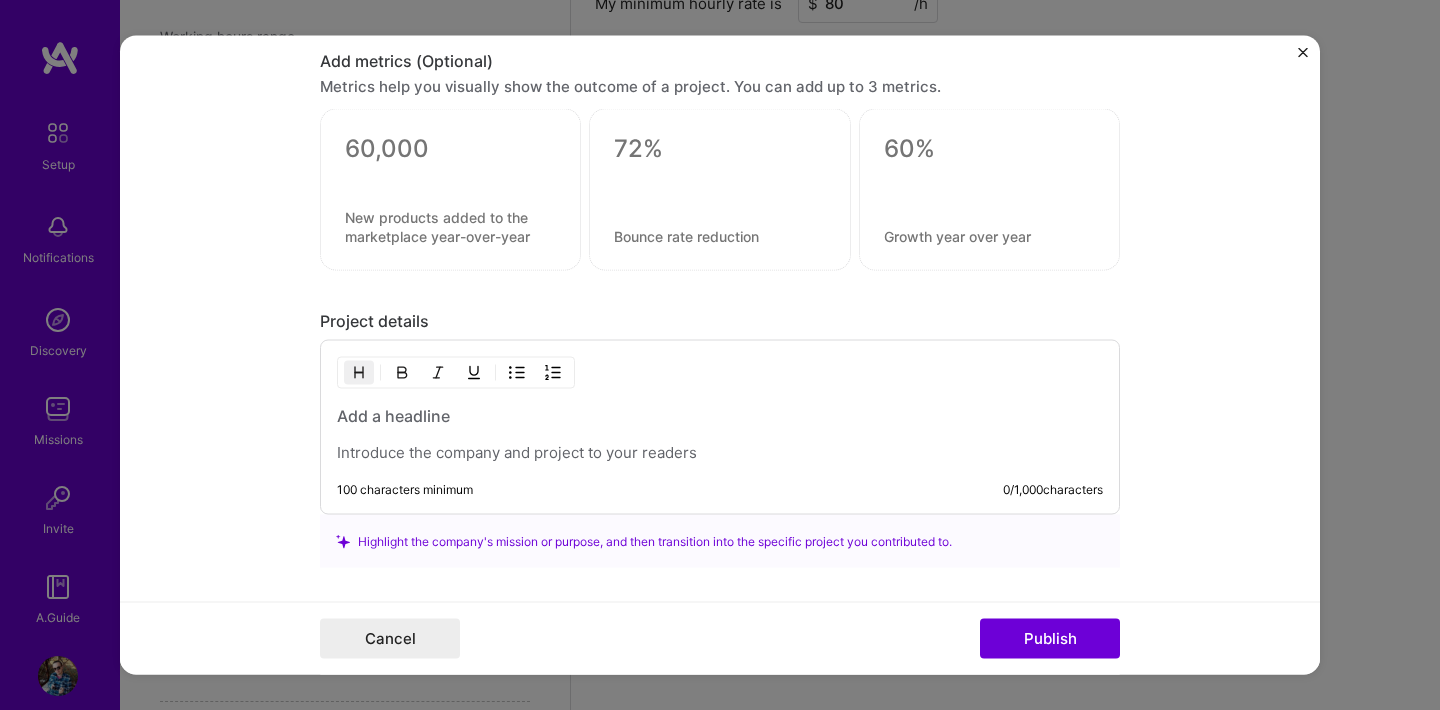 scroll, scrollTop: 1626, scrollLeft: 0, axis: vertical 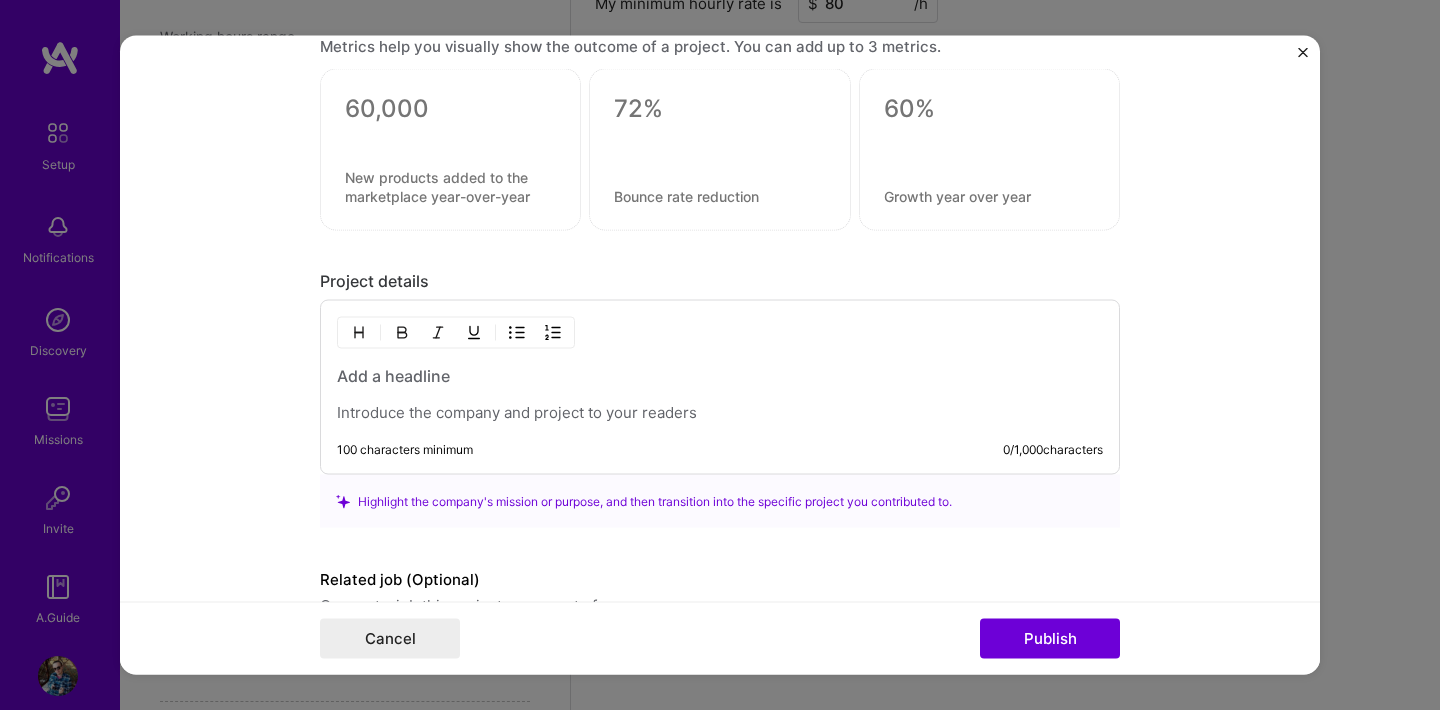 click at bounding box center [720, 413] 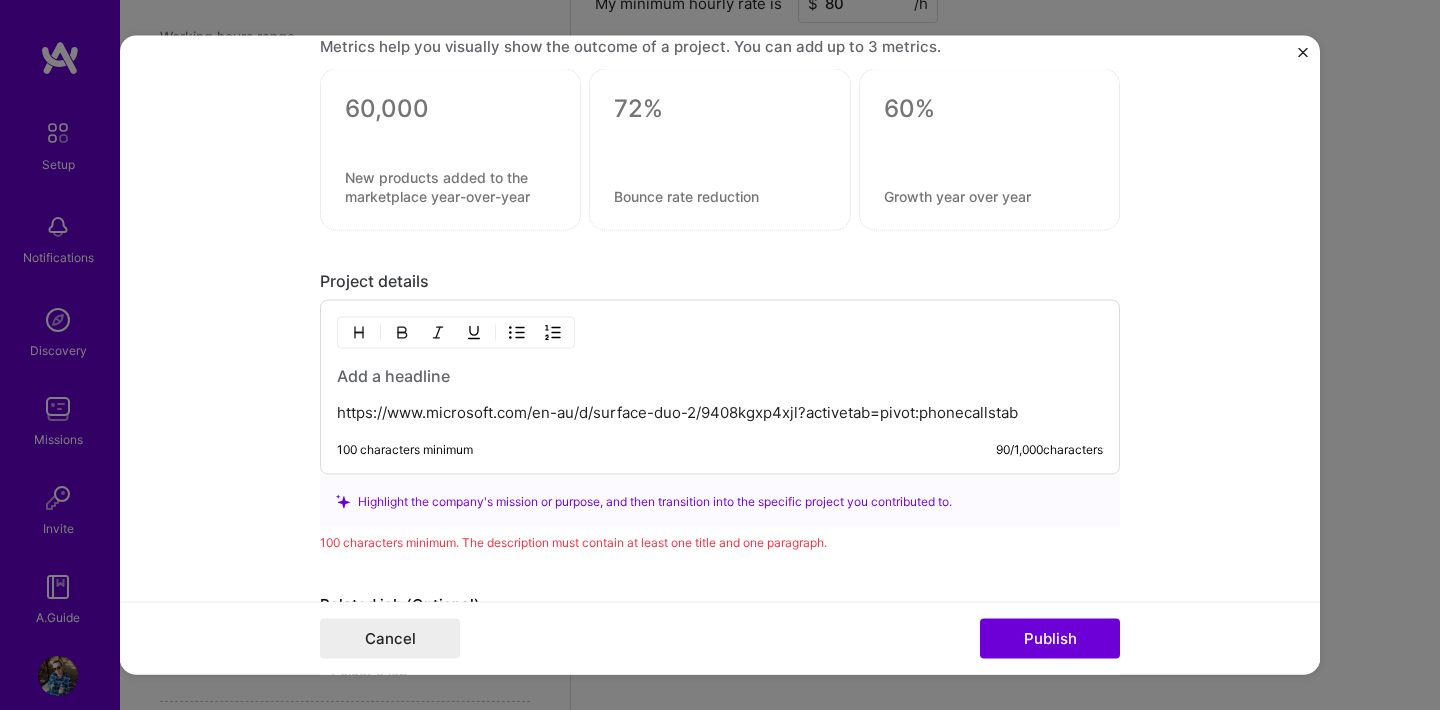 click on "https://www.microsoft.com/en-au/d/surface-duo-2/9408kgxp4xjl?activetab=pivot:phonecallstab" at bounding box center [720, 413] 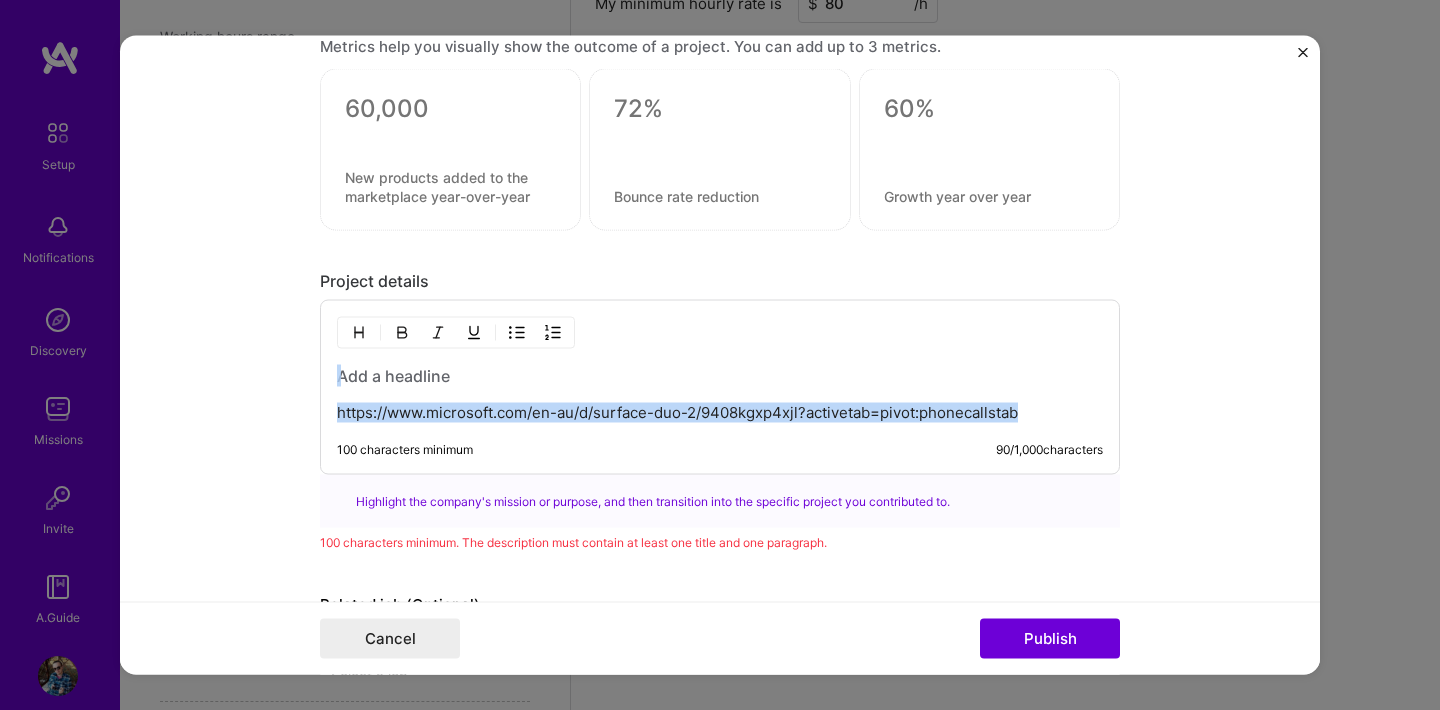 paste 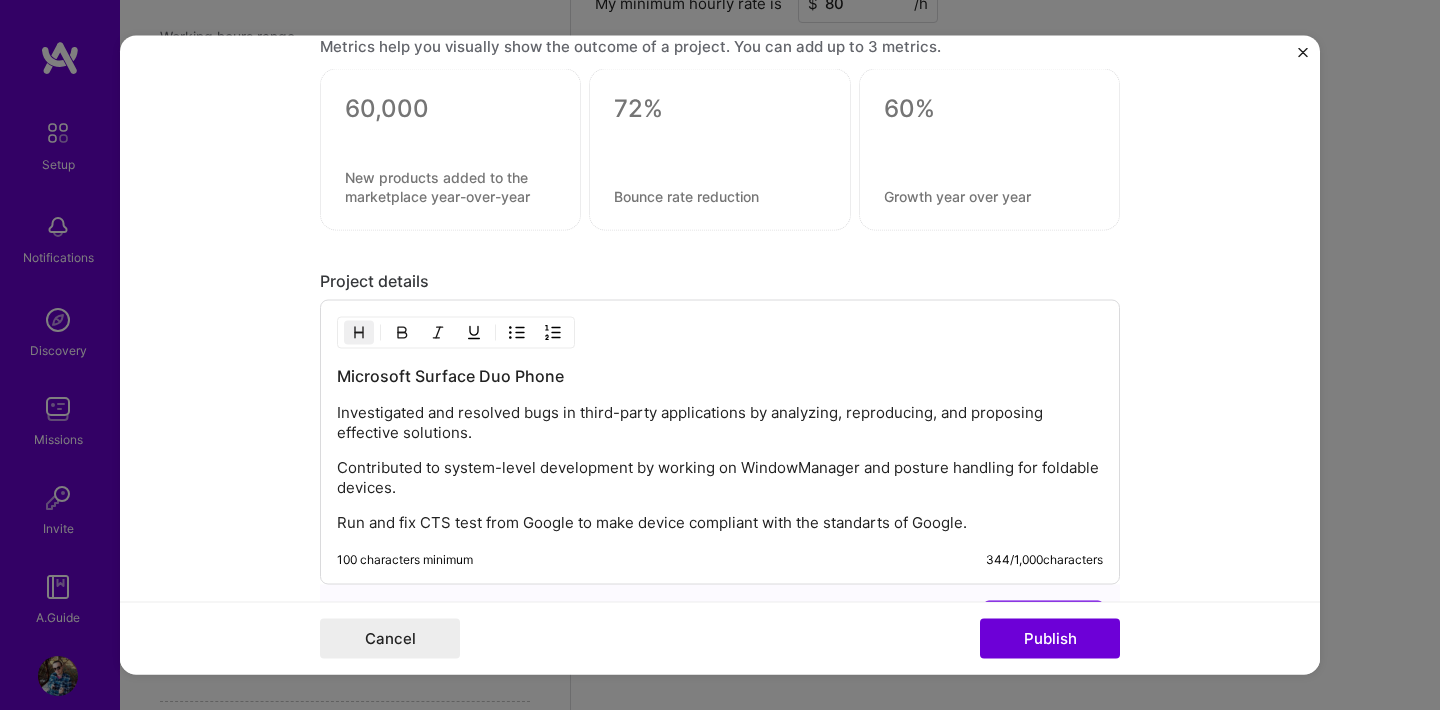 click on "Microsoft Surface Duo Phone" at bounding box center (720, 376) 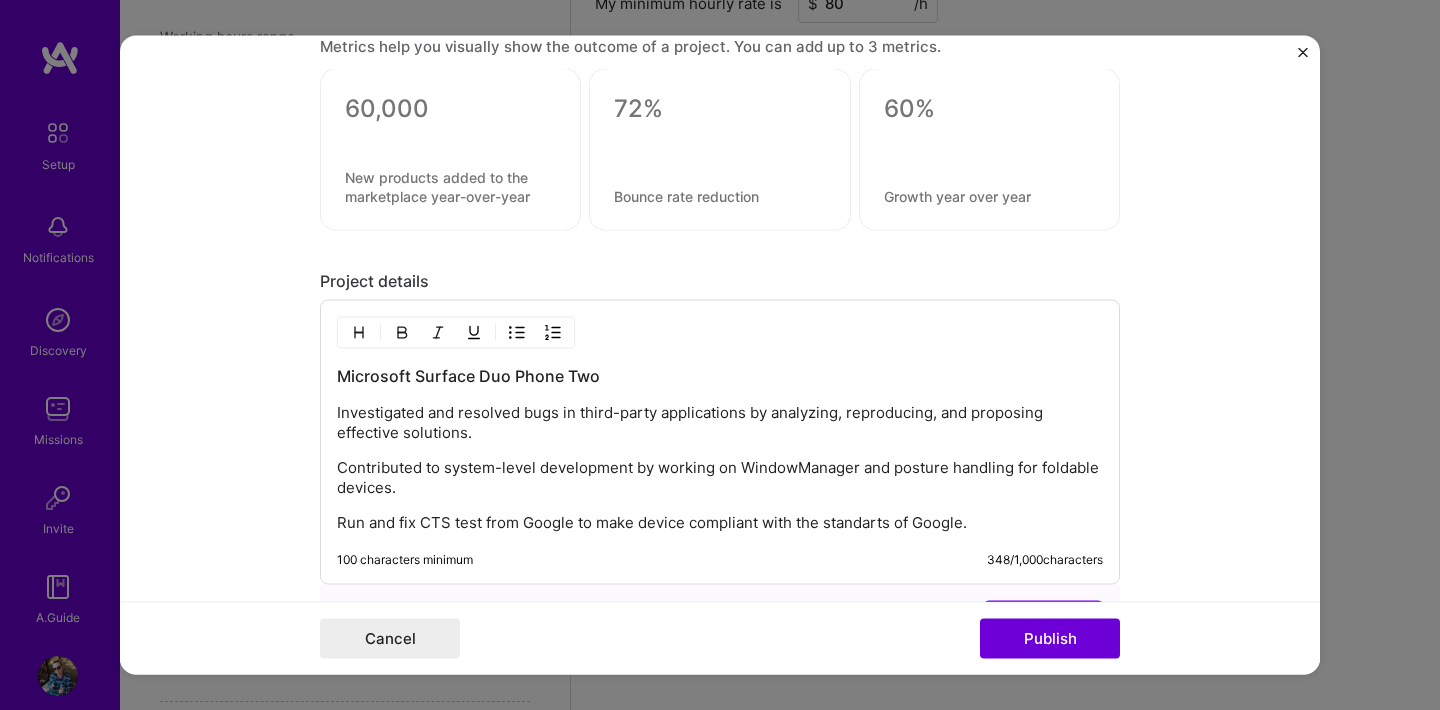 click on "Run and fix CTS test from Google to make device compliant with the standarts of Google." at bounding box center (720, 523) 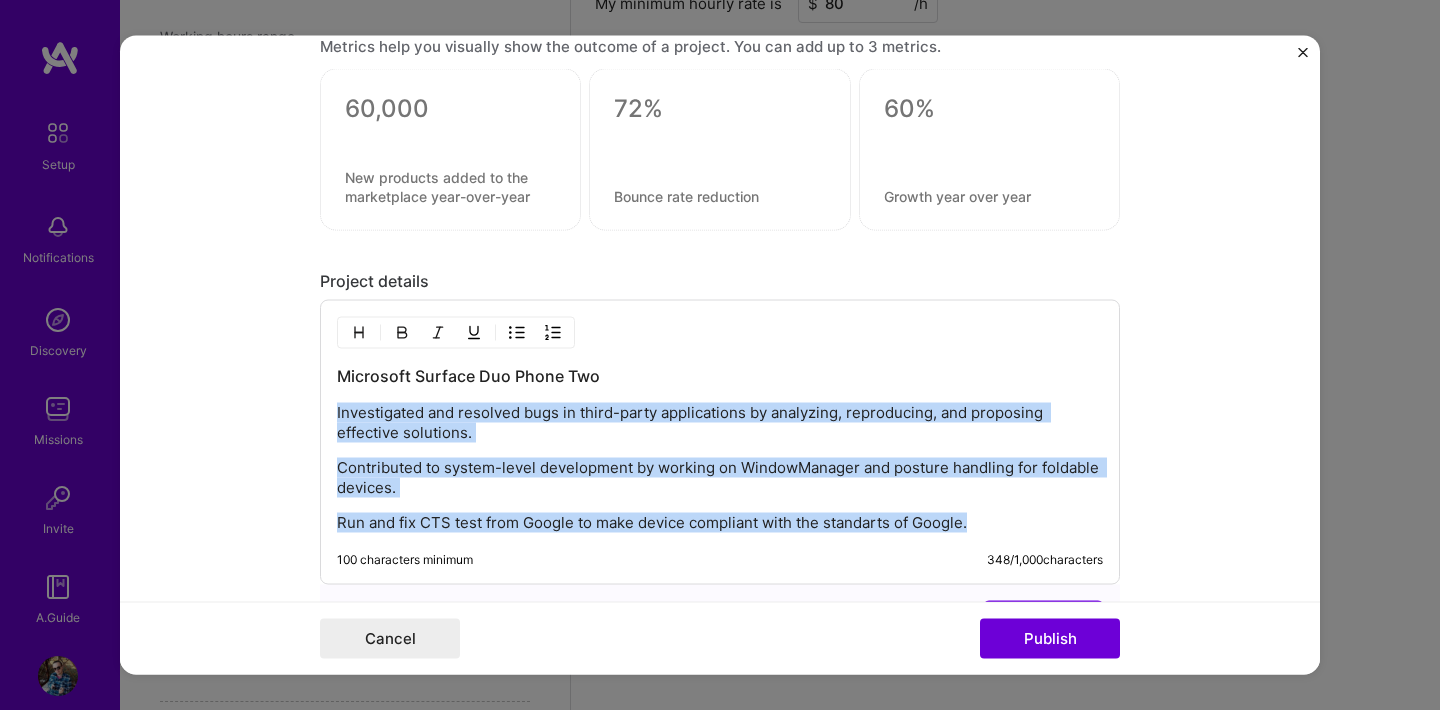 drag, startPoint x: 1021, startPoint y: 524, endPoint x: 321, endPoint y: 388, distance: 713.08905 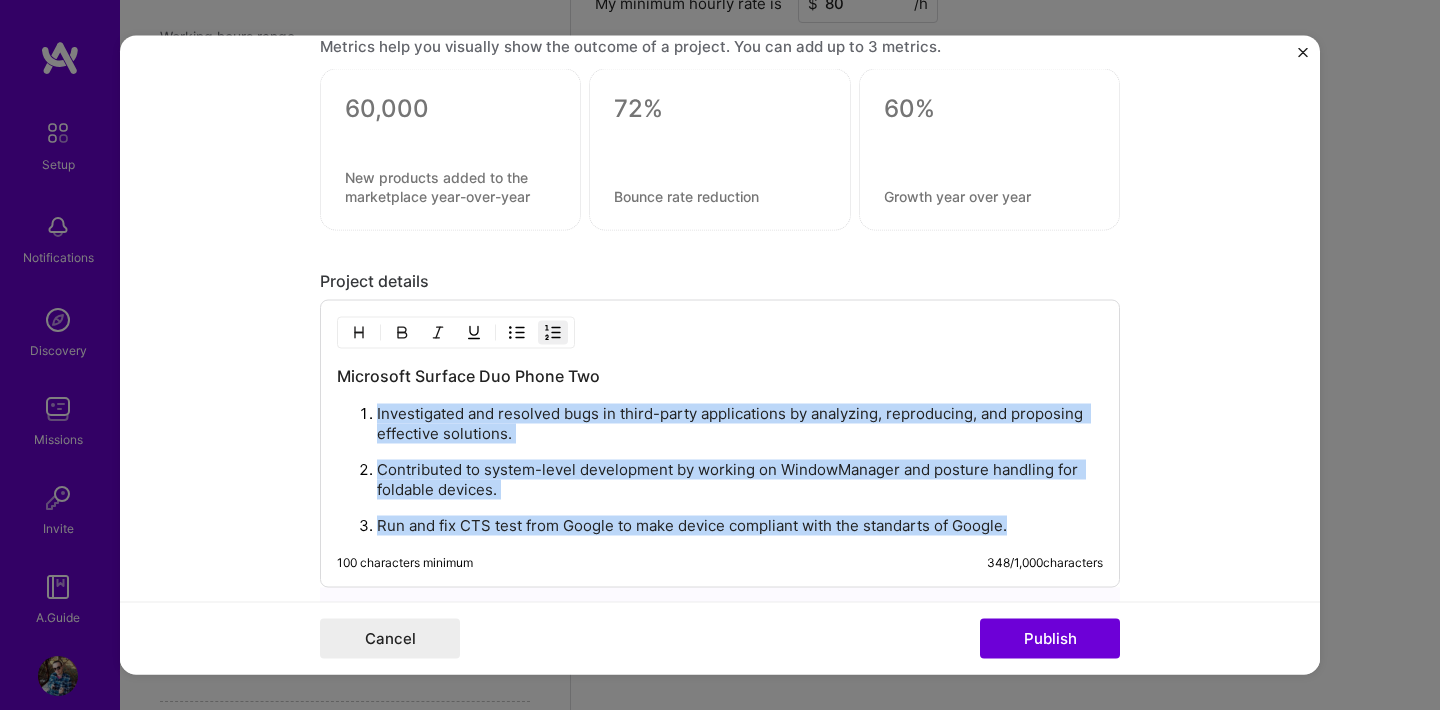 click on "Investigated and resolved bugs in third-party applications by analyzing, reproducing, and proposing effective solutions. Contributed to system-level development by working on WindowManager and posture handling for foldable devices. Run and fix CTS test from Google to make device compliant with the standarts of Google." at bounding box center [720, 469] 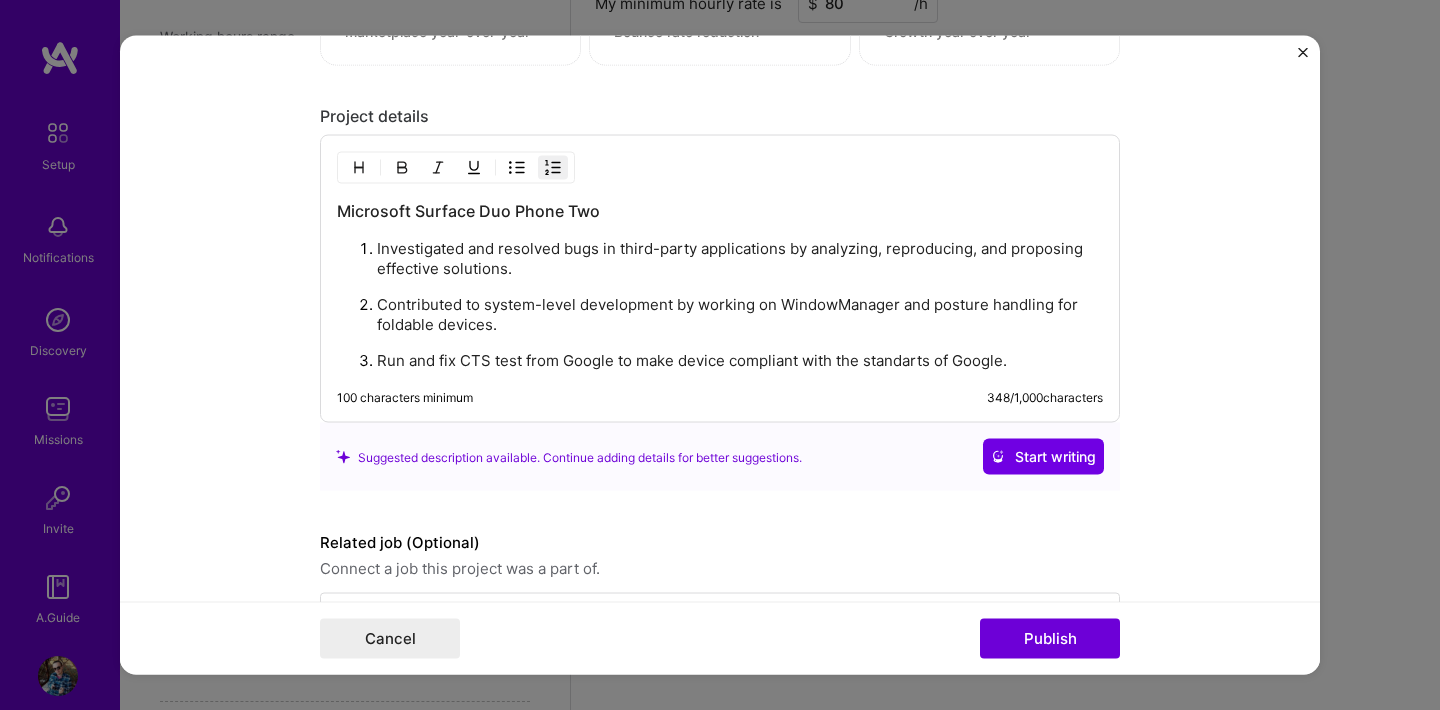 scroll, scrollTop: 1798, scrollLeft: 0, axis: vertical 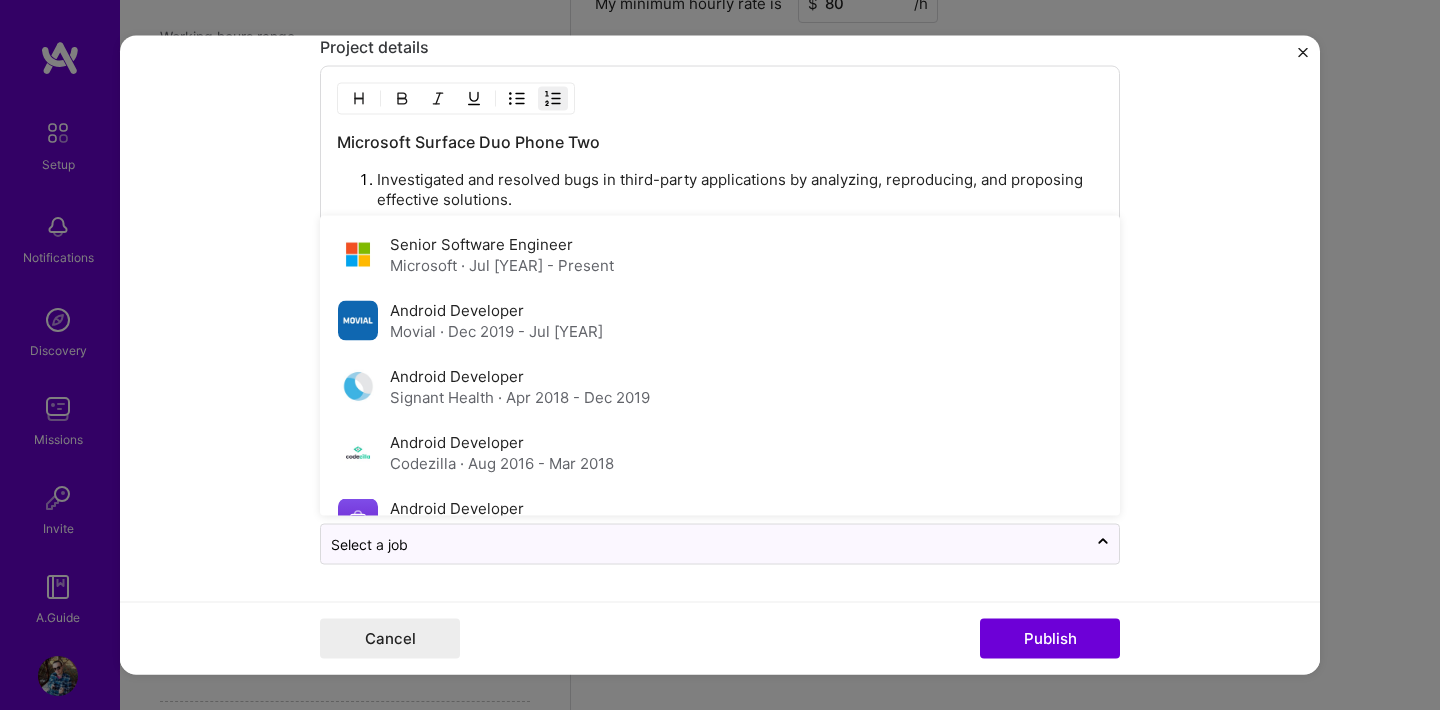 click at bounding box center [704, 544] 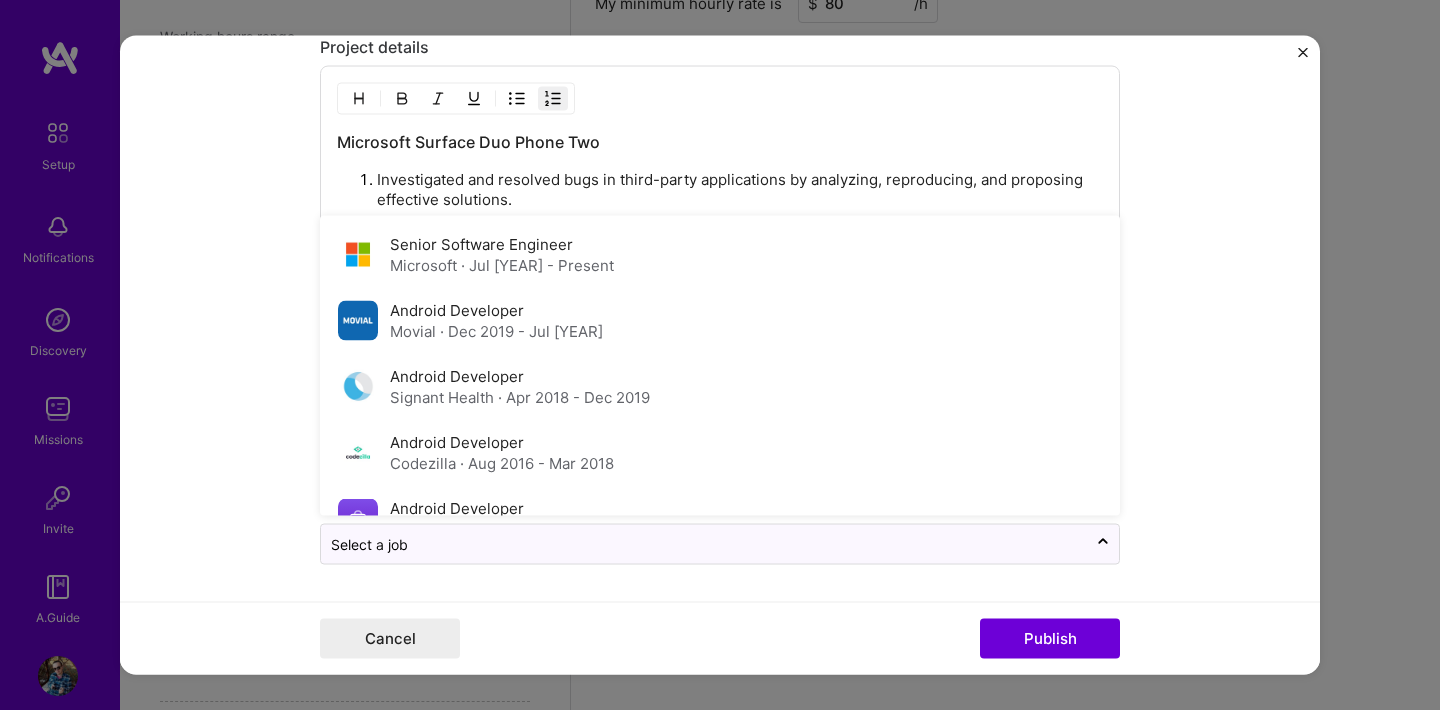 scroll, scrollTop: 1860, scrollLeft: 0, axis: vertical 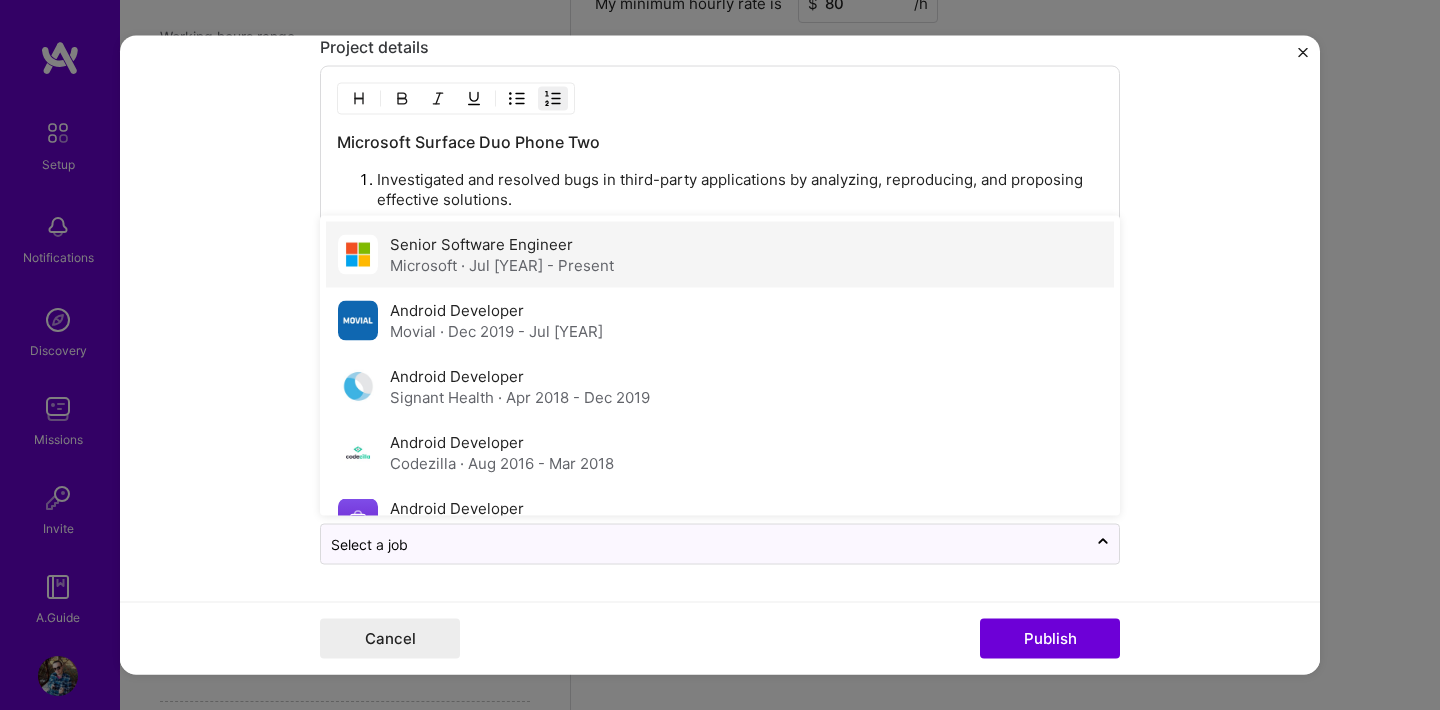 click on "Senior Software Engineer Microsoft   ·   Jul [YEAR]   -   Present" at bounding box center (720, 255) 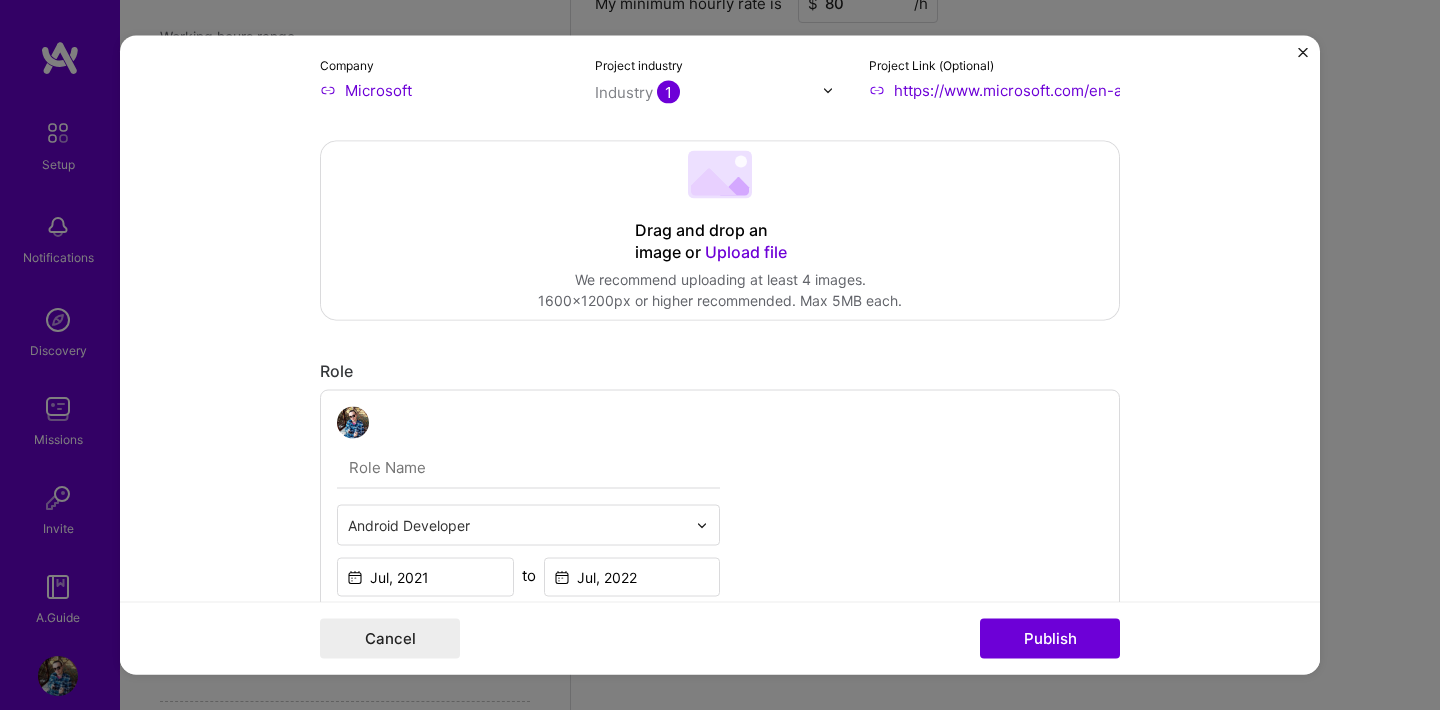 scroll, scrollTop: 253, scrollLeft: 0, axis: vertical 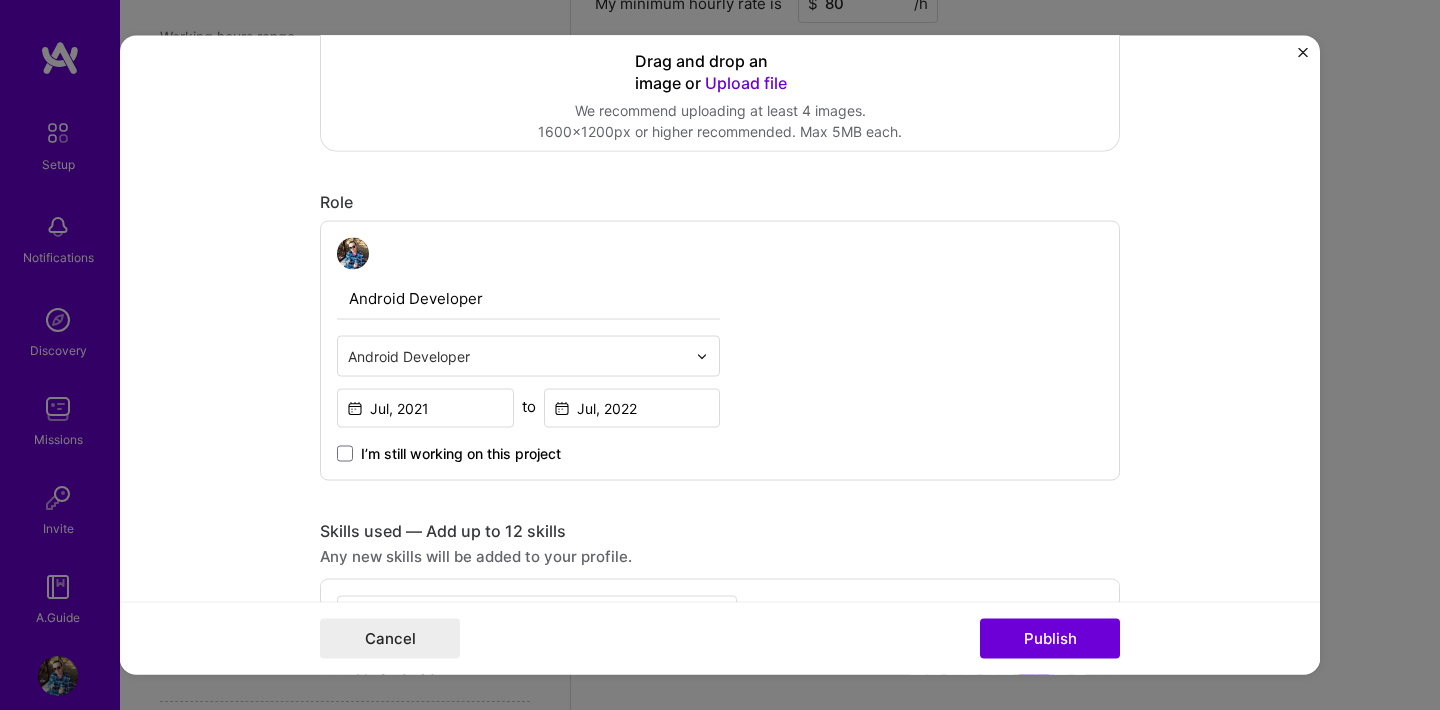 click on "Android Developer" at bounding box center (528, 299) 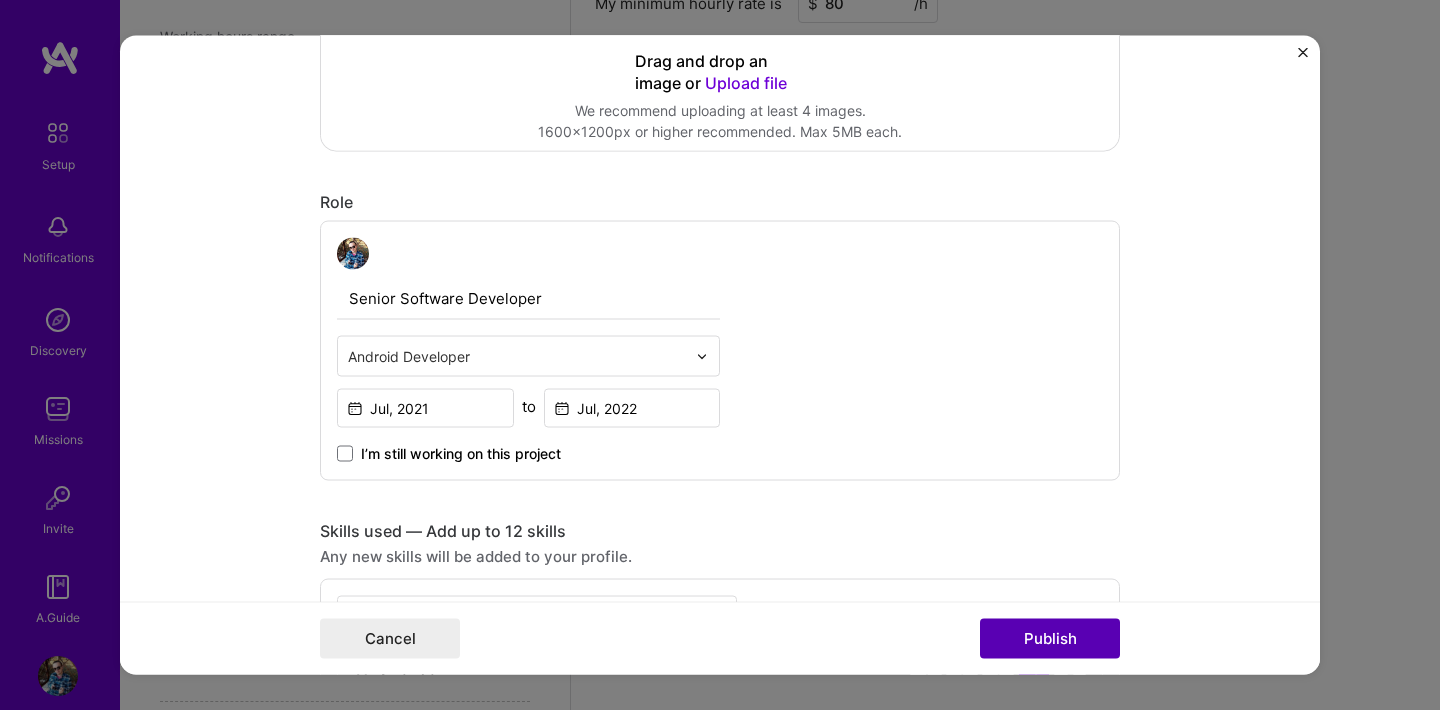 type on "Senior Software Developer" 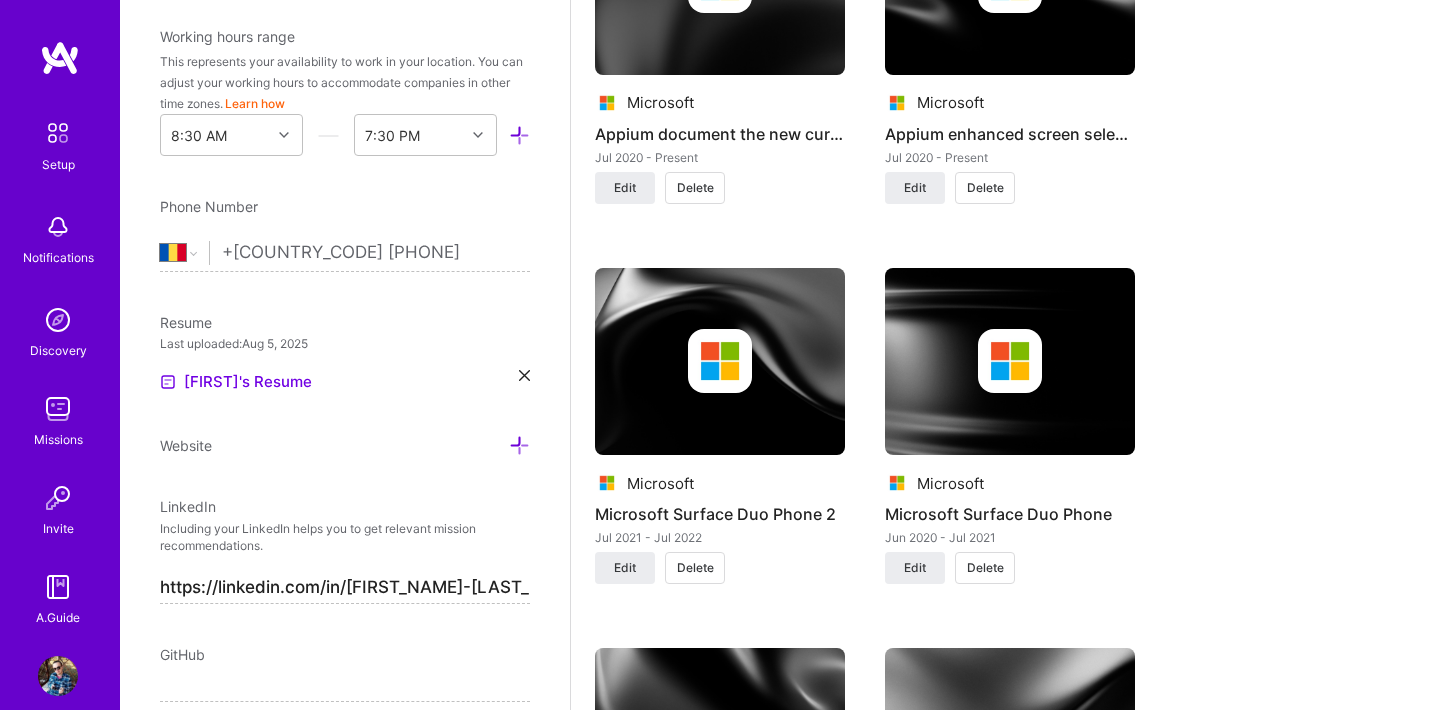 scroll, scrollTop: 1604, scrollLeft: 0, axis: vertical 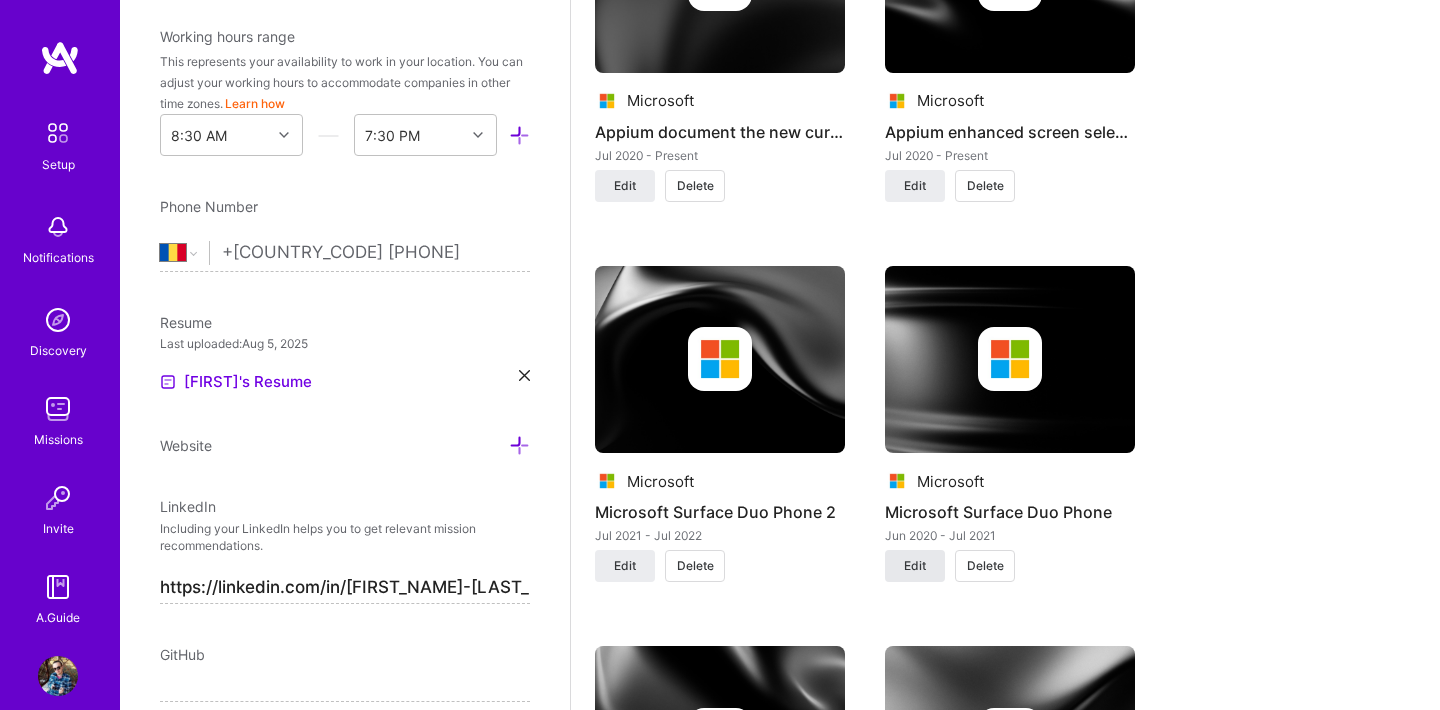 click on "Edit" at bounding box center [915, 566] 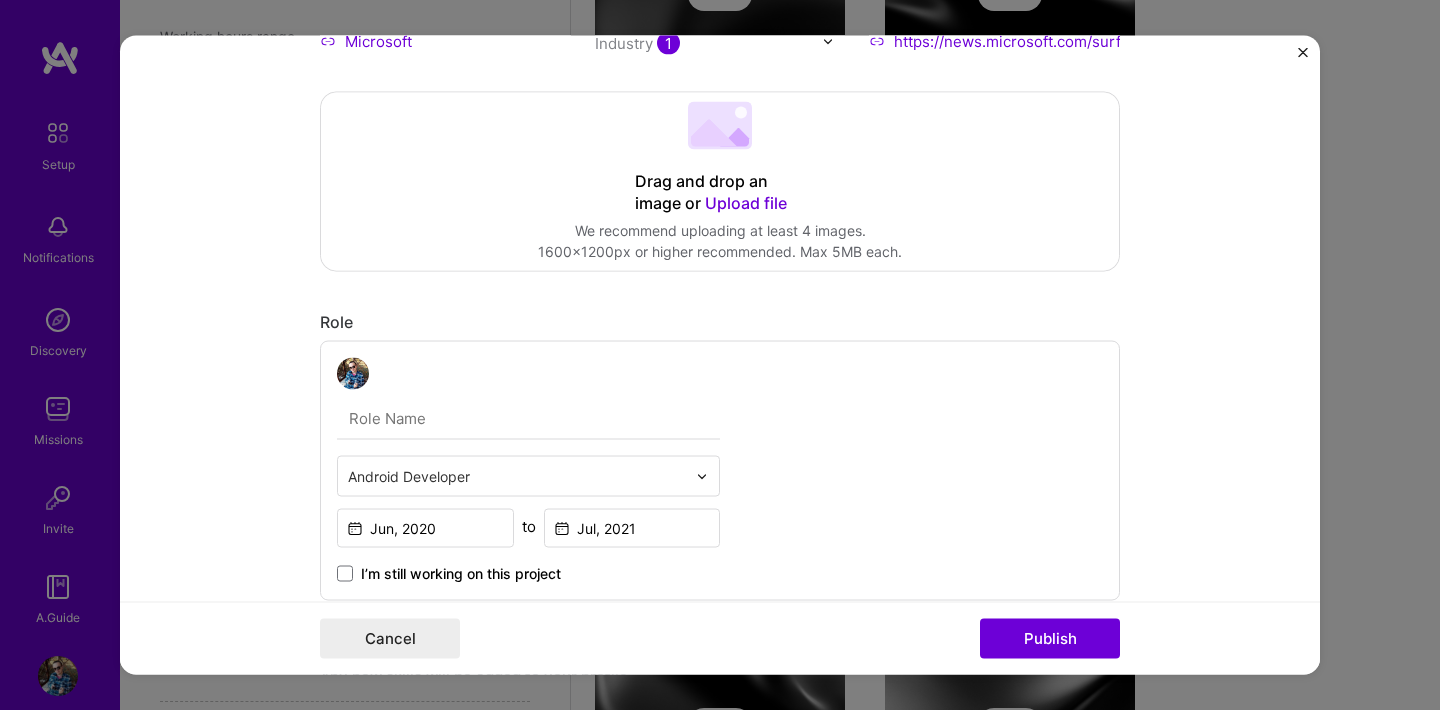 scroll, scrollTop: 321, scrollLeft: 0, axis: vertical 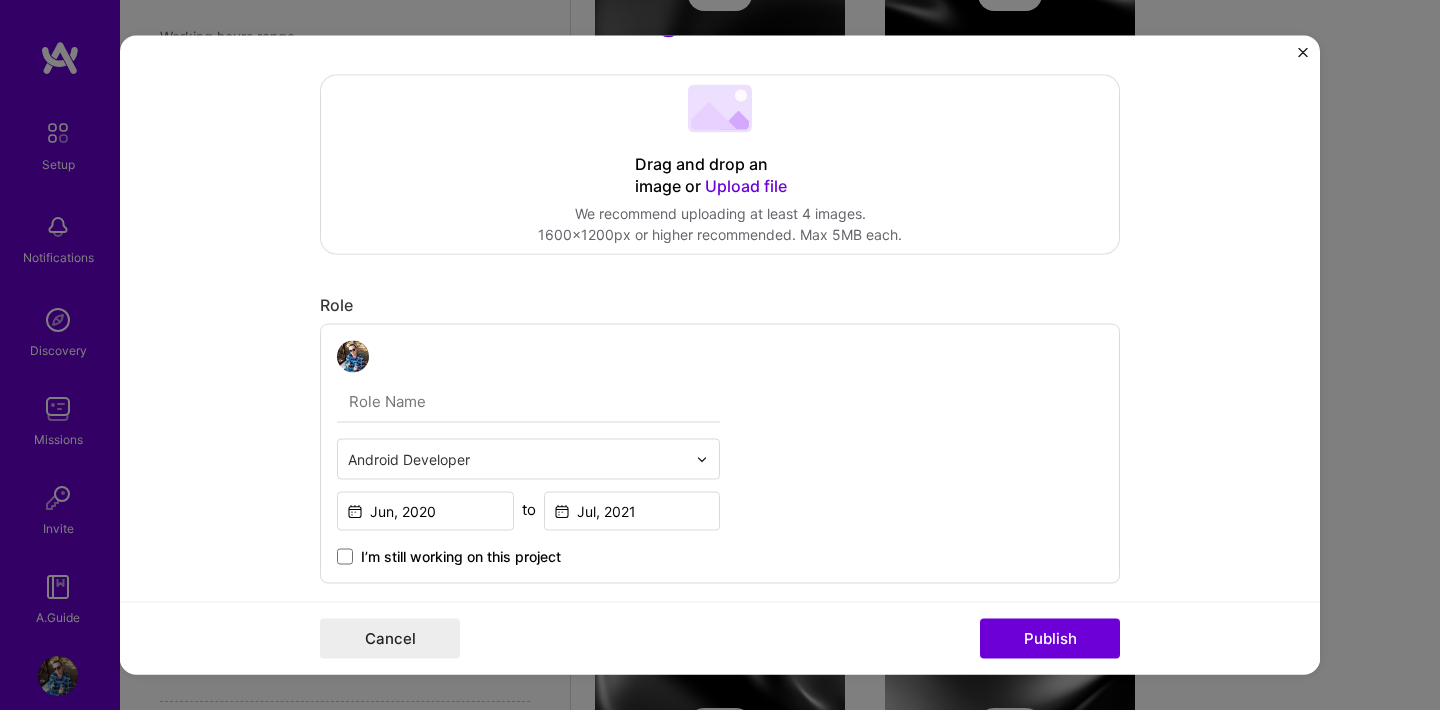 click at bounding box center [517, 459] 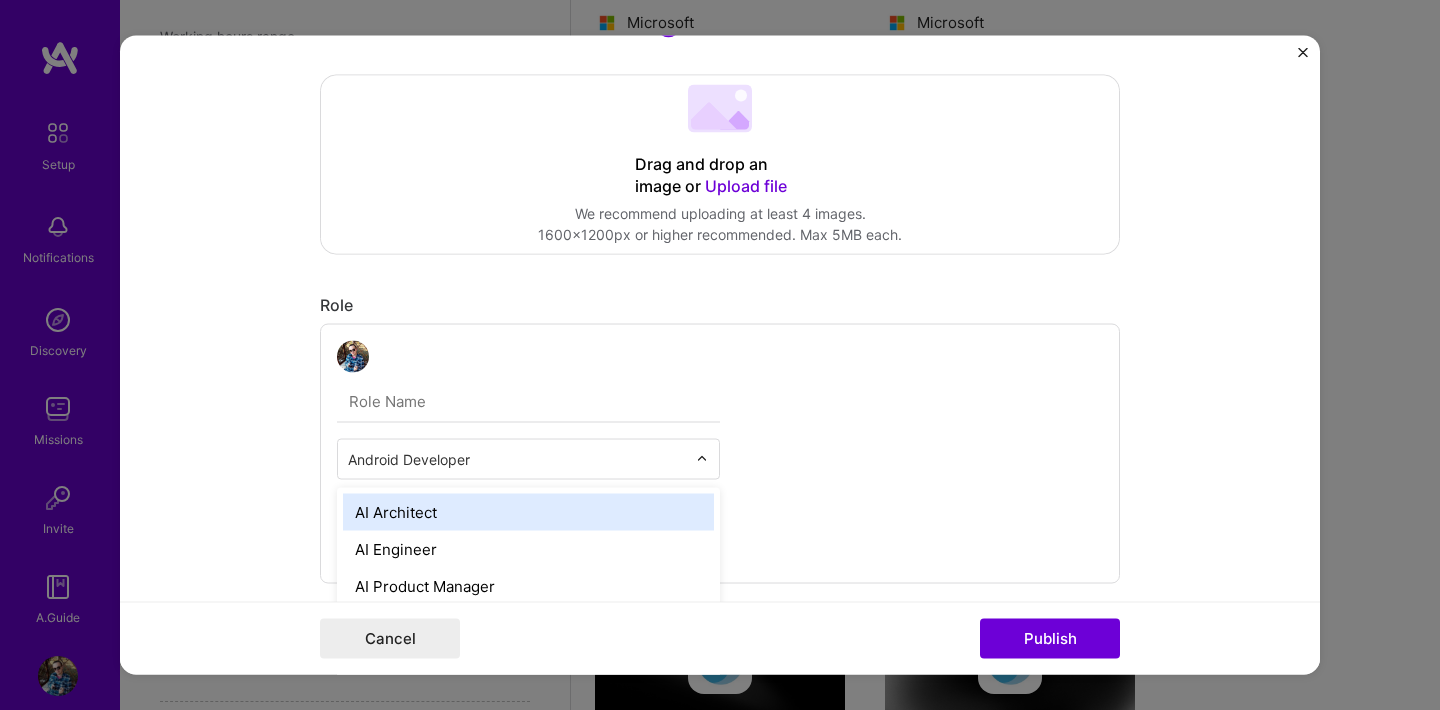 scroll, scrollTop: 1689, scrollLeft: 0, axis: vertical 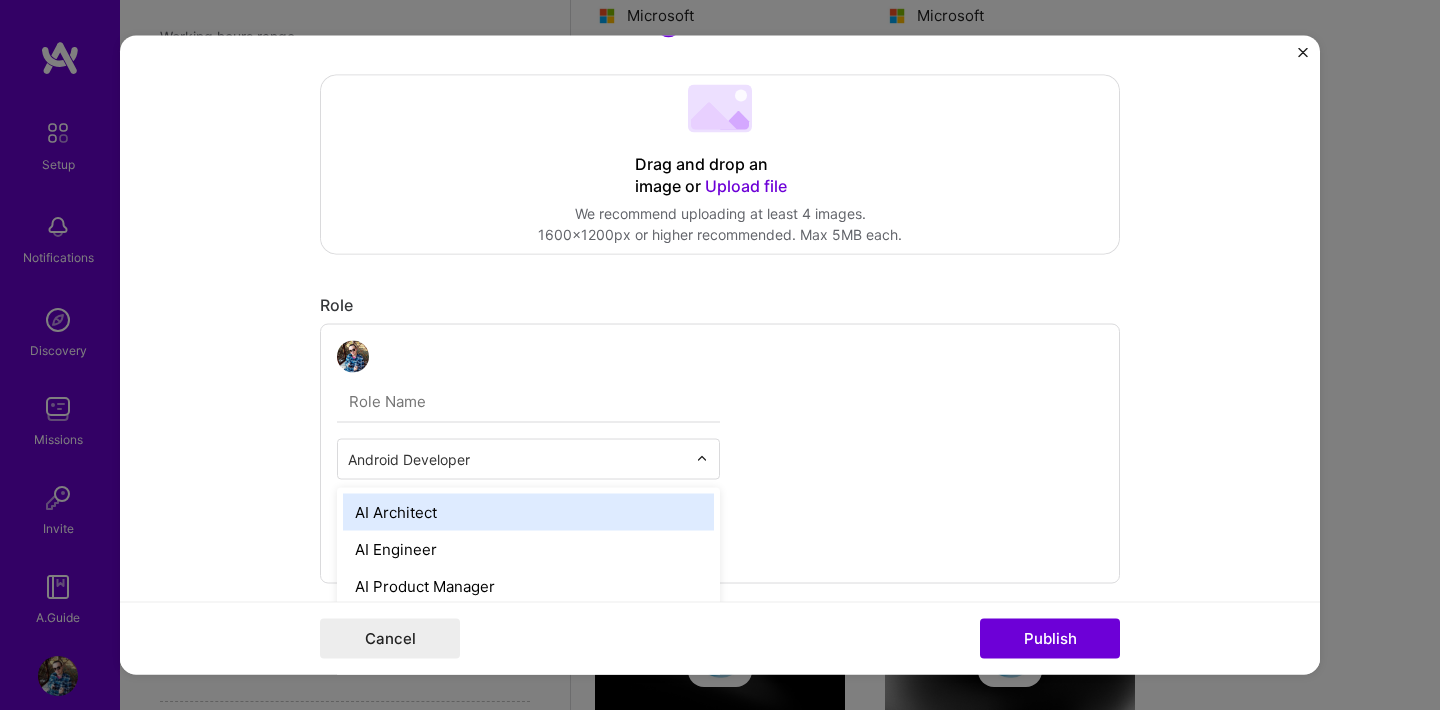 paste on "Senior Software Developer" 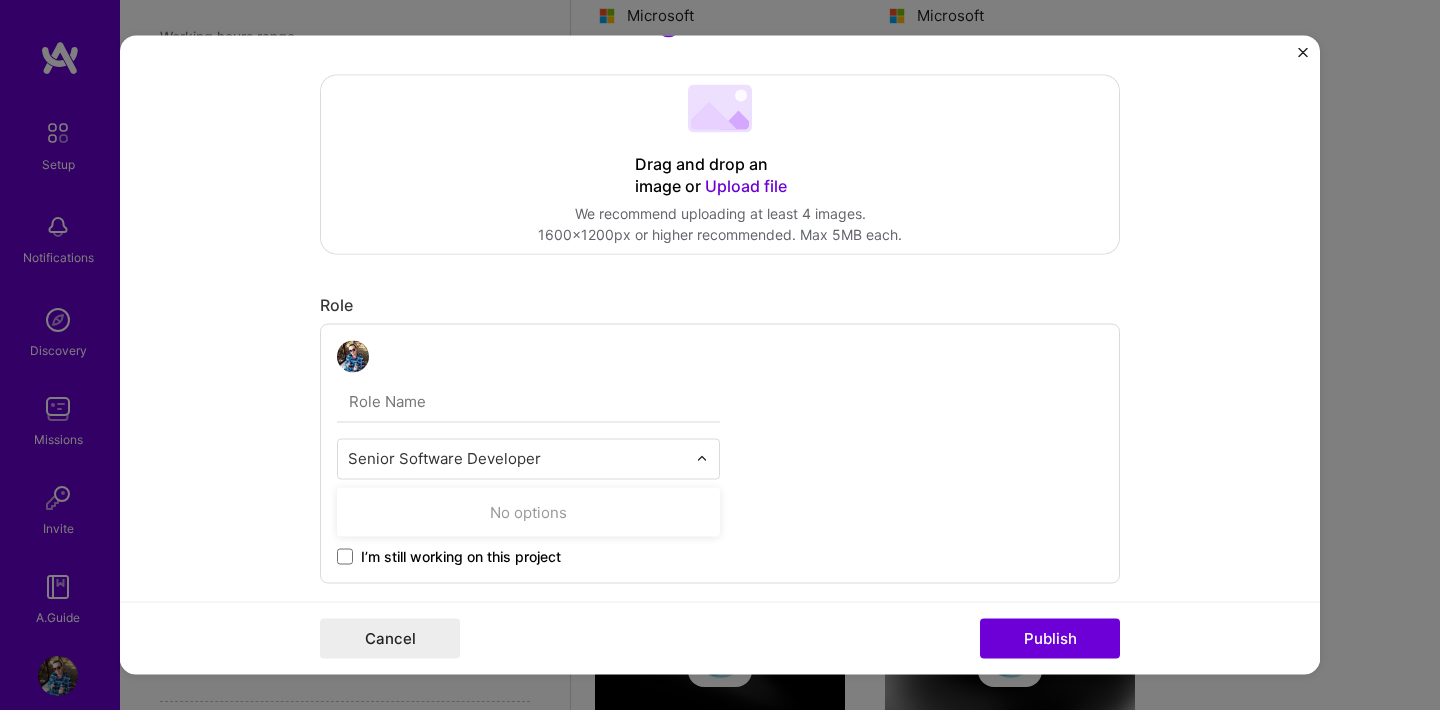 type on "Senior Software Developer" 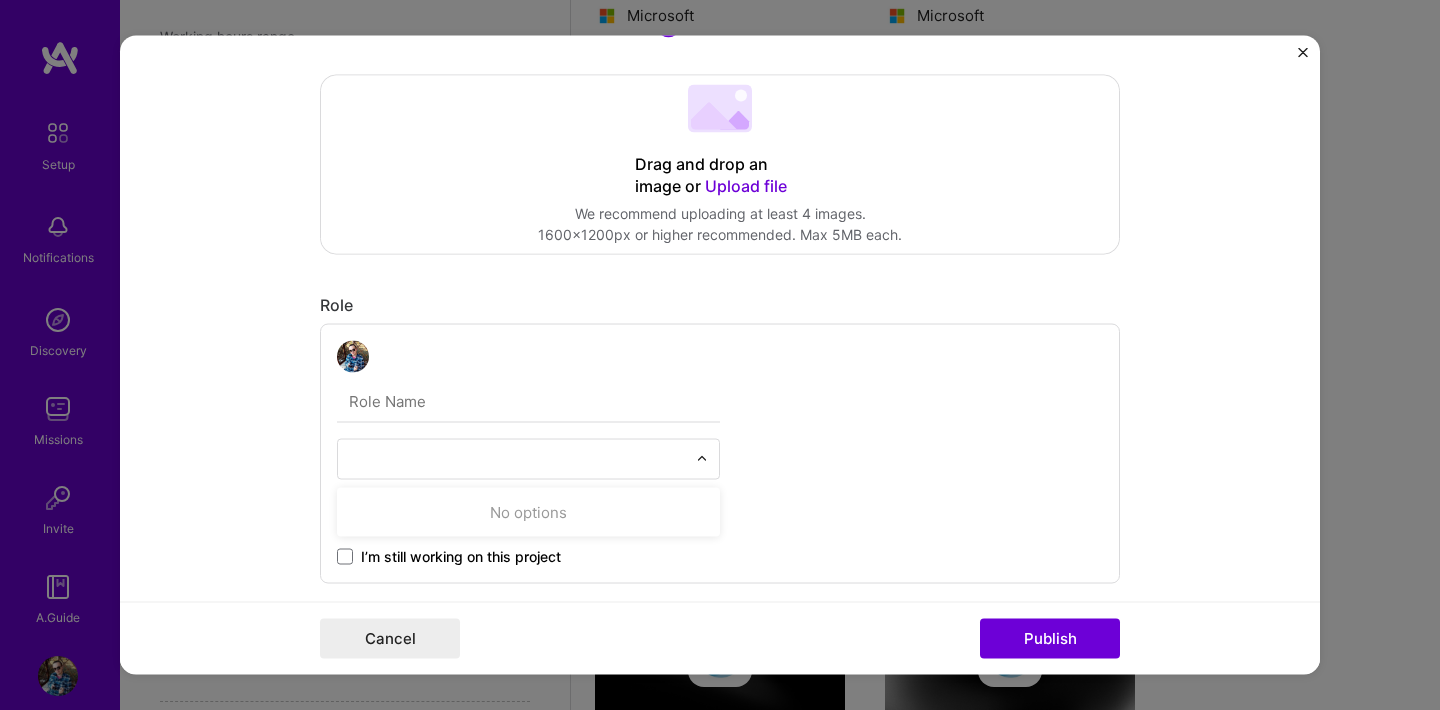 click on "0 results available for search term Senior Software Developer. Use Up and Down to choose options, press Enter to select the currently focused option, press Escape to exit the menu, press Tab to select the option and exit the menu. No options Jun, 2020
to Jul, 2021
I’m still working on this project" at bounding box center (720, 454) 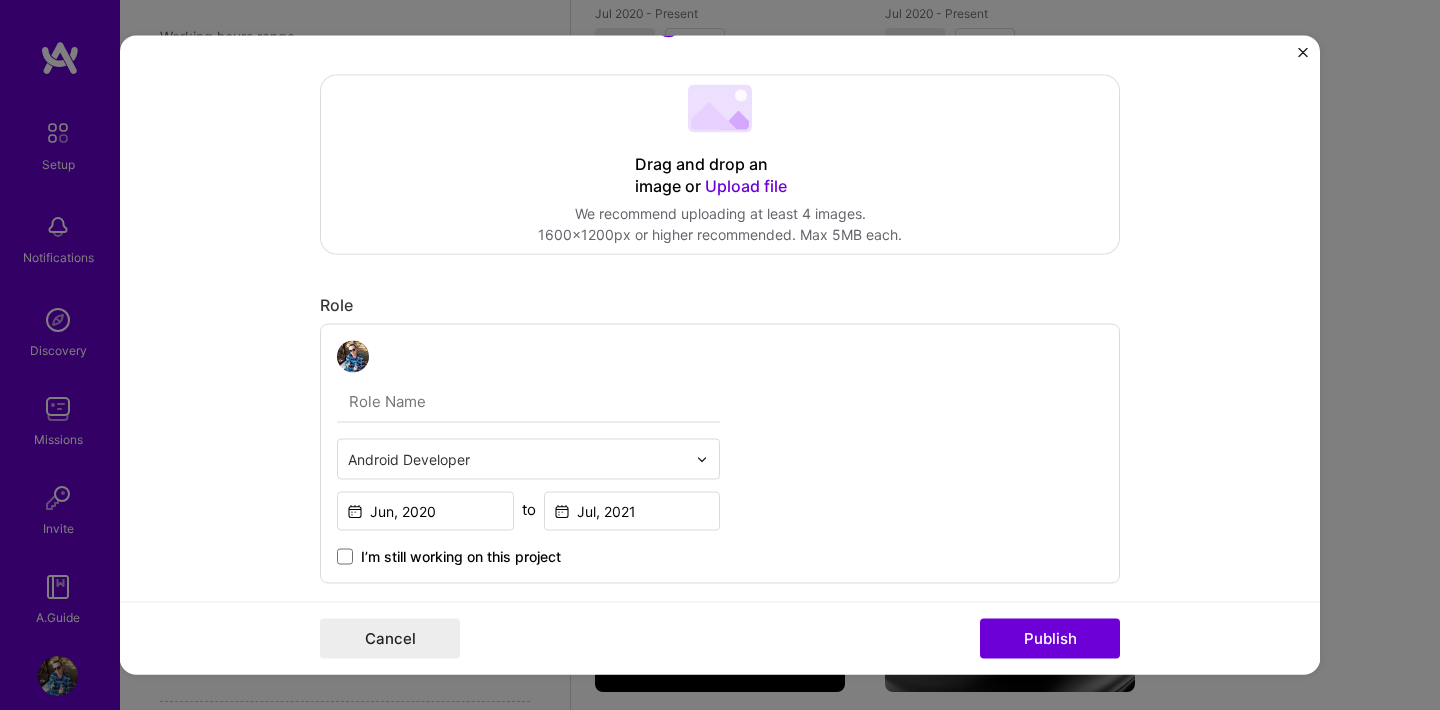 click at bounding box center (517, 459) 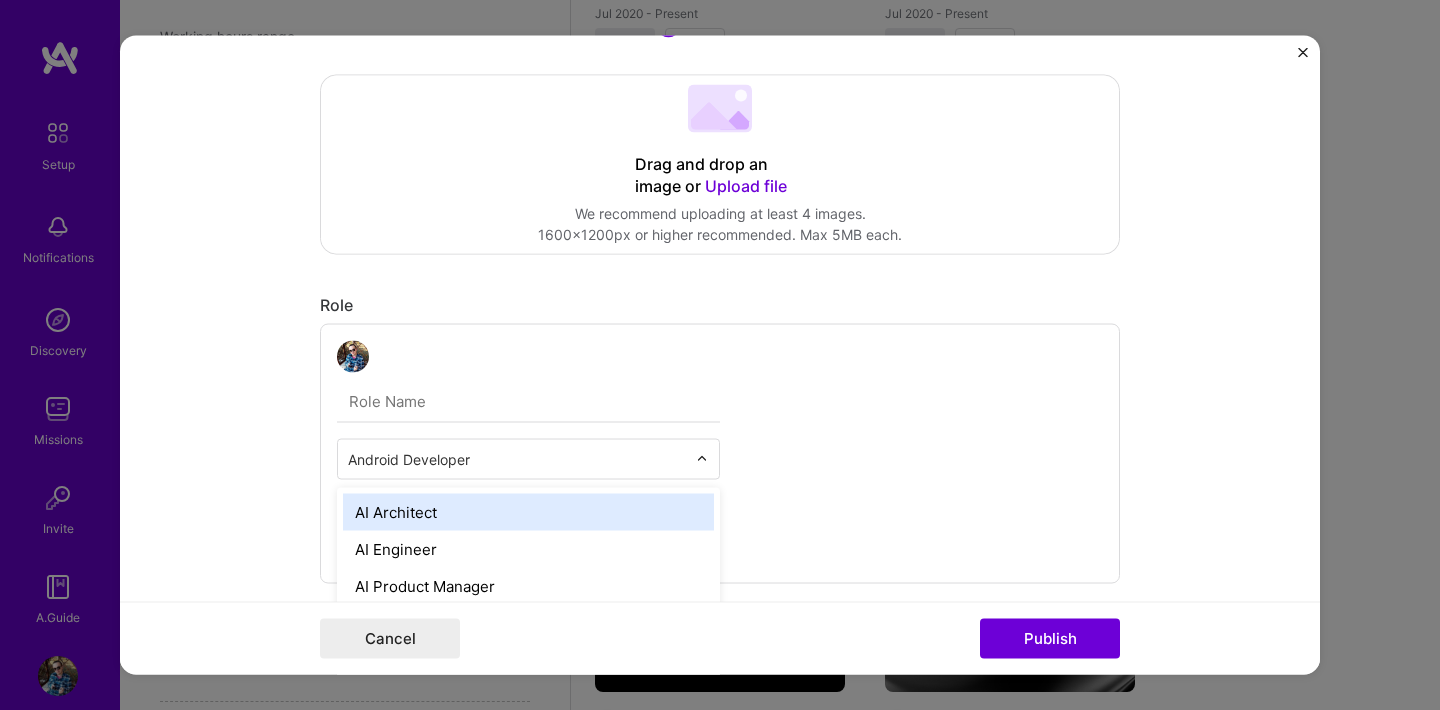 scroll, scrollTop: 1774, scrollLeft: 0, axis: vertical 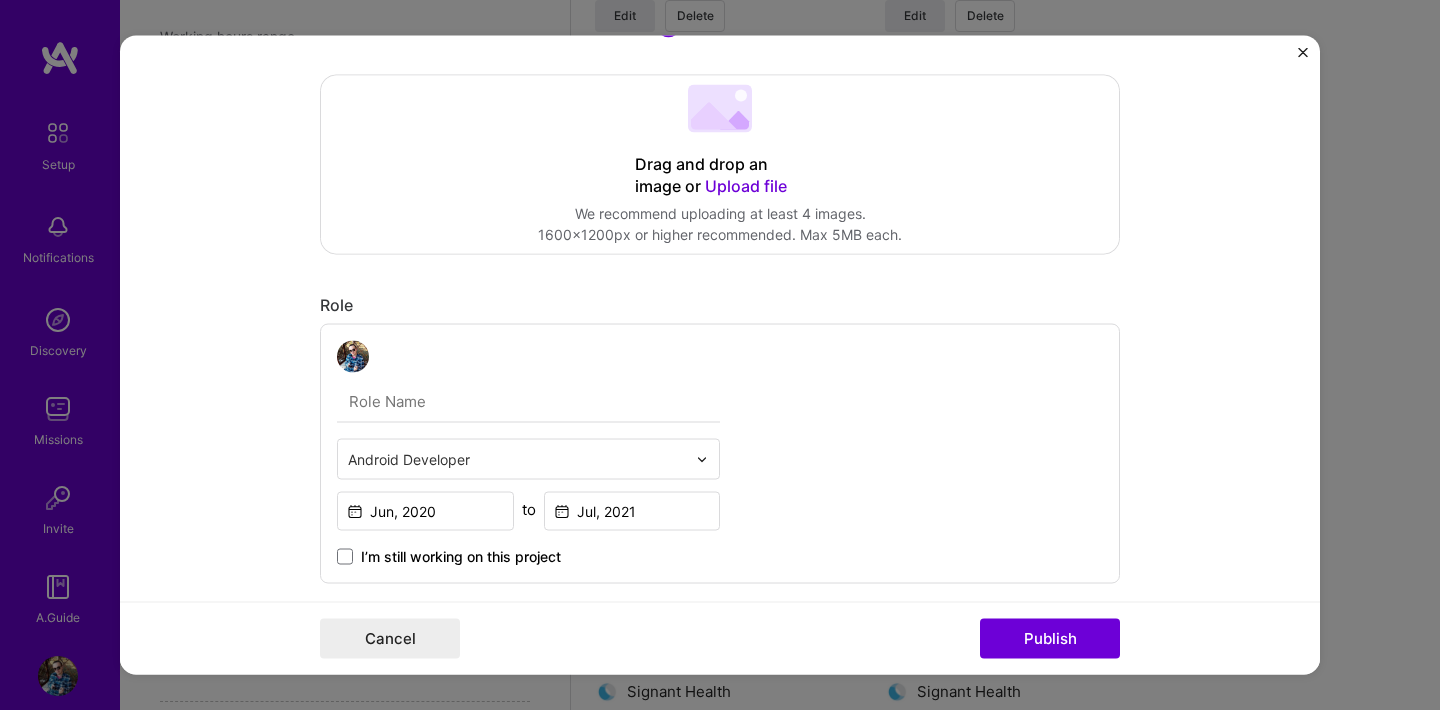 paste on "Senior Software Developer" 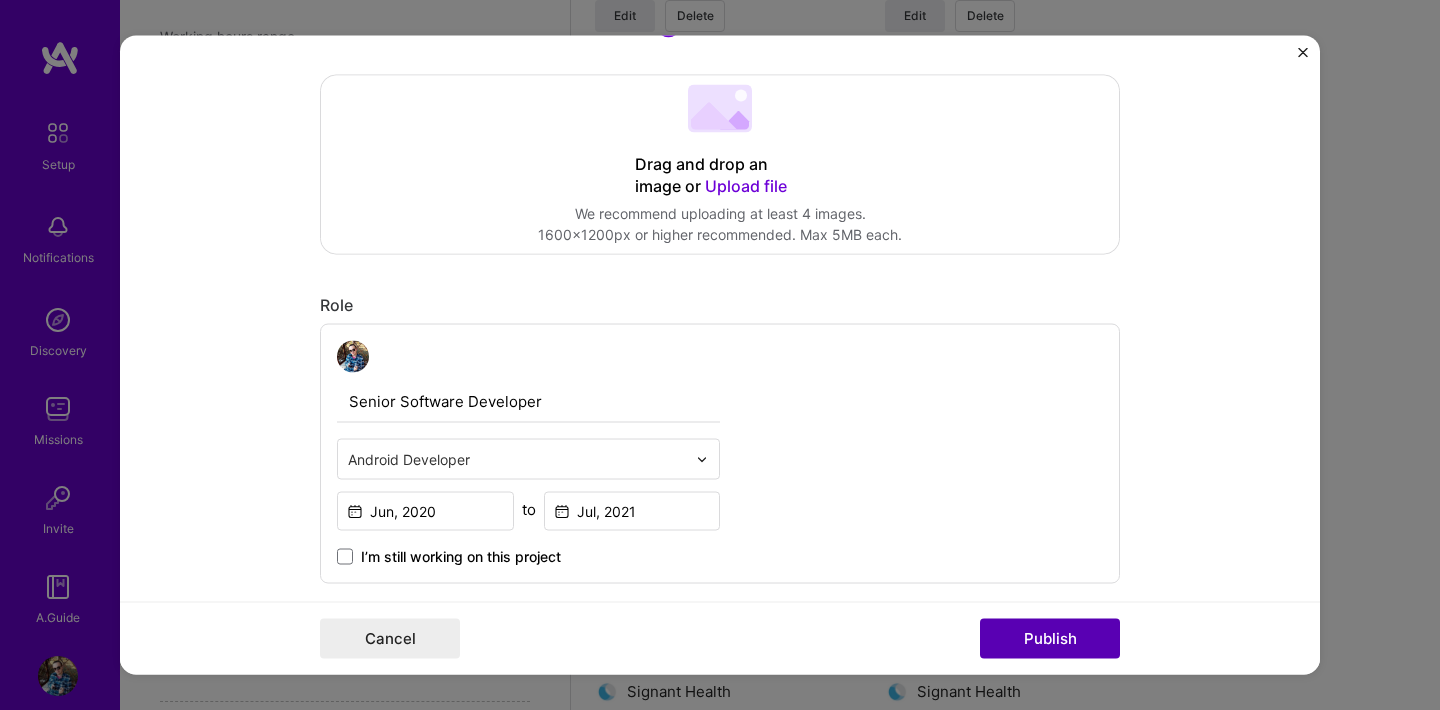 type on "Senior Software Developer" 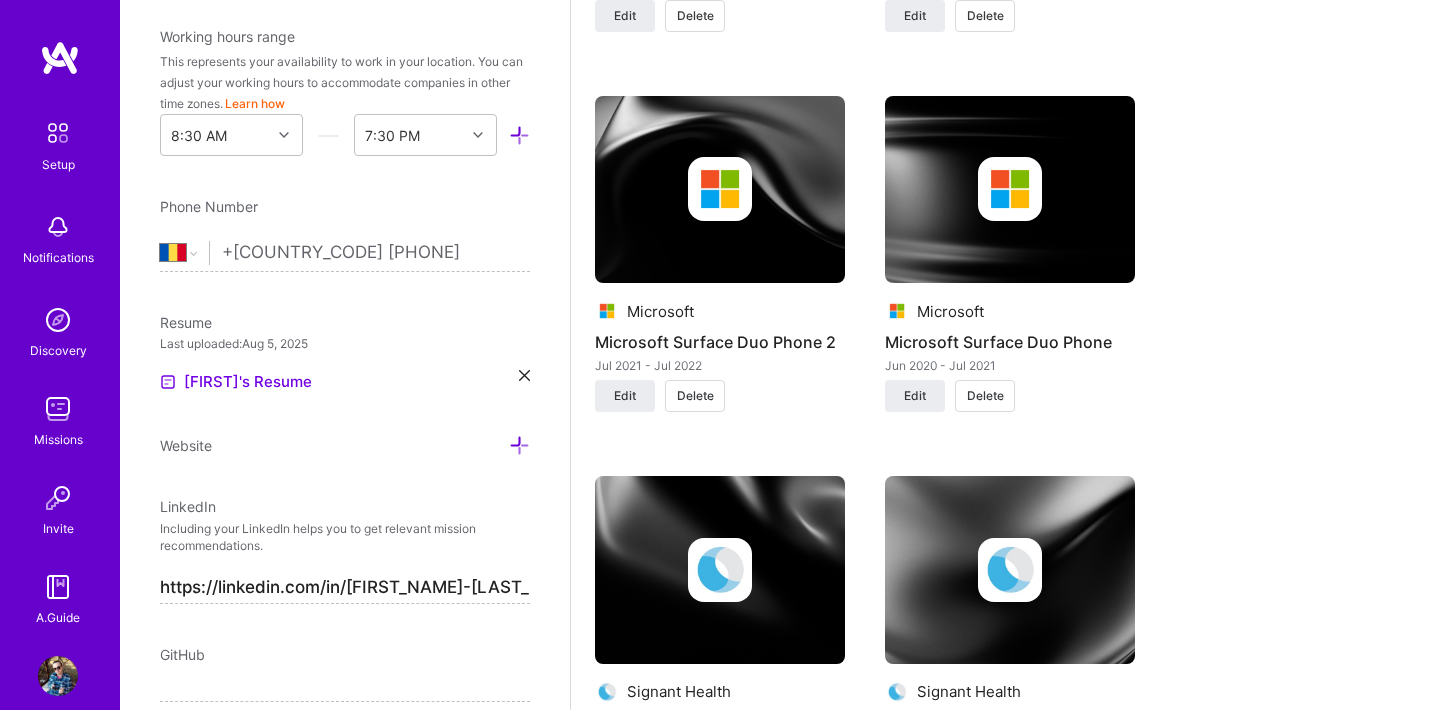 scroll, scrollTop: 1711, scrollLeft: 0, axis: vertical 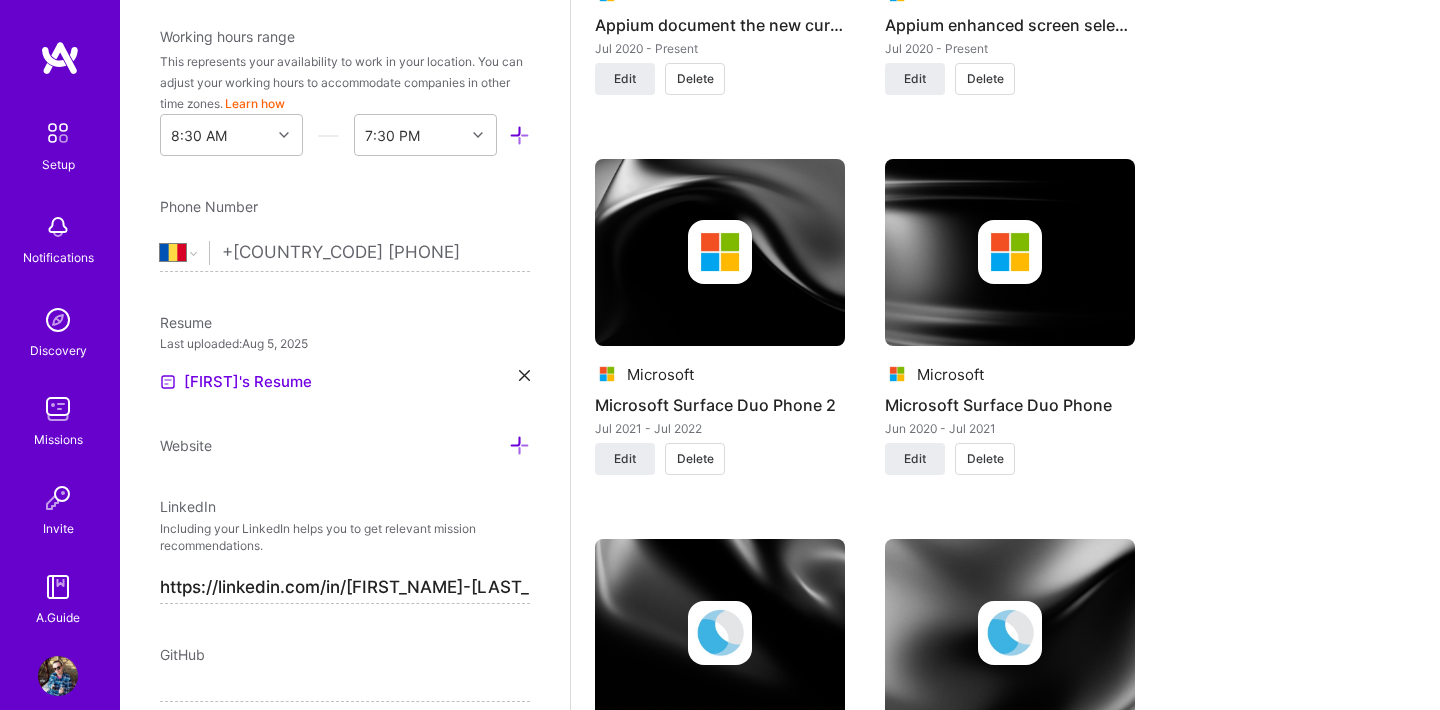 drag, startPoint x: 665, startPoint y: 459, endPoint x: 660, endPoint y: 496, distance: 37.336308 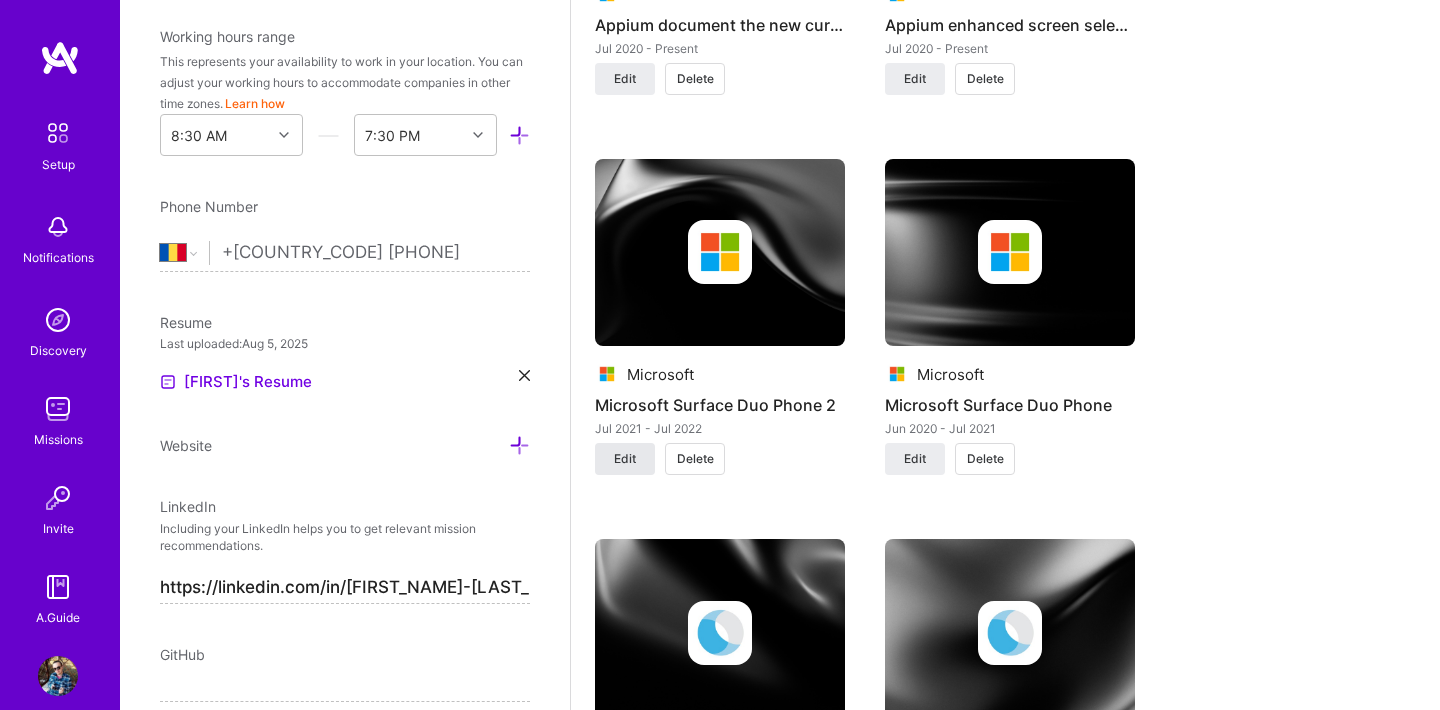 click on "Edit" at bounding box center [625, 459] 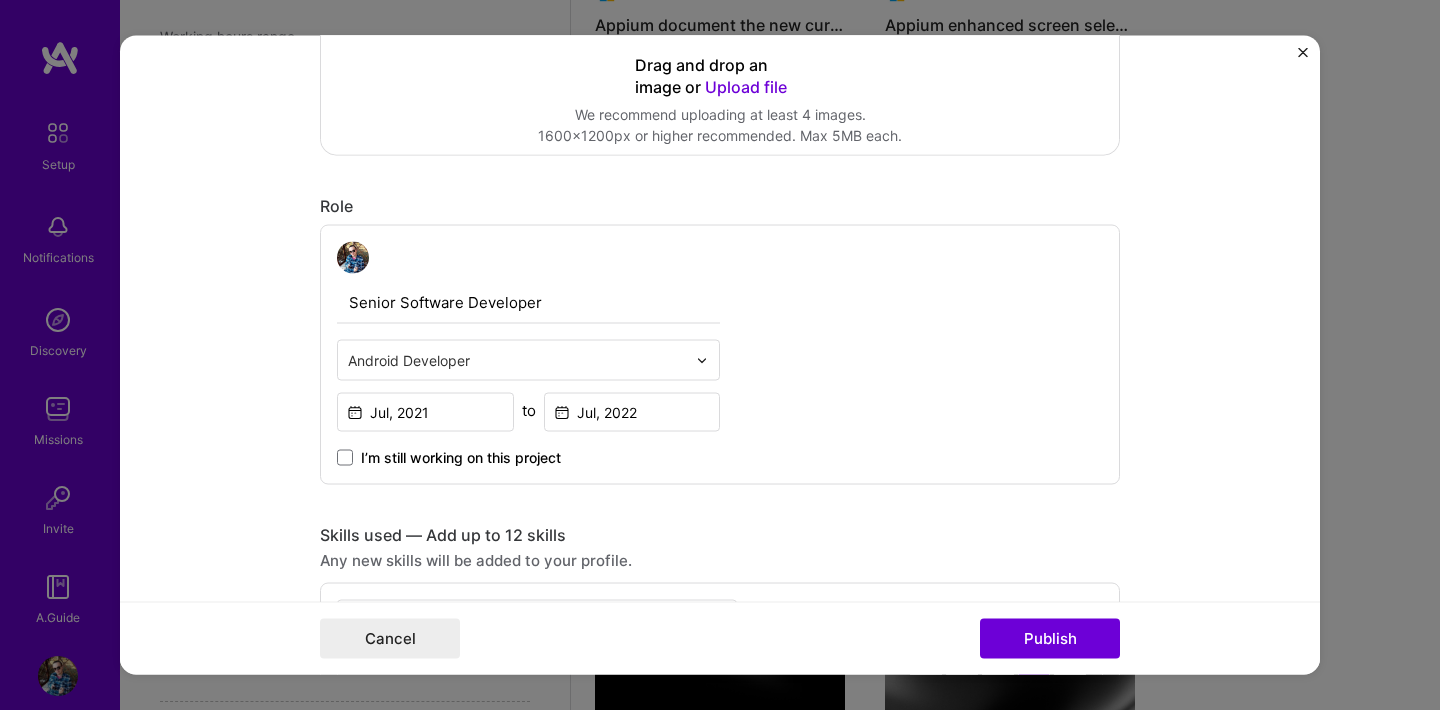 scroll, scrollTop: 430, scrollLeft: 0, axis: vertical 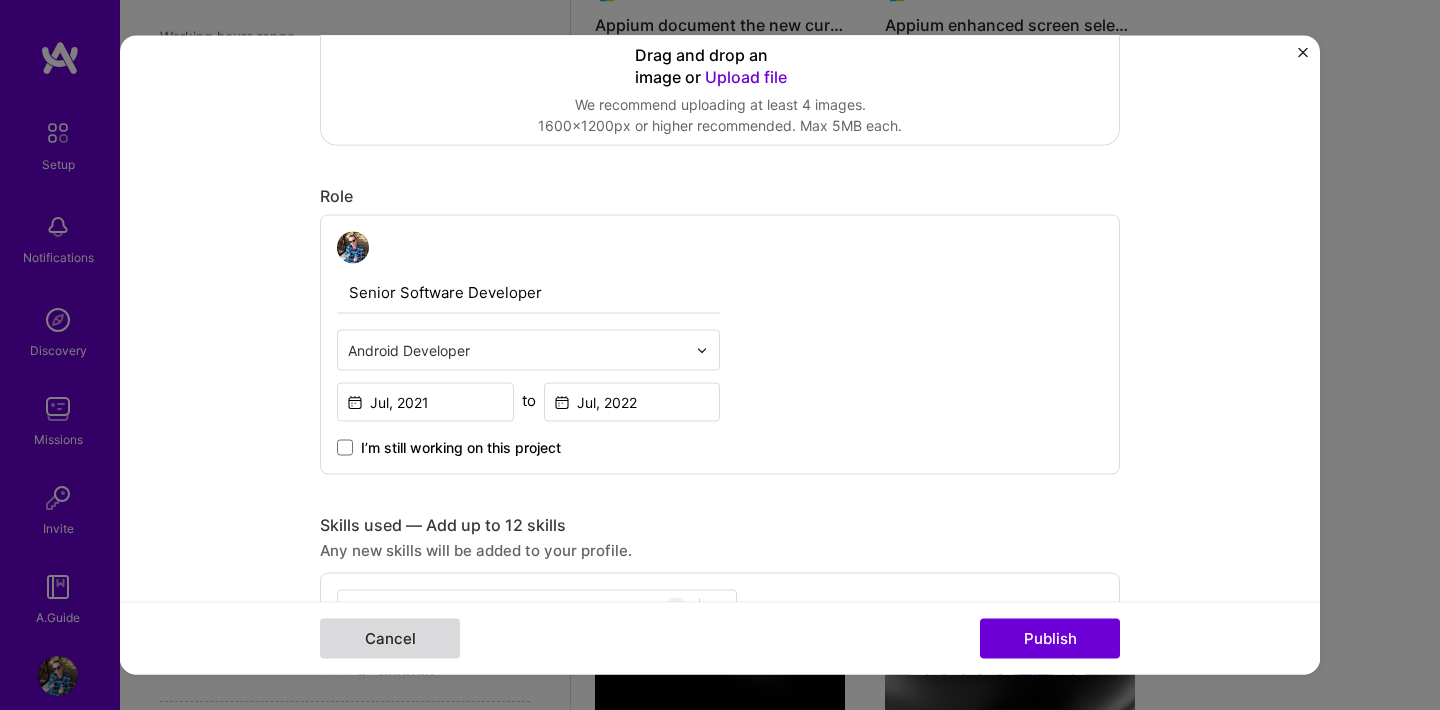 click on "Cancel" at bounding box center (390, 639) 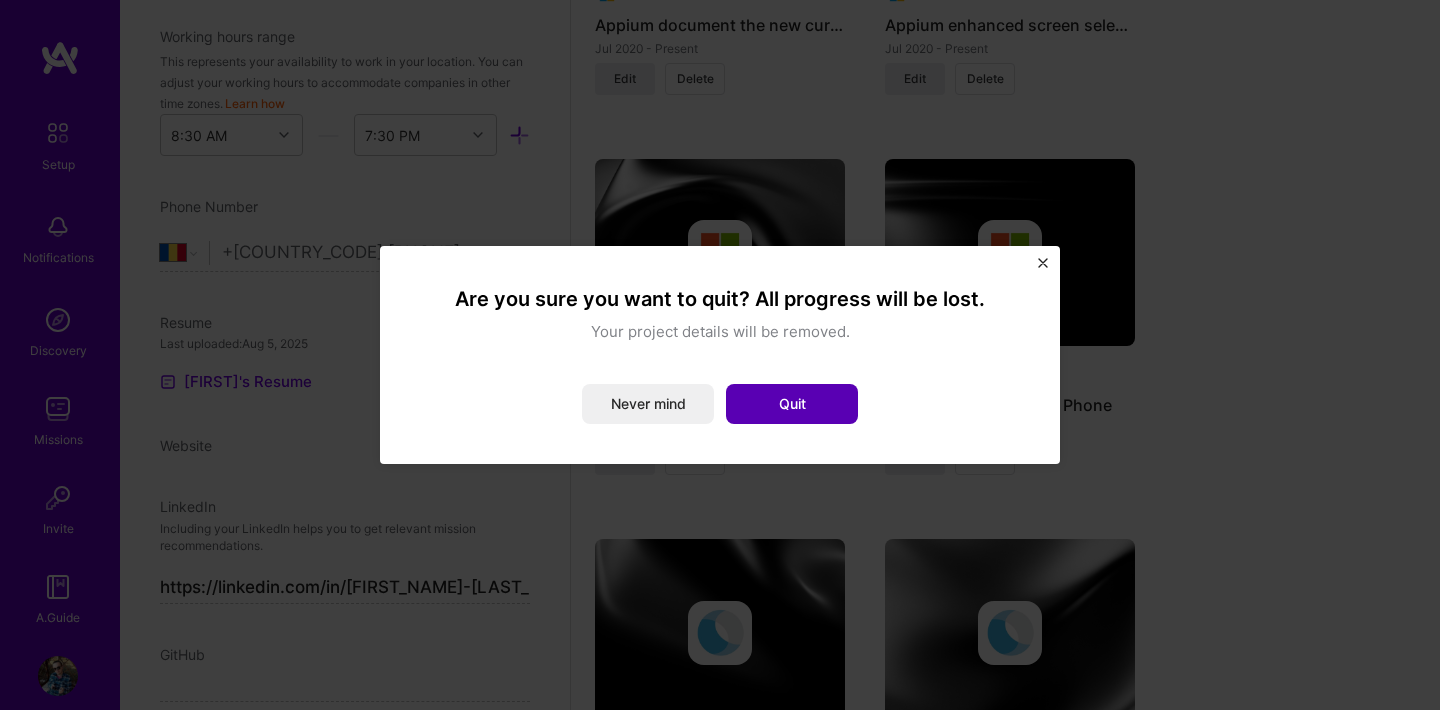 click on "Quit" at bounding box center (792, 404) 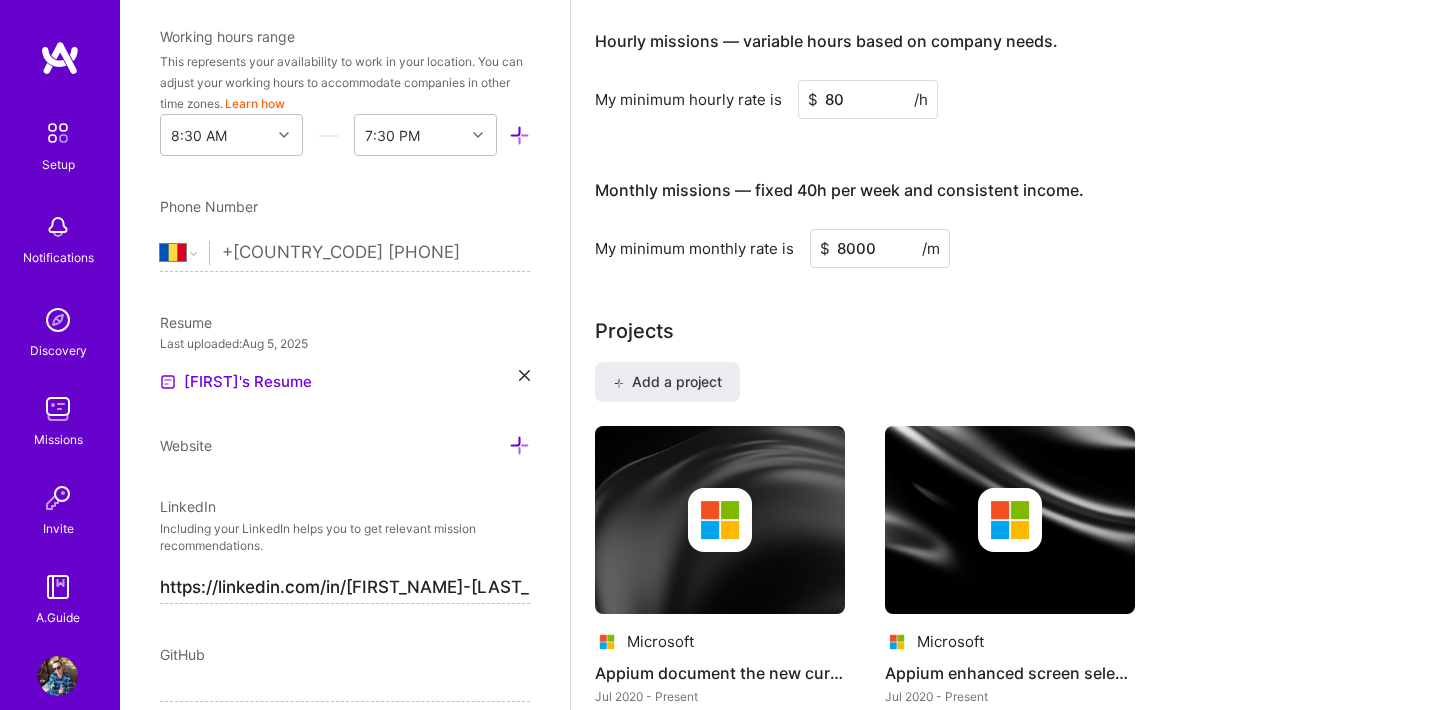 scroll, scrollTop: 995, scrollLeft: 0, axis: vertical 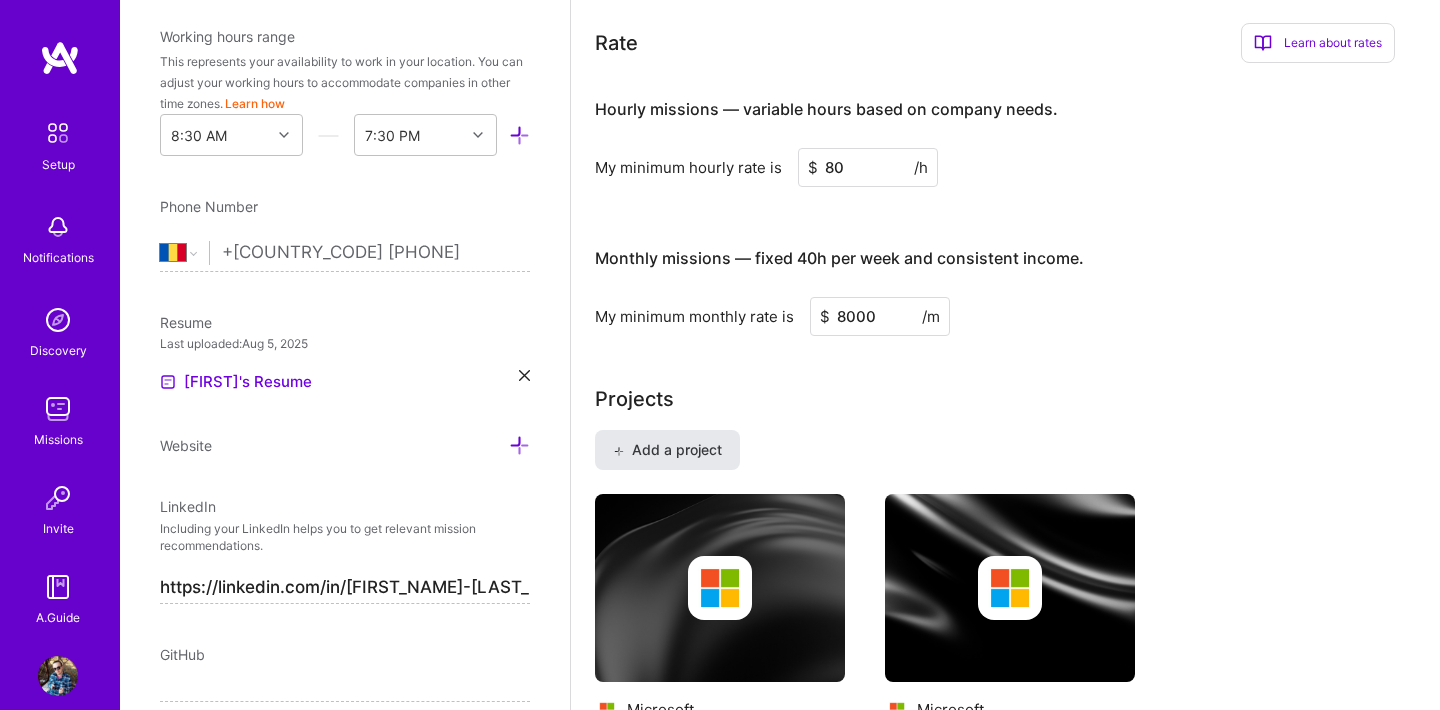 click on "Add a project" at bounding box center (667, 450) 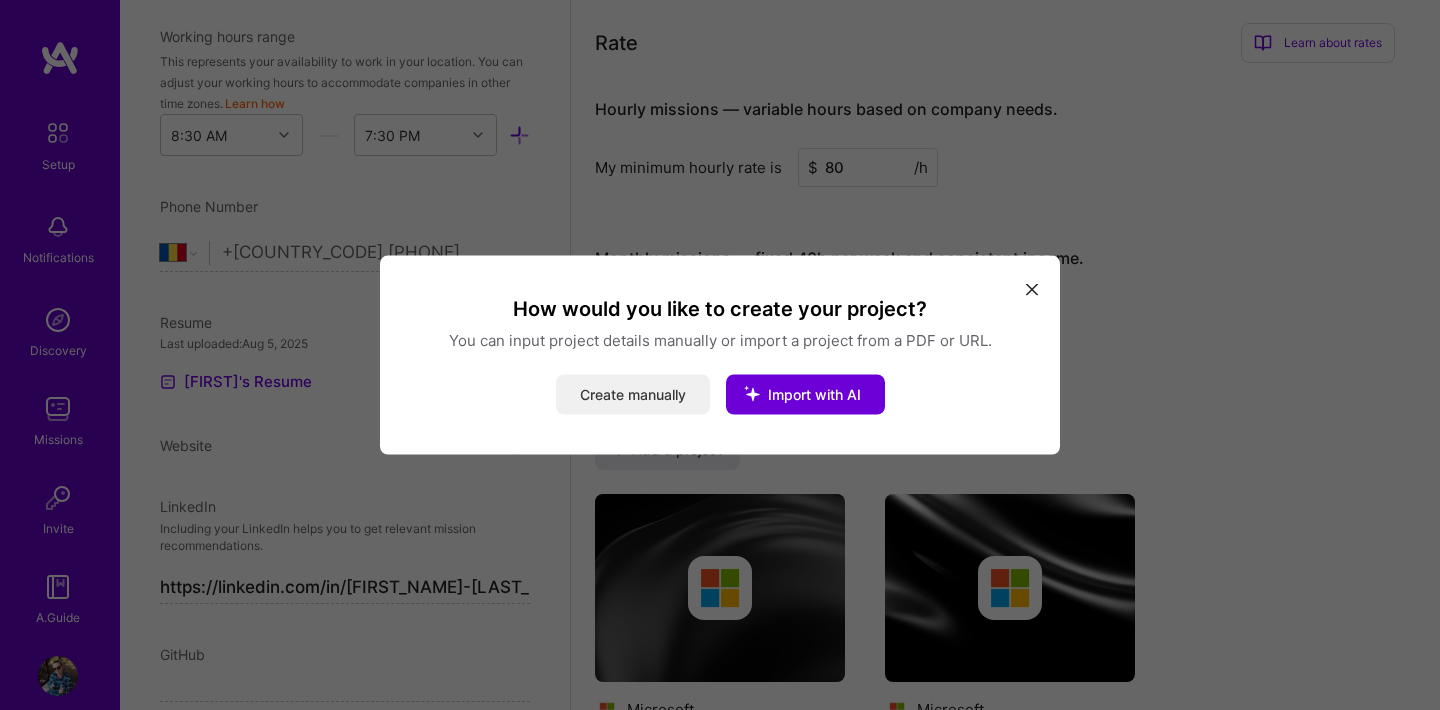 click on "Create manually" at bounding box center (633, 395) 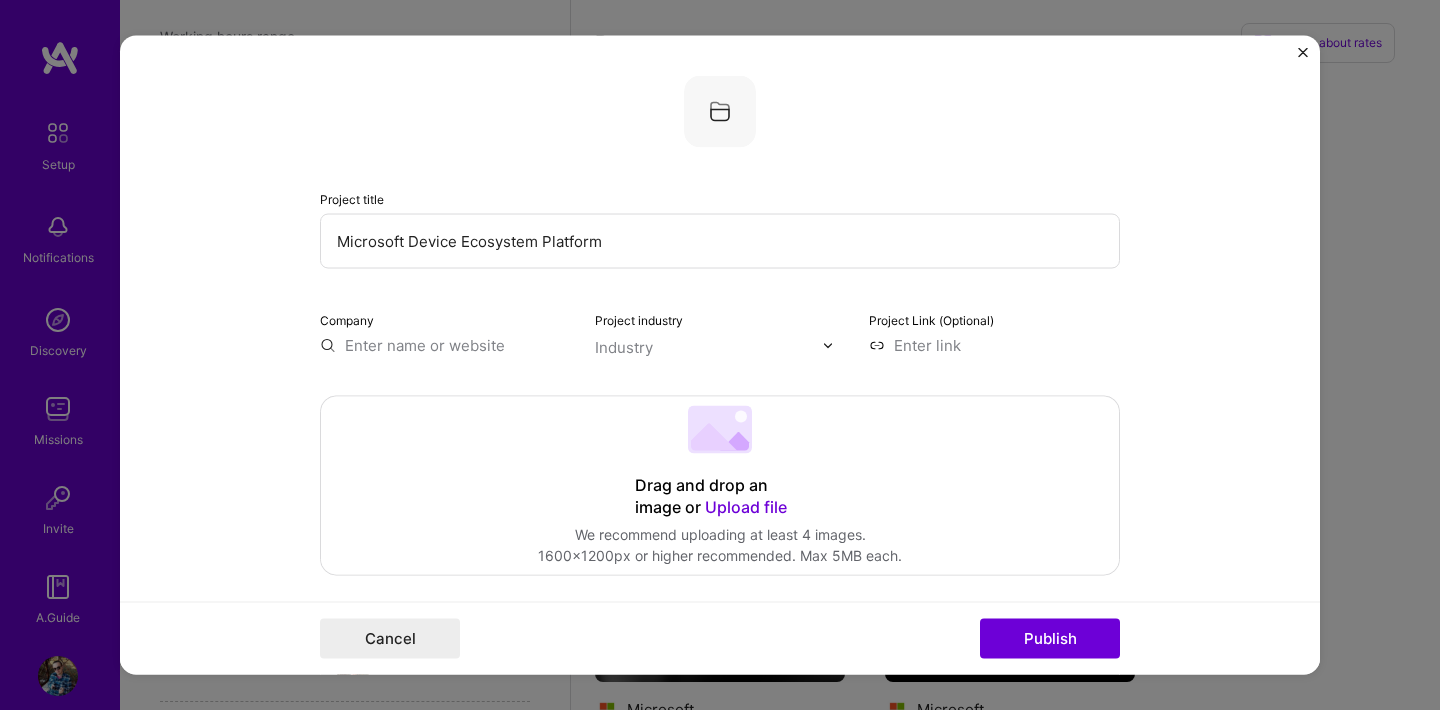 type on "Microsoft Device Ecosystem Platform" 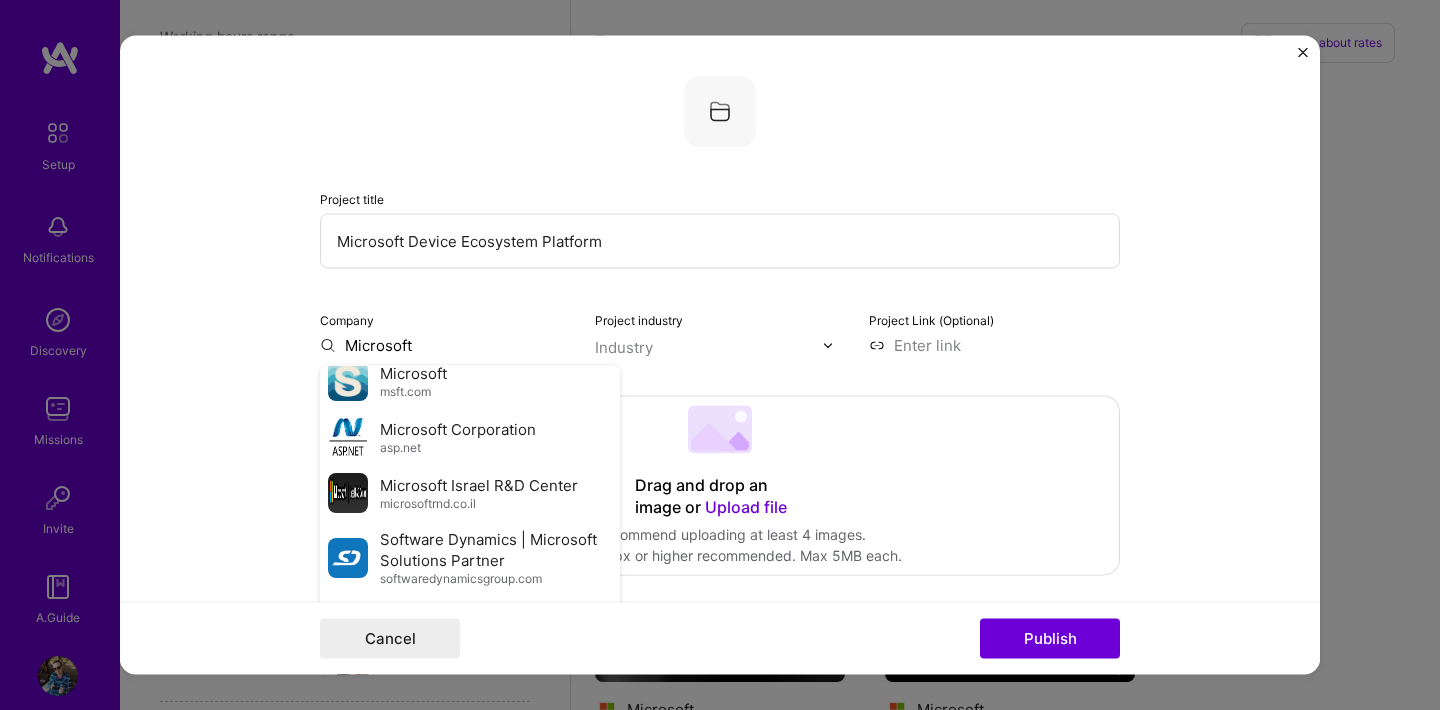 scroll, scrollTop: 628, scrollLeft: 0, axis: vertical 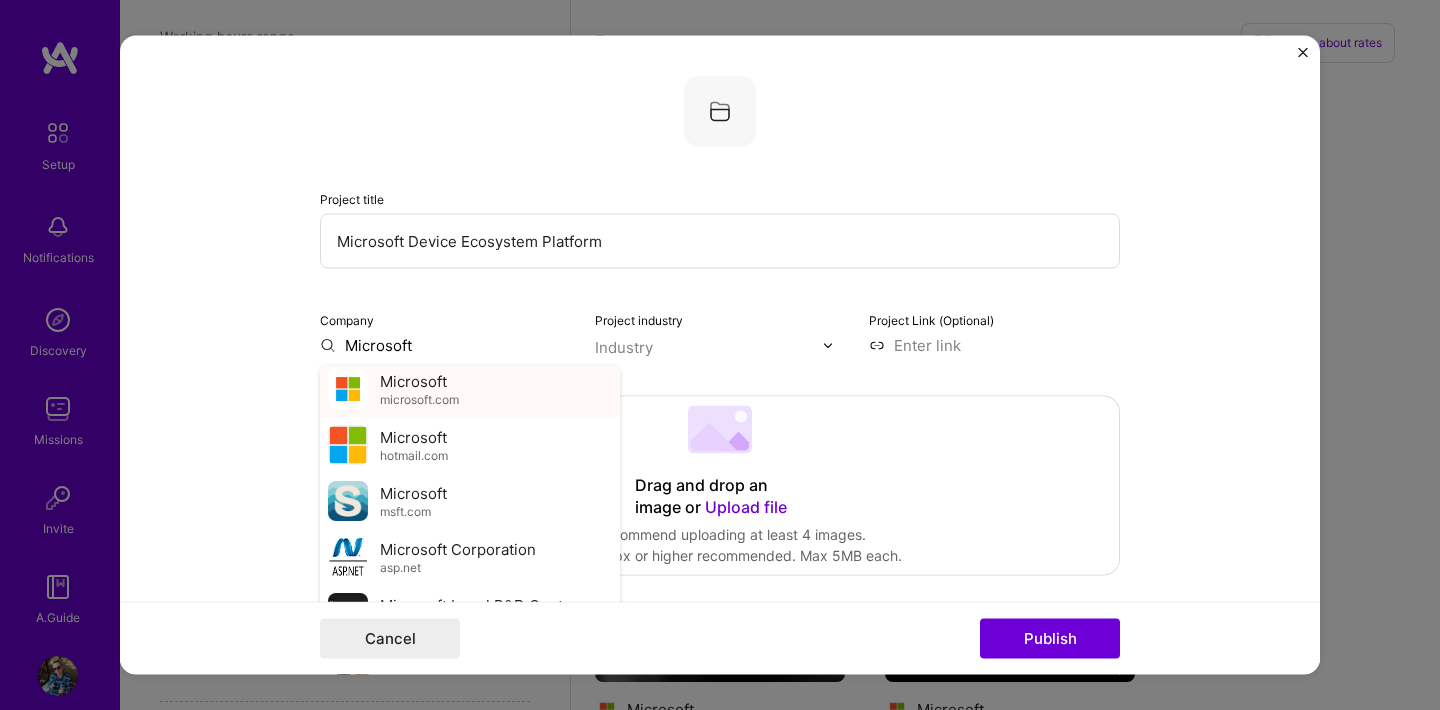 type on "Microsoft" 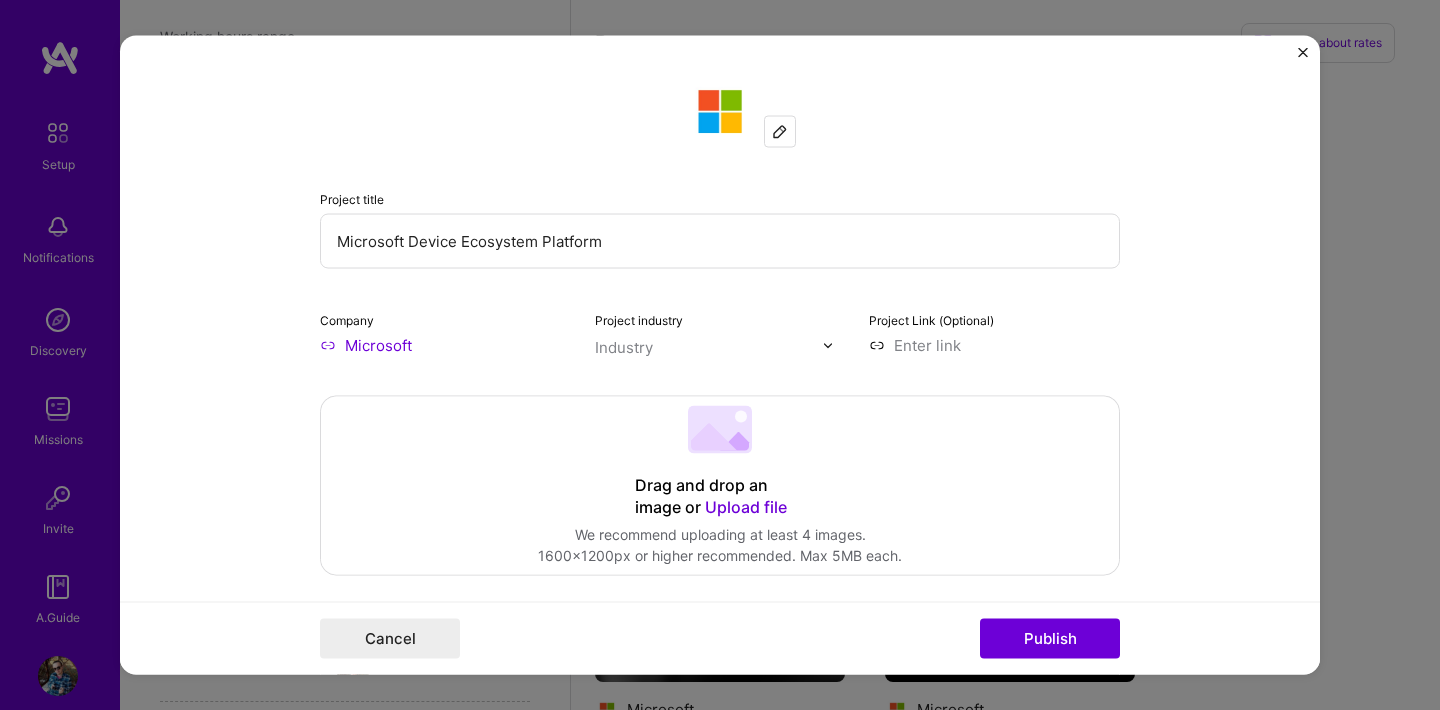 click at bounding box center (709, 347) 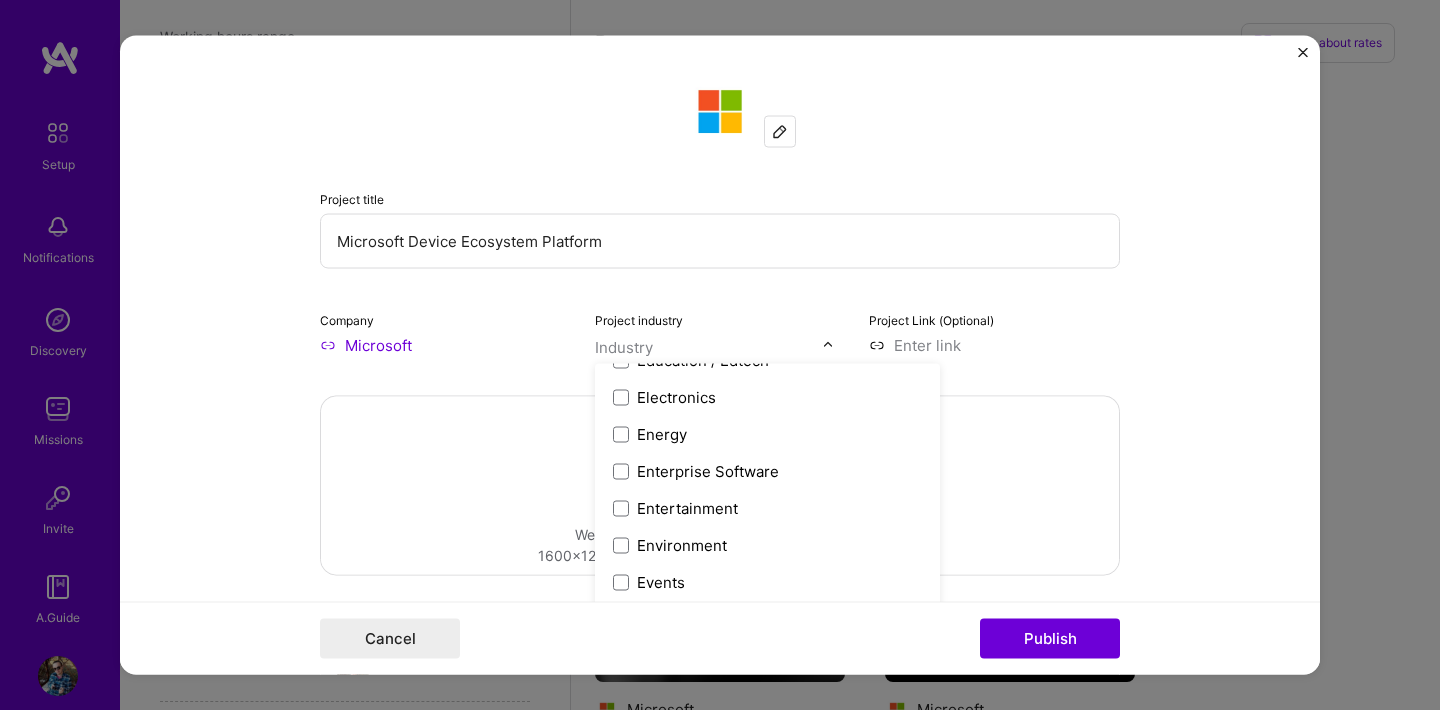 scroll, scrollTop: 1861, scrollLeft: 0, axis: vertical 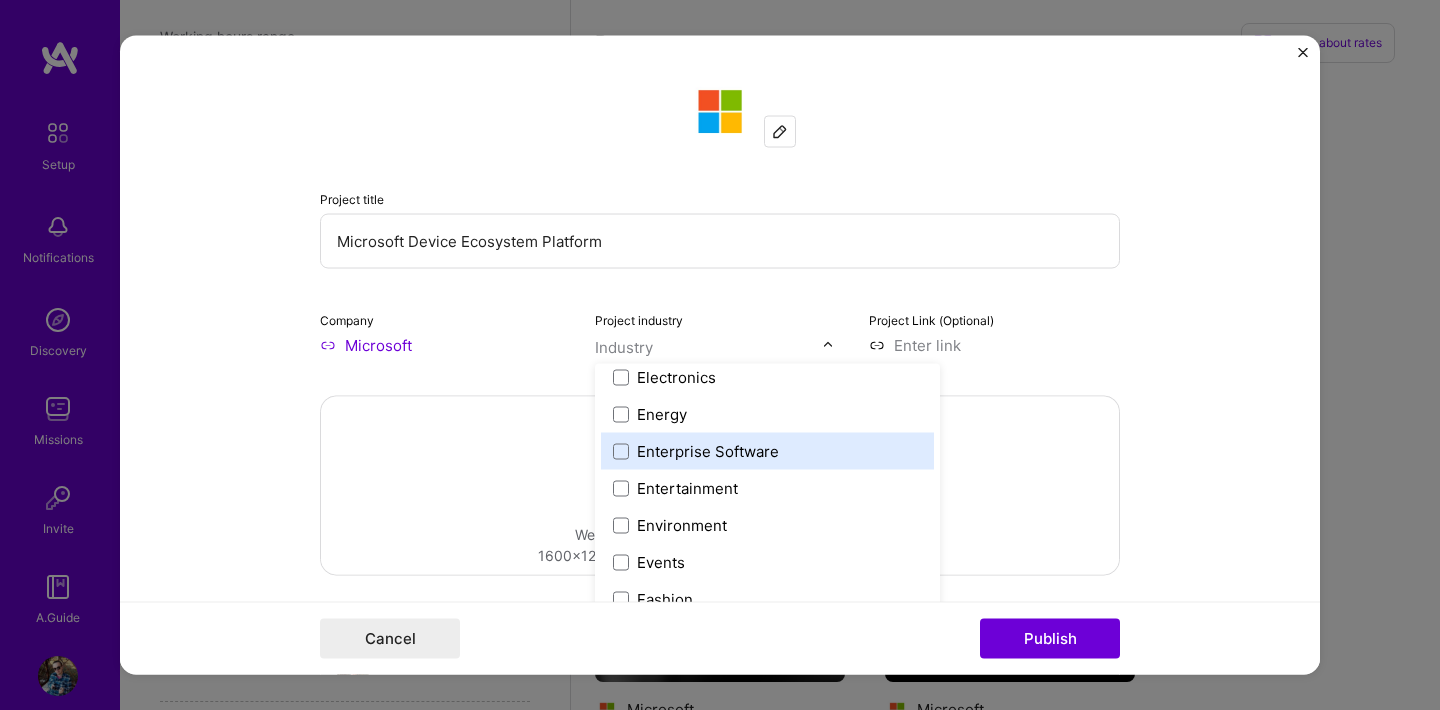 click on "Enterprise Software" at bounding box center (708, 451) 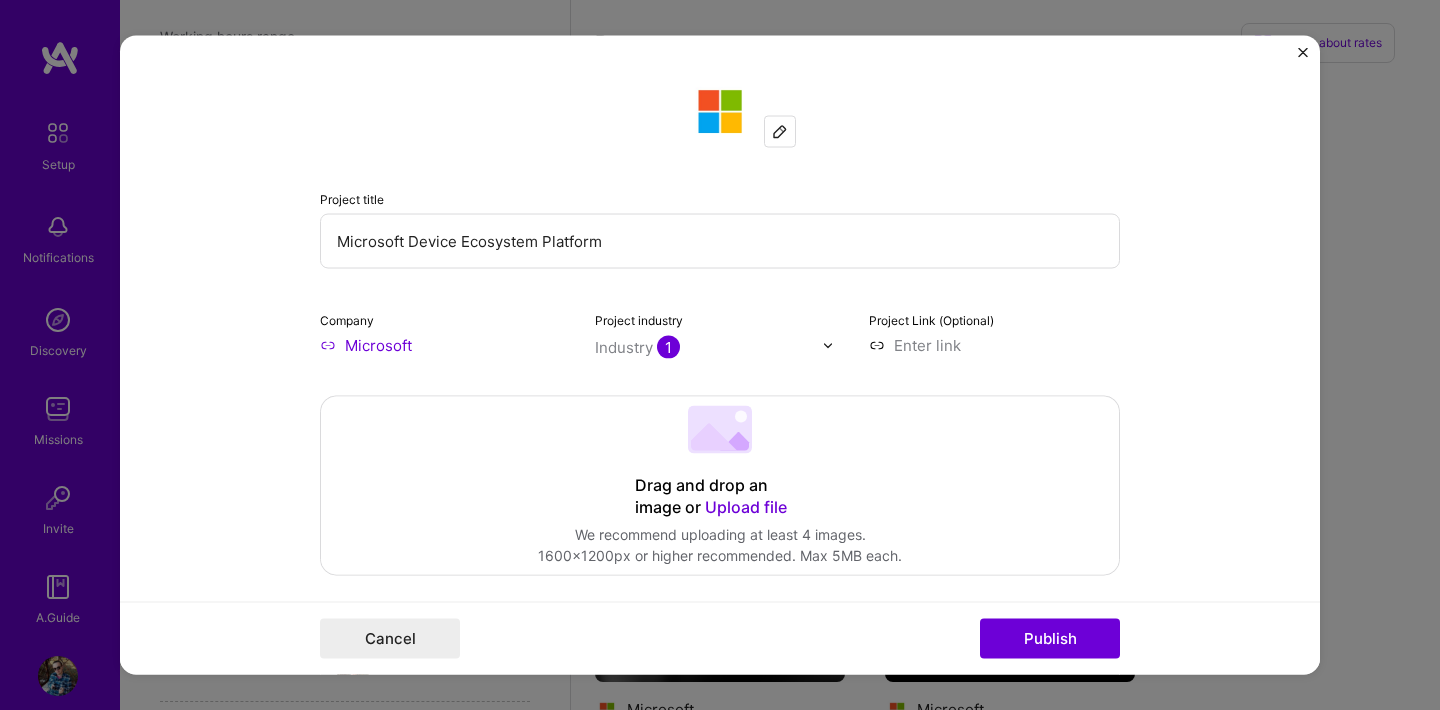 click at bounding box center (994, 345) 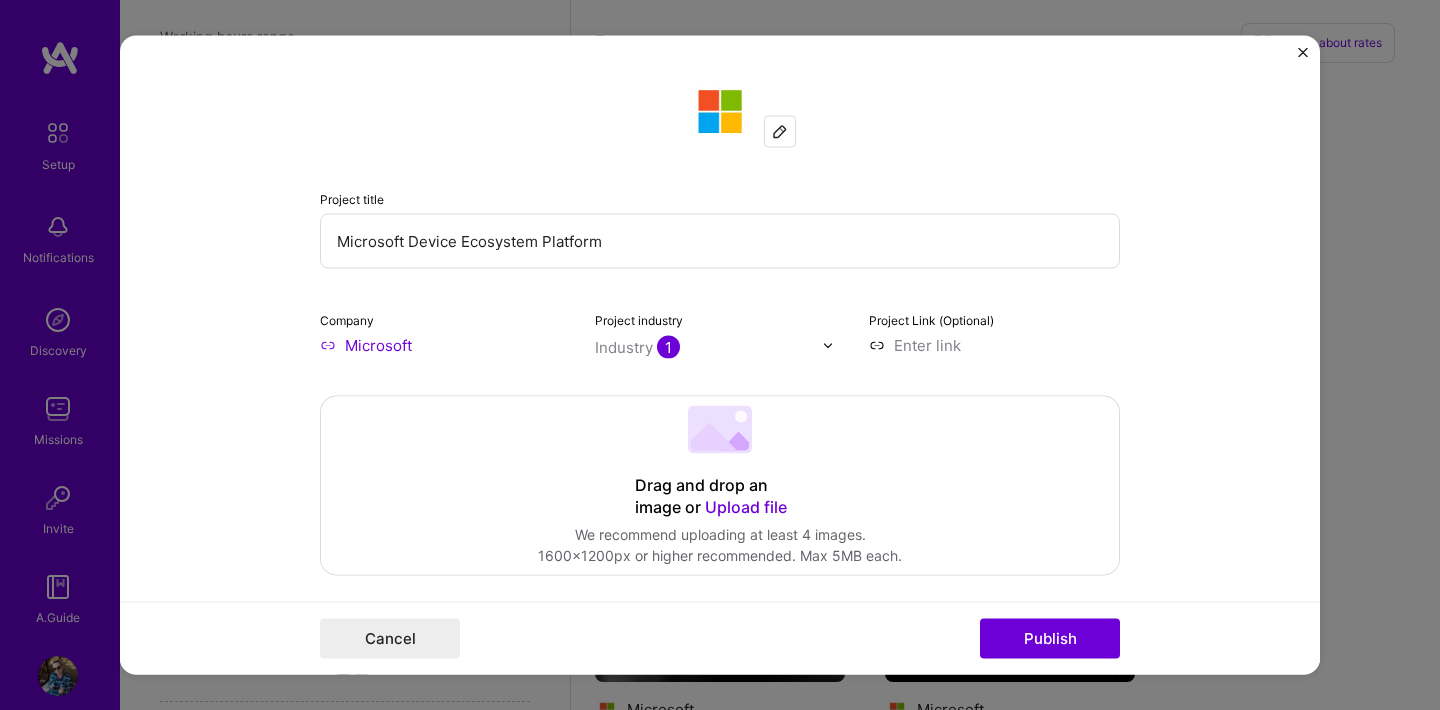 paste on "https://learn.microsoft.com/en-us/mdep/" 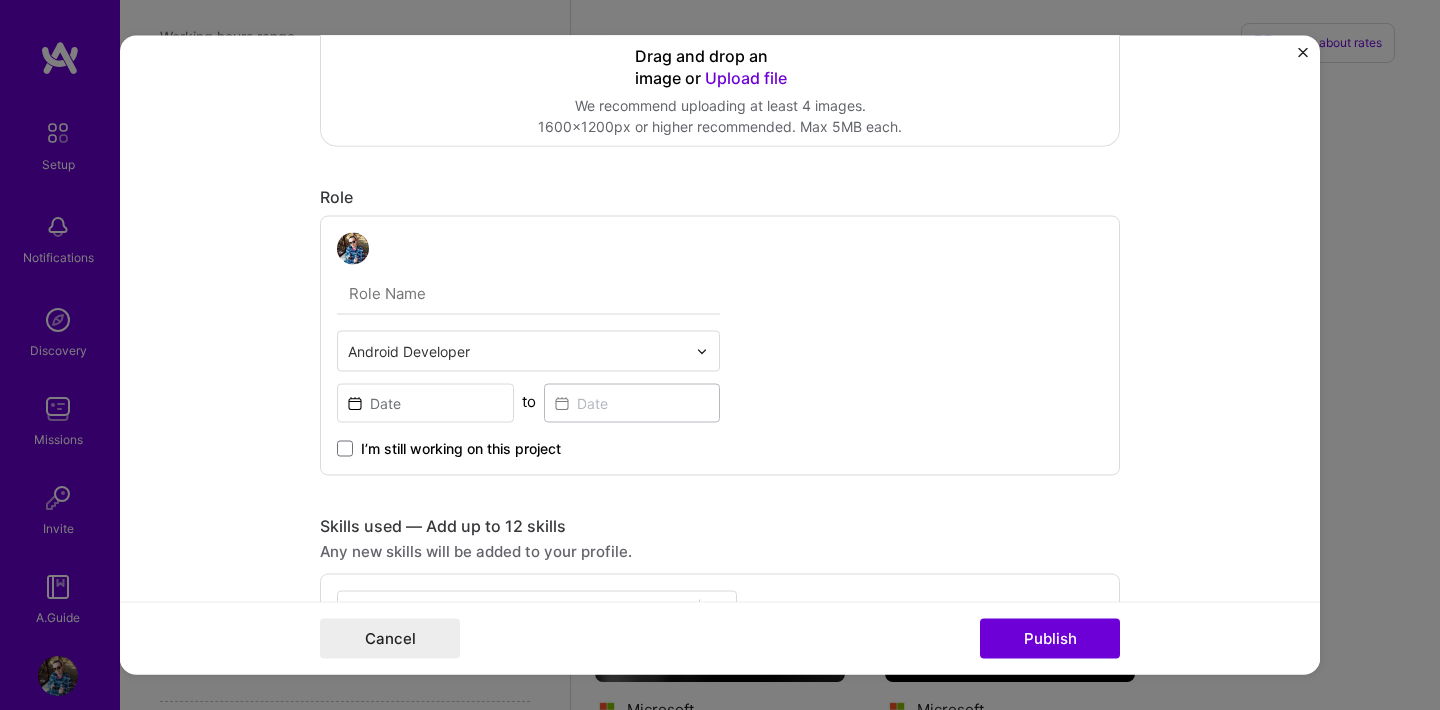 scroll, scrollTop: 431, scrollLeft: 0, axis: vertical 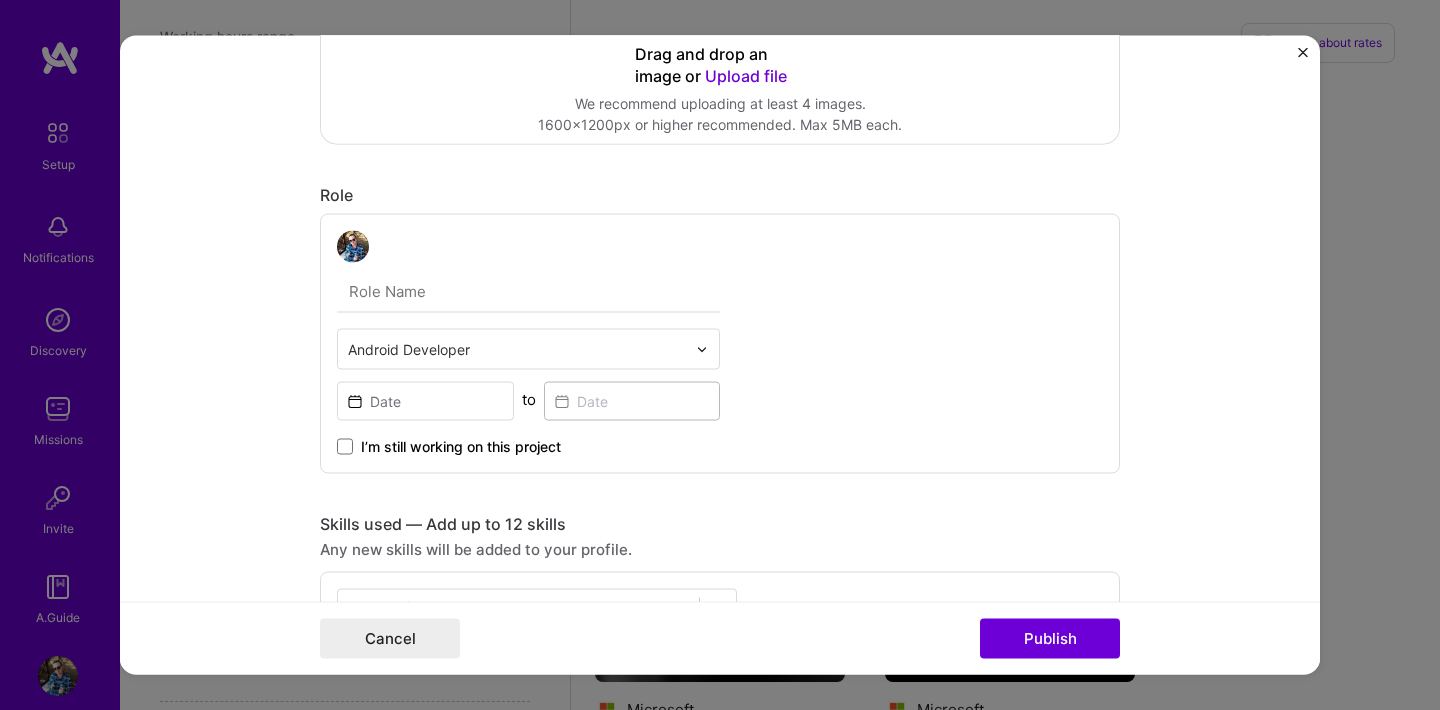 type on "https://learn.microsoft.com/en-us/mdep/" 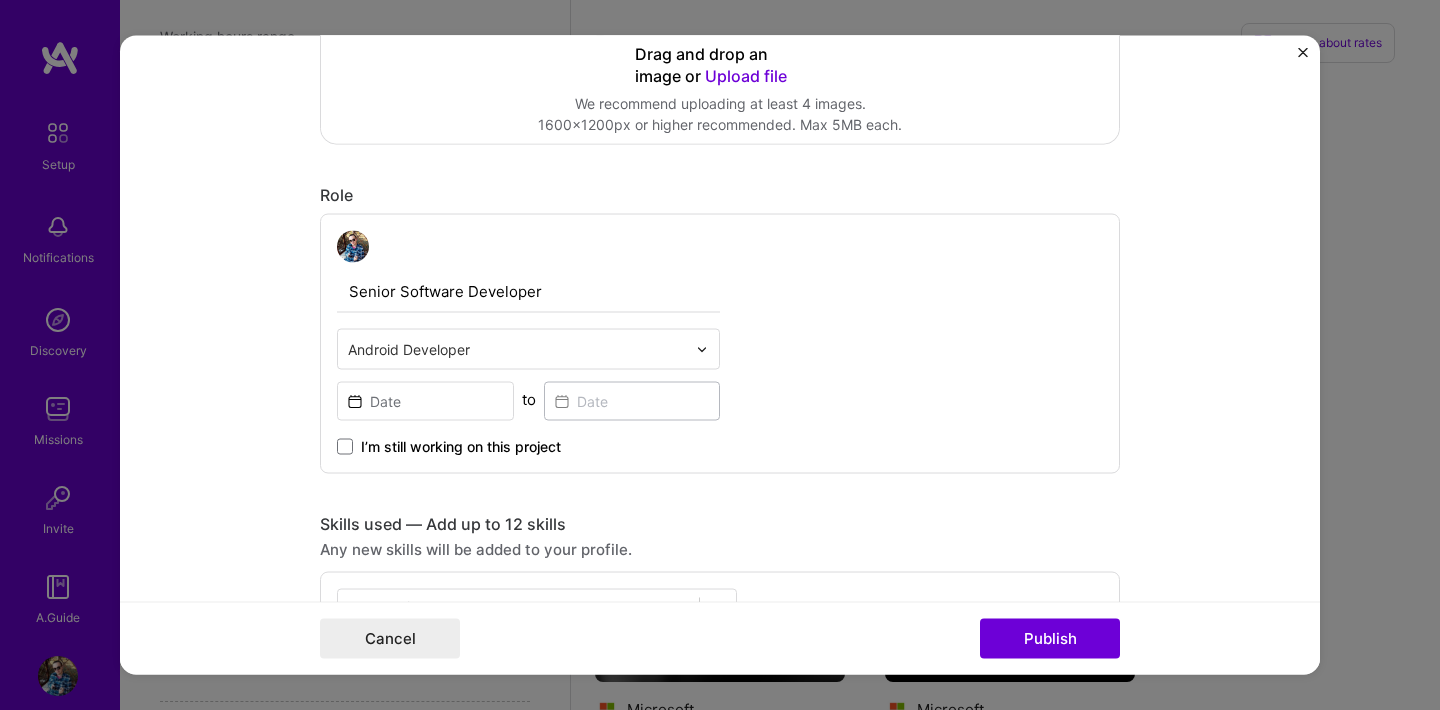 type on "Senior Software Developer" 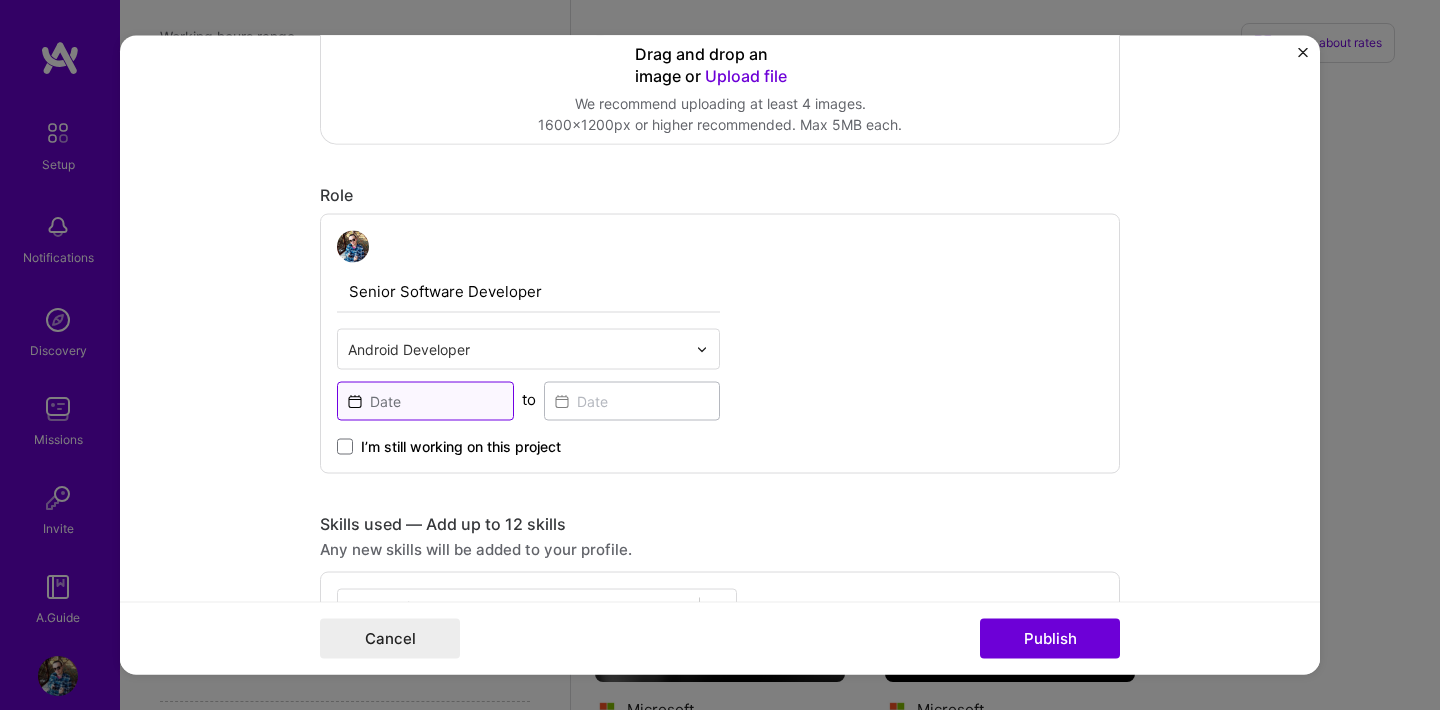 click at bounding box center (425, 401) 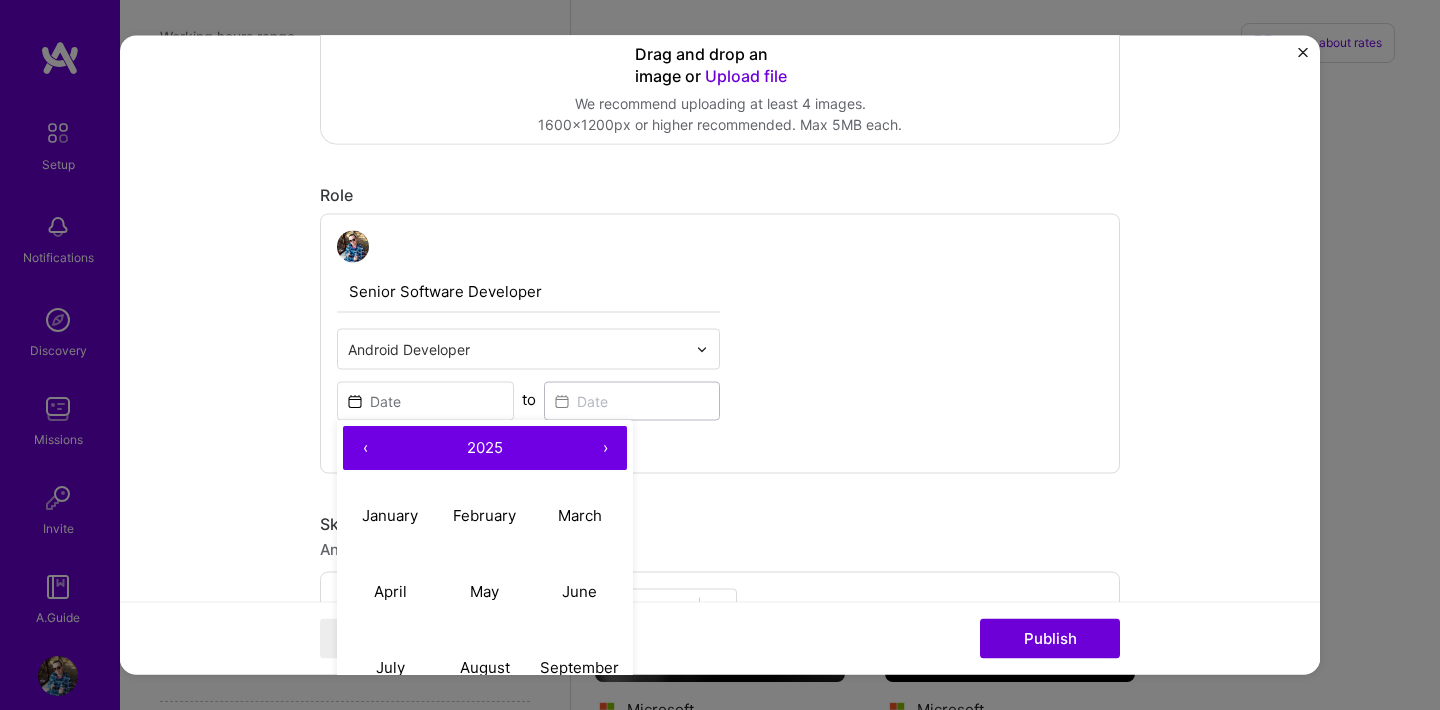 click on "‹" at bounding box center (365, 449) 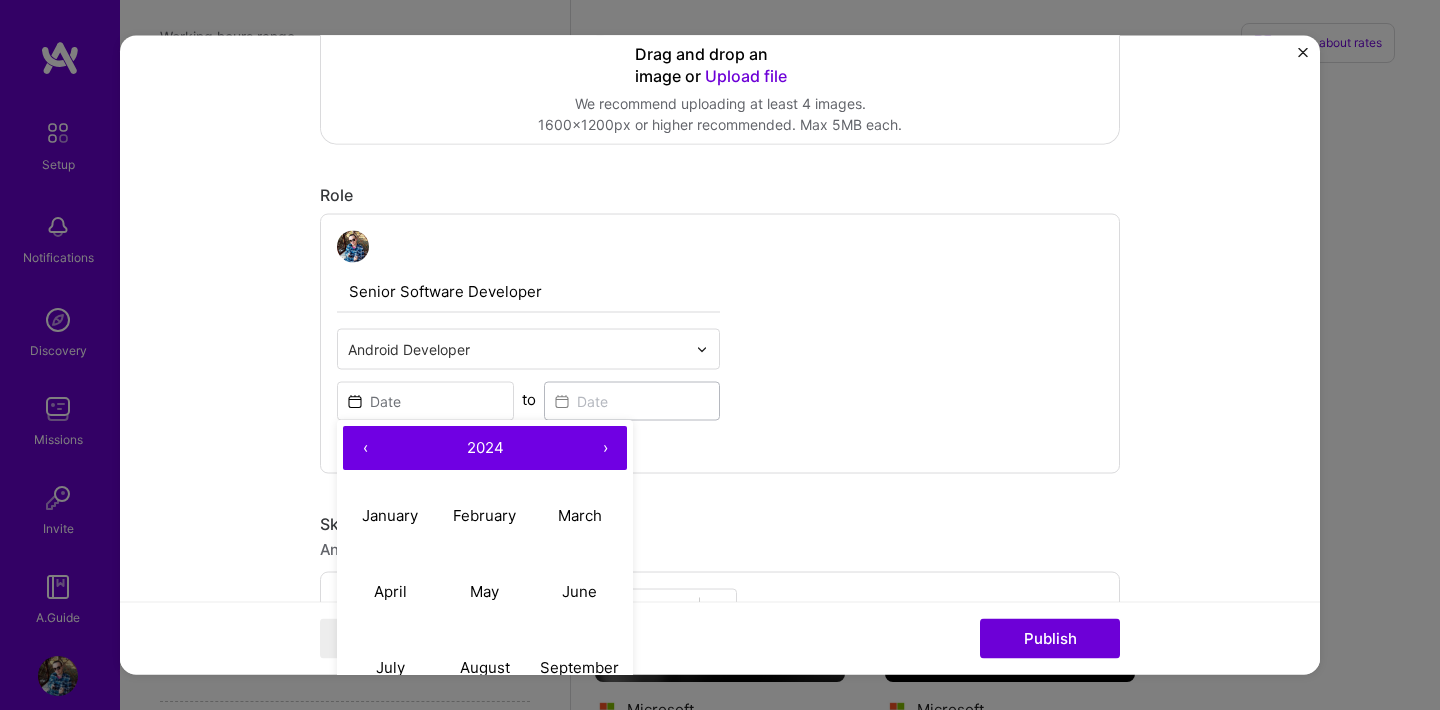 click on "‹" at bounding box center [365, 449] 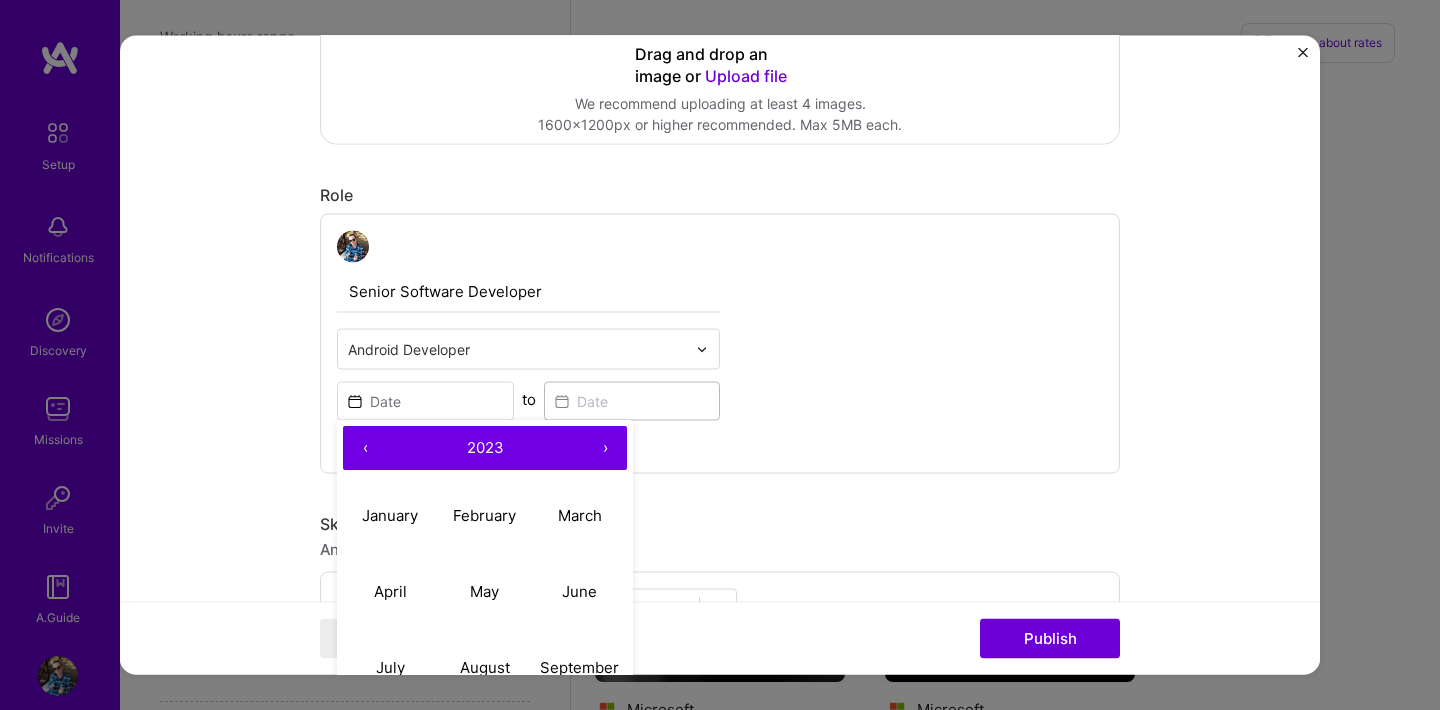 click on "‹" at bounding box center (365, 449) 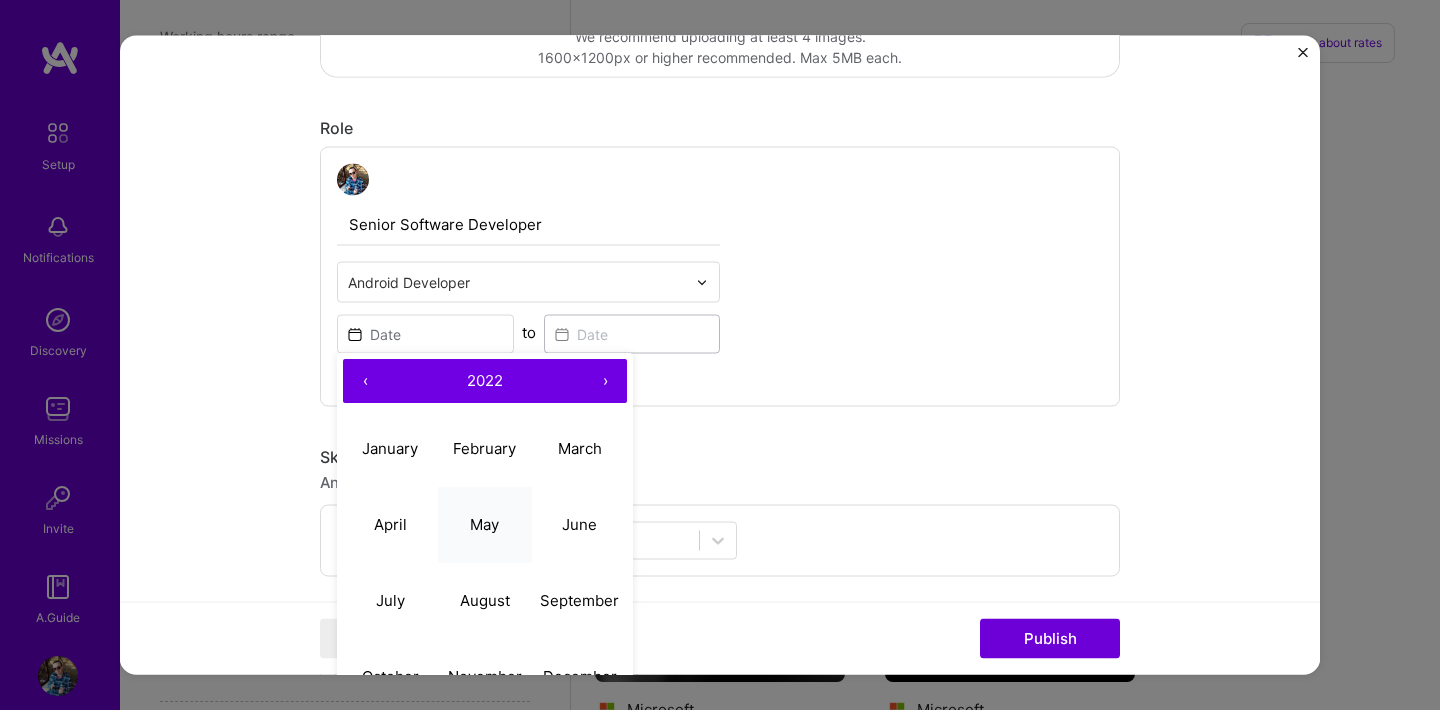 scroll, scrollTop: 502, scrollLeft: 0, axis: vertical 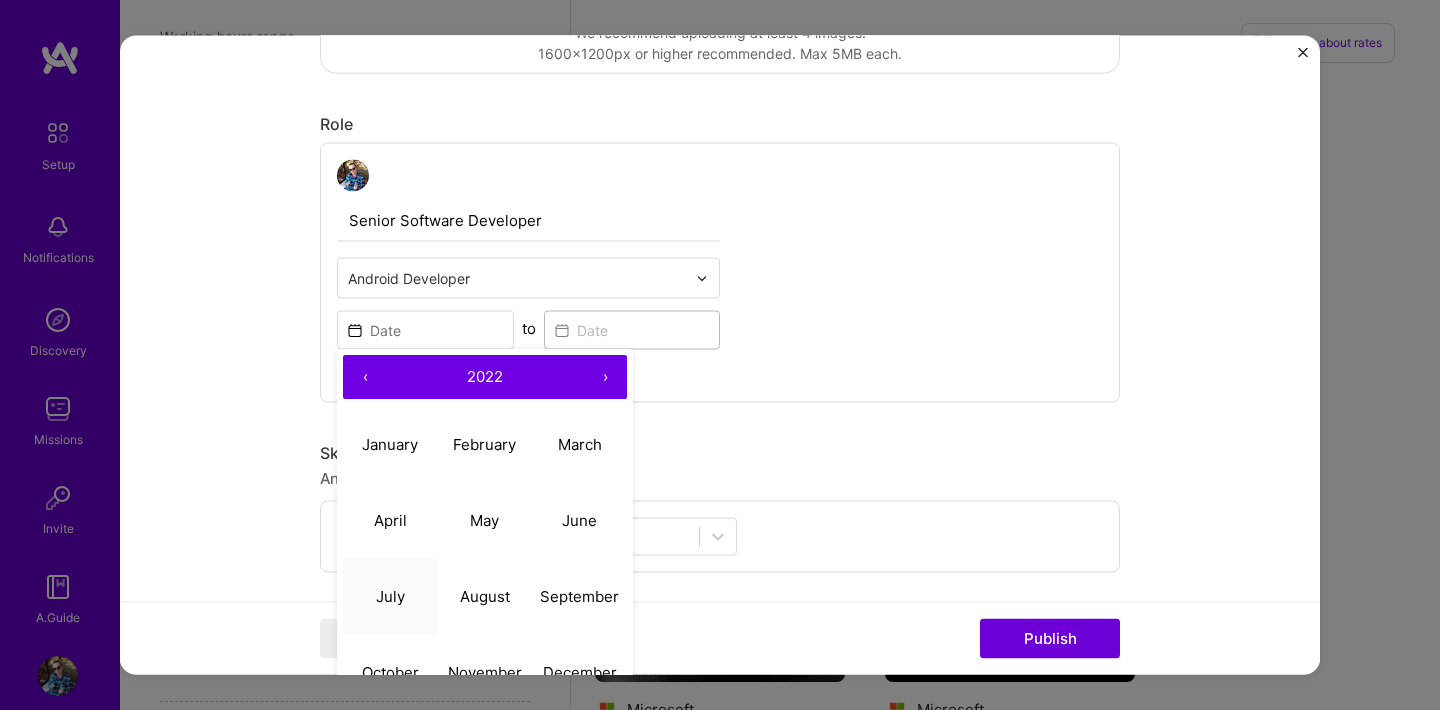 click on "July" at bounding box center (390, 596) 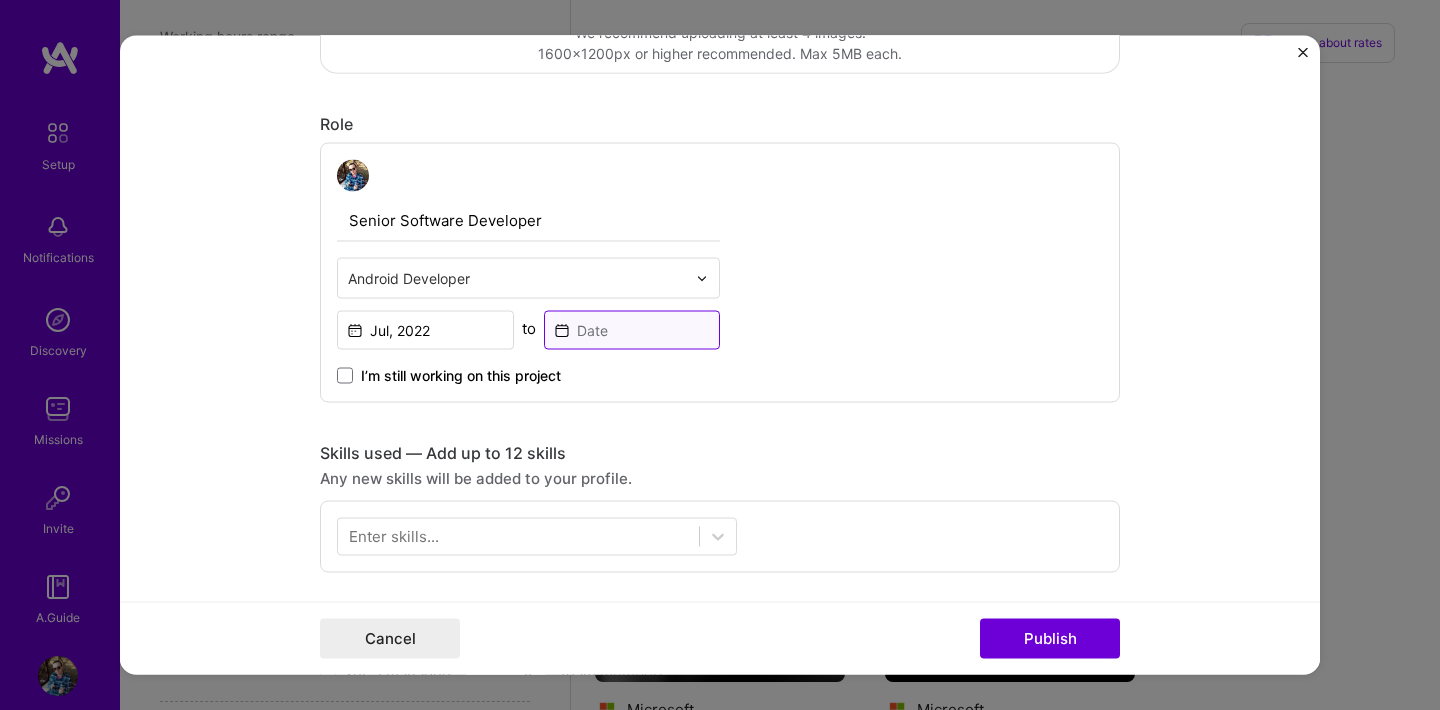 click at bounding box center [632, 330] 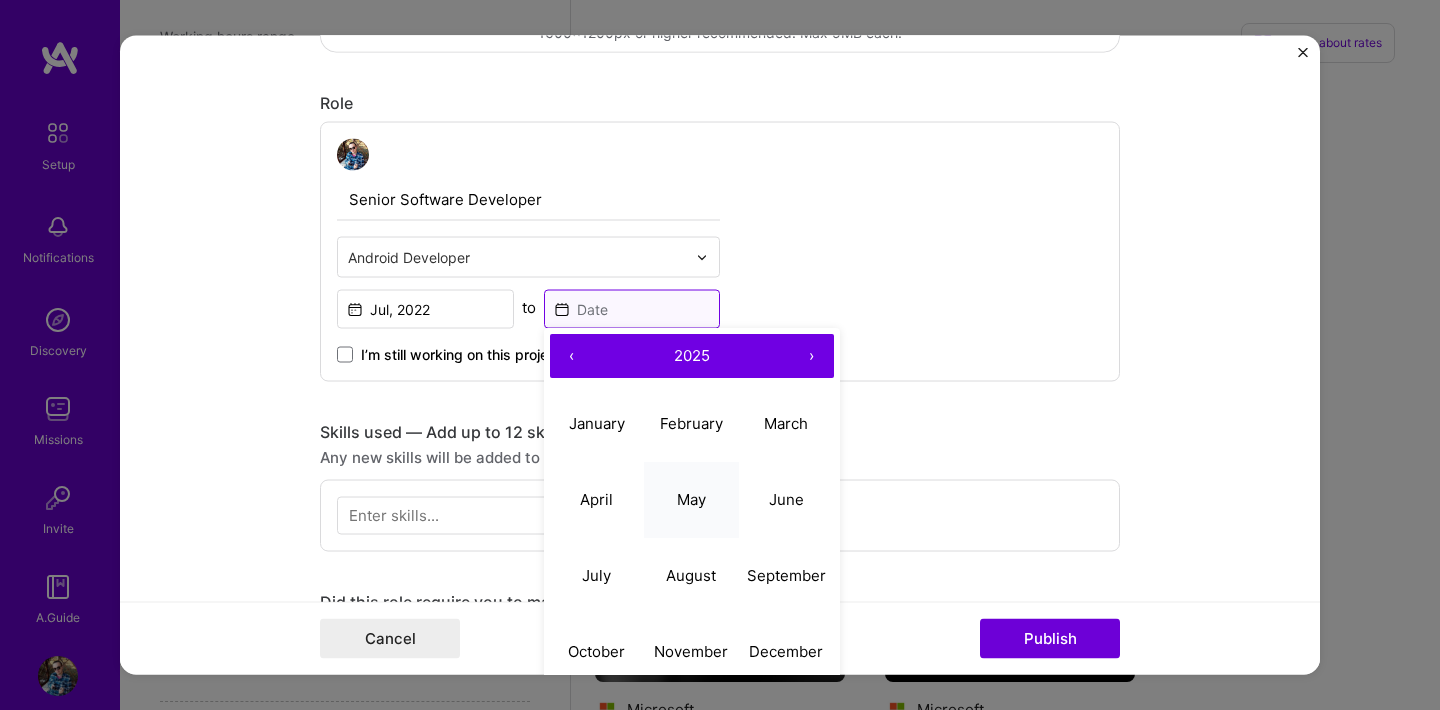 scroll, scrollTop: 524, scrollLeft: 0, axis: vertical 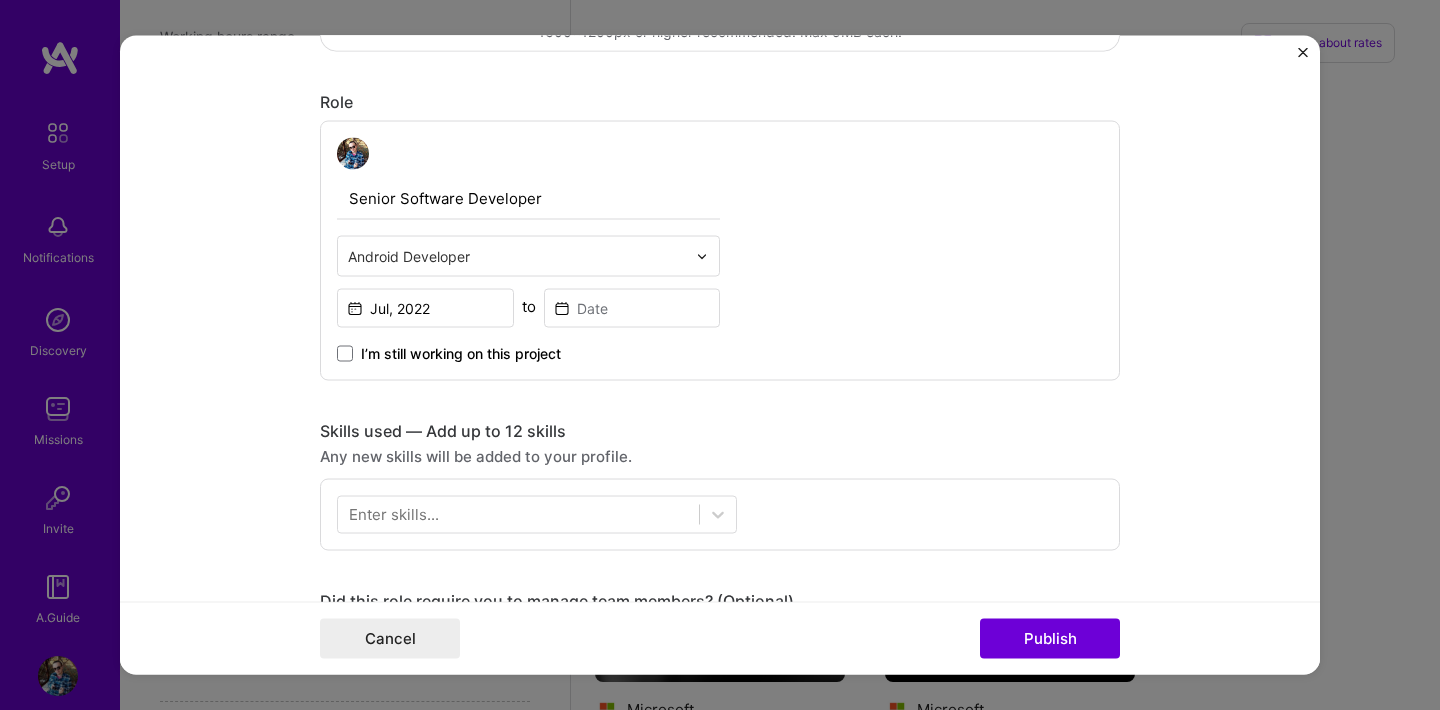 click on "I’m still working on this project" at bounding box center [461, 354] 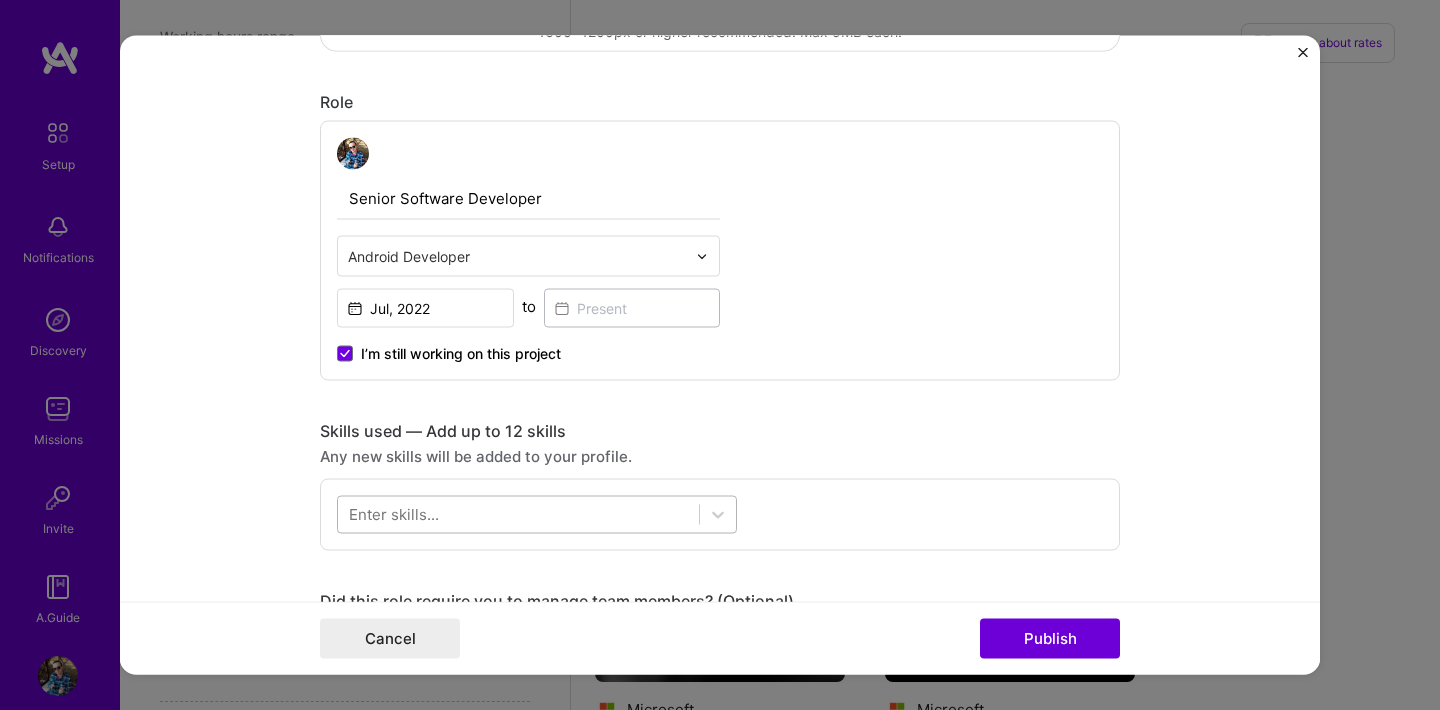 click at bounding box center (518, 514) 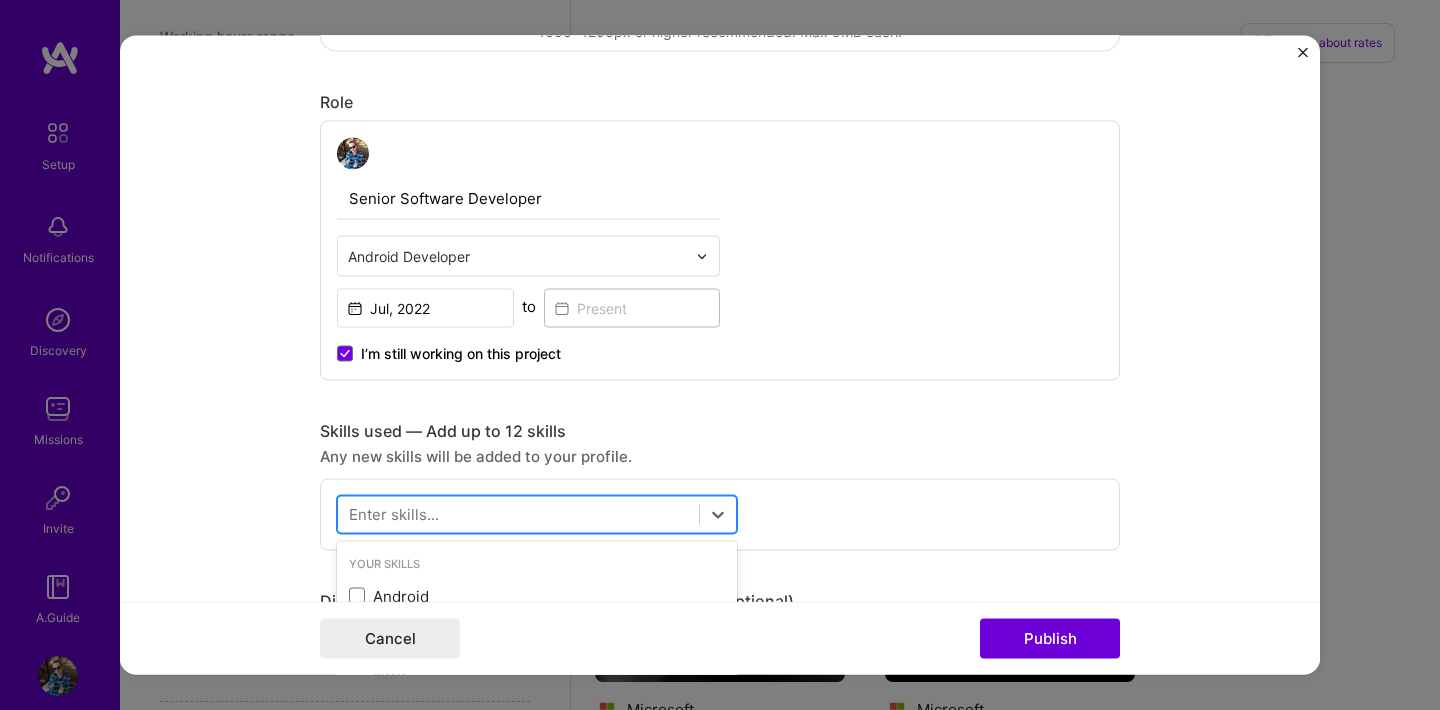 scroll, scrollTop: 1134, scrollLeft: 0, axis: vertical 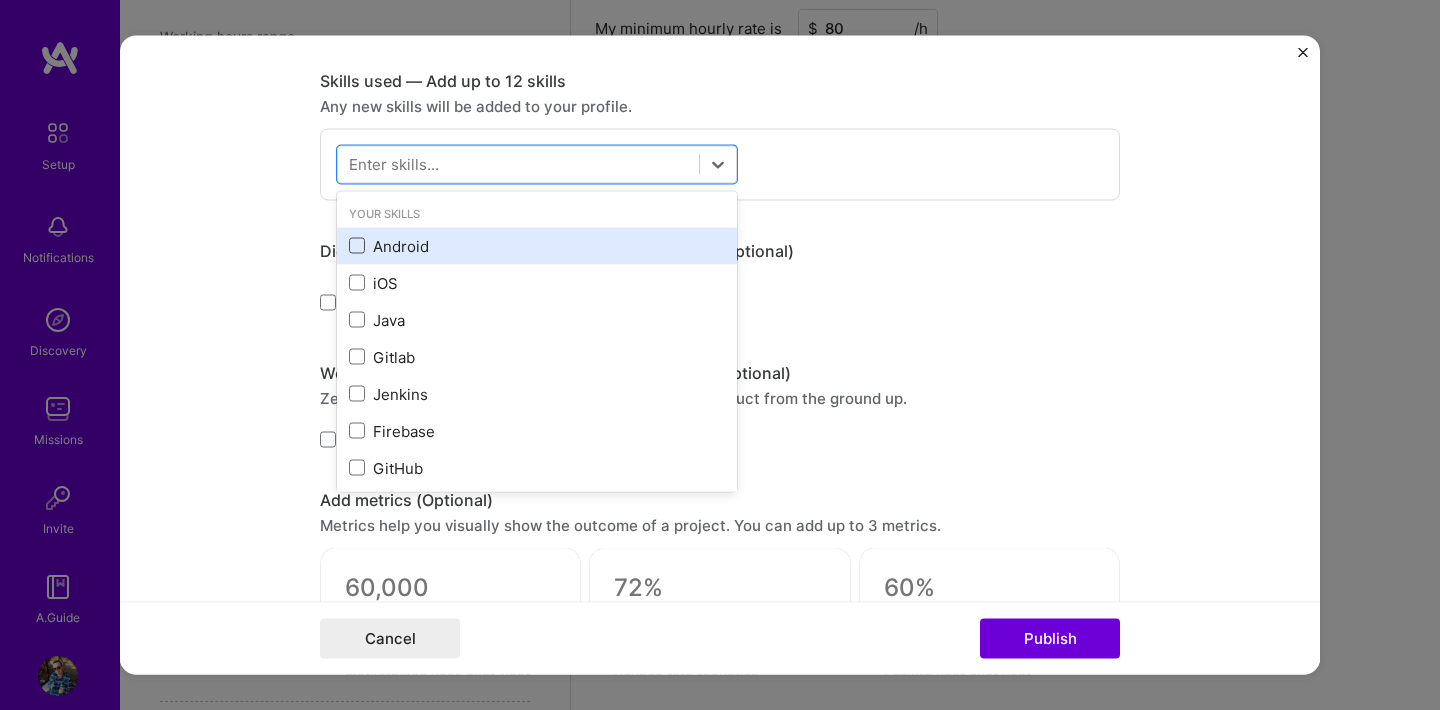 click at bounding box center [357, 246] 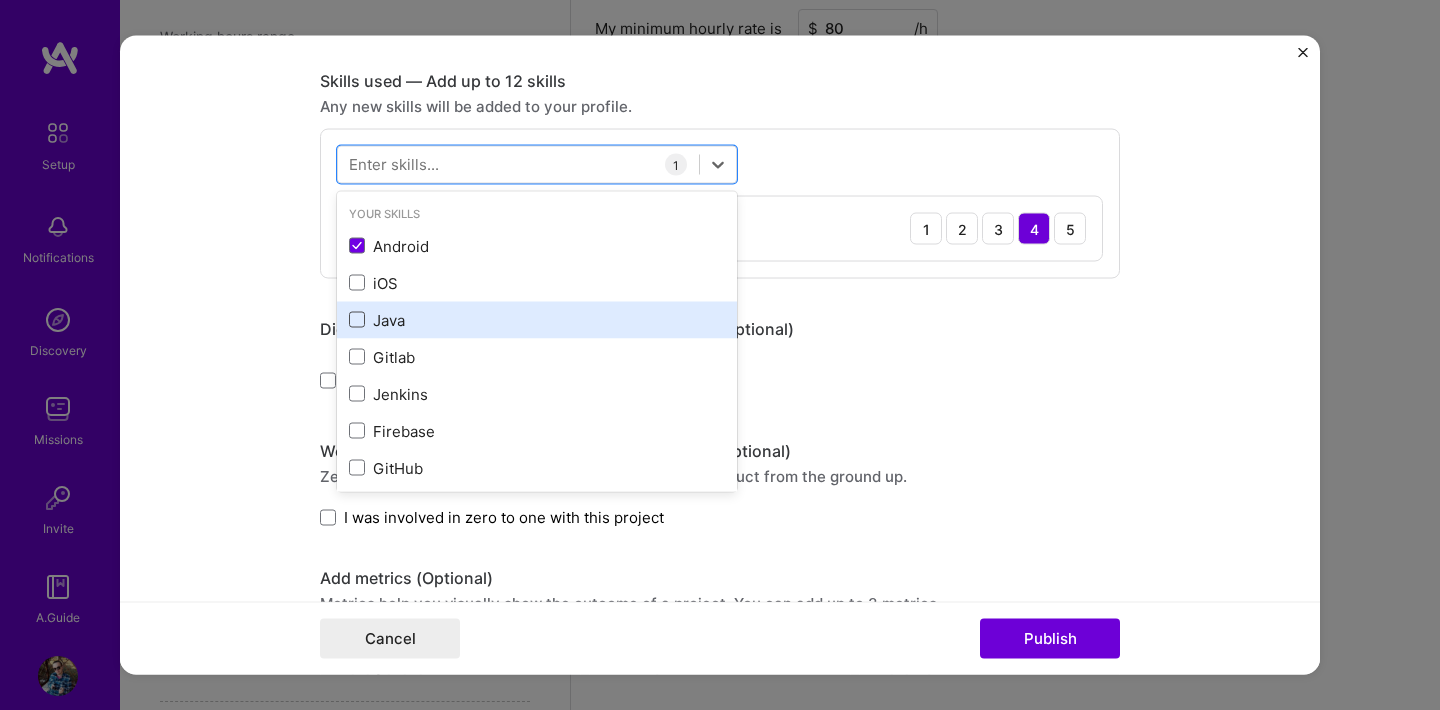 click at bounding box center (357, 320) 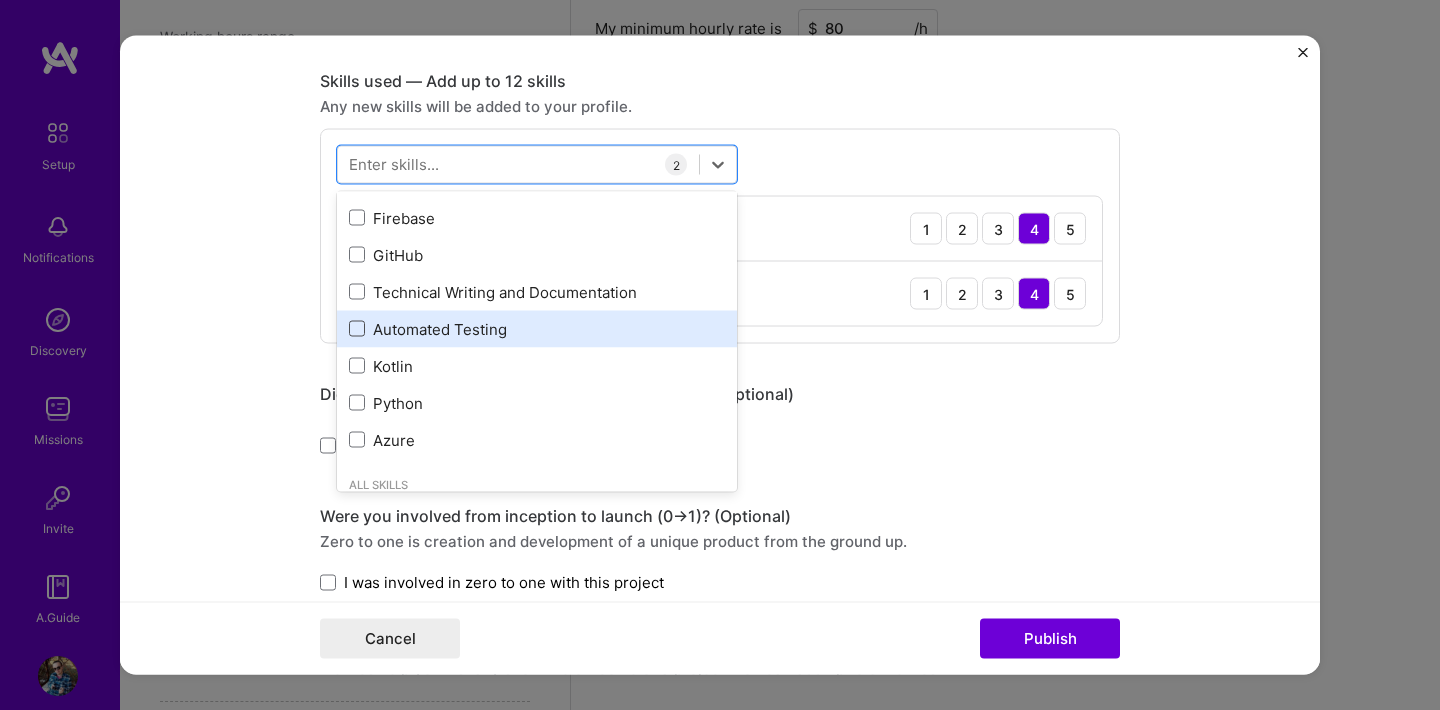 scroll, scrollTop: 215, scrollLeft: 0, axis: vertical 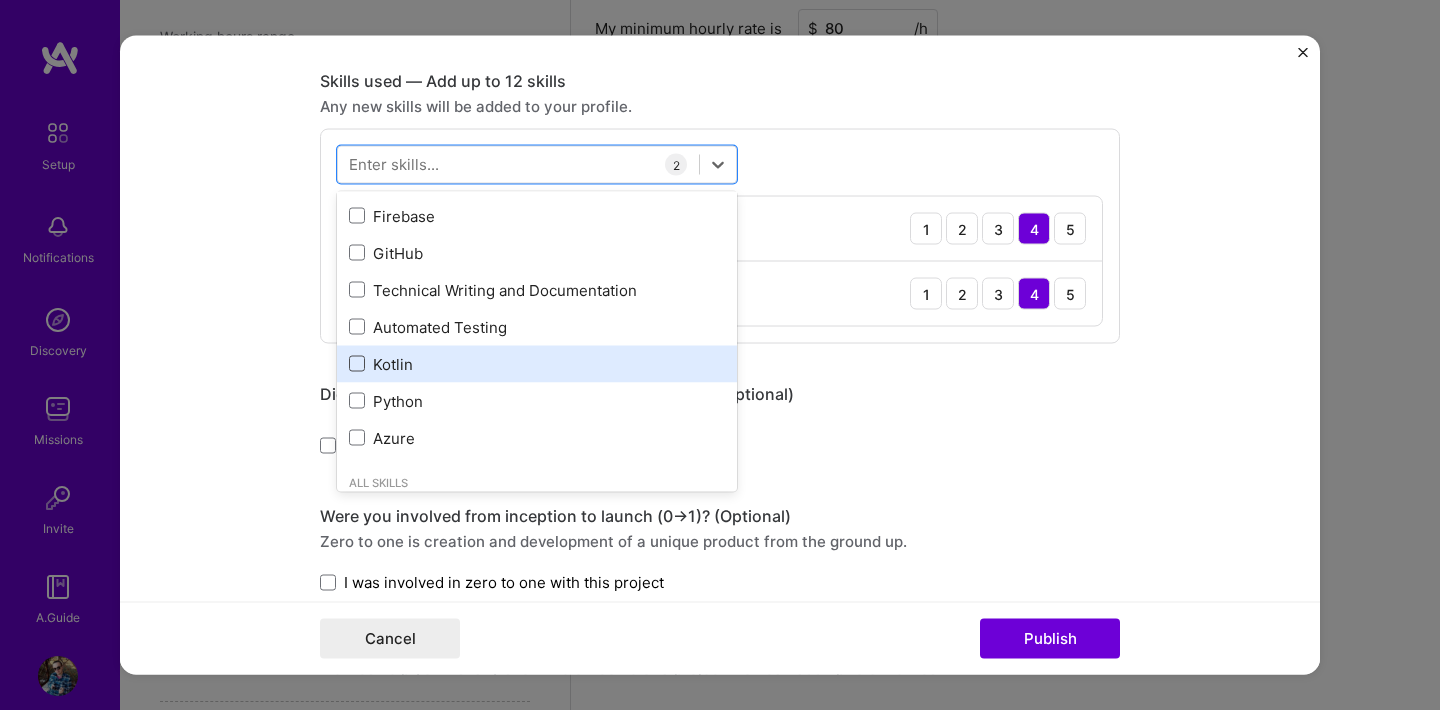 click at bounding box center [357, 364] 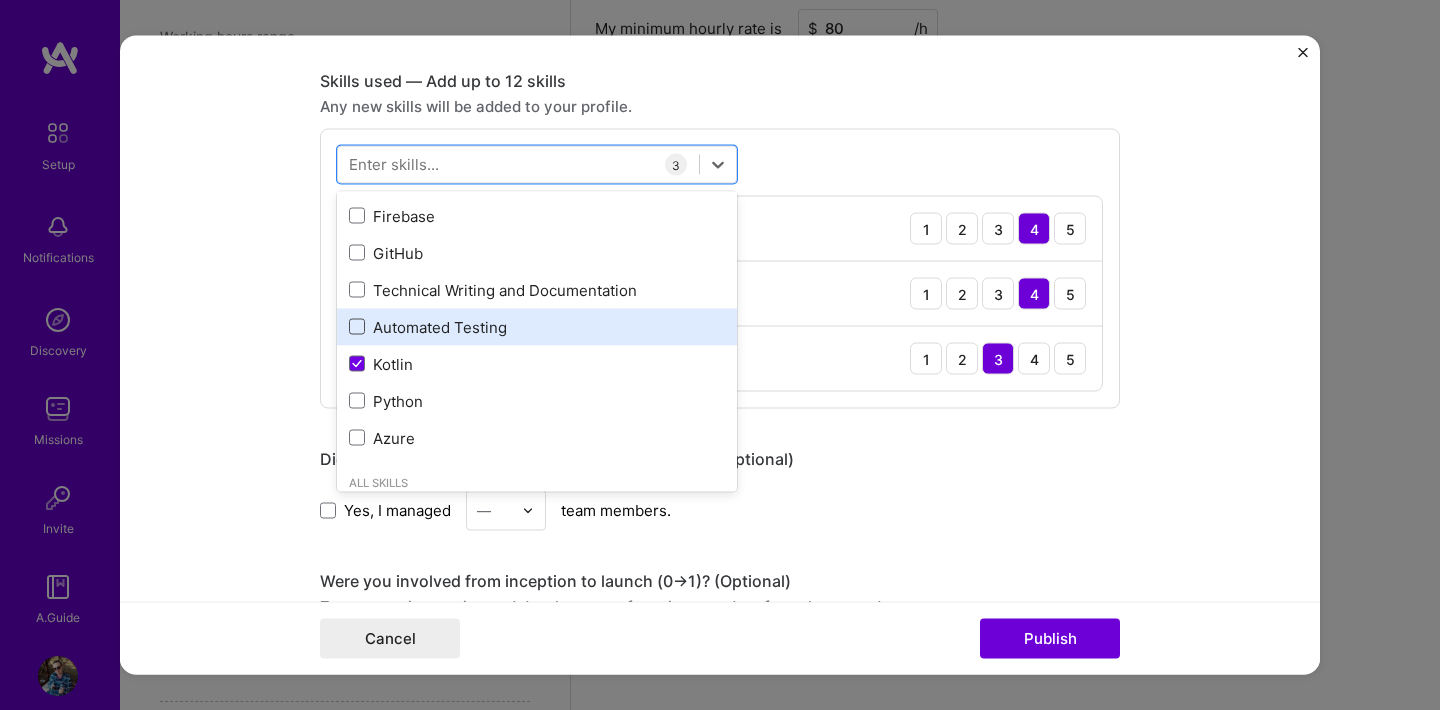 click at bounding box center (357, 327) 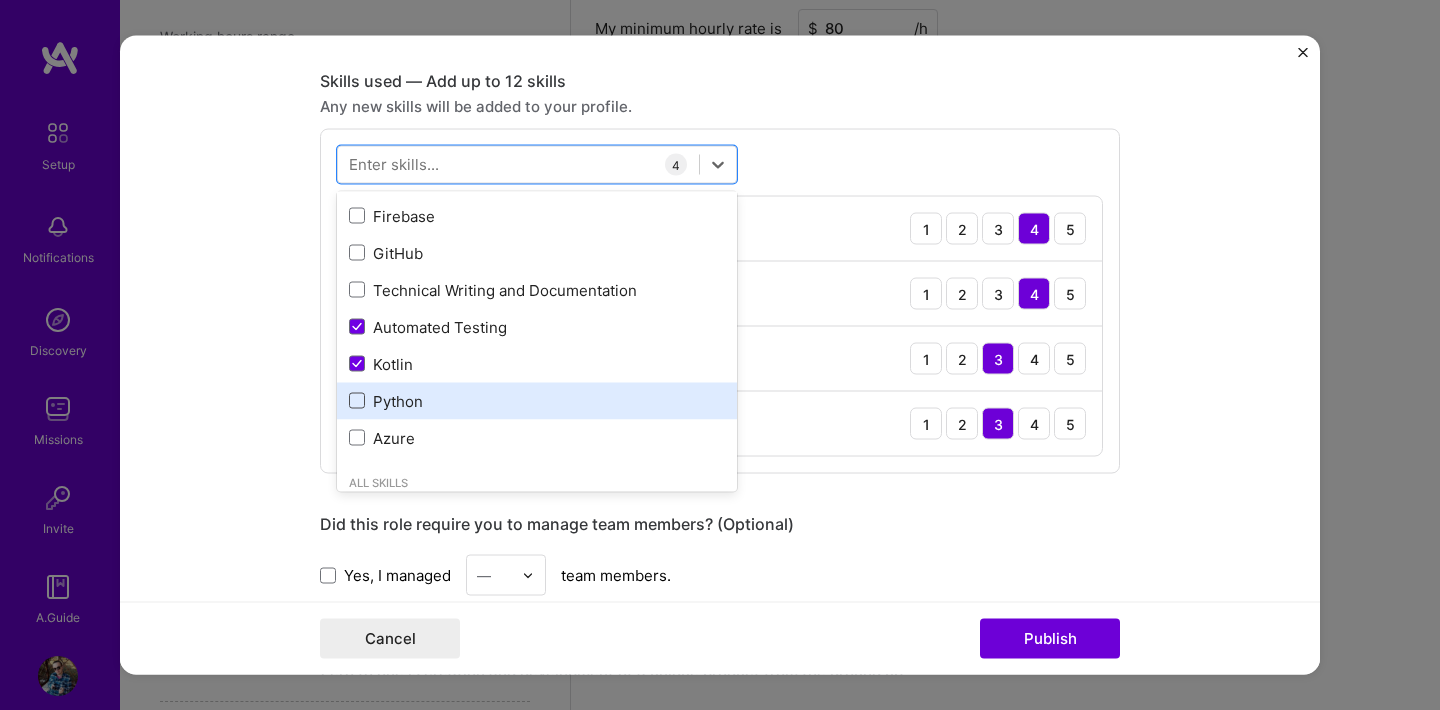 click at bounding box center (357, 401) 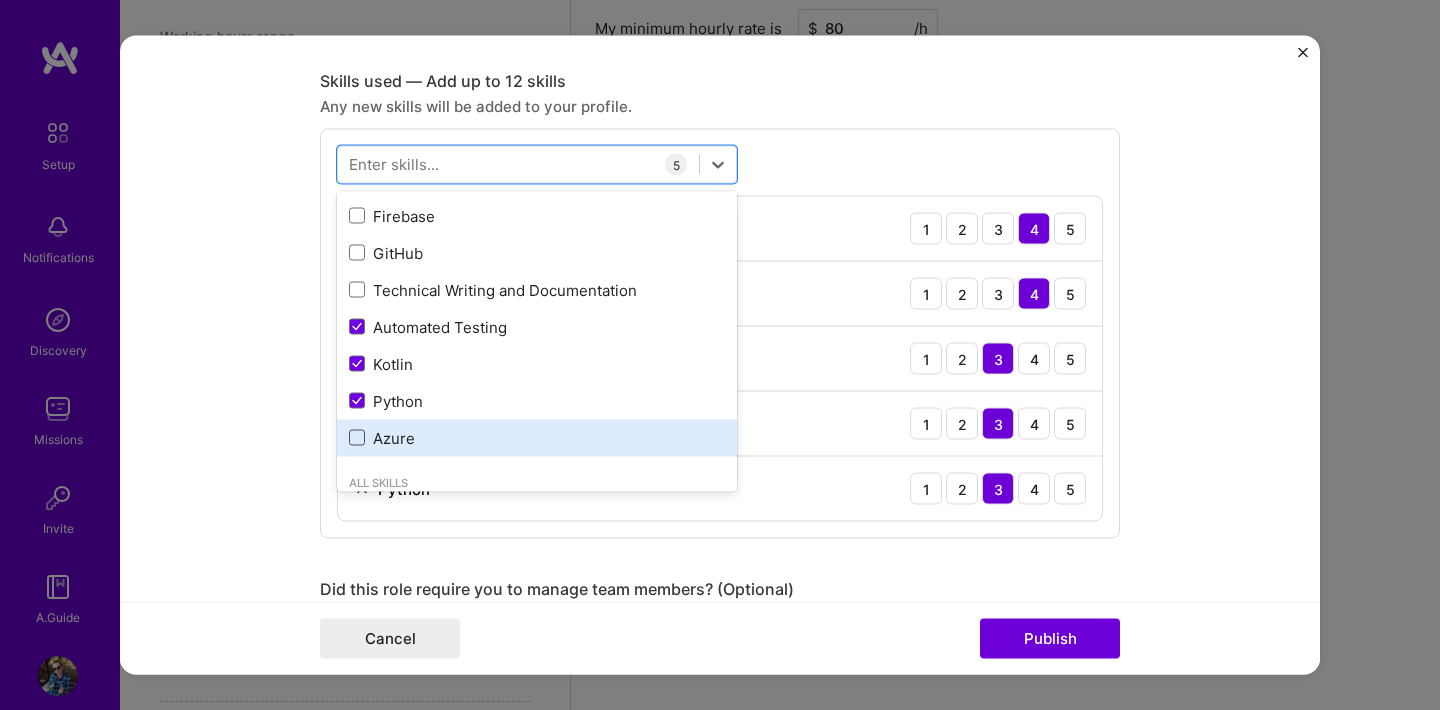 click at bounding box center [357, 438] 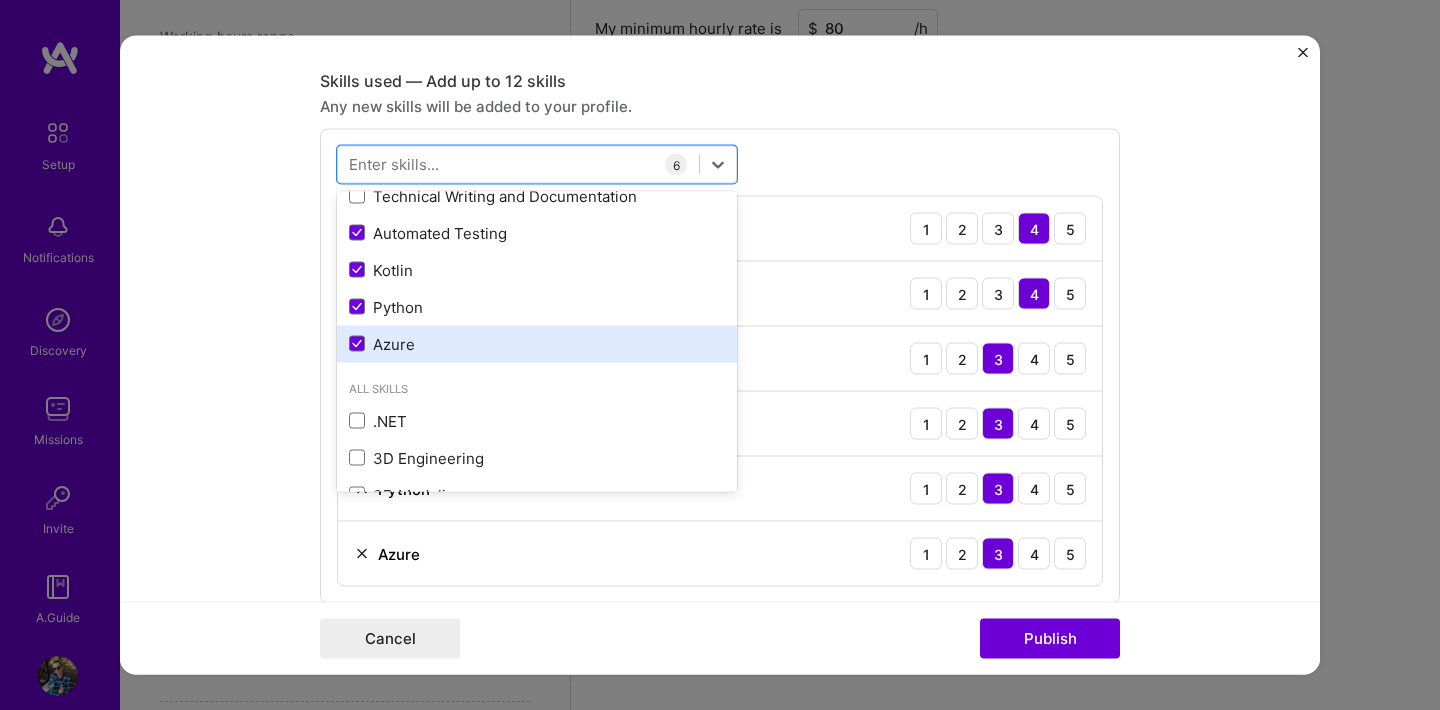 scroll, scrollTop: 311, scrollLeft: 0, axis: vertical 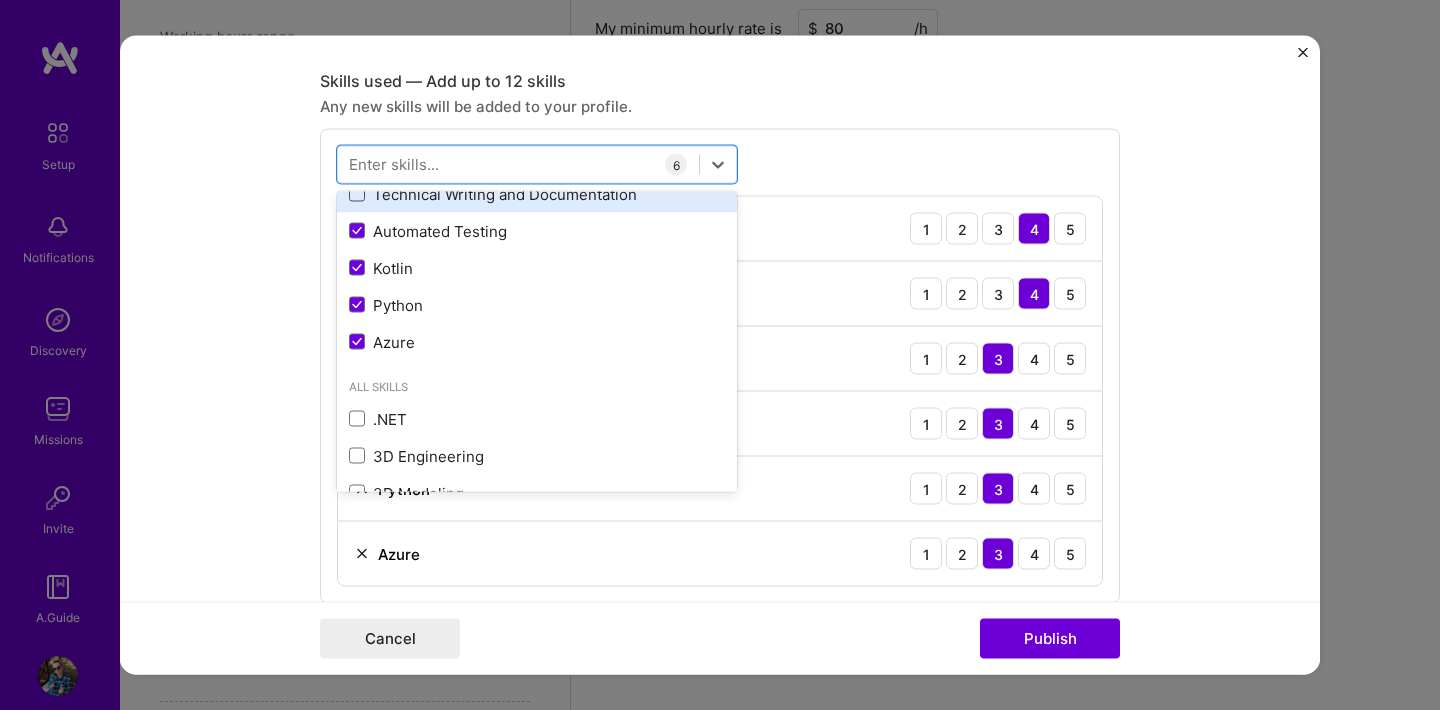 click at bounding box center [357, 194] 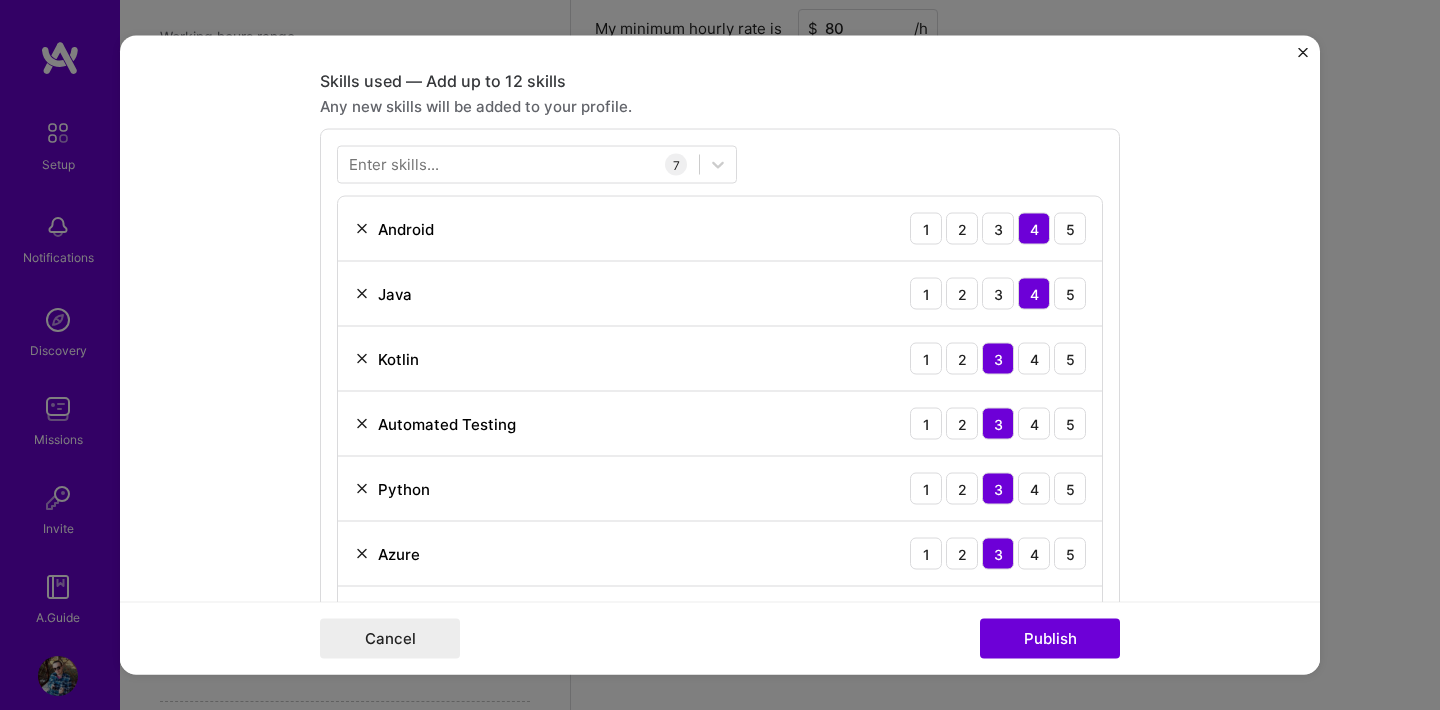click on "Project title Microsoft Device Ecosystem Platform Company Microsoft
Project industry Industry 1 Project Link (Optional) https://learn.microsoft.com/en-us/mdep/
Drag and drop an image or   Upload file Upload file We recommend uploading at least 4 images. 1600x1200px or higher recommended. Max 5MB each. Role Senior Software Developer Android Developer Jul, [YEAR]
to
I’m still working on this project Skills used — Add up to 12 skills Any new skills will be added to your profile. Enter skills... 7 Android 1 2 3 4 5 Java 1 2 3 4 5 Kotlin 1 2 3 4 5 Automated Testing 1 2 3 4 5 Python 1 2 3 4 5 Azure 1 2 3 4 5 Technical Writing and Documentation 1 2 3 4 5 Did this role require you to manage team members? (Optional) Yes, I managed — team members. Were you involved from inception to launch (0  ->  1)? (Optional) Zero to one is creation and development of a unique product from the ground up. Add metrics (Optional) Project details" at bounding box center (720, 355) 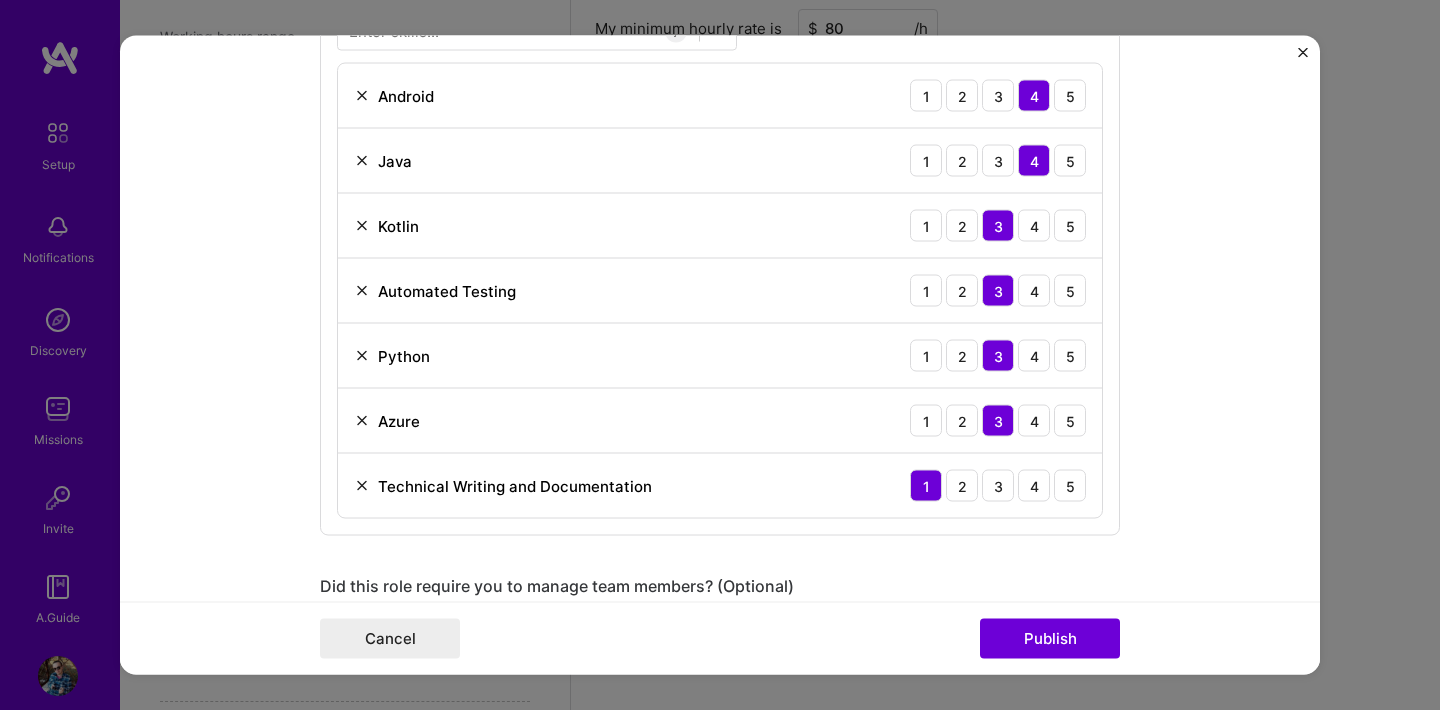 scroll, scrollTop: 1009, scrollLeft: 0, axis: vertical 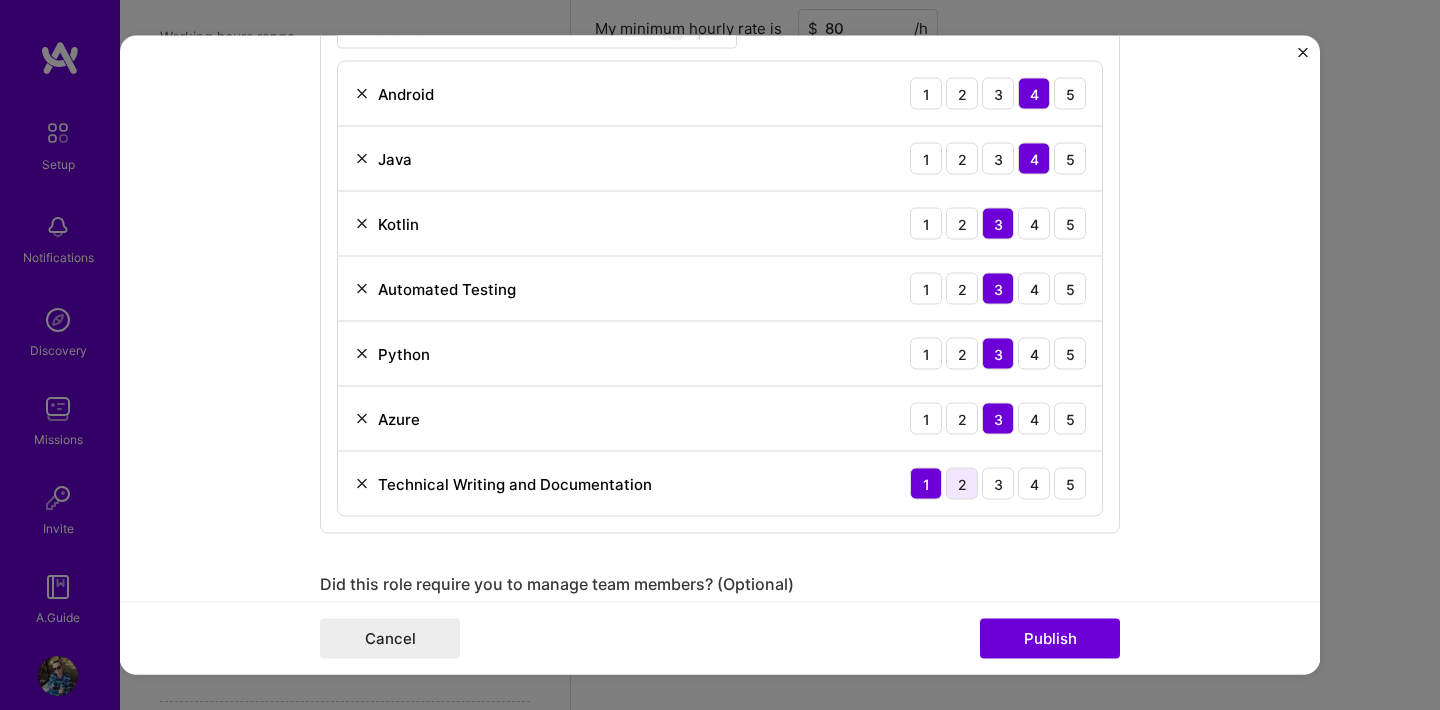 click on "2" at bounding box center (962, 484) 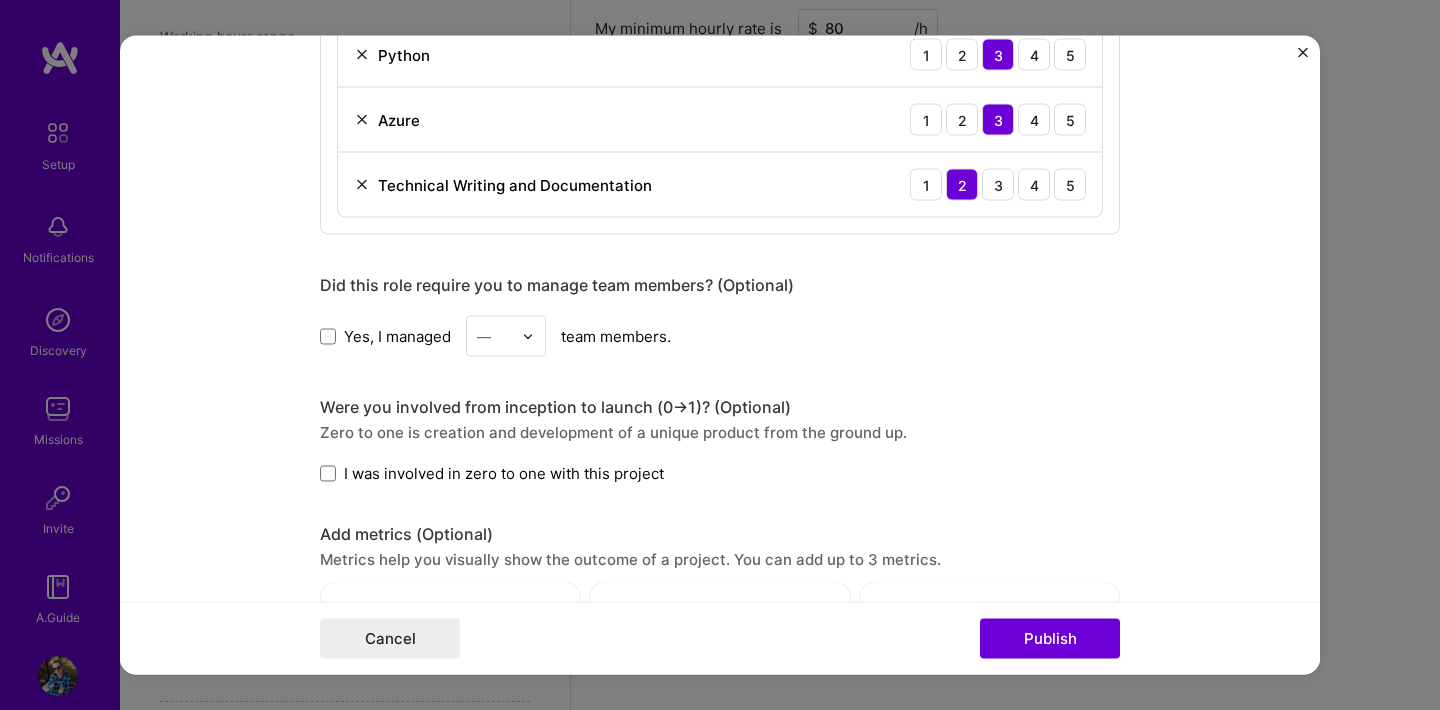 scroll, scrollTop: 1332, scrollLeft: 0, axis: vertical 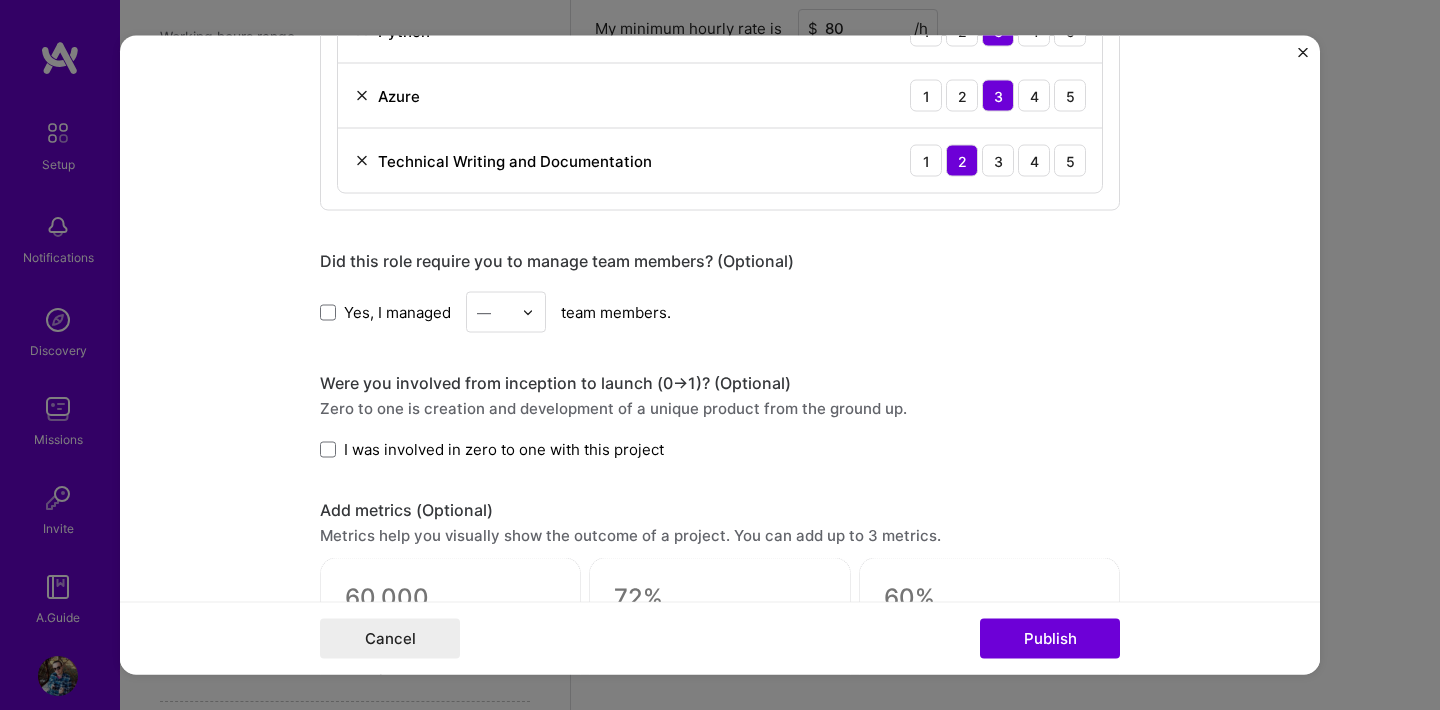 click on "Yes, I managed" at bounding box center (397, 311) 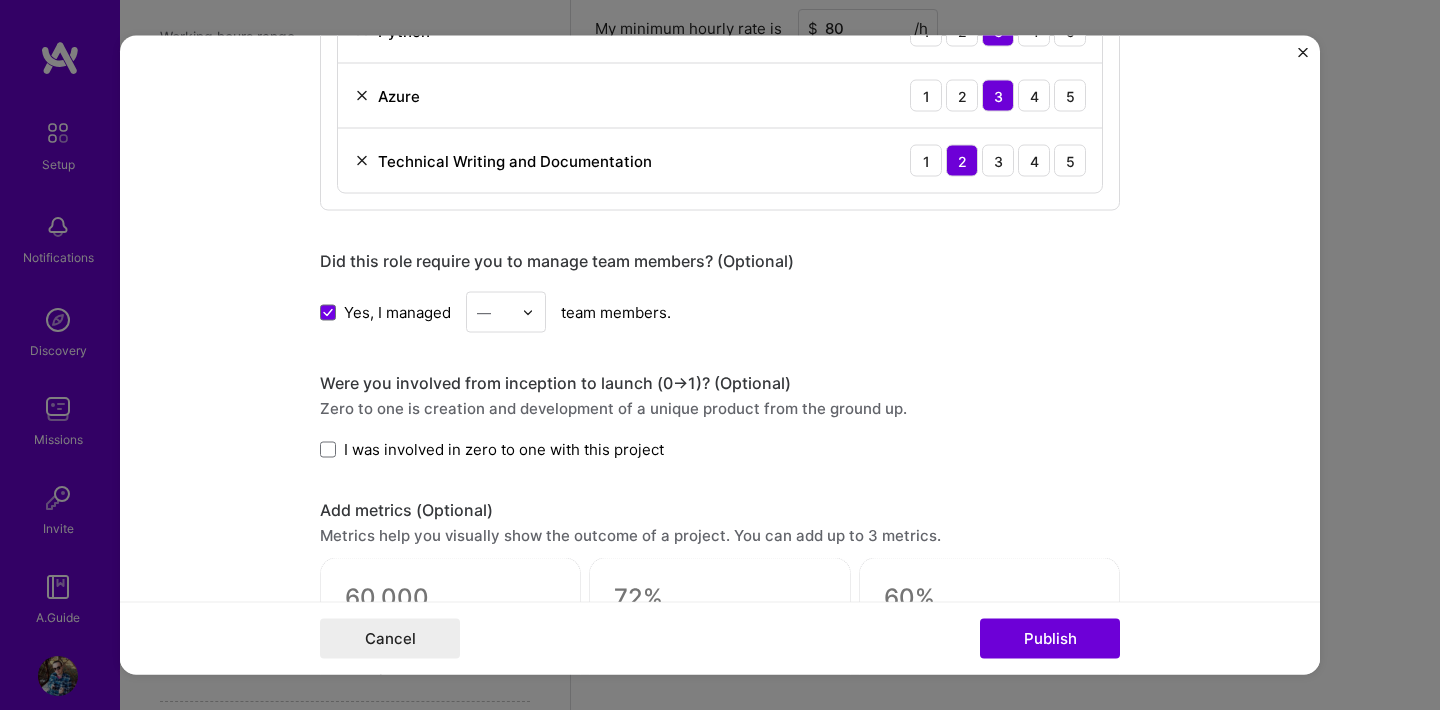 click at bounding box center (494, 312) 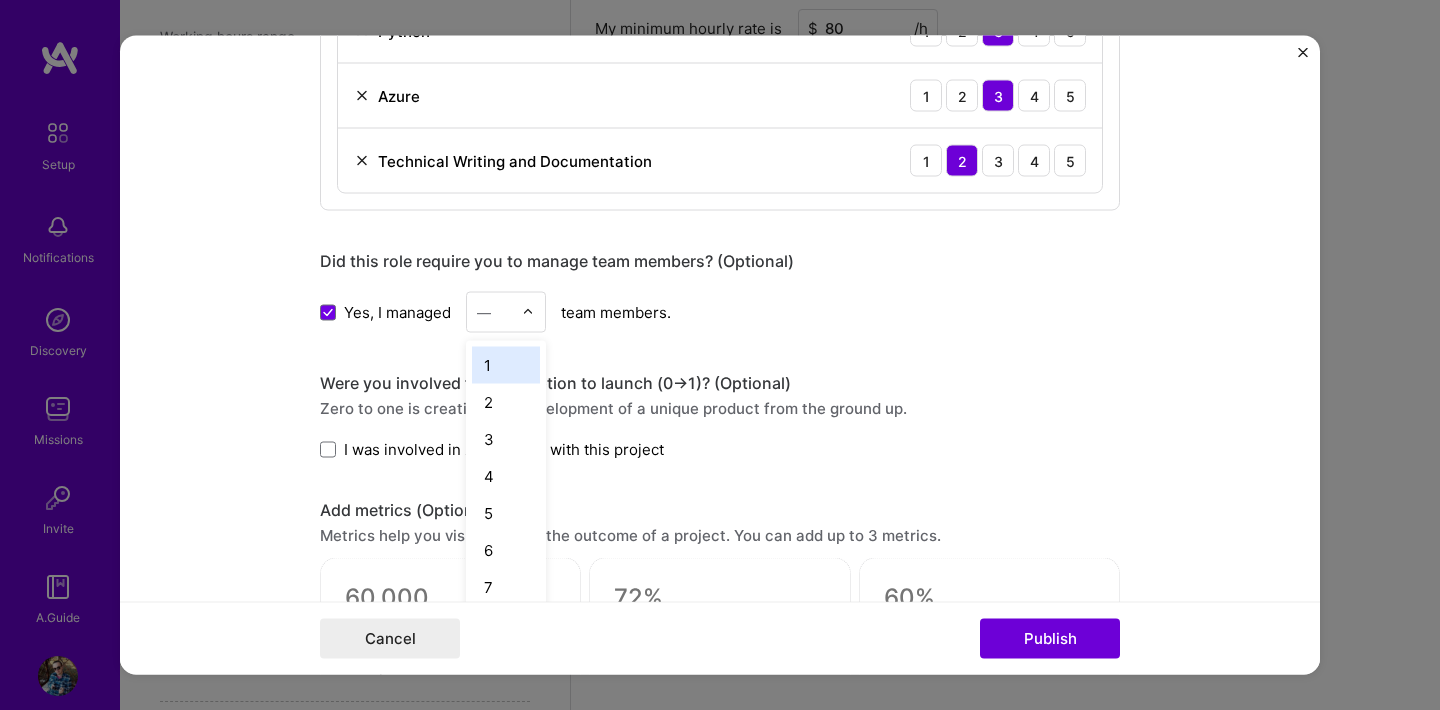 type on "2" 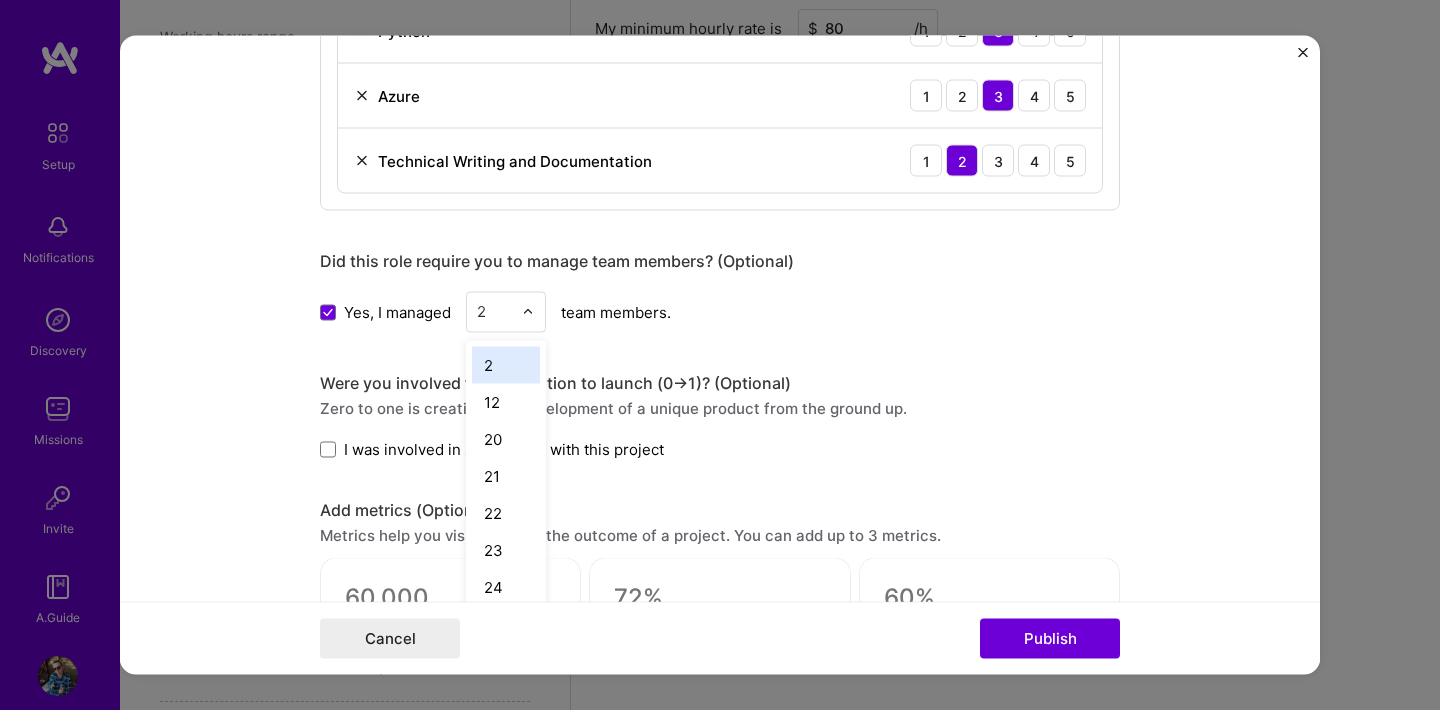 click on "2" at bounding box center [506, 365] 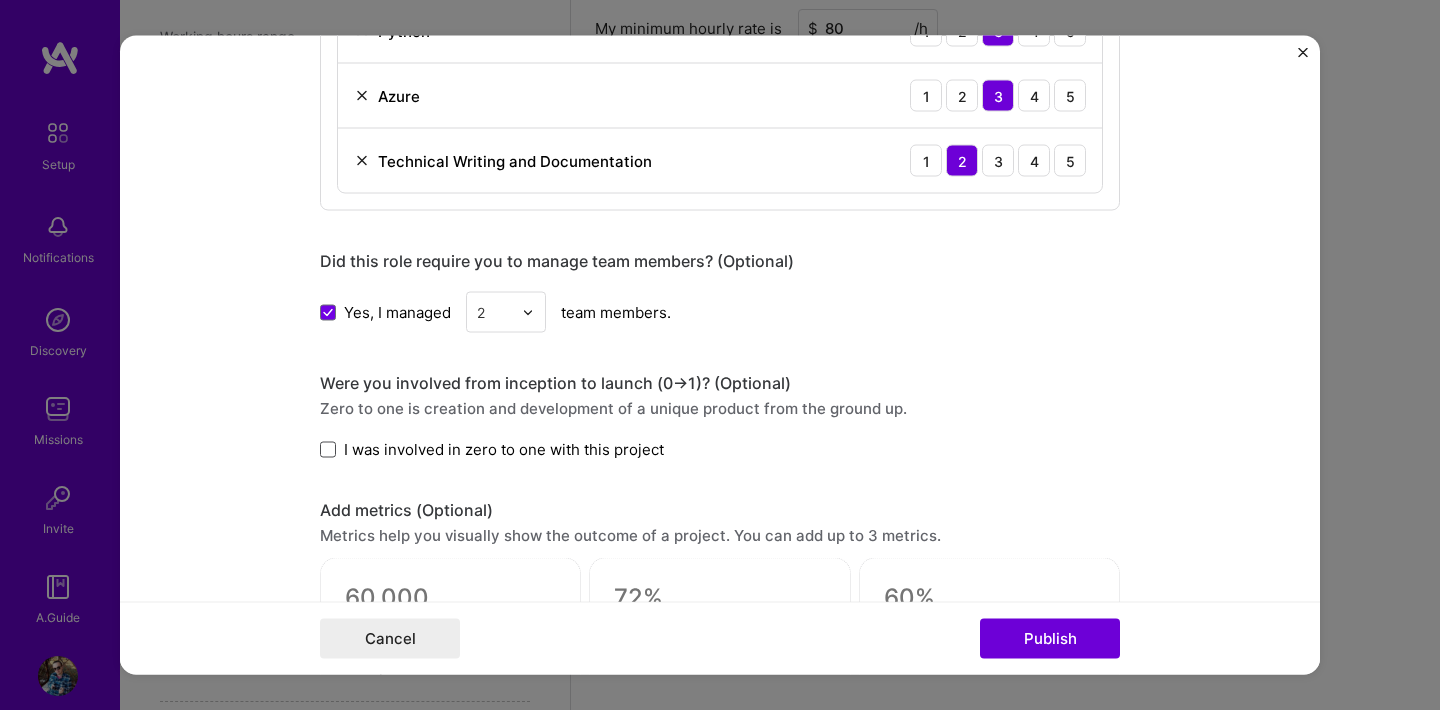 click at bounding box center [328, 449] 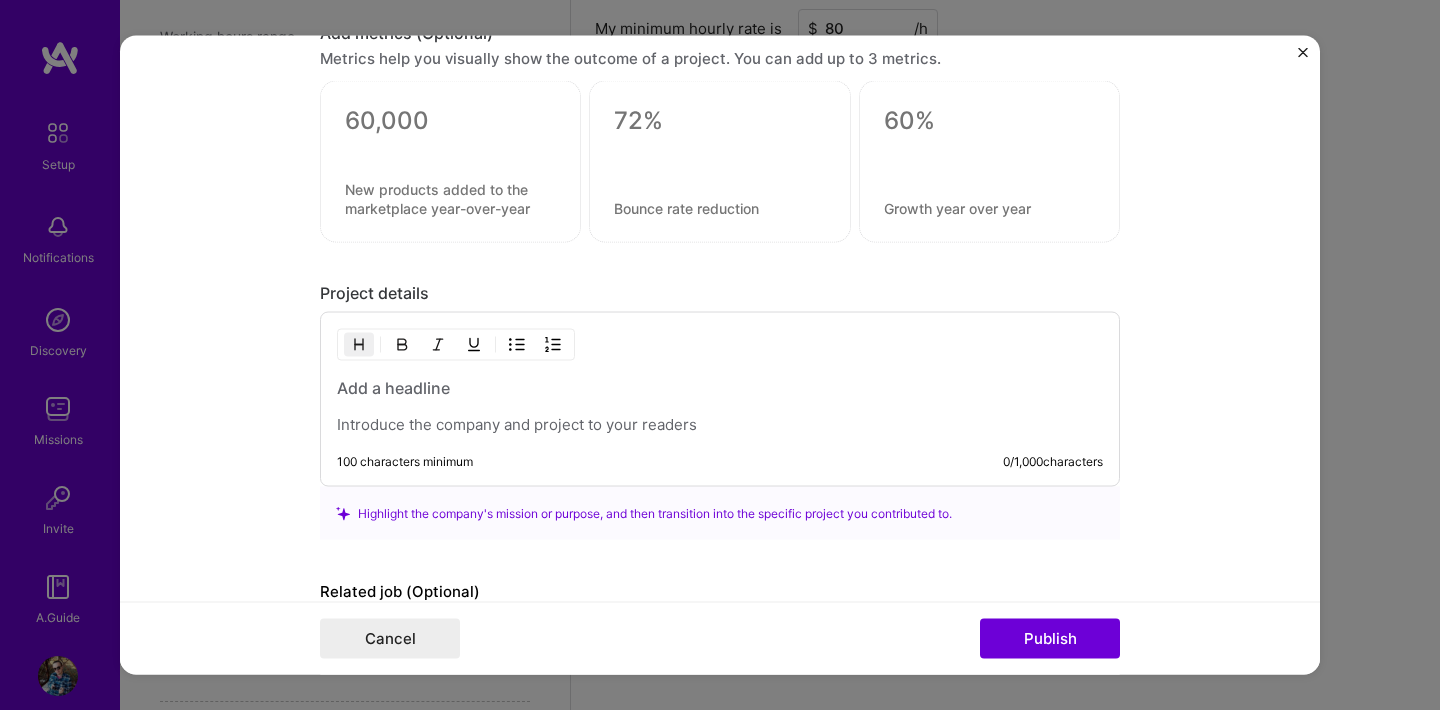 scroll, scrollTop: 1822, scrollLeft: 0, axis: vertical 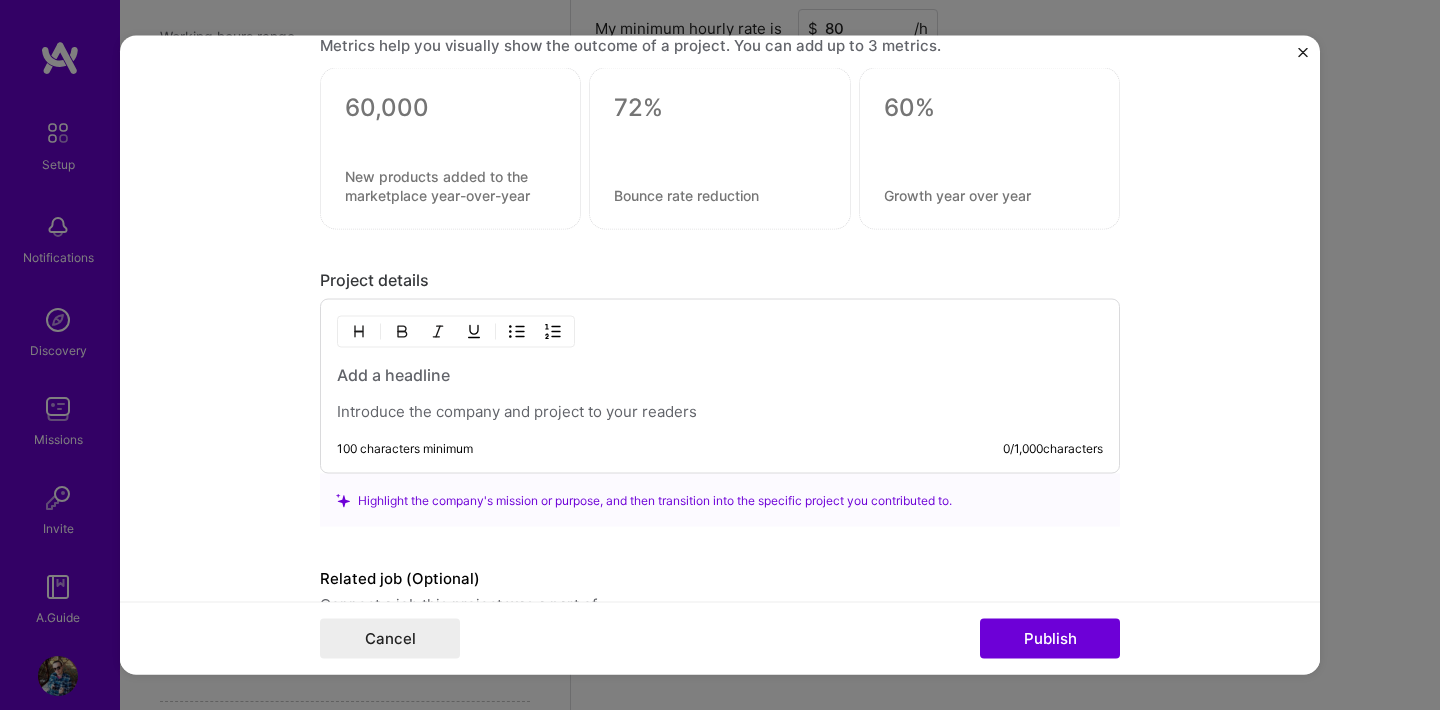 click at bounding box center (720, 393) 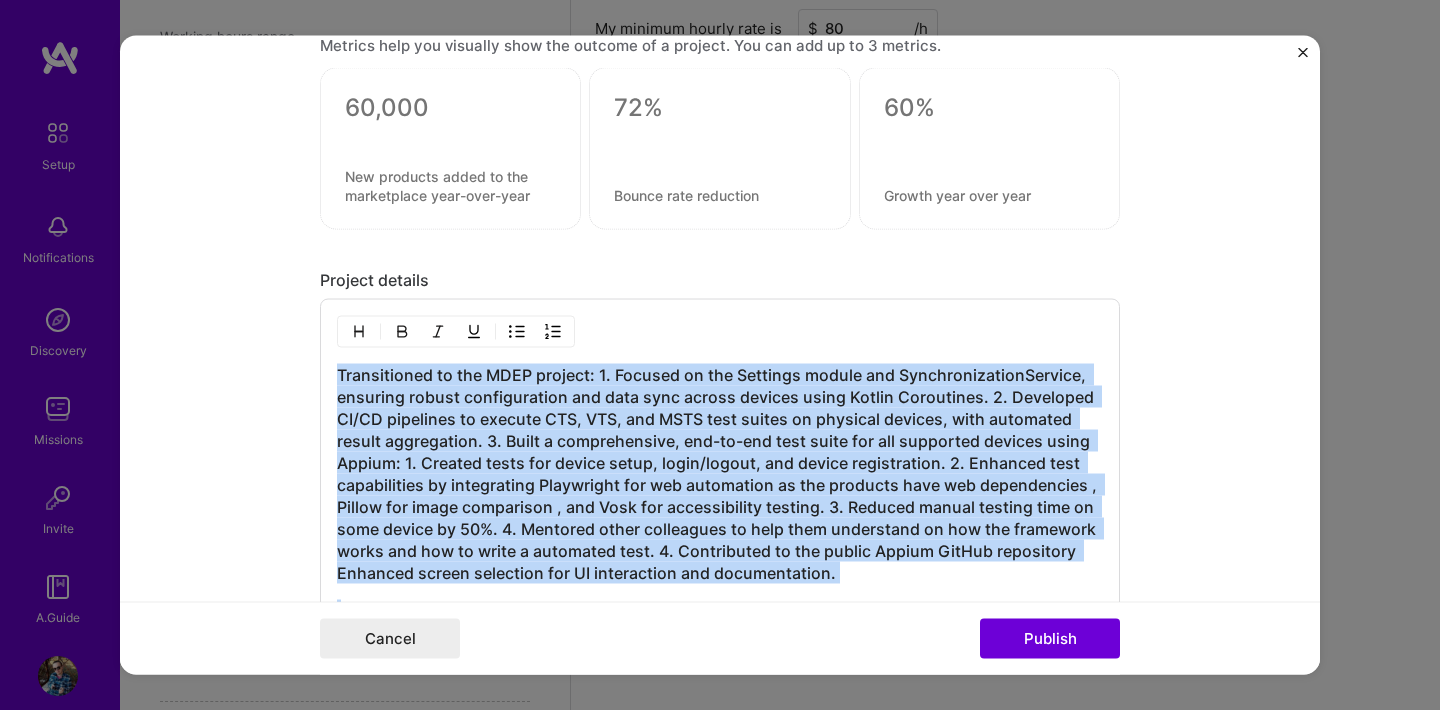click at bounding box center [402, 332] 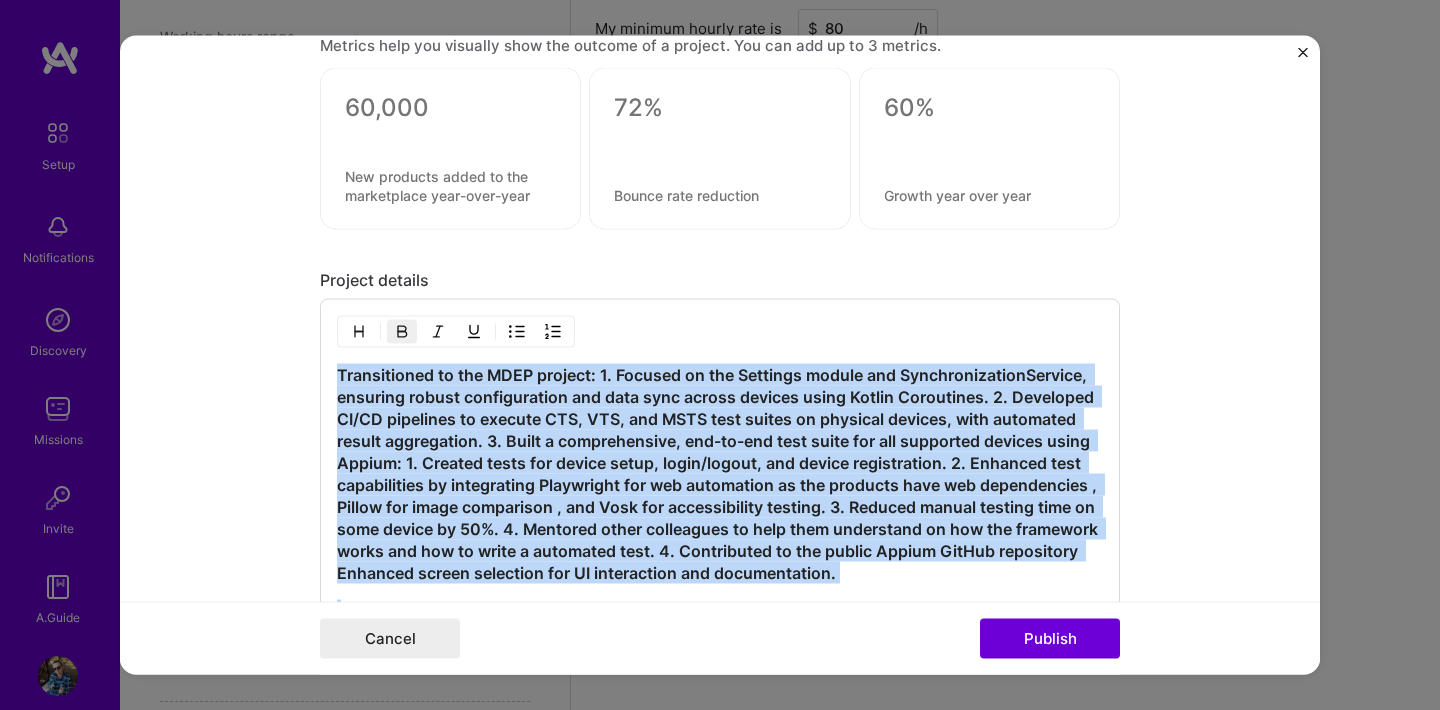 click at bounding box center [402, 332] 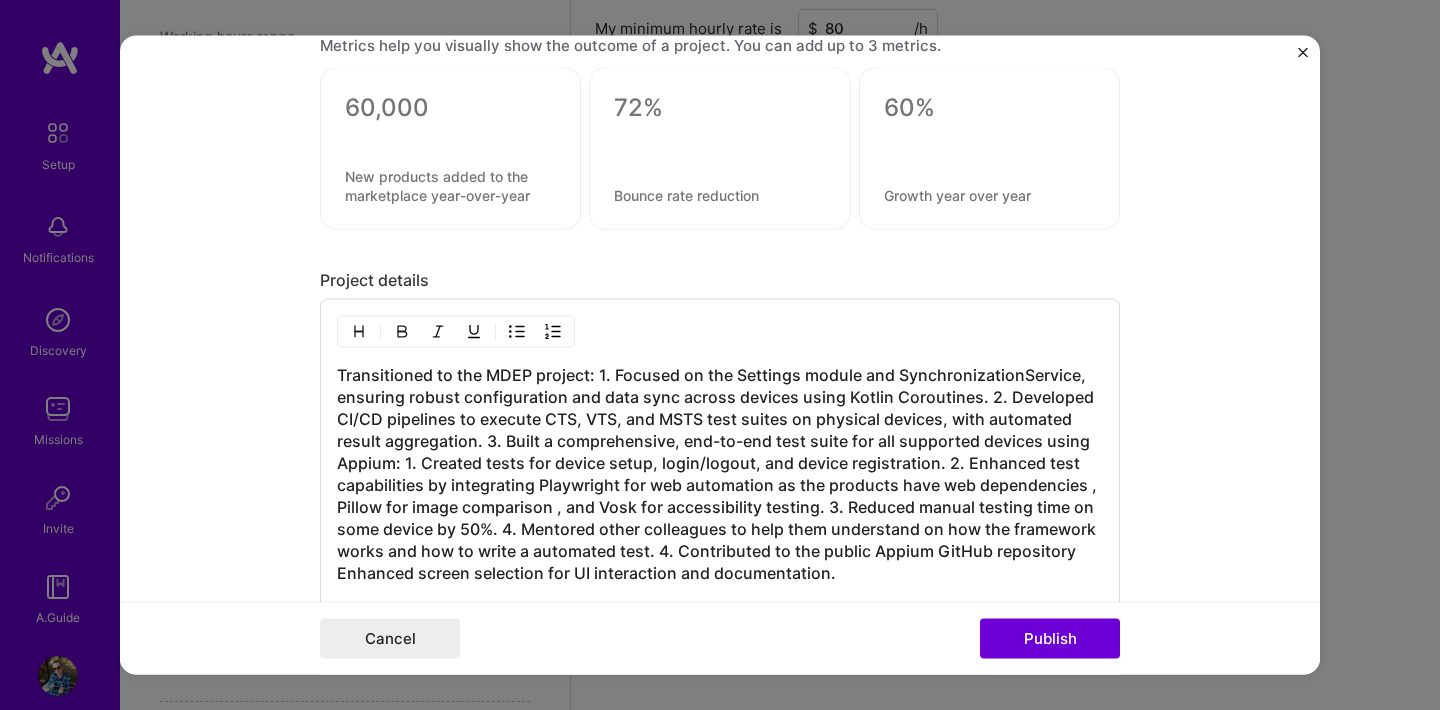click on "Transitioned to the MDEP project: 1. Focused on the Settings module and SynchronizationService, ensuring robust configuration and data sync across devices using Kotlin Coroutines. 2. Developed CI/CD pipelines to execute CTS, VTS, and MSTS test suites on physical devices, with automated result aggregation. 3. Built a comprehensive, end-to-end test suite for all supported devices using Appium: 1. Created tests for device setup, login/logout, and device registration. 2. Enhanced test capabilities by integrating Playwright for web automation as the products have web dependencies , Pillow for image comparison , and Vosk for accessibility testing. 3. Reduced manual testing time on some device by 50%. 4. Mentored other colleagues to help them understand on how the framework works and how to write a automated test. 4. Contributed to the public Appium GitHub repository Enhanced screen selection for UI interaction and documentation." at bounding box center (720, 474) 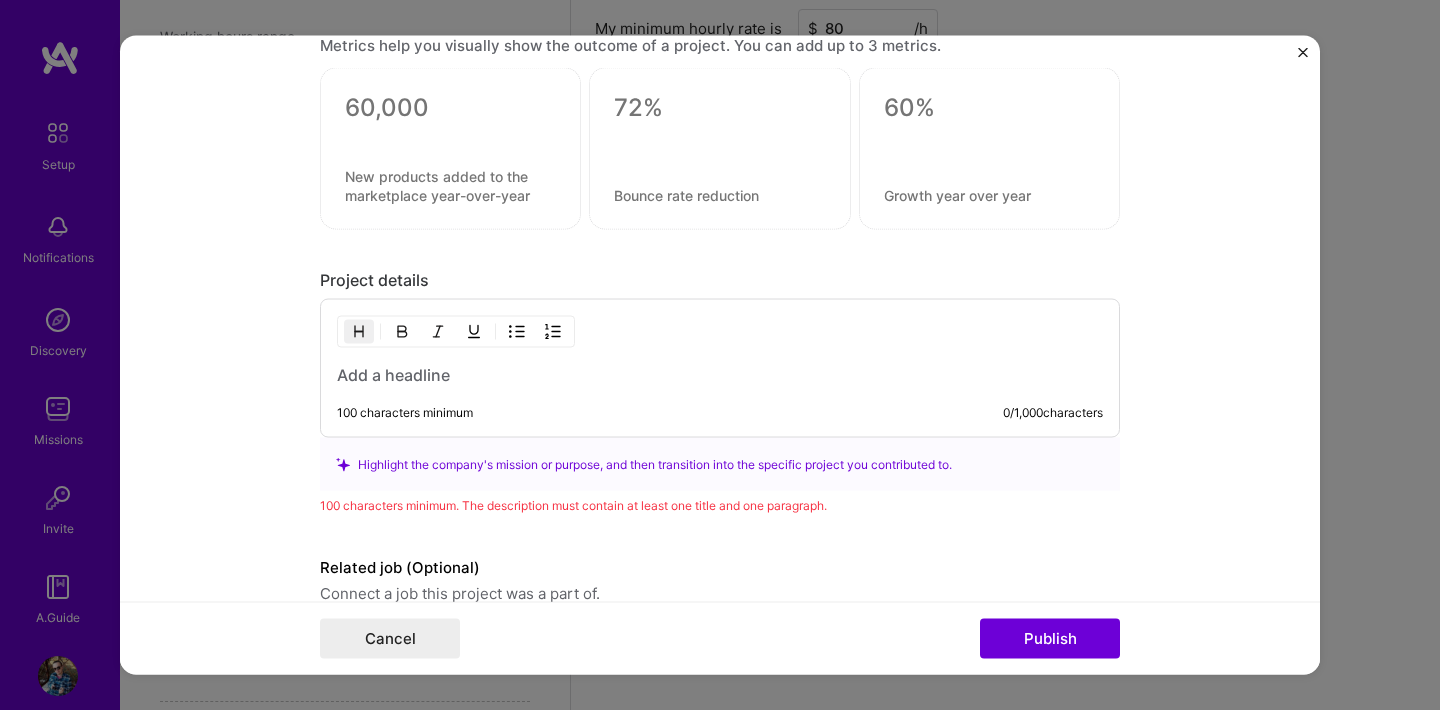 click at bounding box center (720, 375) 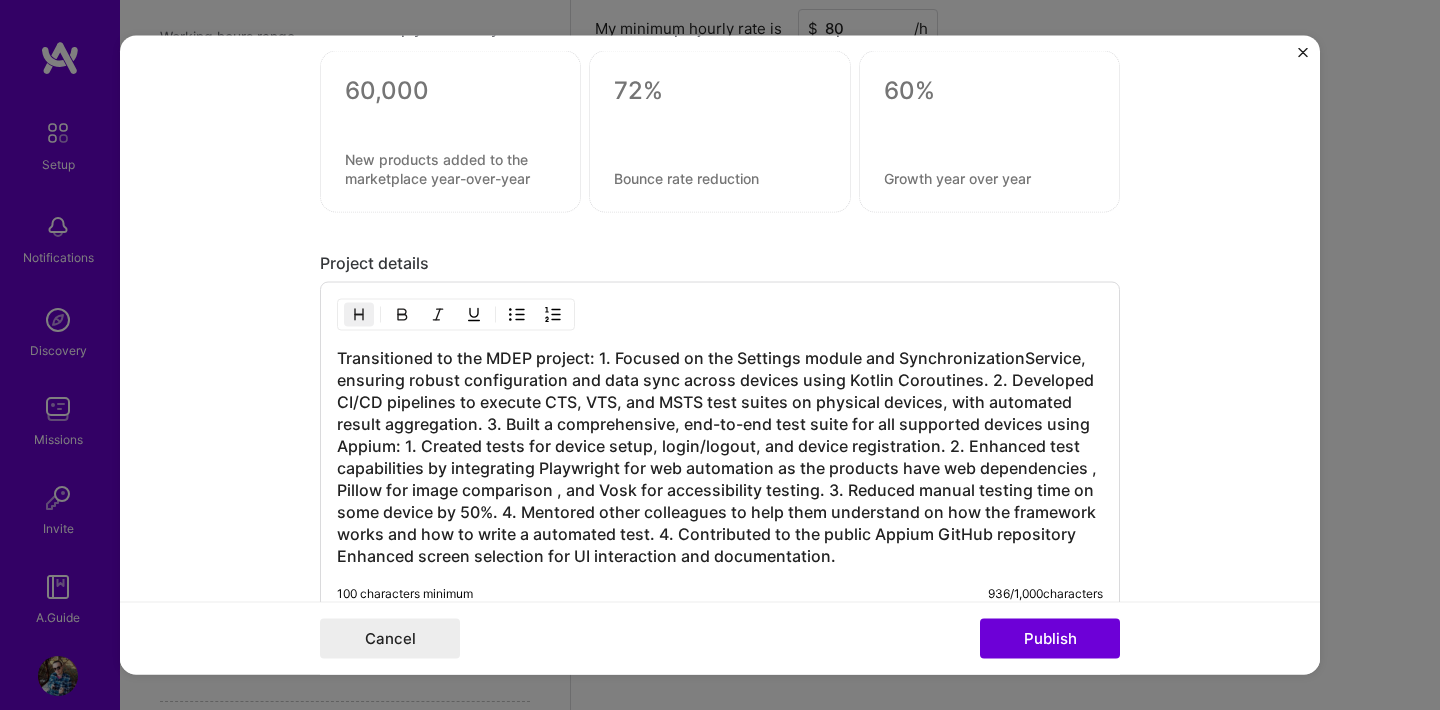 scroll, scrollTop: 1843, scrollLeft: 0, axis: vertical 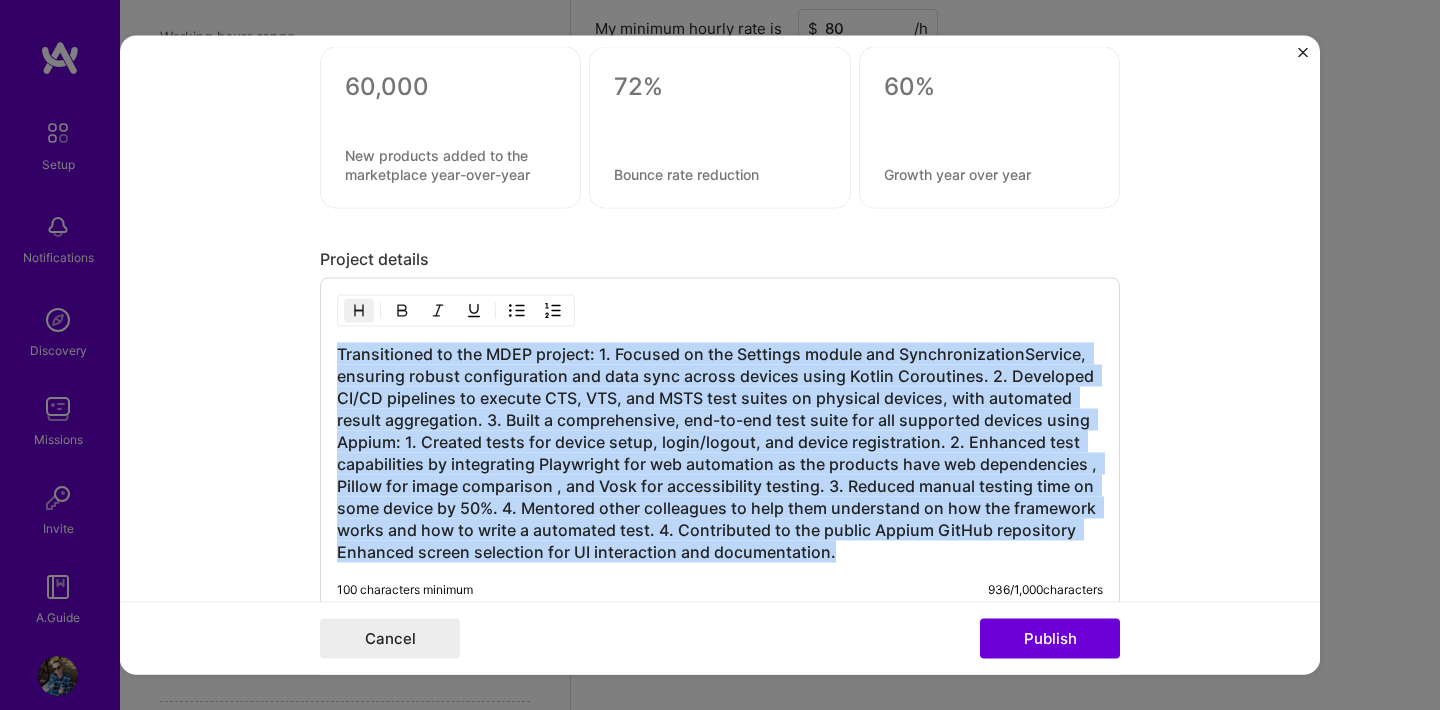 click at bounding box center (359, 311) 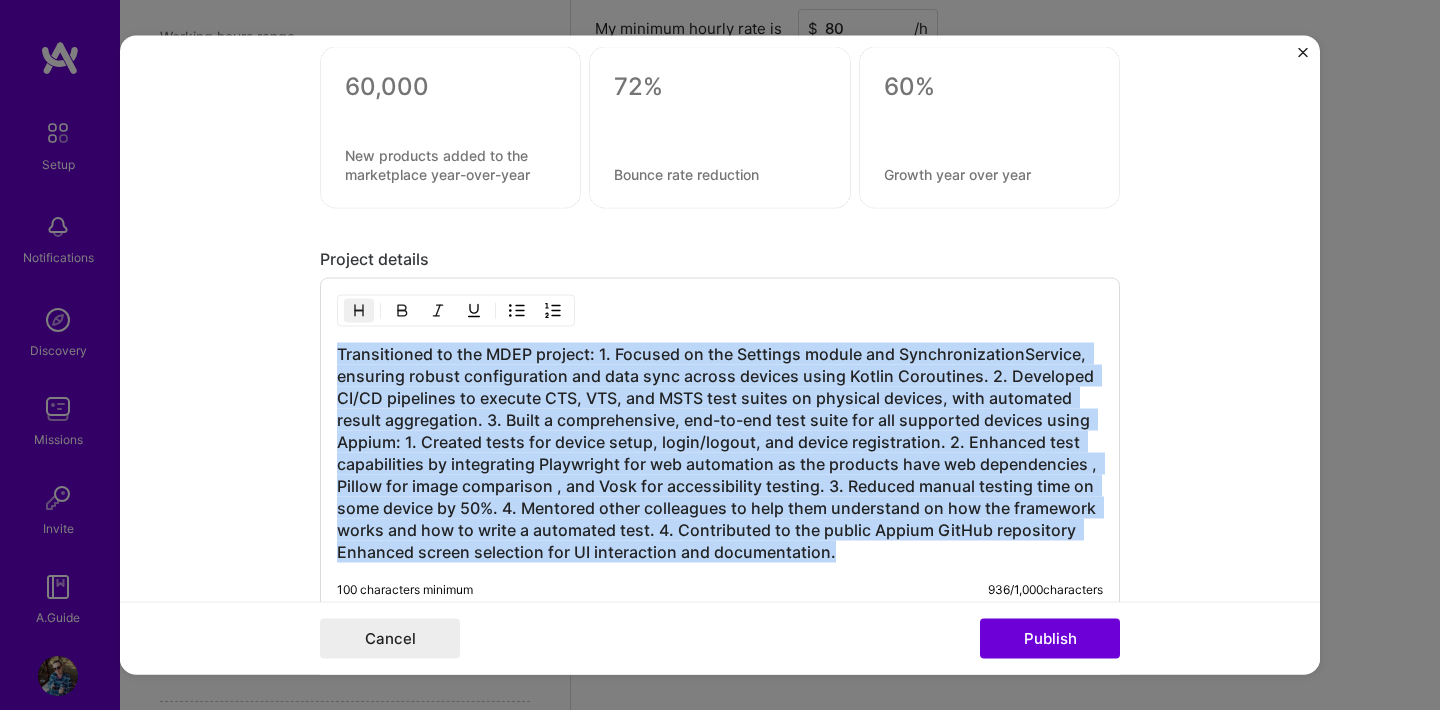 click at bounding box center (359, 311) 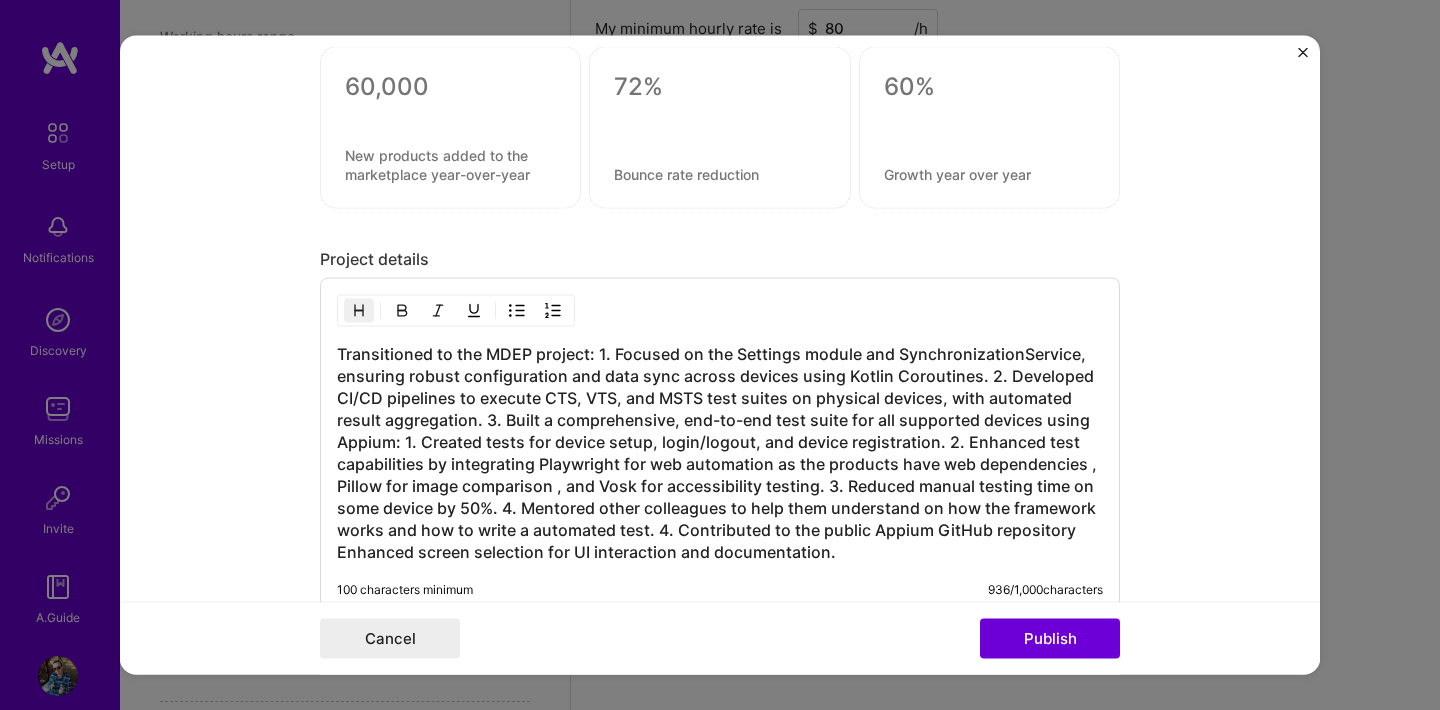 click at bounding box center [402, 311] 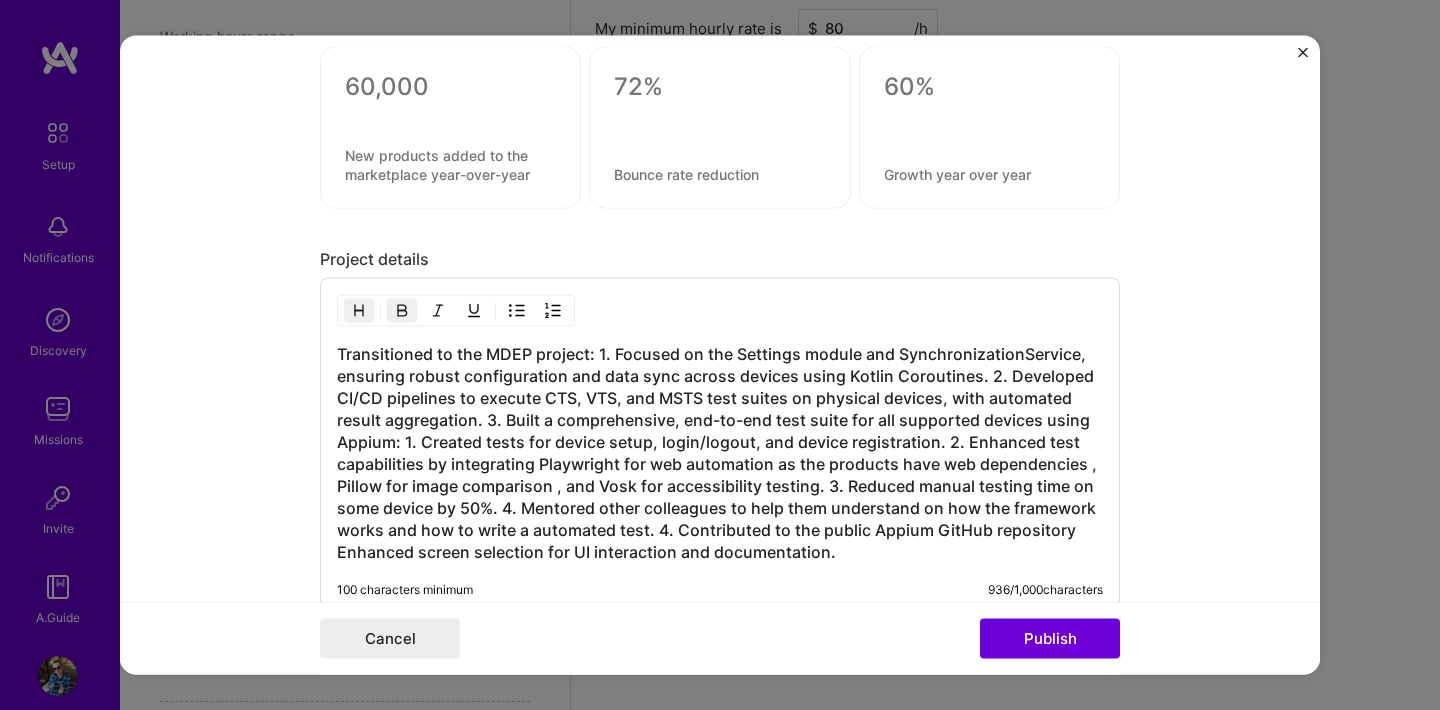 click at bounding box center [402, 311] 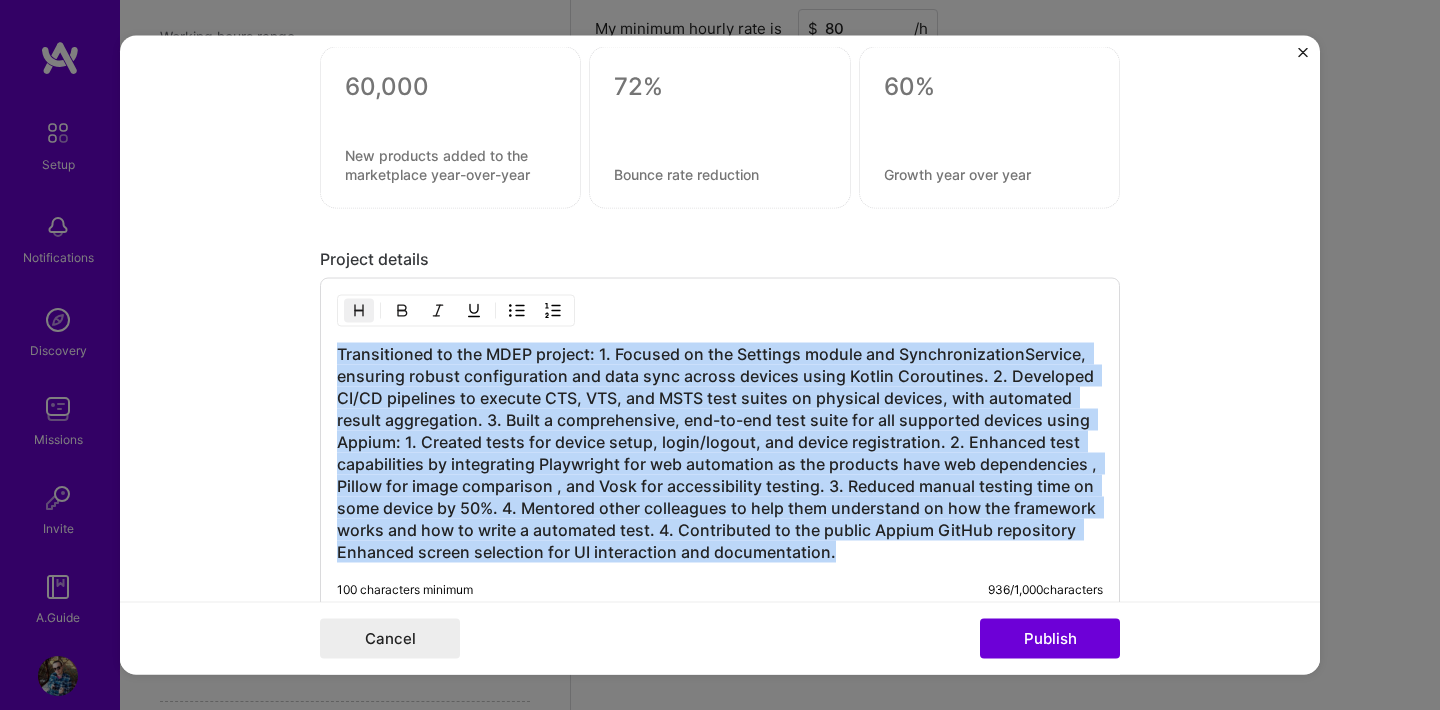 click on "Transitioned to the MDEP project: 1. Focused on the Settings module and SynchronizationService, ensuring robust configuration and data sync across devices using Kotlin Coroutines. 2. Developed CI/CD pipelines to execute CTS, VTS, and MSTS test suites on physical devices, with automated result aggregation. 3. Built a comprehensive, end-to-end test suite for all supported devices using Appium: 1. Created tests for device setup, login/logout, and device registration. 2. Enhanced test capabilities by integrating Playwright for web automation as the products have web dependencies , Pillow for image comparison , and Vosk for accessibility testing. 3. Reduced manual testing time on some device by 50%. 4. Mentored other colleagues to help them understand on how the framework works and how to write a automated test. 4. Contributed to the public Appium GitHub repository Enhanced screen selection for UI interaction and documentation." at bounding box center [720, 453] 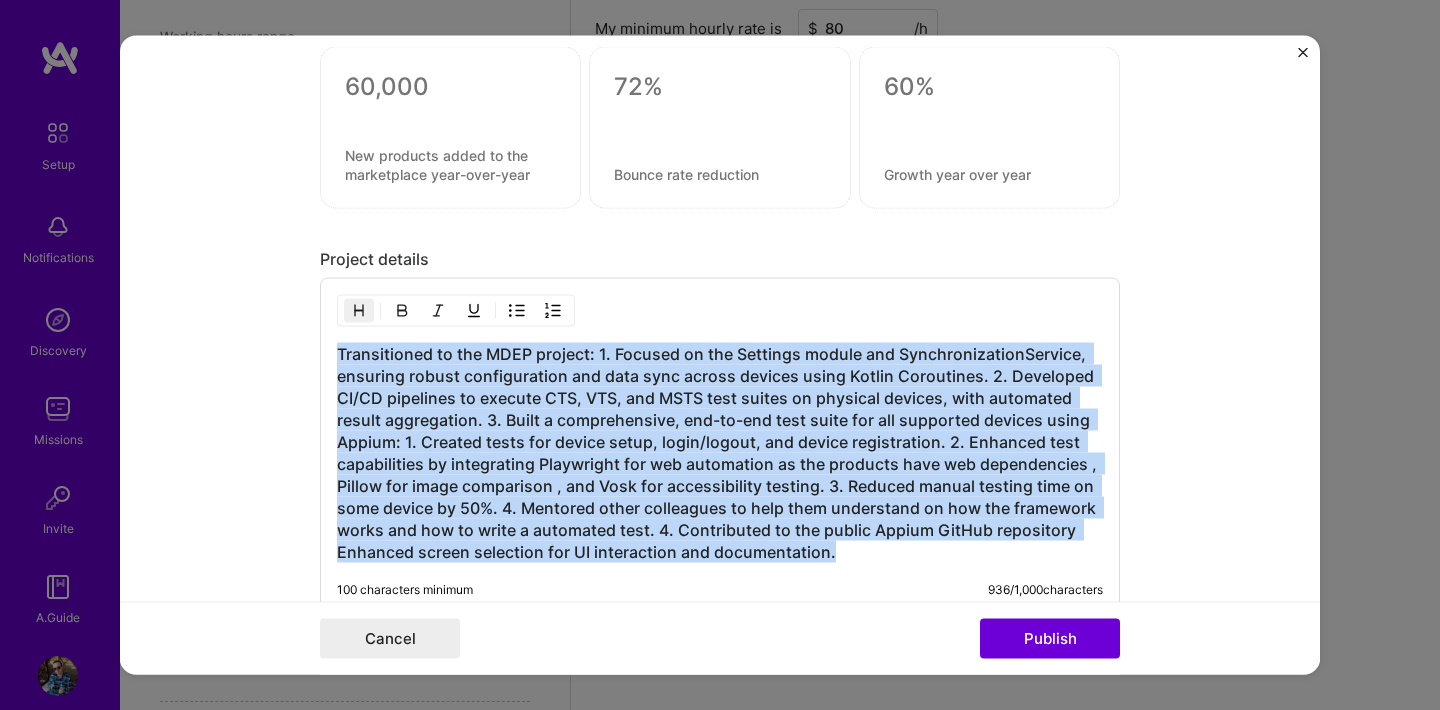 click on "Transitioned to the MDEP project: 1. Focused on the Settings module and SynchronizationService, ensuring robust configuration and data sync across devices using Kotlin Coroutines. 2. Developed CI/CD pipelines to execute CTS, VTS, and MSTS test suites on physical devices, with automated result aggregation. 3. Built a comprehensive, end-to-end test suite for all supported devices using Appium: 1. Created tests for device setup, login/logout, and device registration. 2. Enhanced test capabilities by integrating Playwright for web automation as the products have web dependencies , Pillow for image comparison , and Vosk for accessibility testing. 3. Reduced manual testing time on some device by 50%. 4. Mentored other colleagues to help them understand on how the framework works and how to write a automated test. 4. Contributed to the public Appium GitHub repository Enhanced screen selection for UI interaction and documentation." at bounding box center (720, 453) 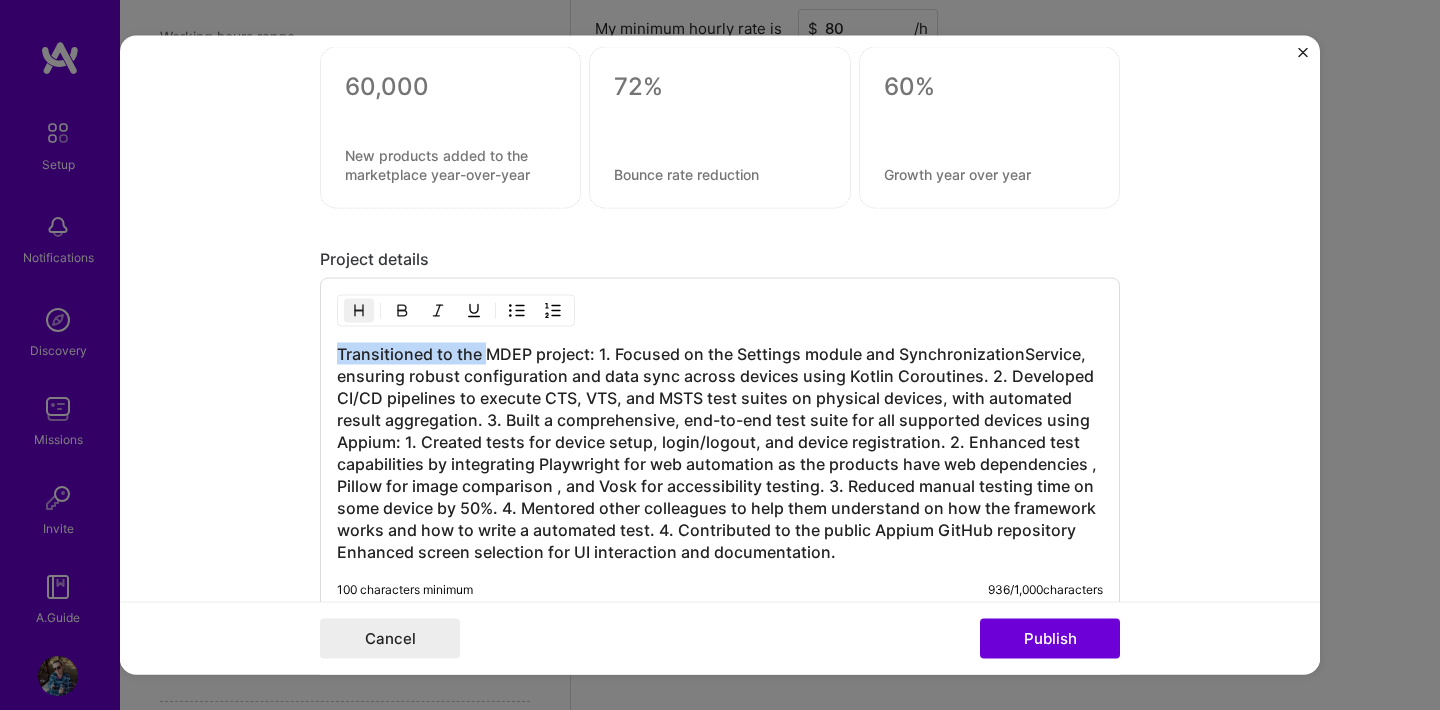 drag, startPoint x: 485, startPoint y: 348, endPoint x: 316, endPoint y: 353, distance: 169.07394 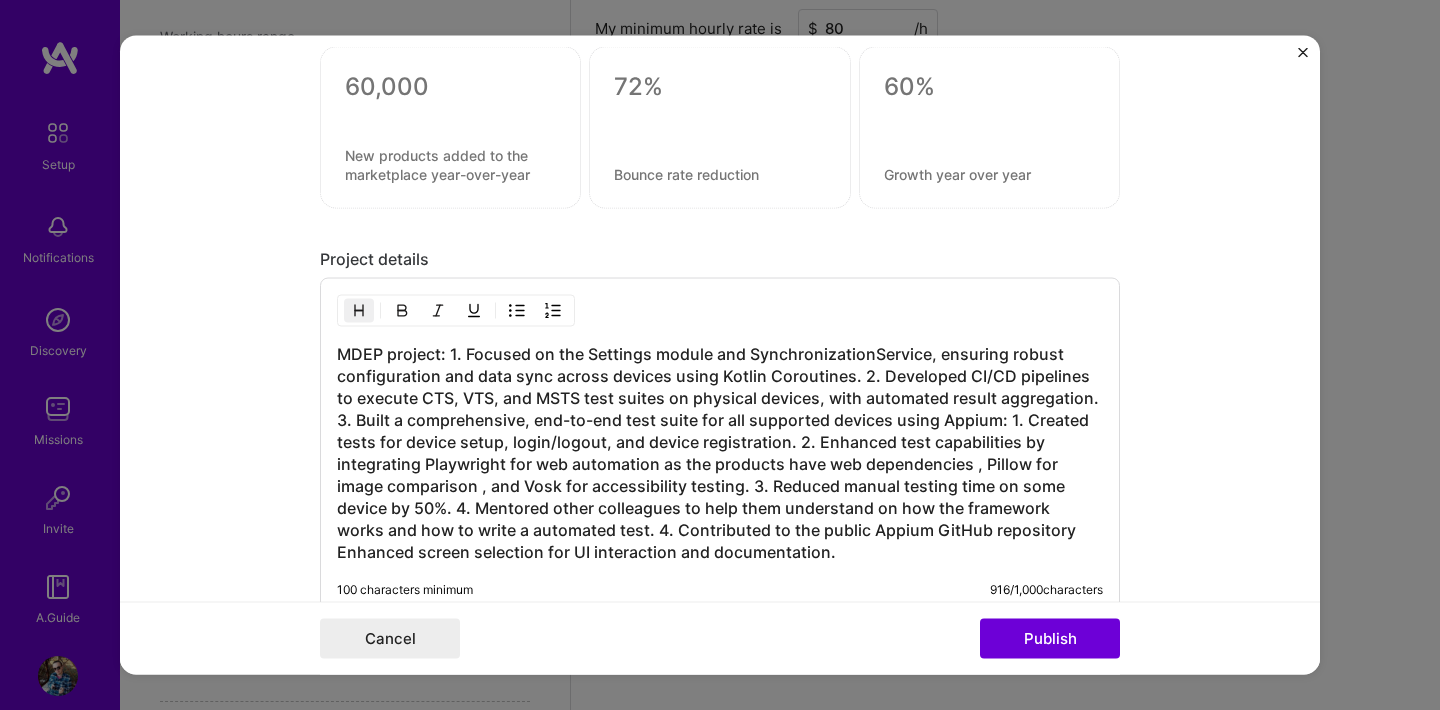 click on "MDEP project: 1. Focused on the Settings module and SynchronizationService, ensuring robust configuration and data sync across devices using Kotlin Coroutines. 2. Developed CI/CD pipelines to execute CTS, VTS, and MSTS test suites on physical devices, with automated result aggregation. 3. Built a comprehensive, end-to-end test suite for all supported devices using Appium: 1. Created tests for device setup, login/logout, and device registration. 2. Enhanced test capabilities by integrating Playwright for web automation as the products have web dependencies , Pillow for image comparison , and Vosk for accessibility testing. 3. Reduced manual testing time on some device by 50%. 4. Mentored other colleagues to help them understand on how the framework works and how to write a automated test. 4. Contributed to the public Appium GitHub repository Enhanced screen selection for UI interaction and documentation." at bounding box center [720, 453] 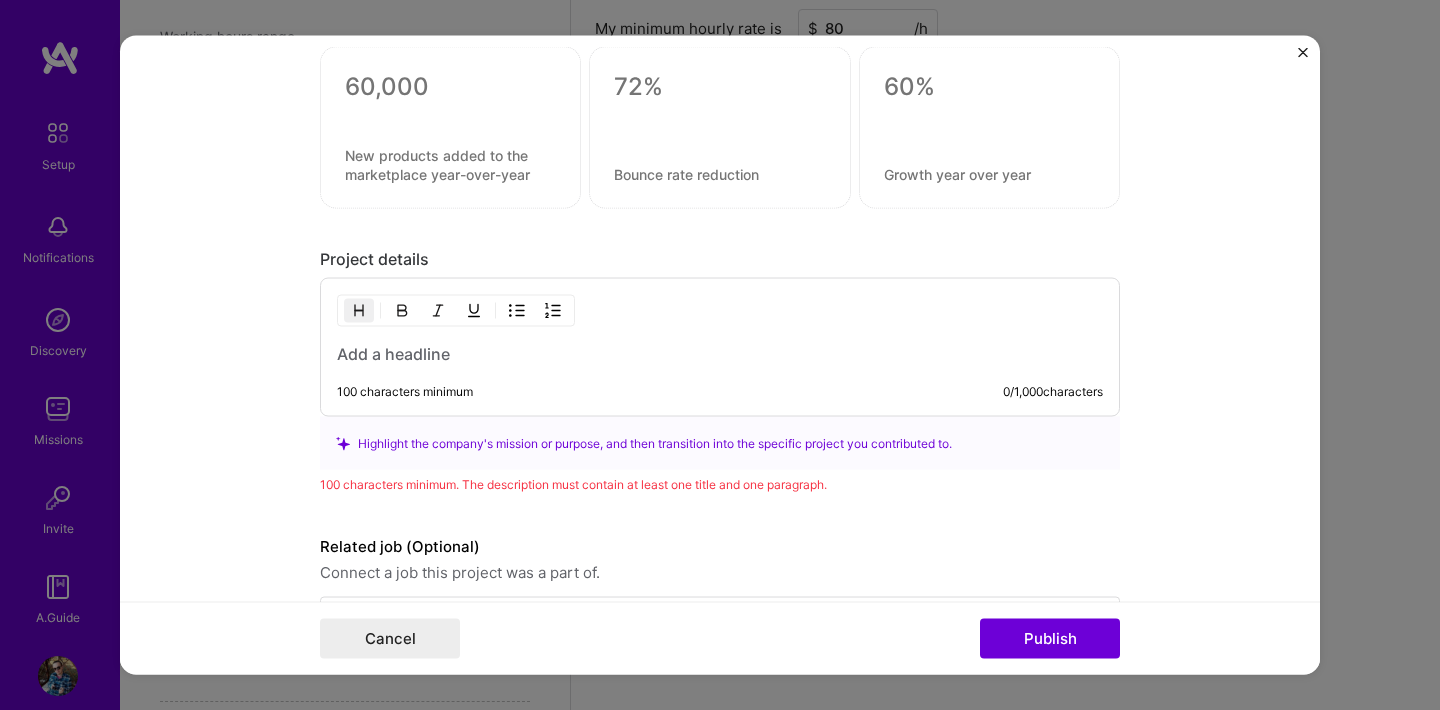 click on "100 characters minimum" at bounding box center (405, 392) 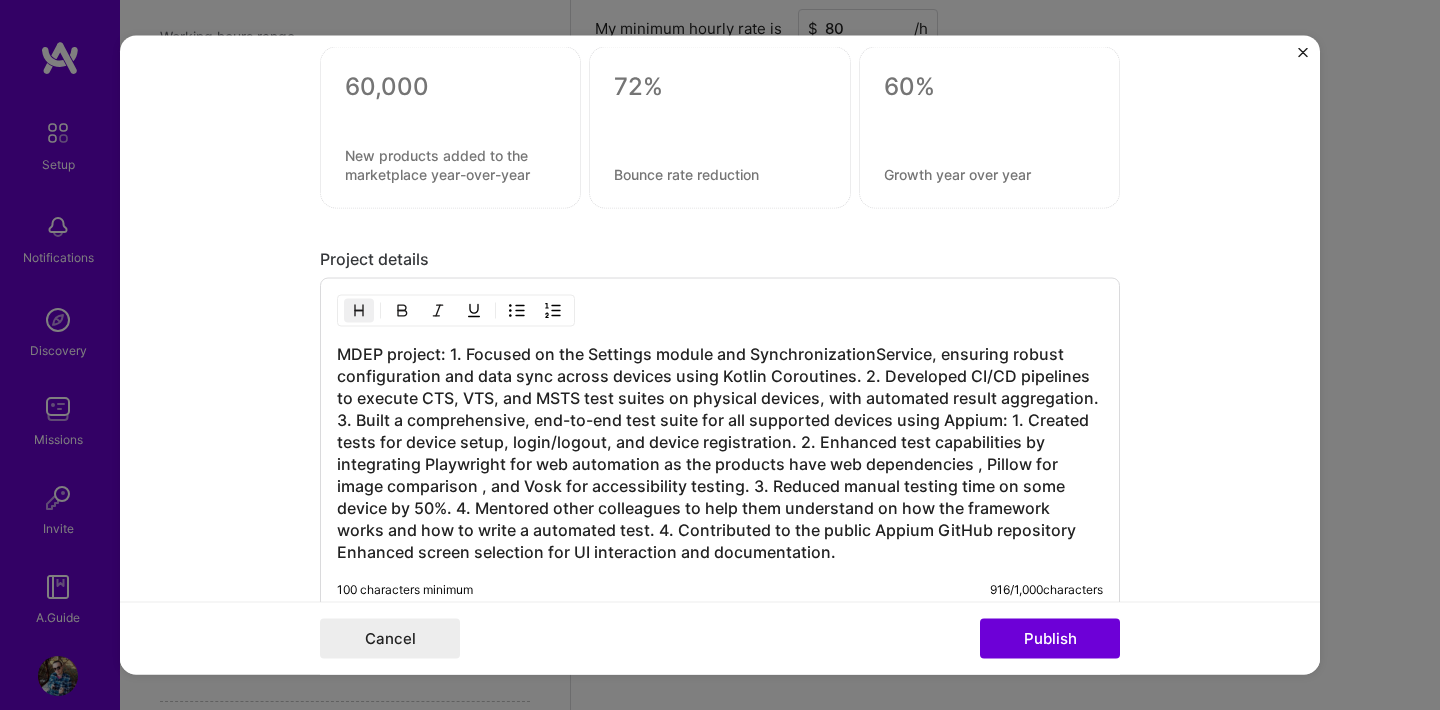 click on "MDEP project: 1. Focused on the Settings module and SynchronizationService, ensuring robust configuration and data sync across devices using Kotlin Coroutines. 2. Developed CI/CD pipelines to execute CTS, VTS, and MSTS test suites on physical devices, with automated result aggregation. 3. Built a comprehensive, end-to-end test suite for all supported devices using Appium: 1. Created tests for device setup, login/logout, and device registration. 2. Enhanced test capabilities by integrating Playwright for web automation as the products have web dependencies , Pillow for image comparison , and Vosk for accessibility testing. 3. Reduced manual testing time on some device by 50%. 4. Mentored other colleagues to help them understand on how the framework works and how to write a automated test. 4. Contributed to the public Appium GitHub repository Enhanced screen selection for UI interaction and documentation." at bounding box center [720, 453] 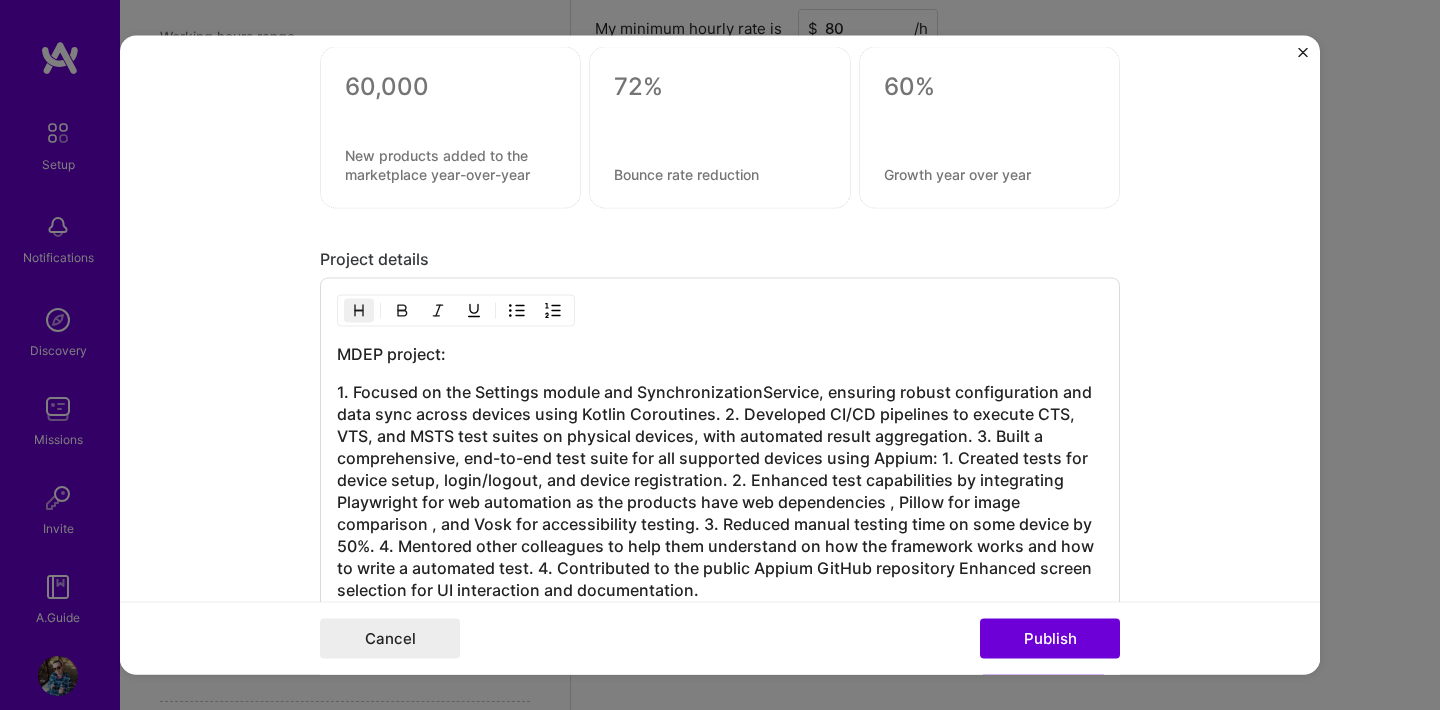 click on "1. Focused on the Settings module and SynchronizationService, ensuring robust configuration and data sync across devices using Kotlin Coroutines. 2. Developed CI/CD pipelines to execute CTS, VTS, and MSTS test suites on physical devices, with automated result aggregation. 3. Built a comprehensive, end-to-end test suite for all supported devices using Appium: 1. Created tests for device setup, login/logout, and device registration. 2. Enhanced test capabilities by integrating Playwright for web automation as the products have web dependencies , Pillow for image comparison , and Vosk for accessibility testing. 3. Reduced manual testing time on some device by 50%. 4. Mentored other colleagues to help them understand on how the framework works and how to write a automated test. 4. Contributed to the public Appium GitHub repository Enhanced screen selection for UI interaction and documentation." at bounding box center (720, 491) 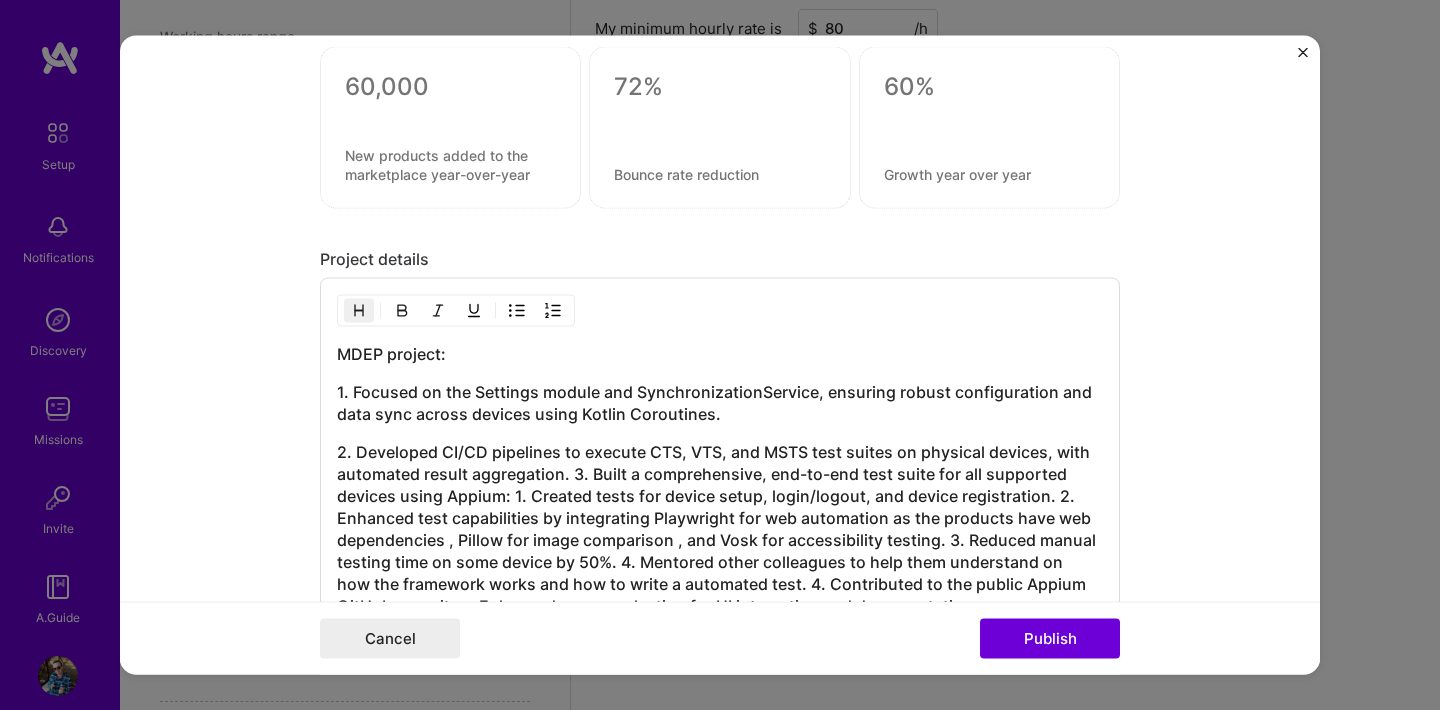 click on "2. Developed CI/CD pipelines to execute CTS, VTS, and MSTS test suites on physical devices, with automated result aggregation. 3. Built a comprehensive, end-to-end test suite for all supported devices using Appium: 1. Created tests for device setup, login/logout, and device registration. 2. Enhanced test capabilities by integrating Playwright for web automation as the products have web dependencies , Pillow for image comparison , and Vosk for accessibility testing. 3. Reduced manual testing time on some device by 50%. 4. Mentored other colleagues to help them understand on how the framework works and how to write a automated test. 4. Contributed to the public Appium GitHub repository Enhanced screen selection for UI interaction and documentation." at bounding box center (720, 529) 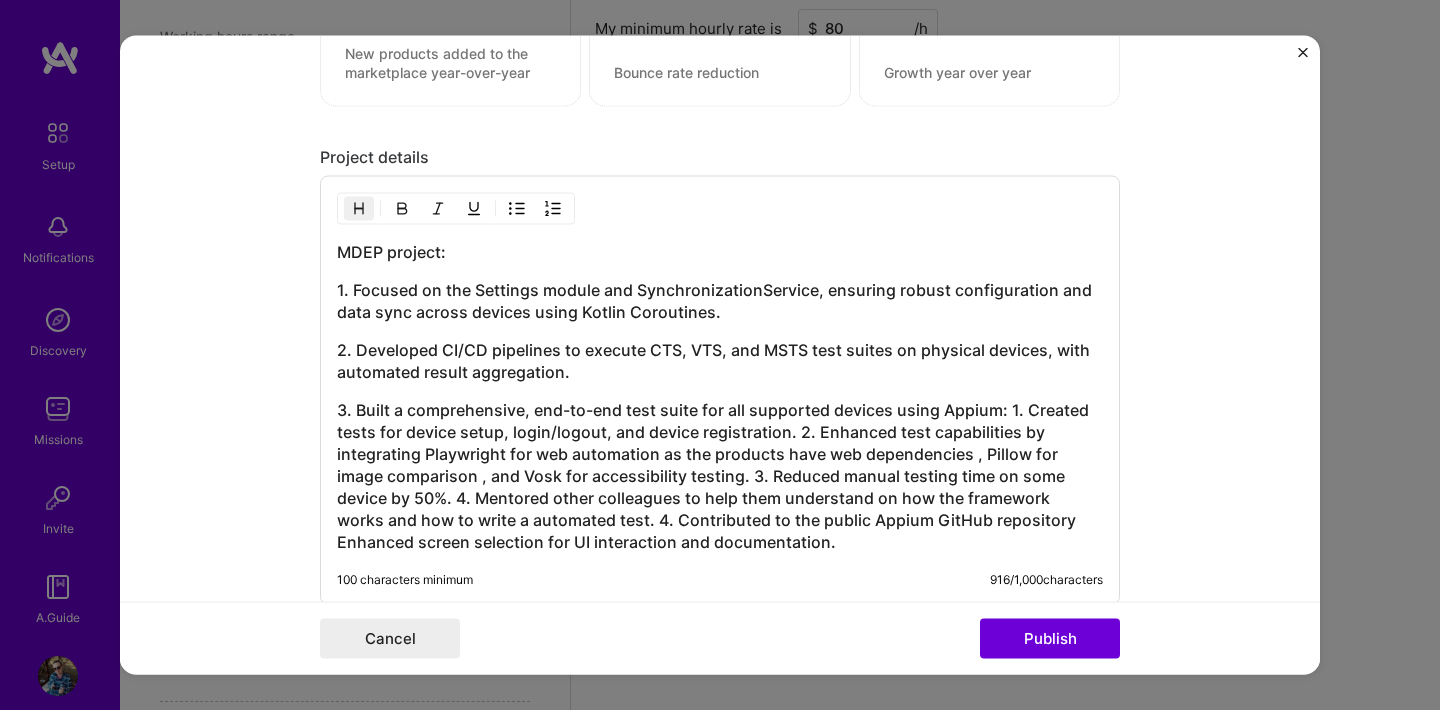 scroll, scrollTop: 1955, scrollLeft: 0, axis: vertical 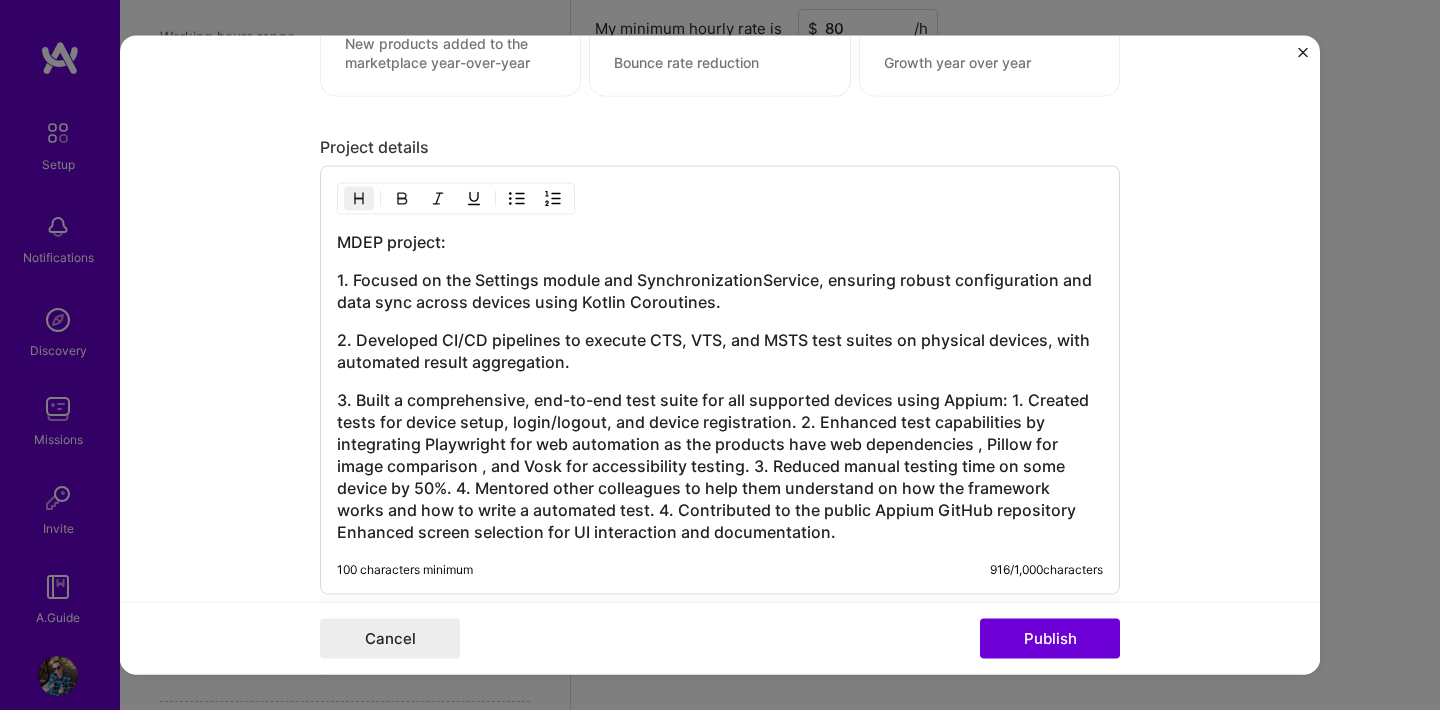 click on "3. Built a comprehensive, end-to-end test suite for all supported devices using Appium: 1. Created tests for device setup, login/logout, and device registration. 2. Enhanced test capabilities by integrating Playwright for web automation as the products have web dependencies , Pillow for image comparison , and Vosk for accessibility testing. 3. Reduced manual testing time on some device by 50%. 4. Mentored other colleagues to help them understand on how the framework works and how to write a automated test. 4. Contributed to the public Appium GitHub repository Enhanced screen selection for UI interaction and documentation." at bounding box center [720, 466] 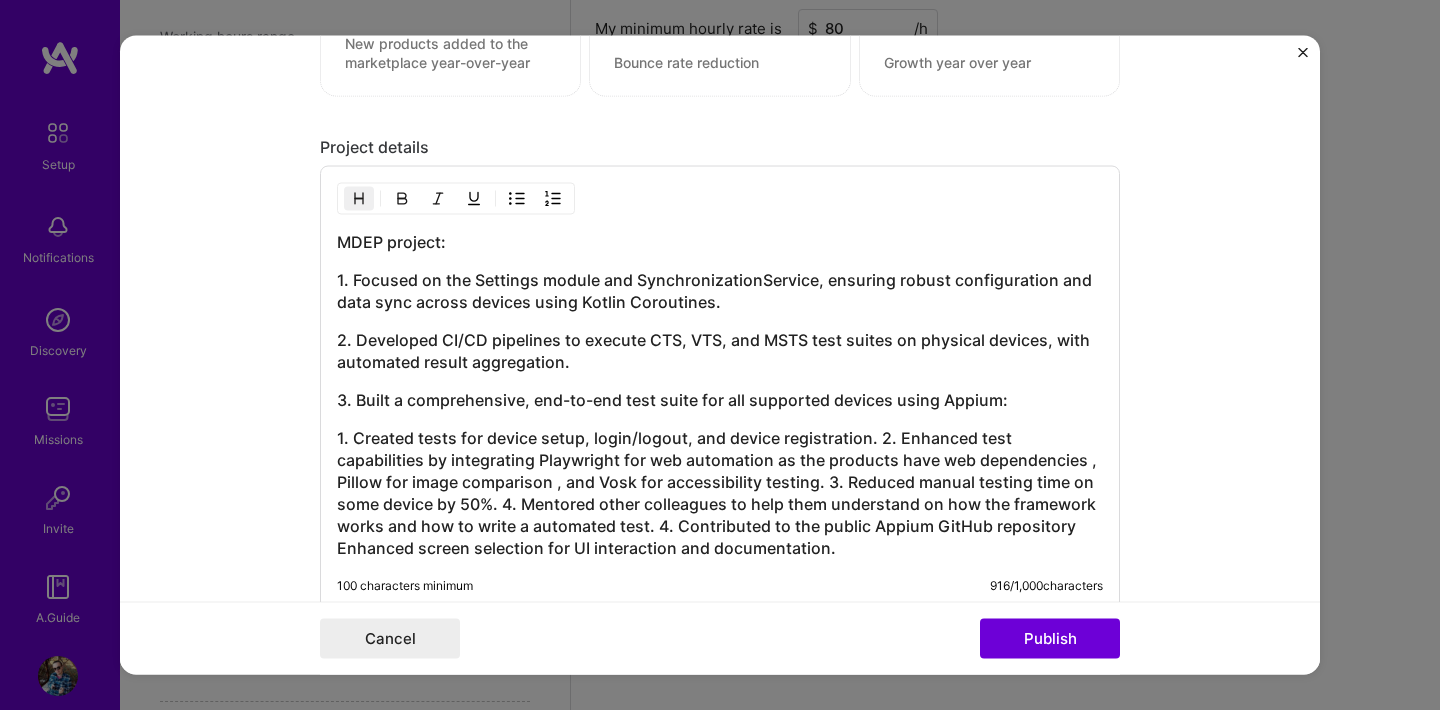 click on "1. Created tests for device setup, login/logout, and device registration. 2. Enhanced test capabilities by integrating Playwright for web automation as the products have web dependencies , Pillow for image comparison , and Vosk for accessibility testing. 3. Reduced manual testing time on some device by 50%. 4. Mentored other colleagues to help them understand on how the framework works and how to write a automated test. 4. Contributed to the public Appium GitHub repository Enhanced screen selection for UI interaction and documentation." at bounding box center [720, 493] 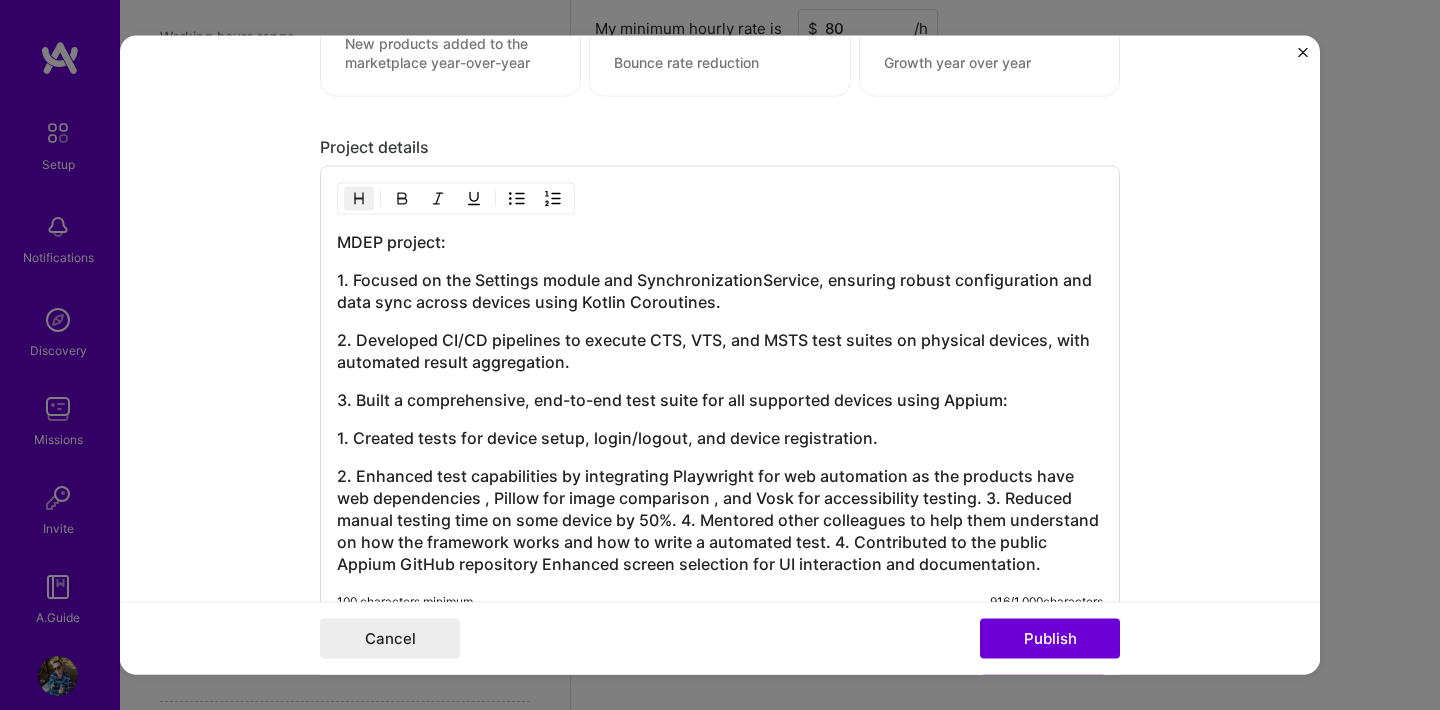 click on "2. Enhanced test capabilities by integrating Playwright for web automation as the products have web dependencies , Pillow for image comparison , and Vosk for accessibility testing. 3. Reduced manual testing time on some device by 50%. 4. Mentored other colleagues to help them understand on how the framework works and how to write a automated test. 4. Contributed to the public Appium GitHub repository Enhanced screen selection for UI interaction and documentation." at bounding box center (720, 520) 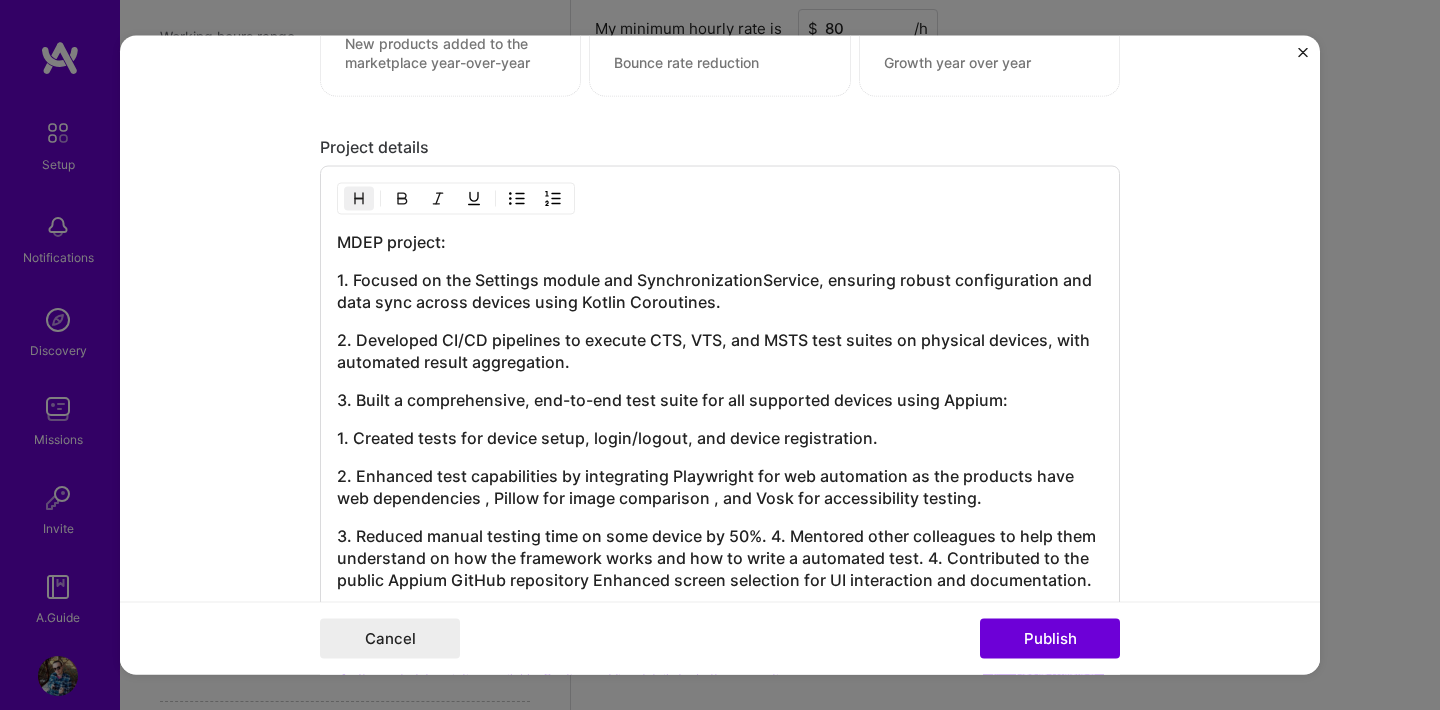 click on "3. Reduced manual testing time on some device by 50%. 4. Mentored other colleagues to help them understand on how the framework works and how to write a automated test. 4. Contributed to the public Appium GitHub repository Enhanced screen selection for UI interaction and documentation." at bounding box center [720, 558] 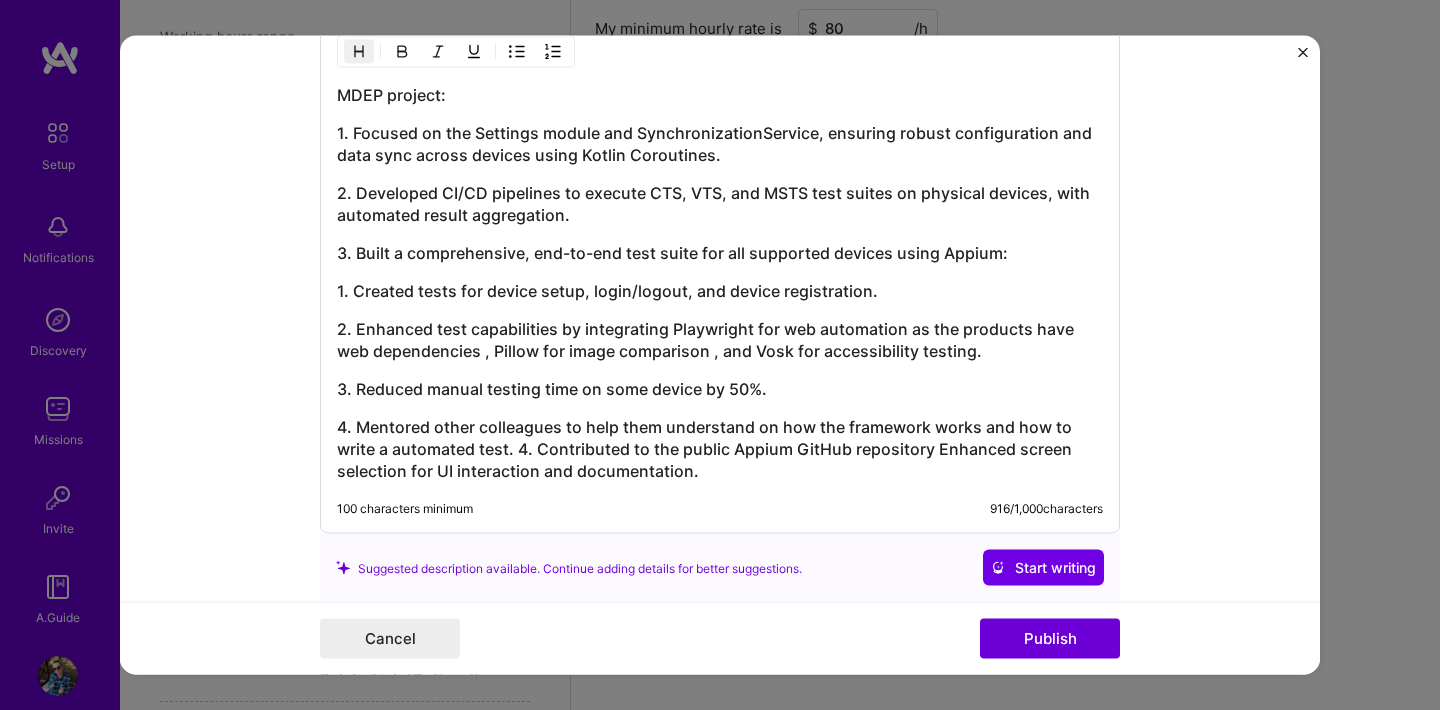 scroll, scrollTop: 2108, scrollLeft: 0, axis: vertical 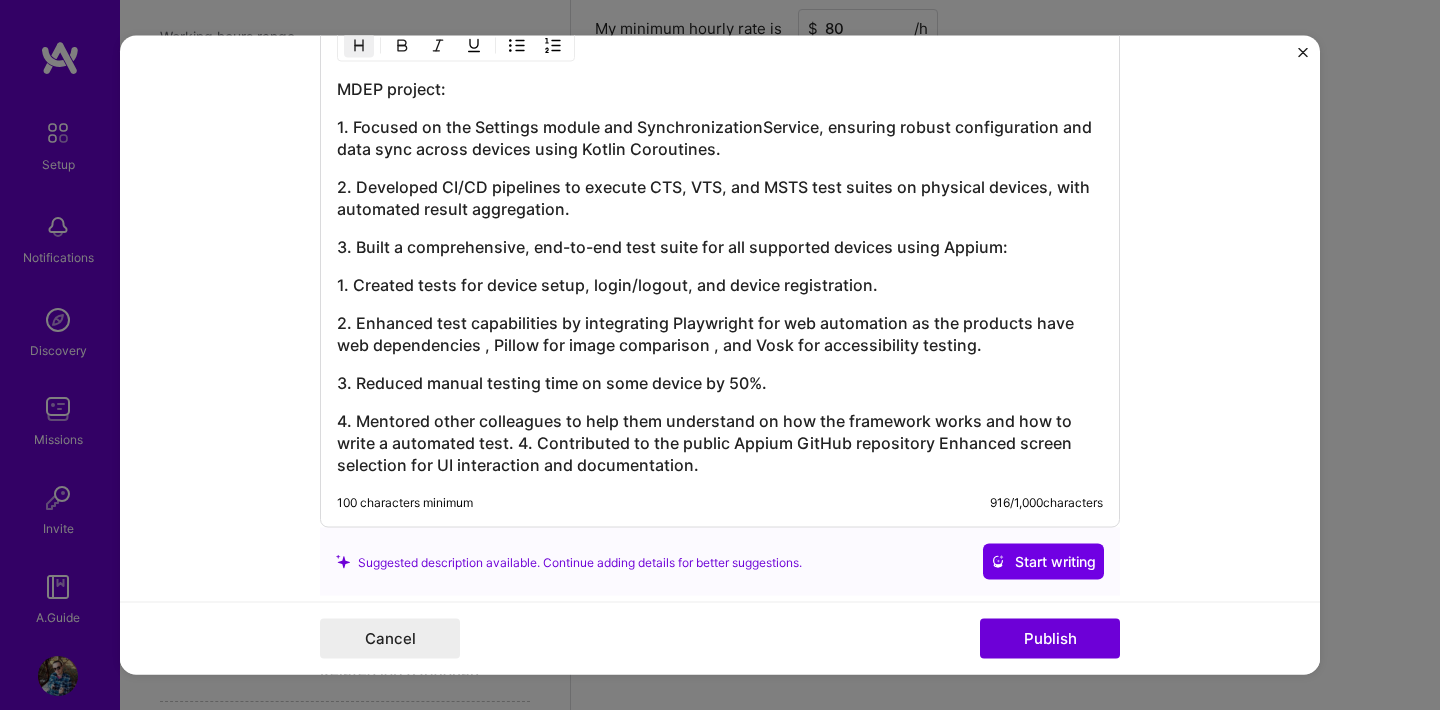click on "4. Mentored other colleagues to help them understand on how the framework works and how to write a automated test. 4. Contributed to the public Appium GitHub repository Enhanced screen selection for UI interaction and documentation." at bounding box center [720, 443] 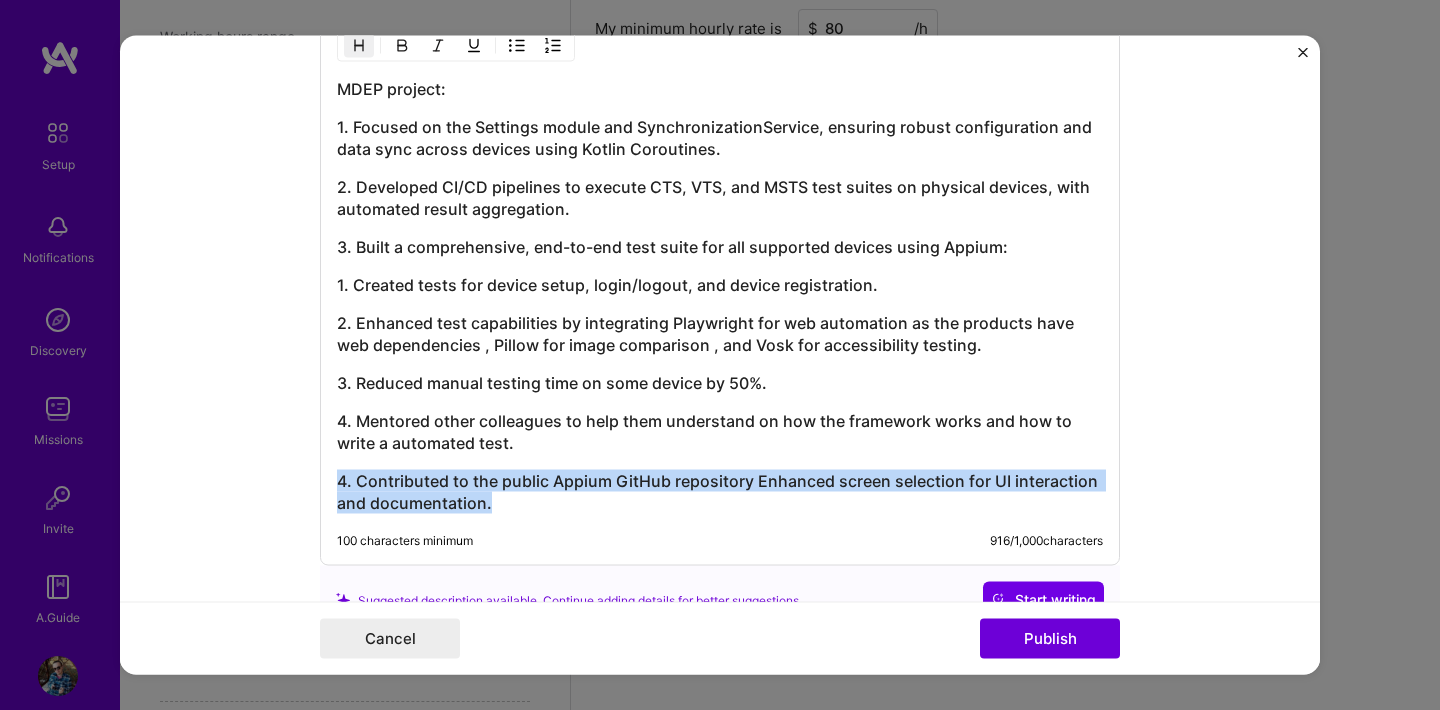 drag, startPoint x: 496, startPoint y: 502, endPoint x: 290, endPoint y: 471, distance: 208.31947 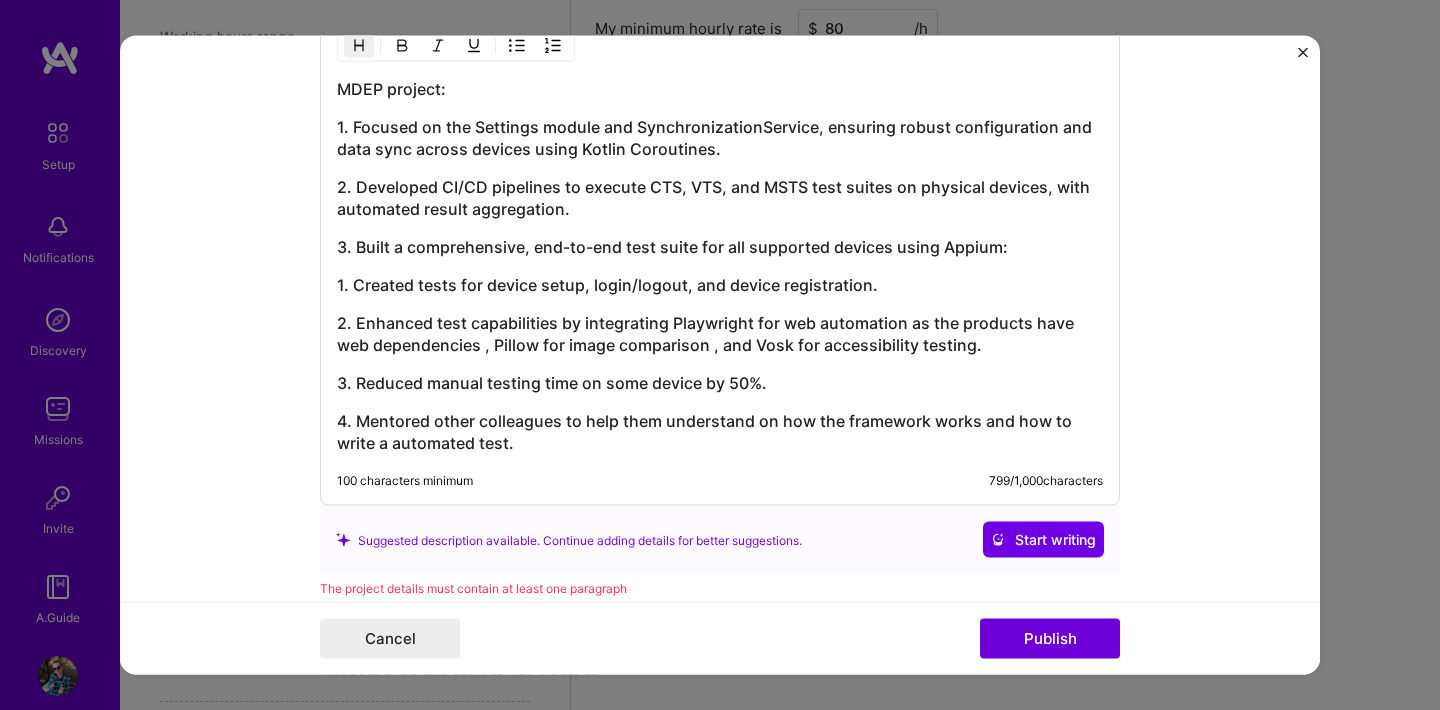 click on "3. Reduced manual testing time on some device by 50%." at bounding box center [720, 383] 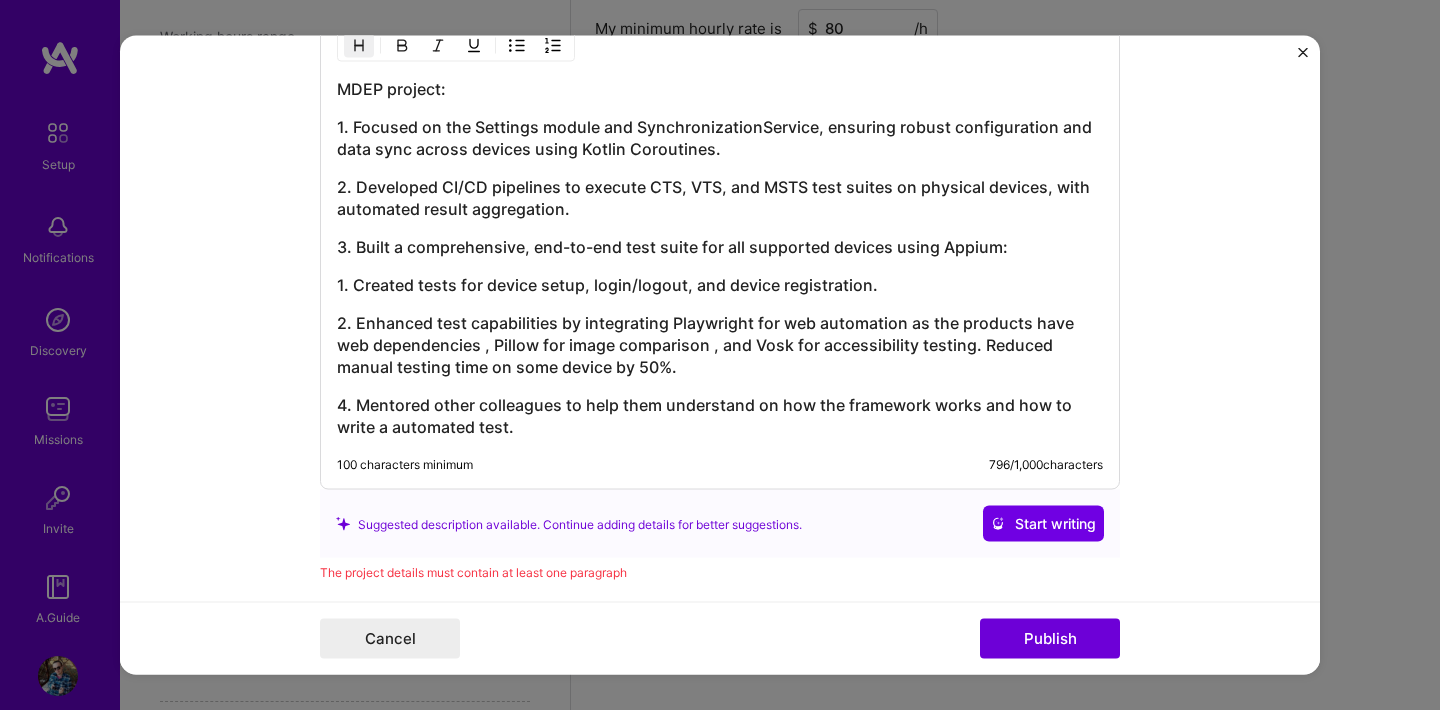 click on "2. Enhanced test capabilities by integrating Playwright for web automation as the products have web dependencies , Pillow for image comparison , and Vosk for accessibility testing. Reduced manual testing time on some device by 50%." at bounding box center (720, 345) 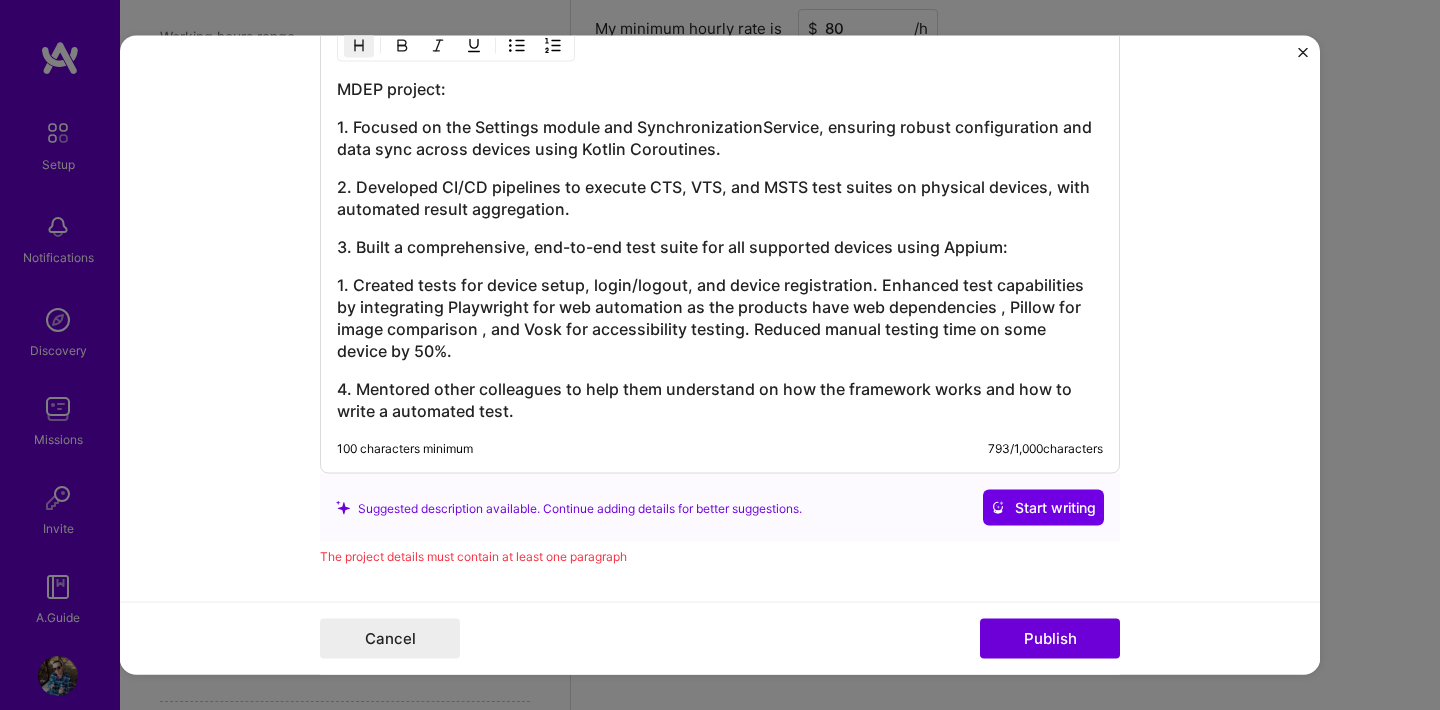 click on "1. Created tests for device setup, login/logout, and device registration. Enhanced test capabilities by integrating Playwright for web automation as the products have web dependencies , Pillow for image comparison , and Vosk for accessibility testing. Reduced manual testing time on some device by 50%." at bounding box center [720, 318] 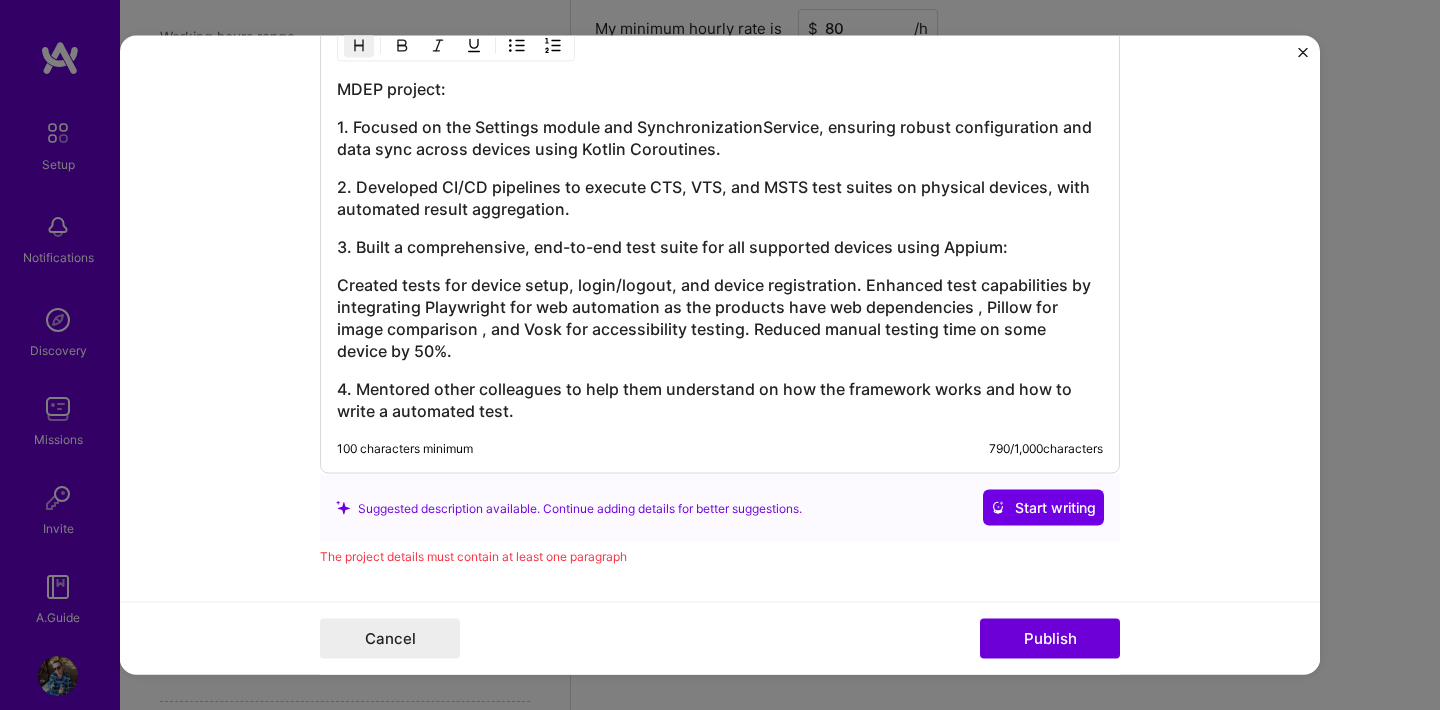 click at bounding box center [517, 46] 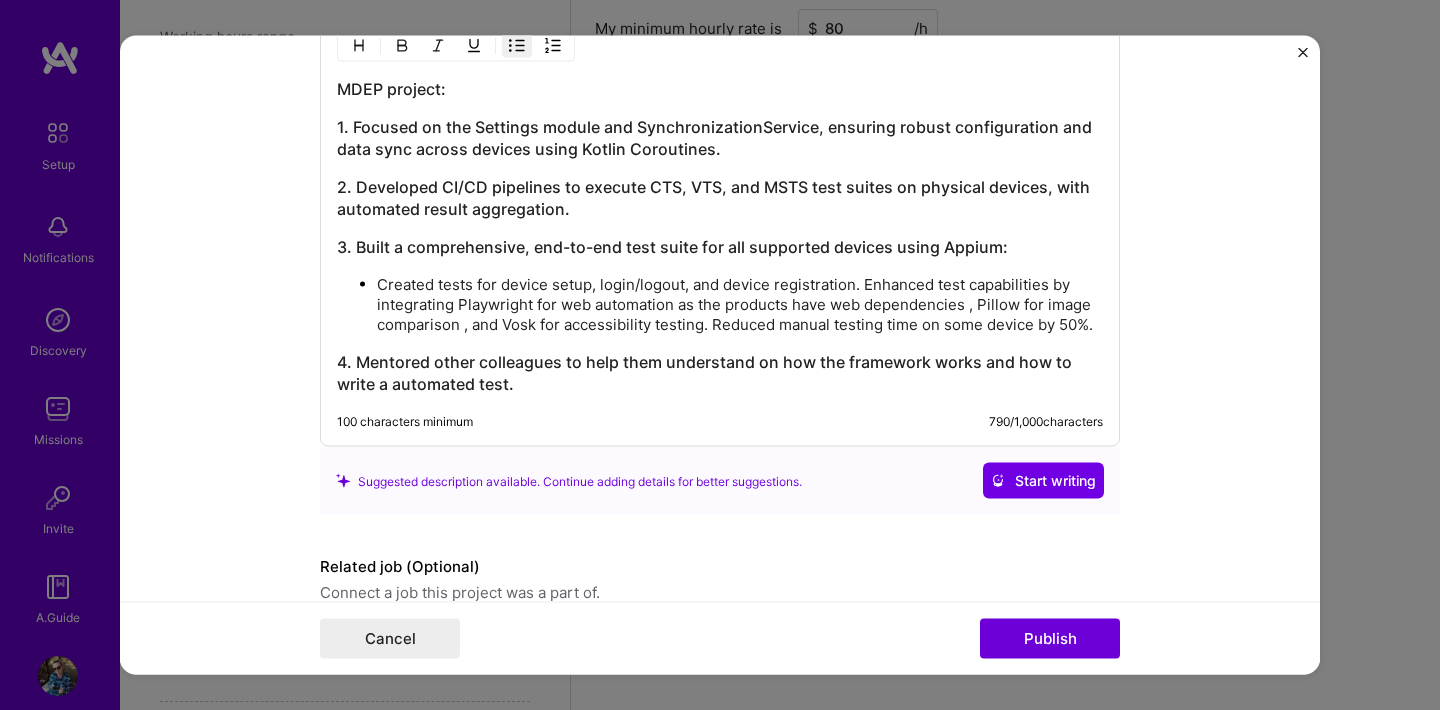 click on "Created tests for device setup, login/logout, and device registration. Enhanced test capabilities by integrating Playwright for web automation as the products have web dependencies , Pillow for image comparison , and Vosk for accessibility testing. Reduced manual testing time on some device by 50%." at bounding box center (740, 305) 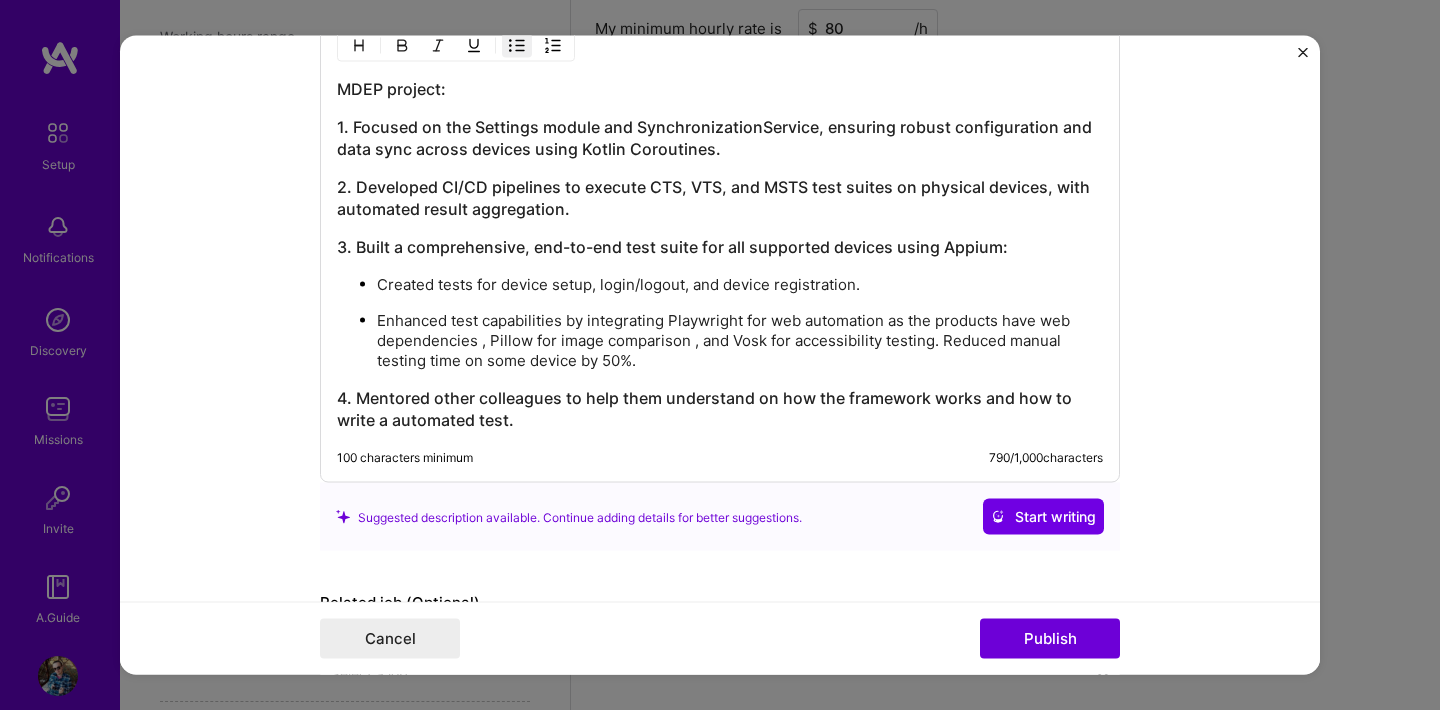 click on "Enhanced test capabilities by integrating Playwright for web automation as the products have web dependencies , Pillow for image comparison , and Vosk for accessibility testing. Reduced manual testing time on some device by 50%." at bounding box center (740, 341) 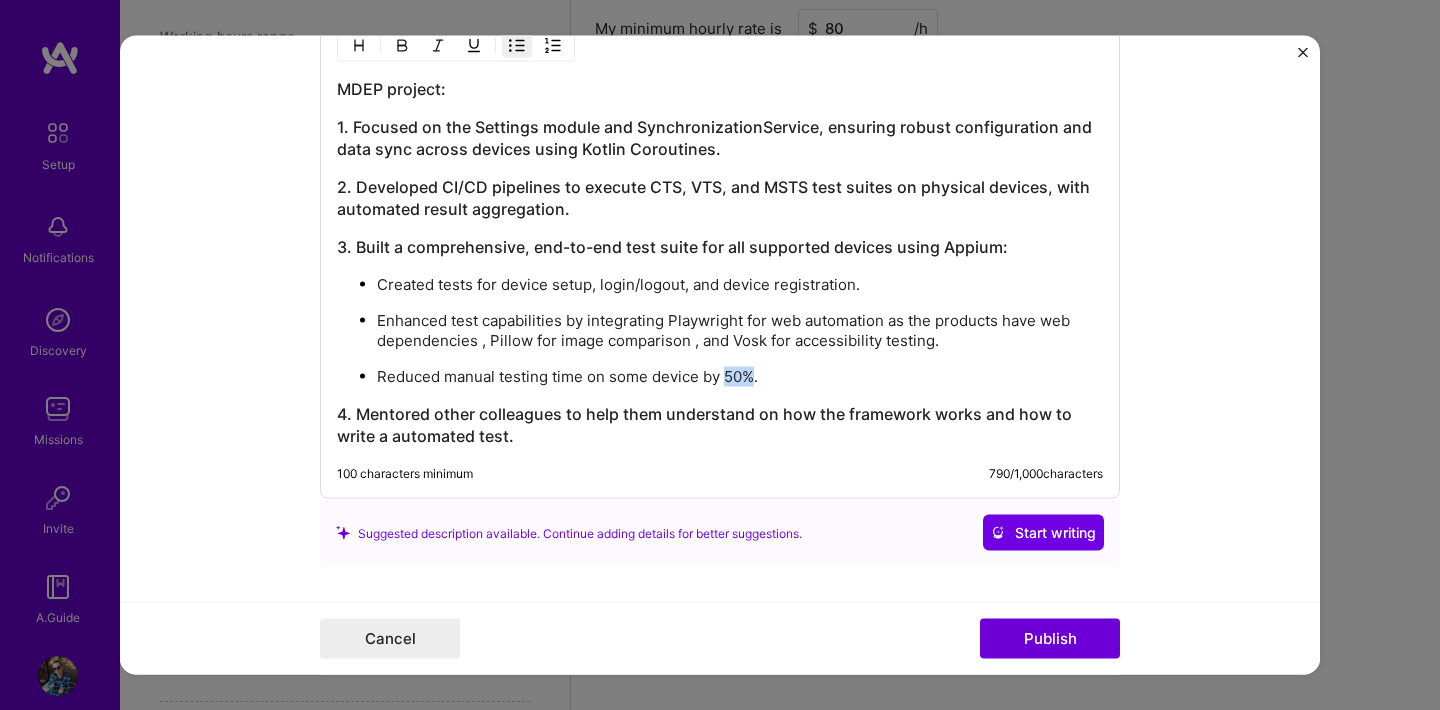 drag, startPoint x: 754, startPoint y: 376, endPoint x: 723, endPoint y: 374, distance: 31.06445 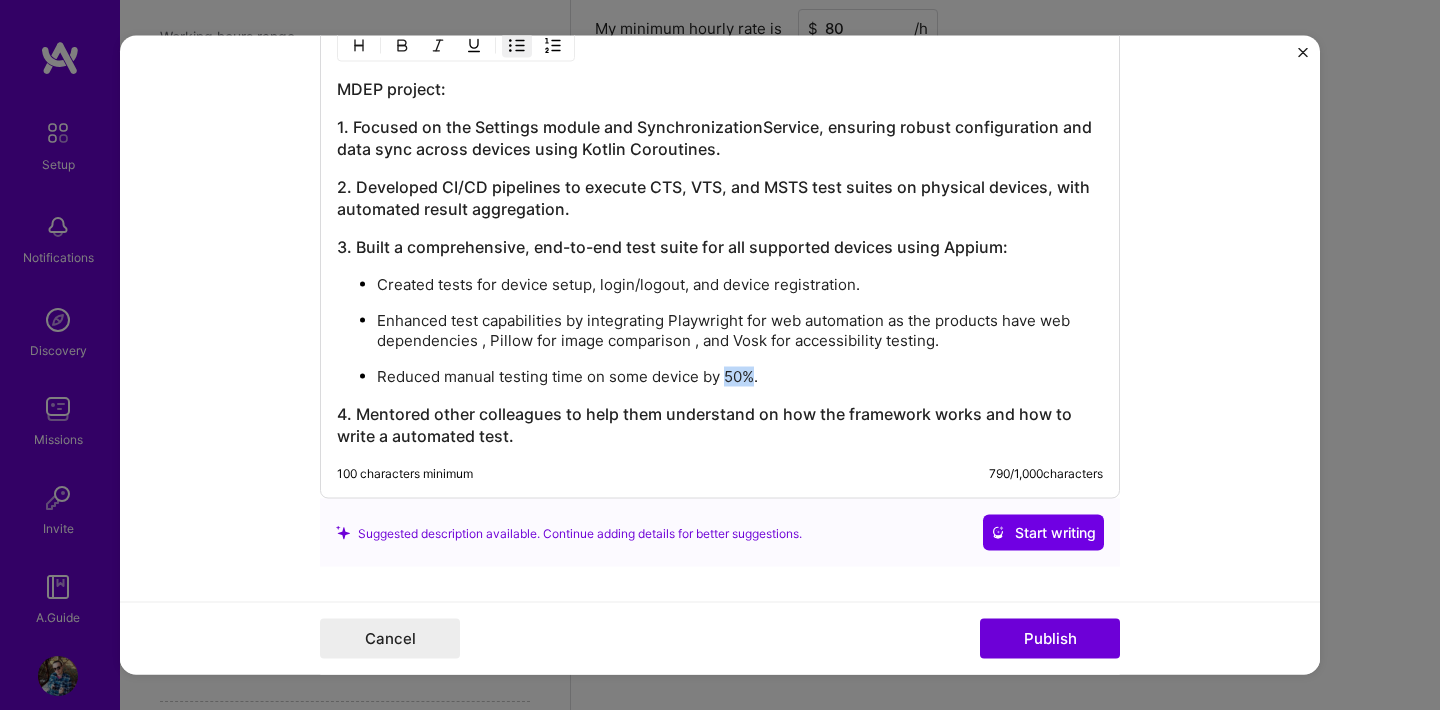 click at bounding box center (402, 46) 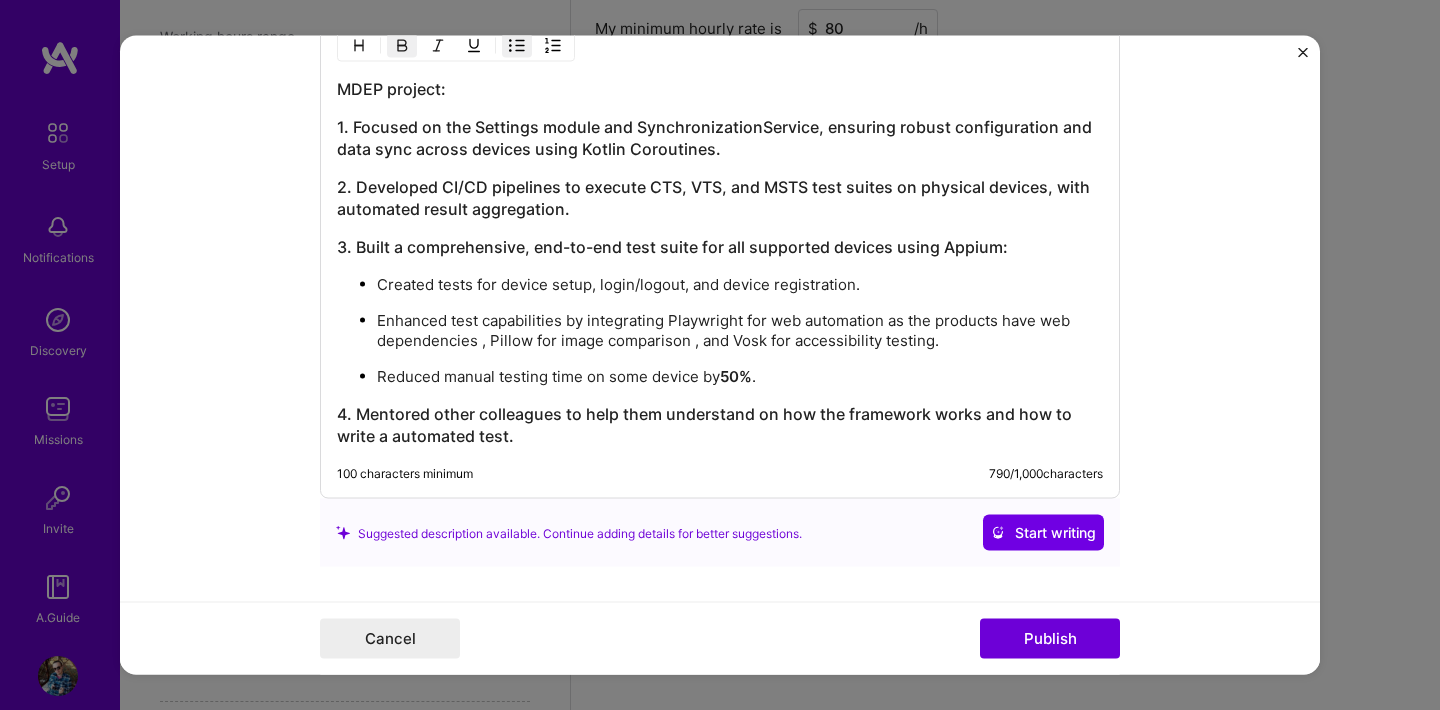 click on "Reduced manual testing time on some device by  50% ." at bounding box center [740, 377] 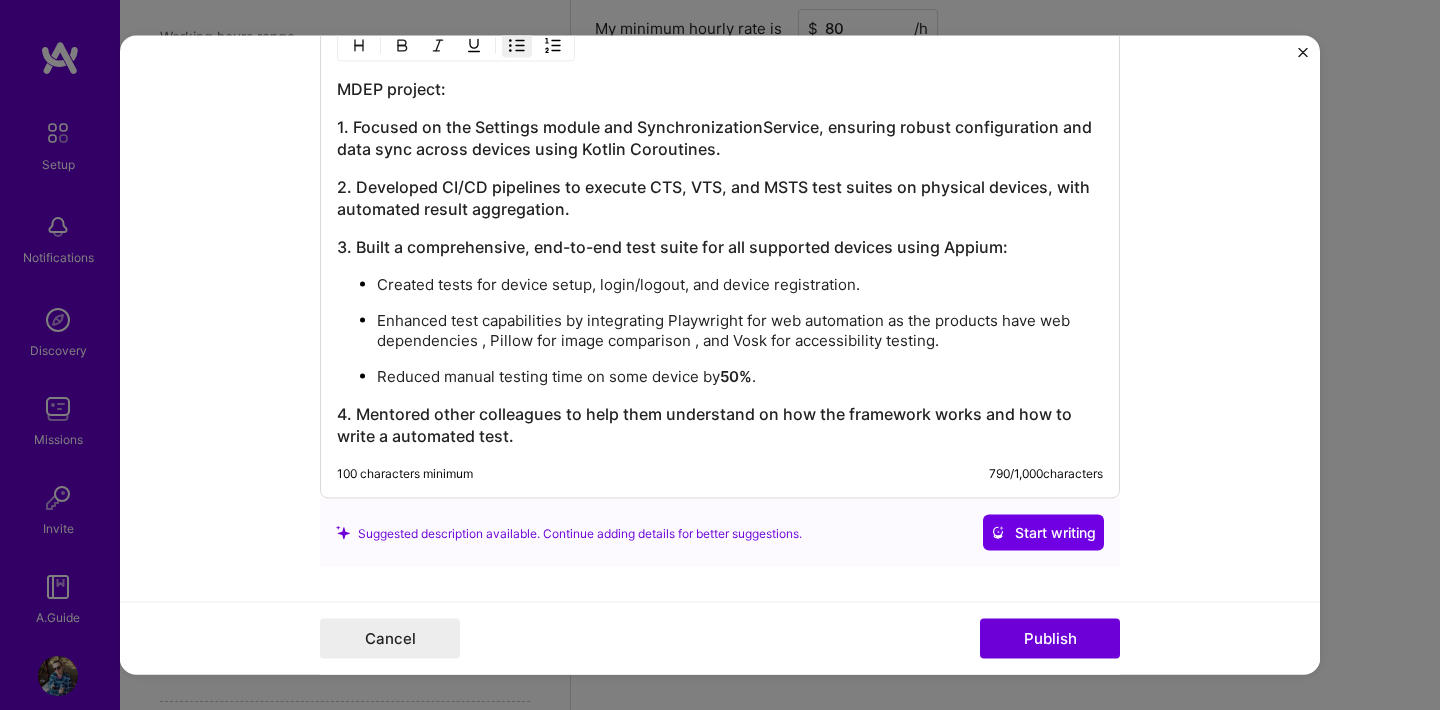 click on "Reduced manual testing time on some device by  50% ." at bounding box center (740, 377) 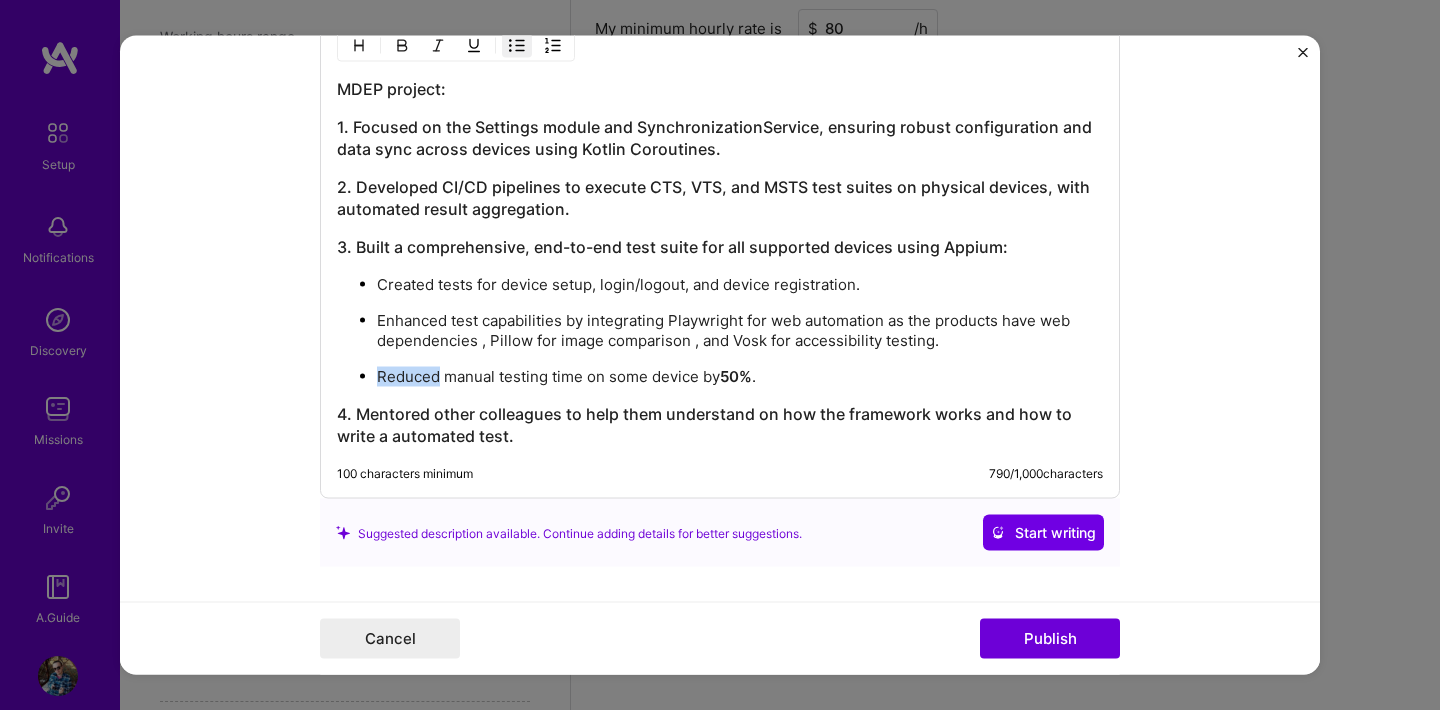 click at bounding box center [402, 46] 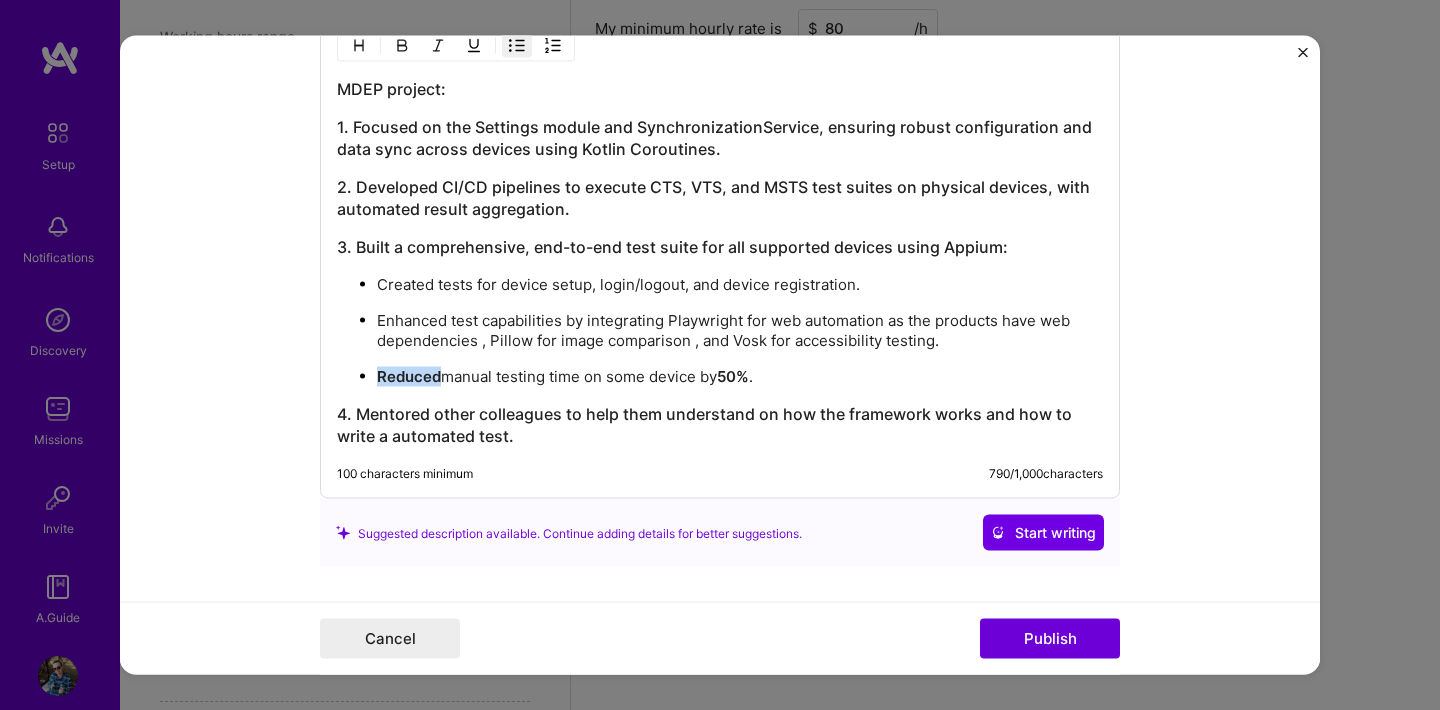click on "Enhanced test capabilities by integrating Playwright for web automation as the products have web dependencies , Pillow for image comparison , and Vosk for accessibility testing." at bounding box center [740, 331] 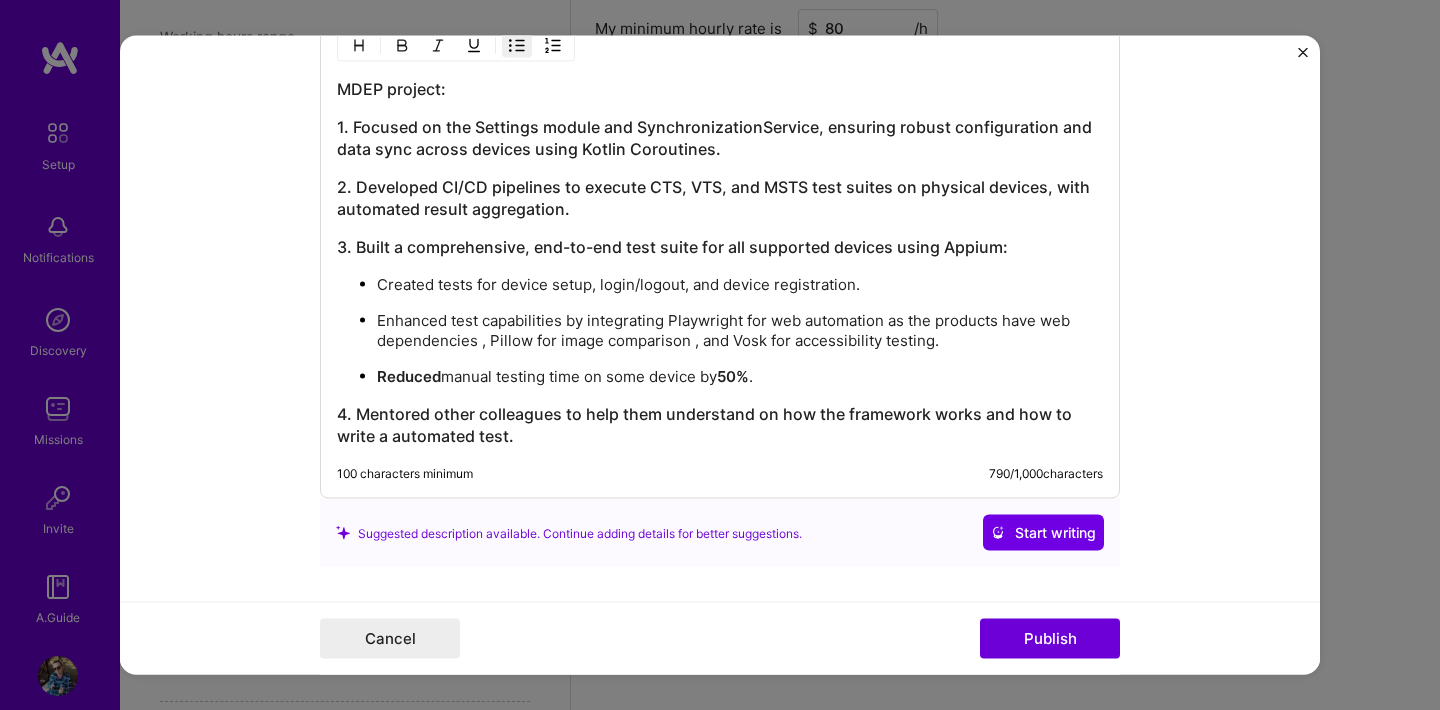 click on "Enhanced test capabilities by integrating Playwright for web automation as the products have web dependencies , Pillow for image comparison , and Vosk for accessibility testing." at bounding box center (740, 331) 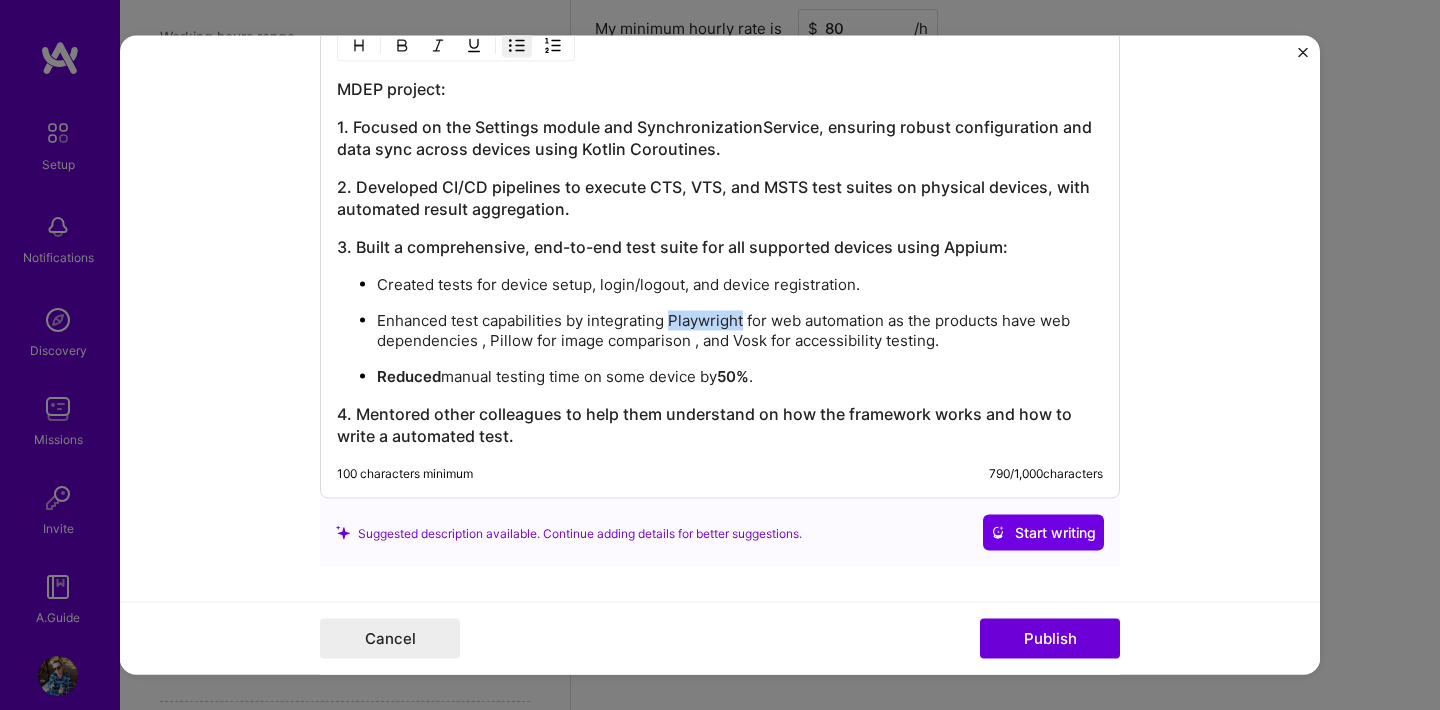 click at bounding box center [402, 46] 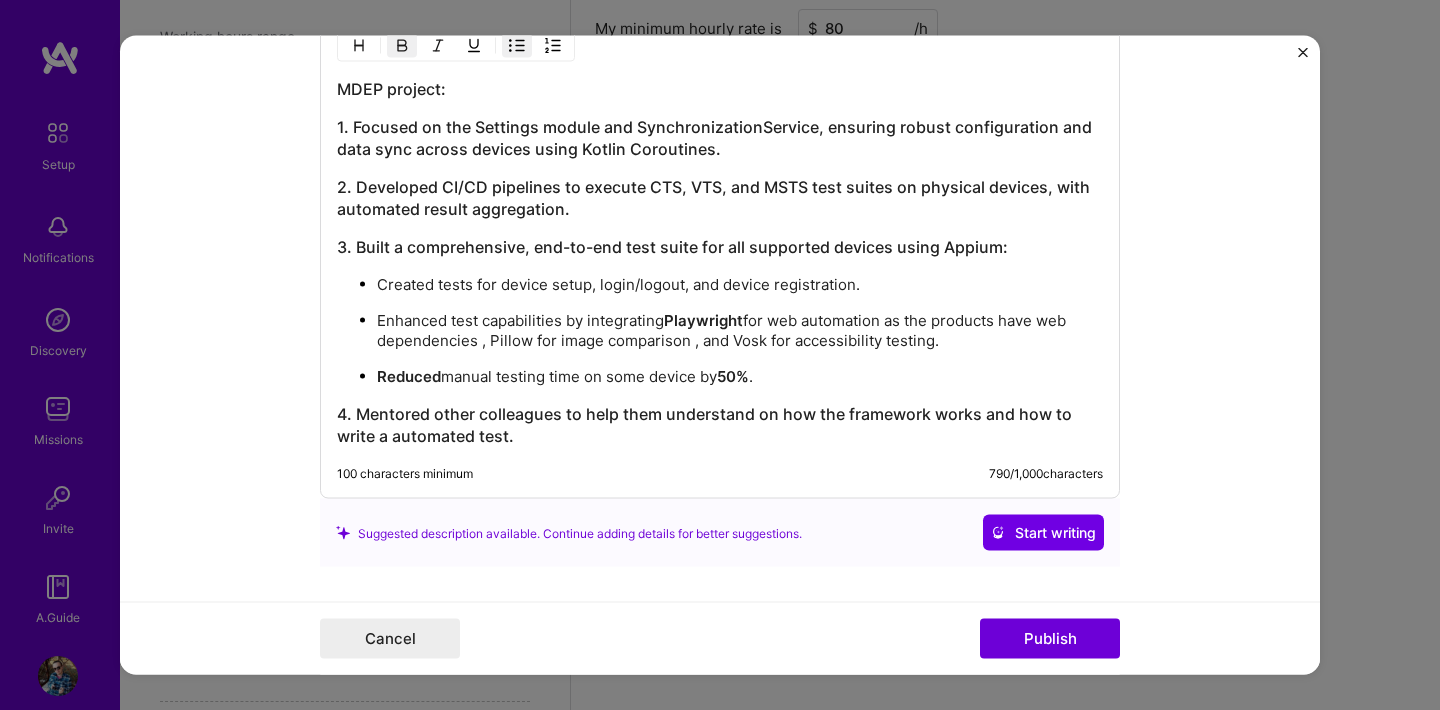 click on "Enhanced test capabilities by integrating  Playwright  for web automation as the products have web dependencies , Pillow for image comparison , and Vosk for accessibility testing." at bounding box center (740, 331) 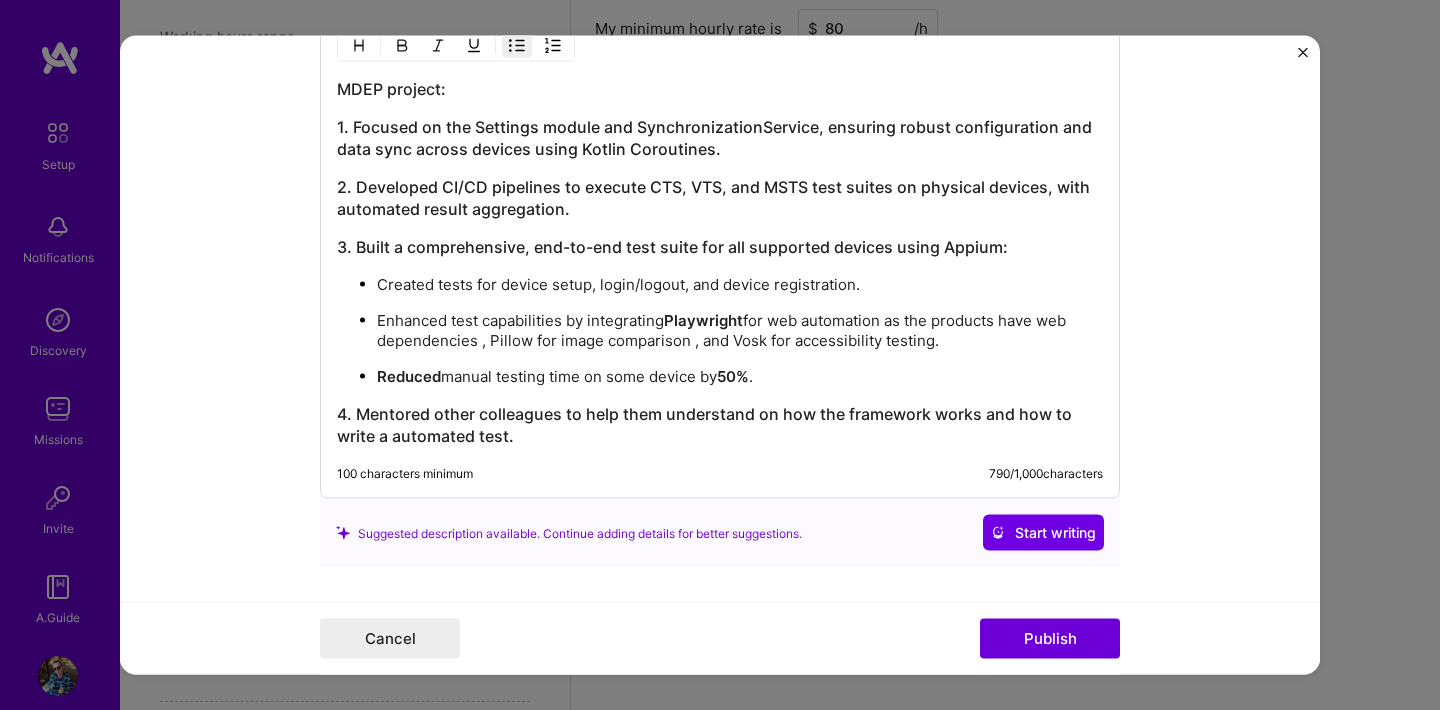 click on "Enhanced test capabilities by integrating  Playwright  for web automation as the products have web dependencies , Pillow for image comparison , and Vosk for accessibility testing." at bounding box center (740, 331) 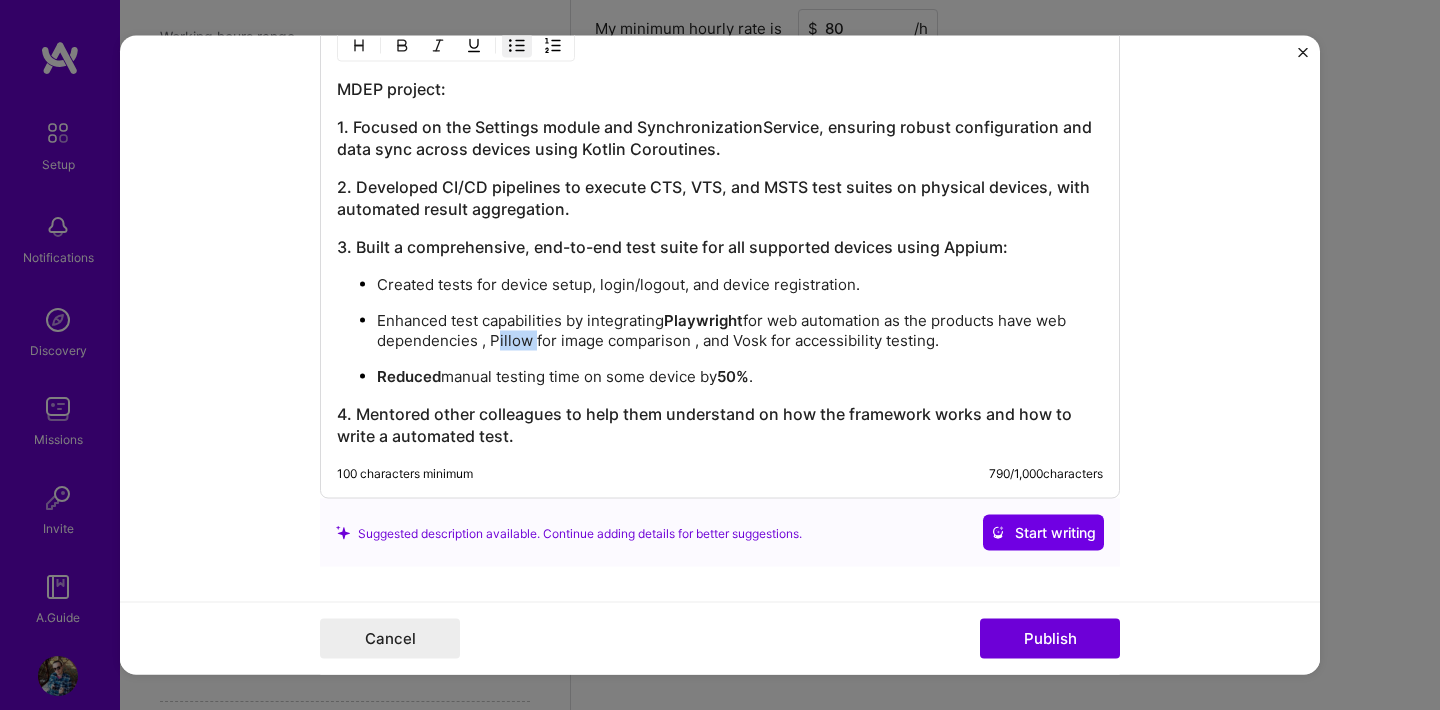 click at bounding box center [402, 46] 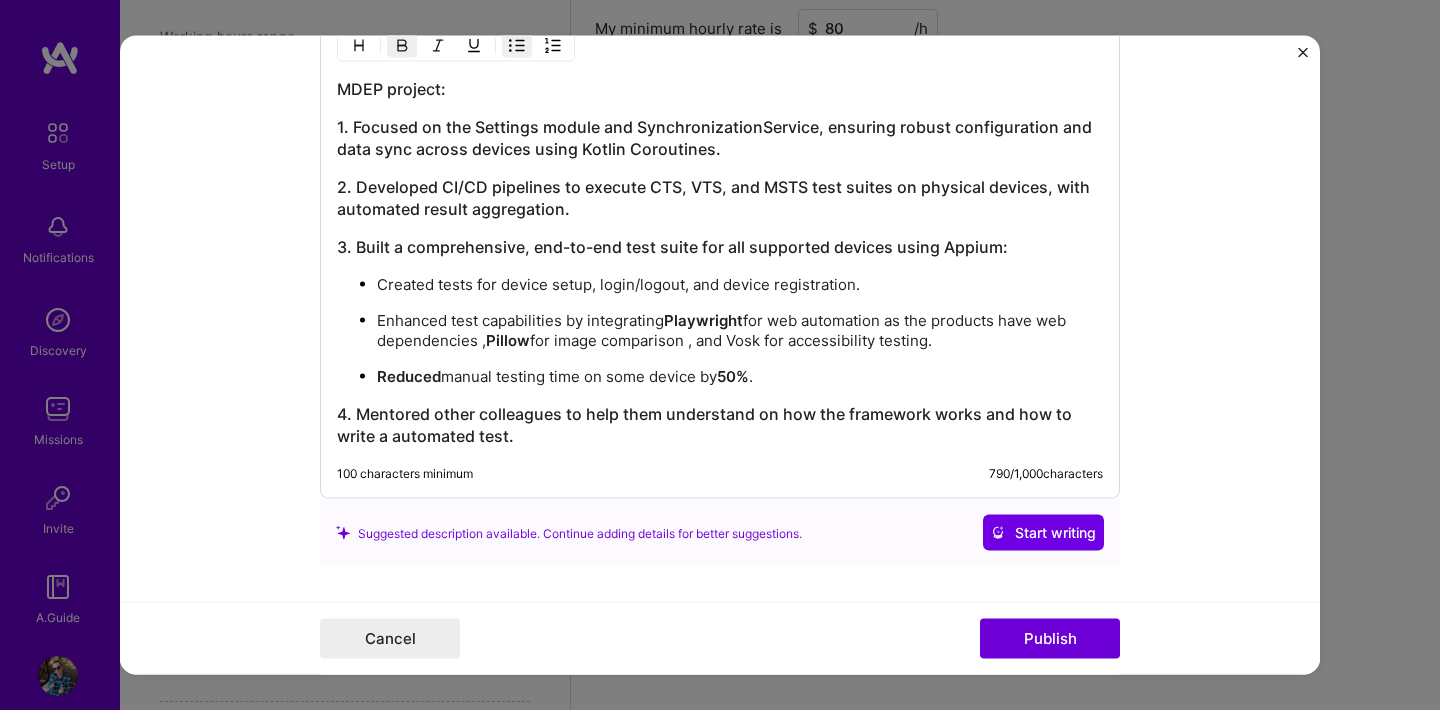 click on "Enhanced test capabilities by integrating  Playwright  for web automation as the products have web dependencies ,  Pillow  for image comparison , and Vosk for accessibility testing." at bounding box center [740, 331] 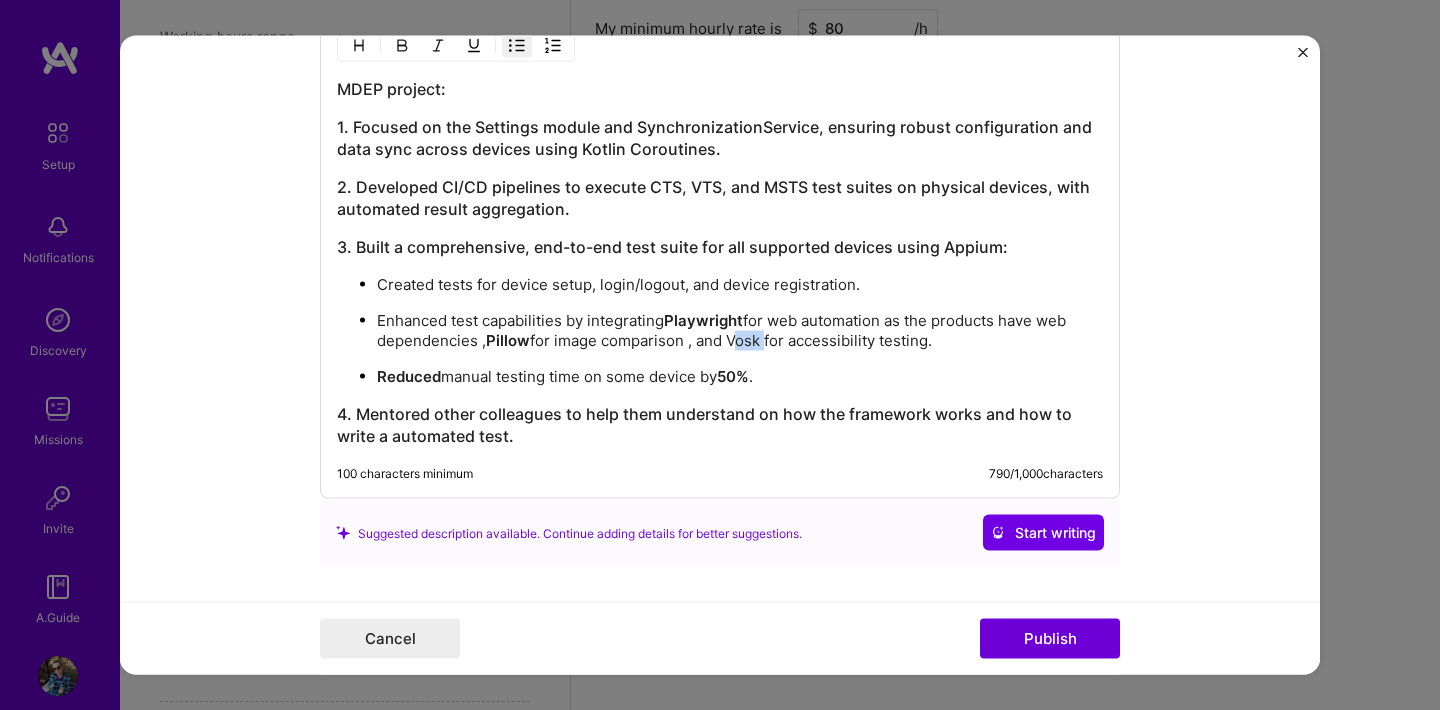 click on "Enhanced test capabilities by integrating  Playwright  for web automation as the products have web dependencies ,  Pillow  for image comparison , and Vosk for accessibility testing." at bounding box center [740, 331] 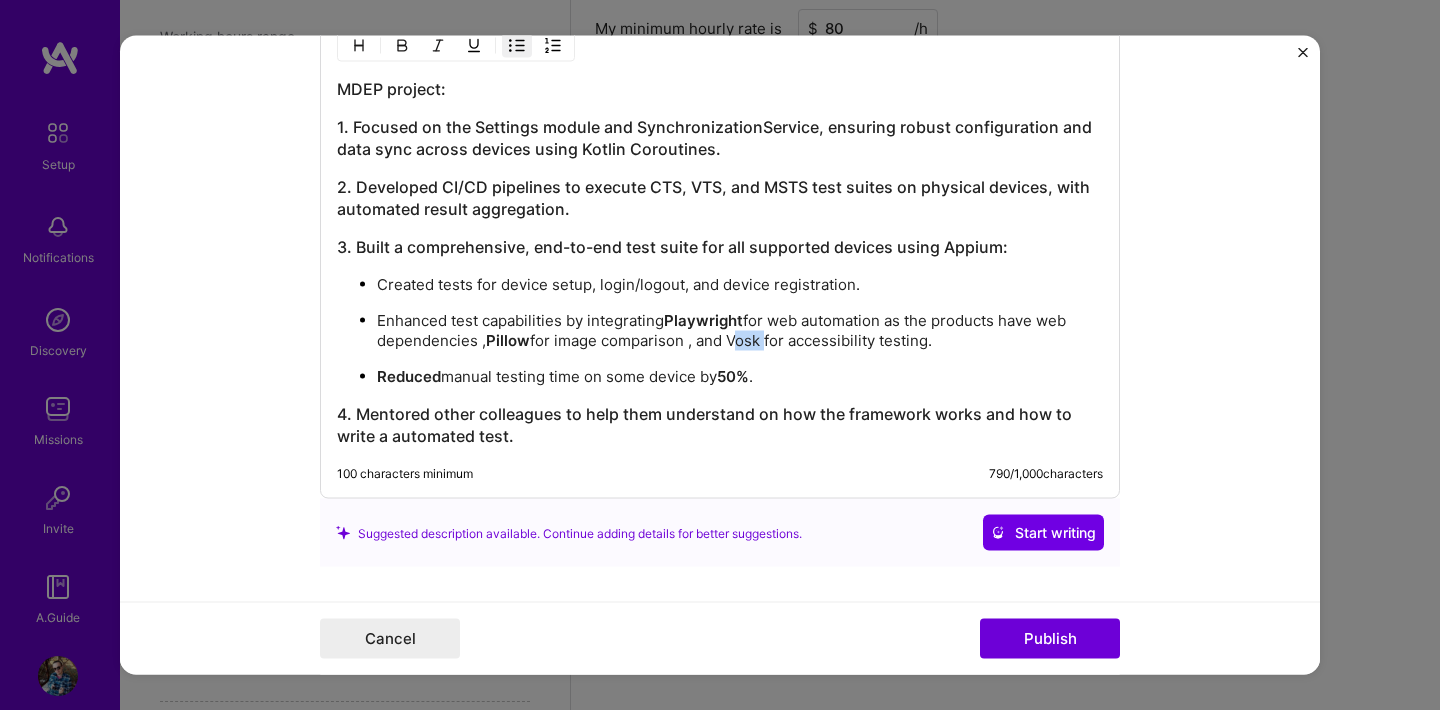 click at bounding box center (402, 46) 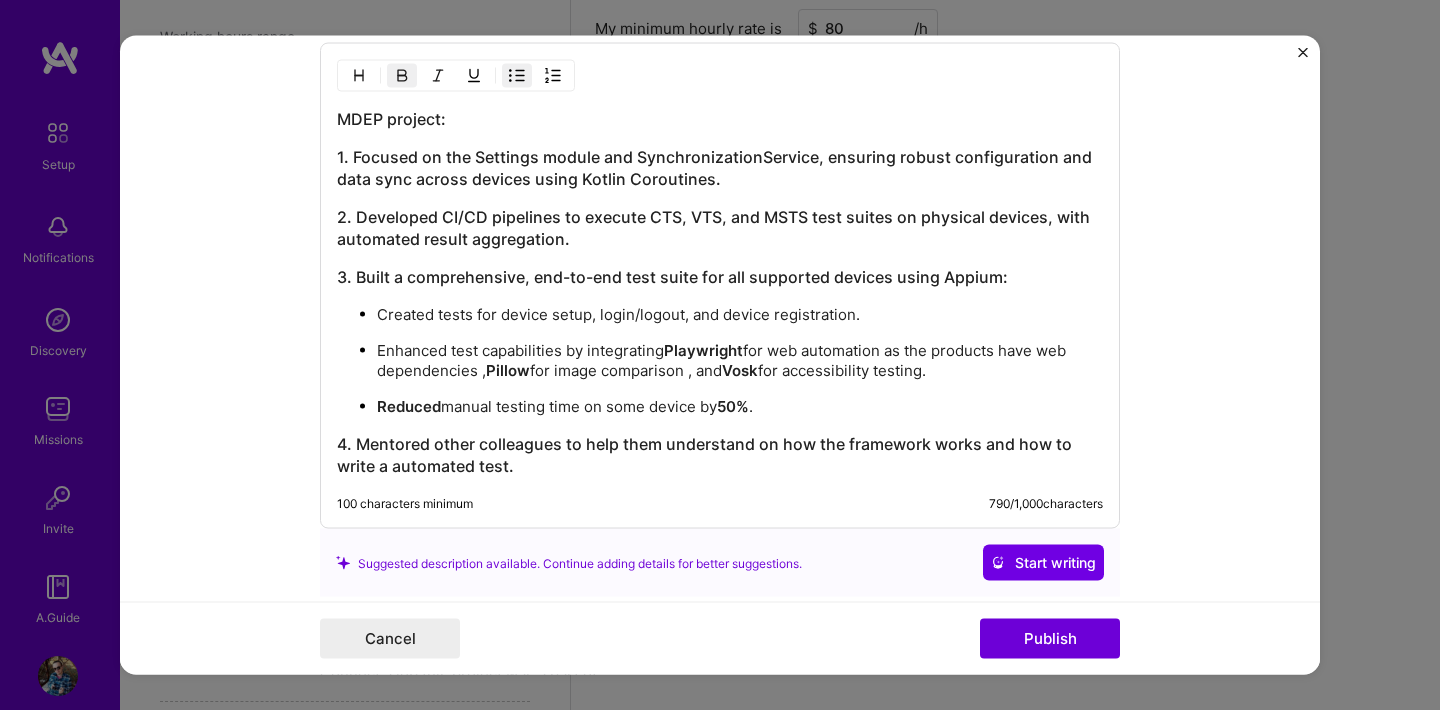 scroll, scrollTop: 2081, scrollLeft: 0, axis: vertical 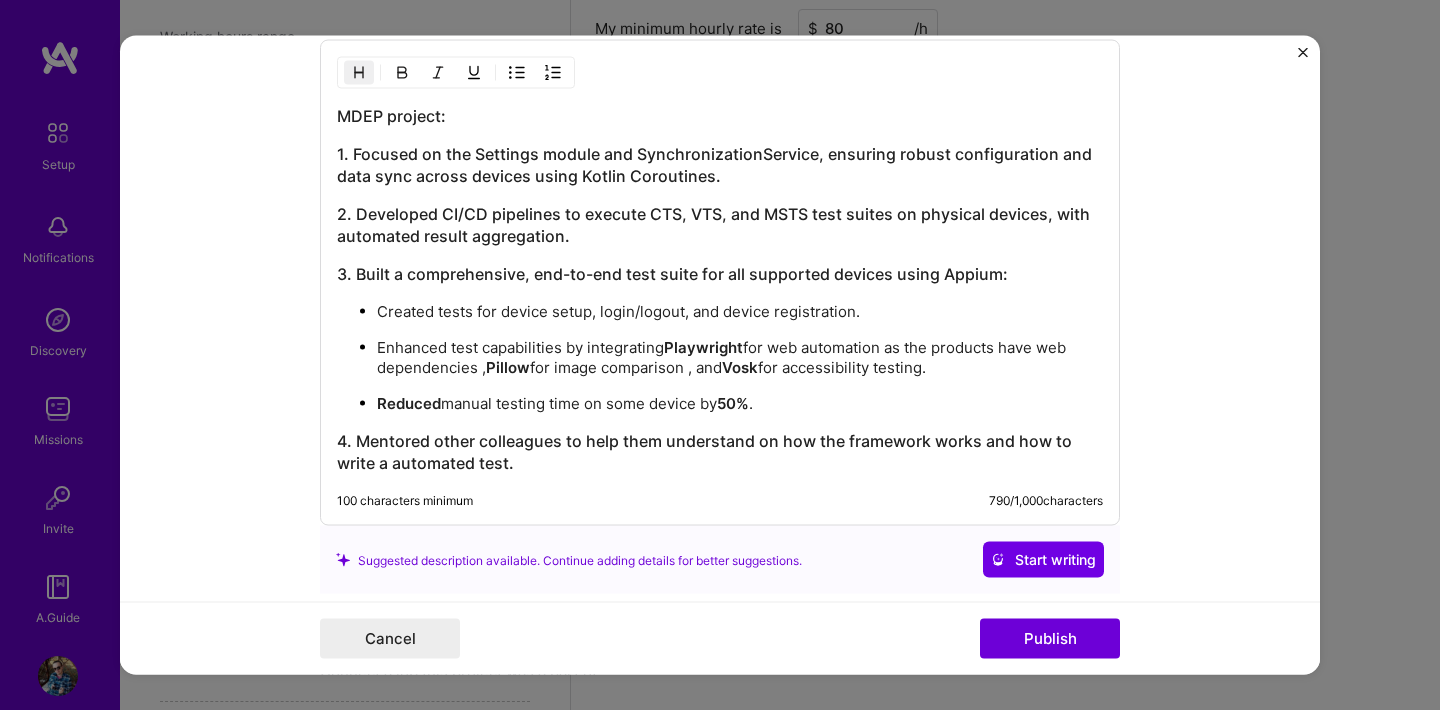 drag, startPoint x: 721, startPoint y: 182, endPoint x: 354, endPoint y: 149, distance: 368.48065 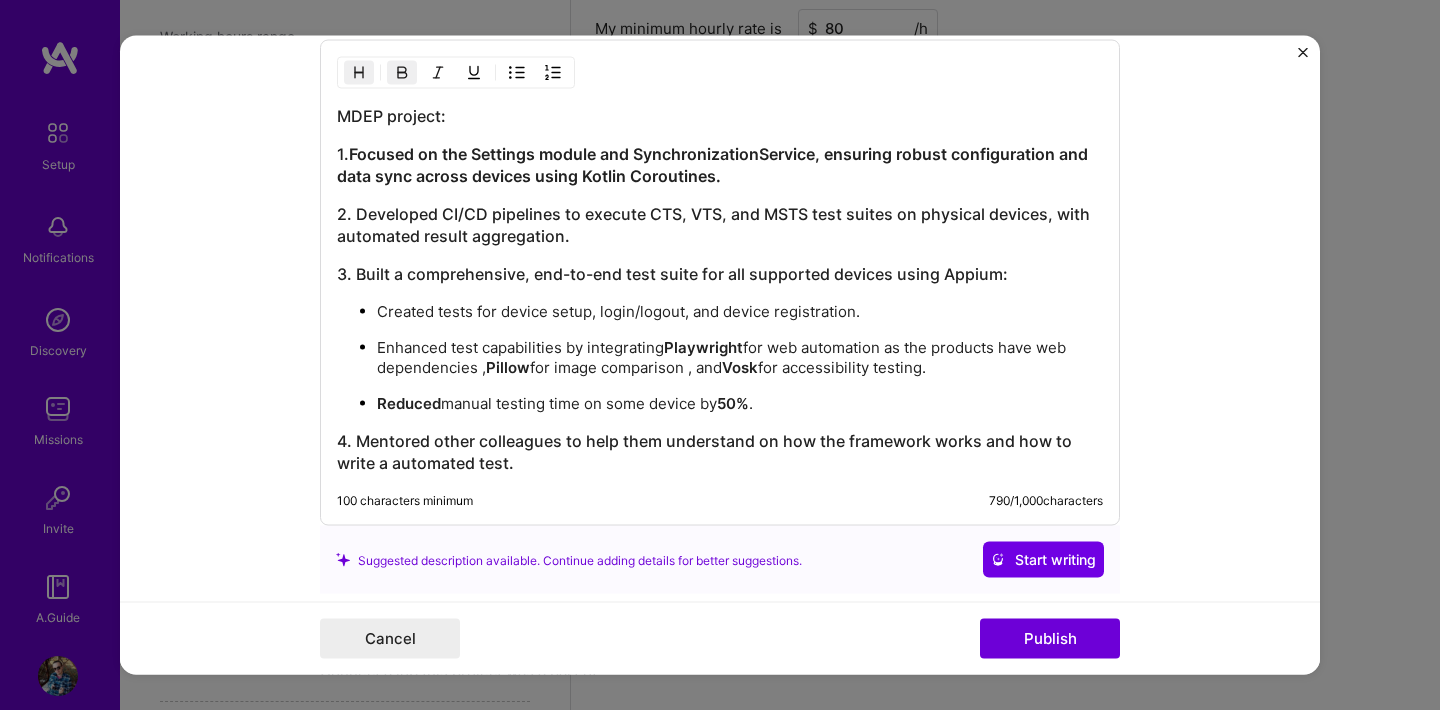 click at bounding box center [402, 73] 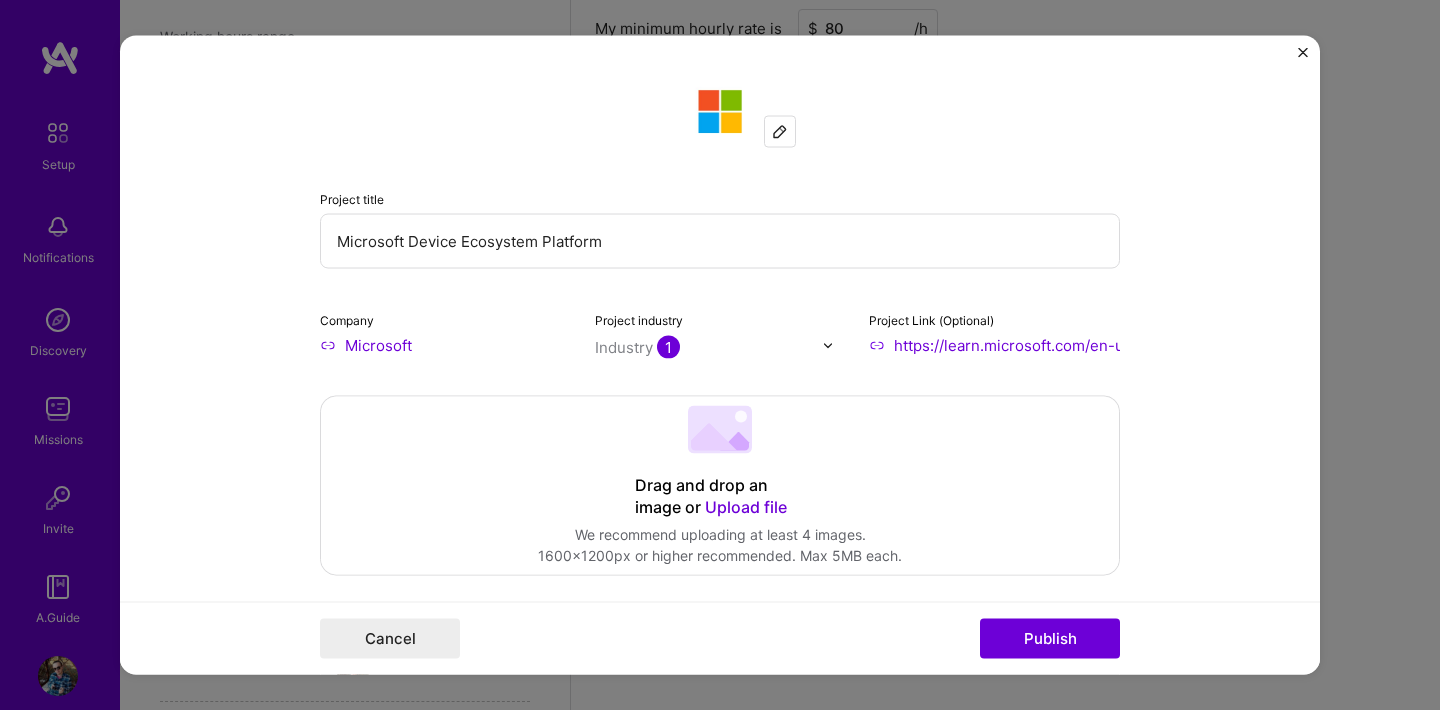 scroll, scrollTop: 0, scrollLeft: 0, axis: both 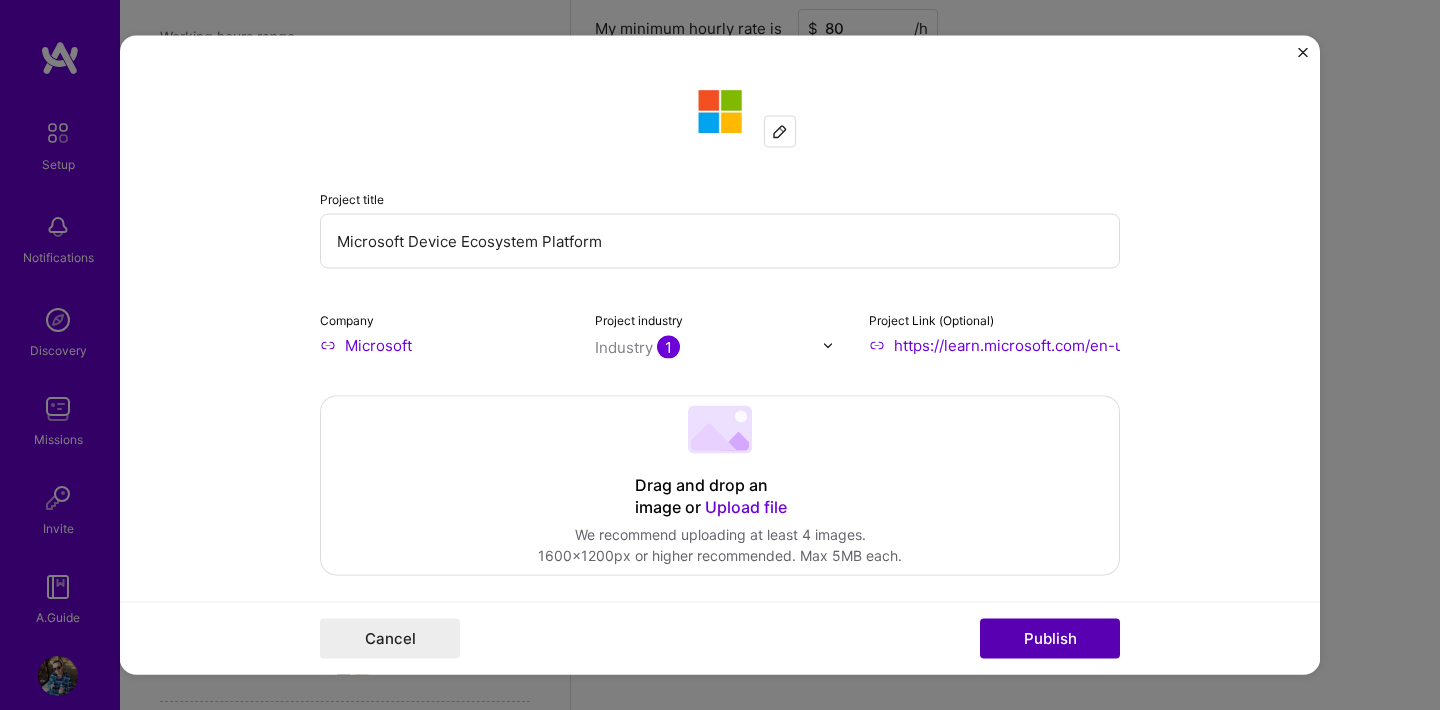 click on "Publish" at bounding box center [1050, 639] 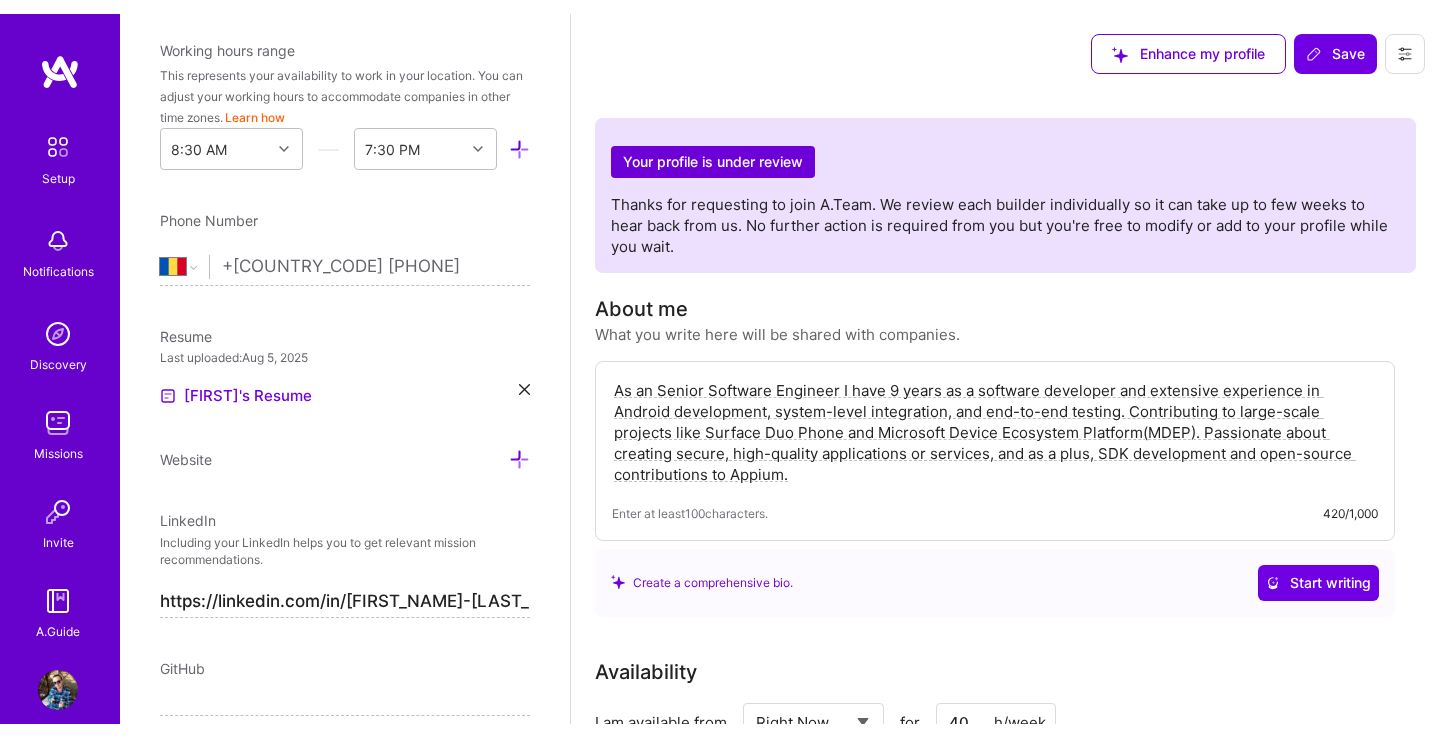scroll, scrollTop: 0, scrollLeft: 0, axis: both 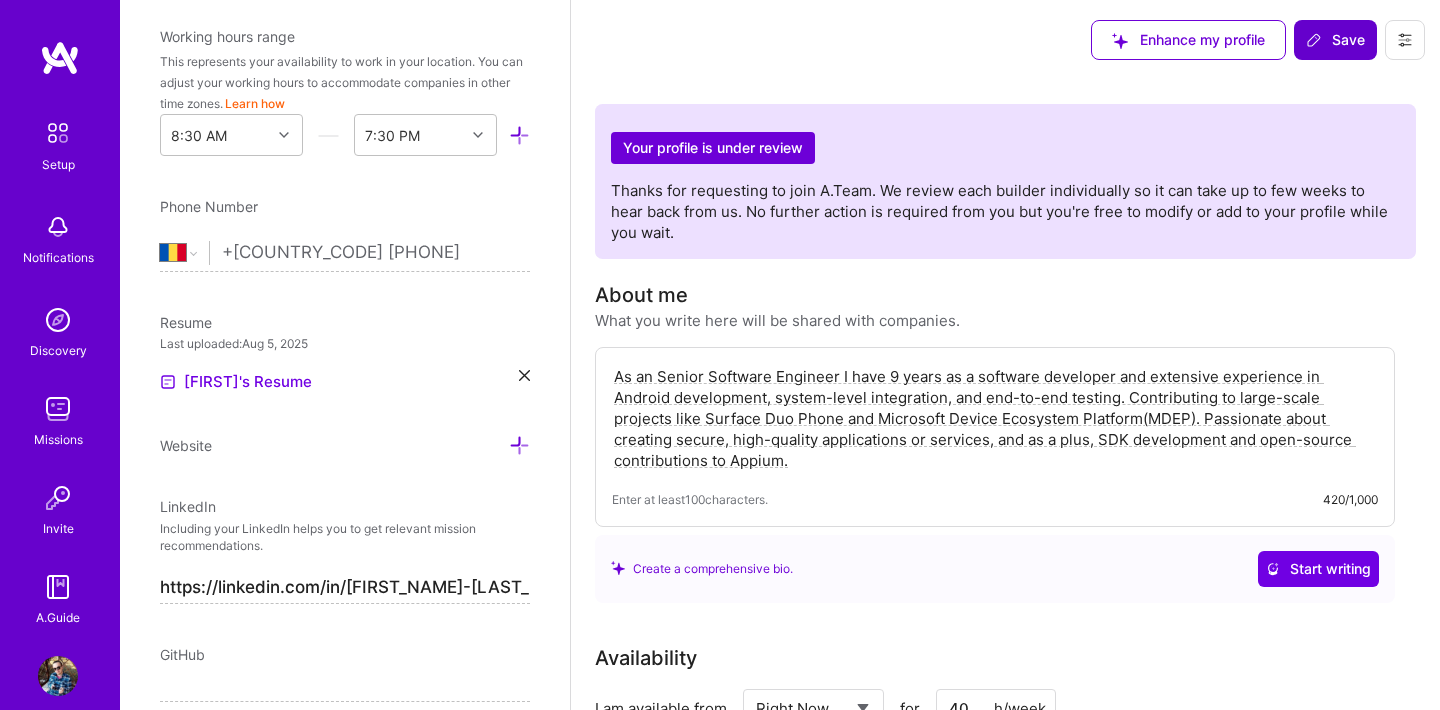 click on "Save" at bounding box center (1335, 40) 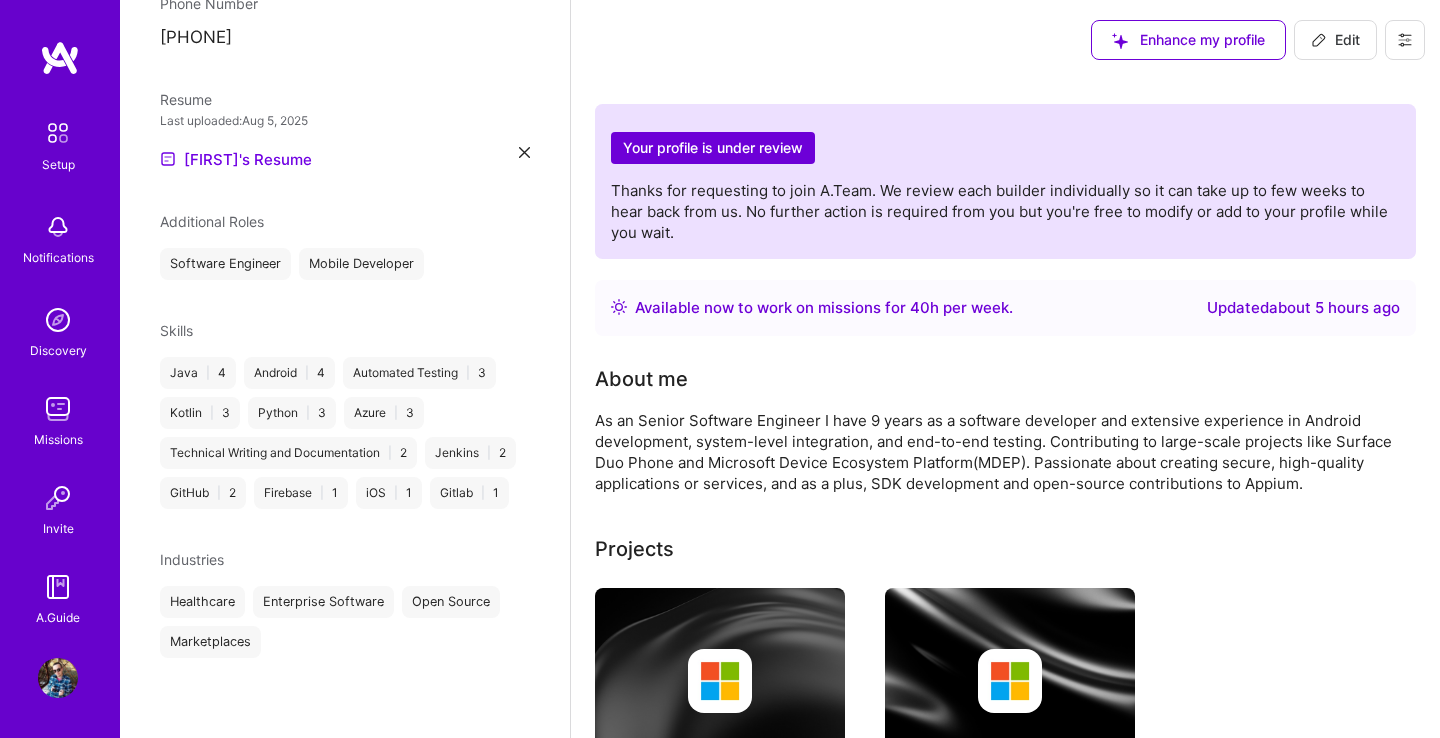 scroll, scrollTop: 555, scrollLeft: 0, axis: vertical 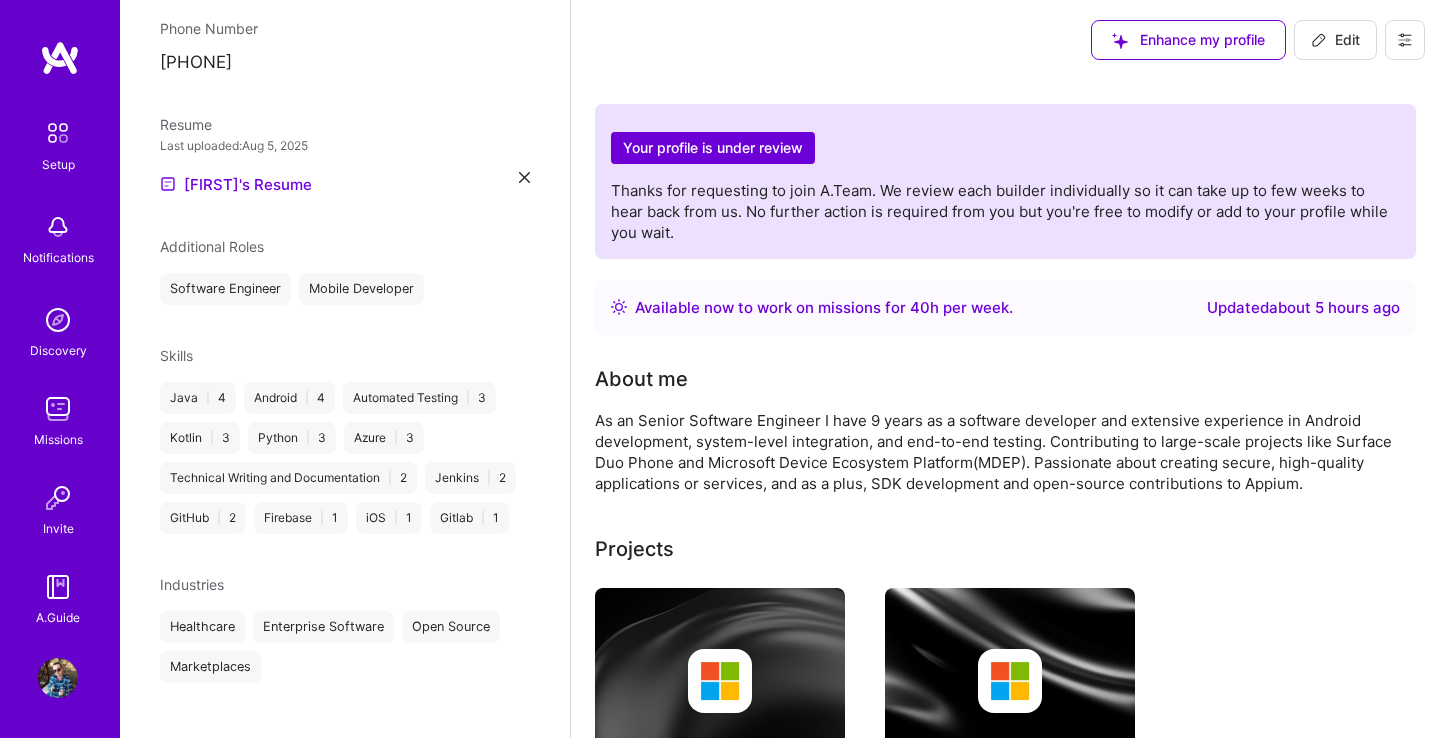 click on "Updated  about 5 hours ago" at bounding box center (1303, 308) 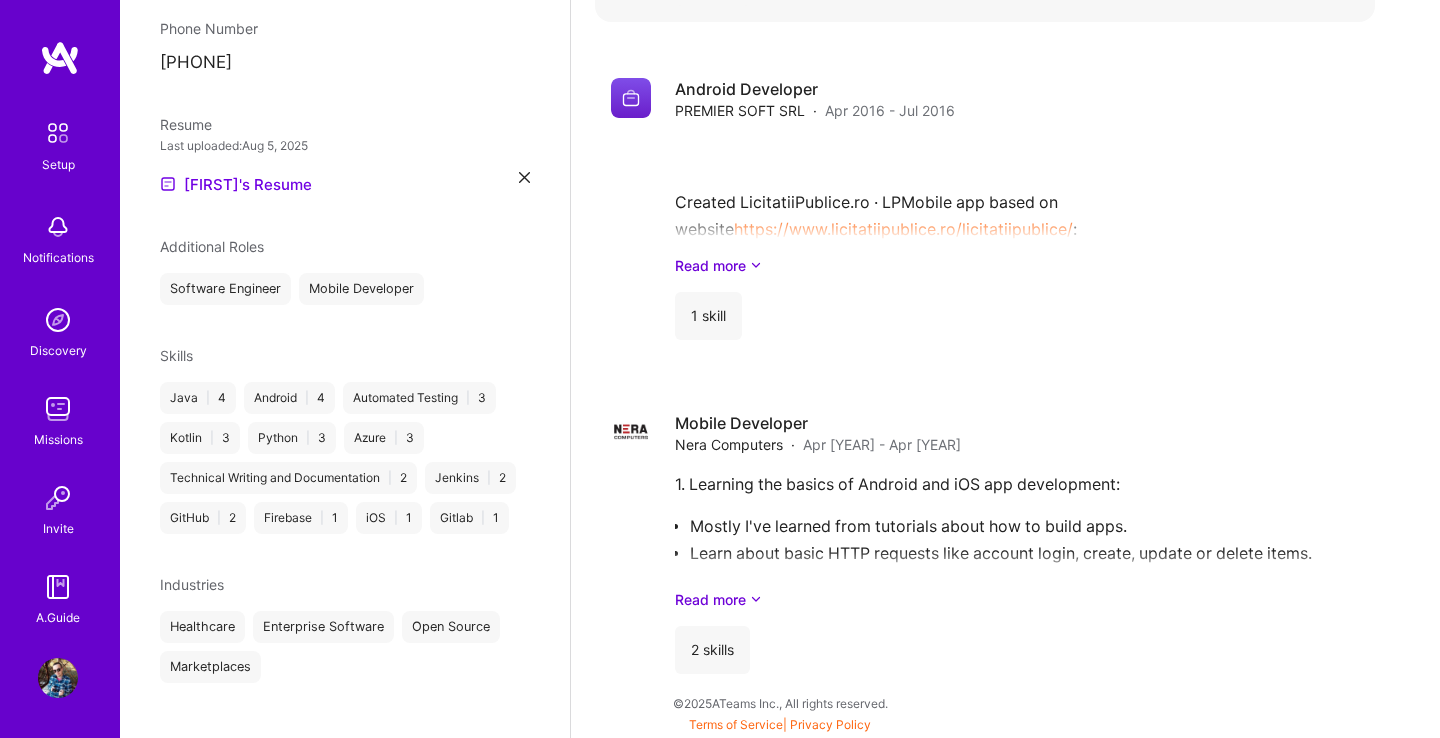 scroll, scrollTop: 3448, scrollLeft: 0, axis: vertical 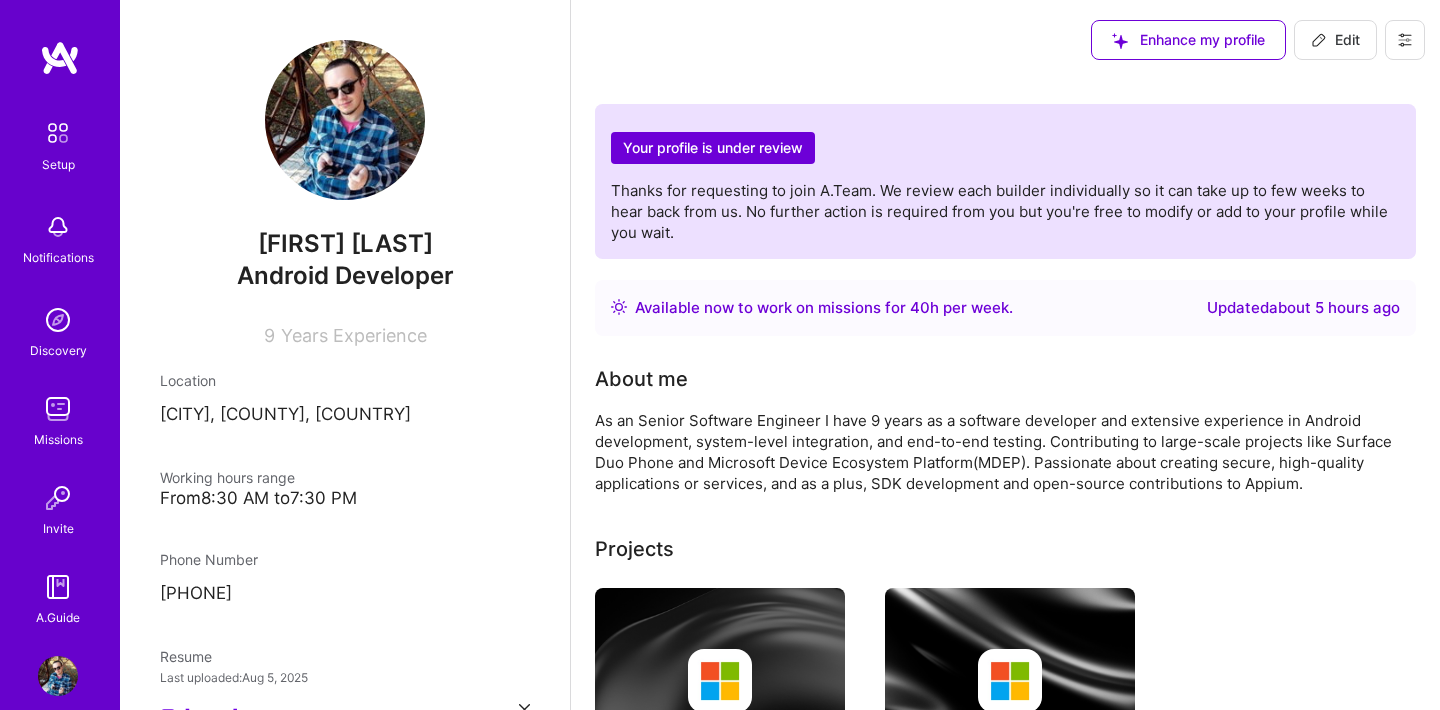 click on "Edit" at bounding box center [1335, 40] 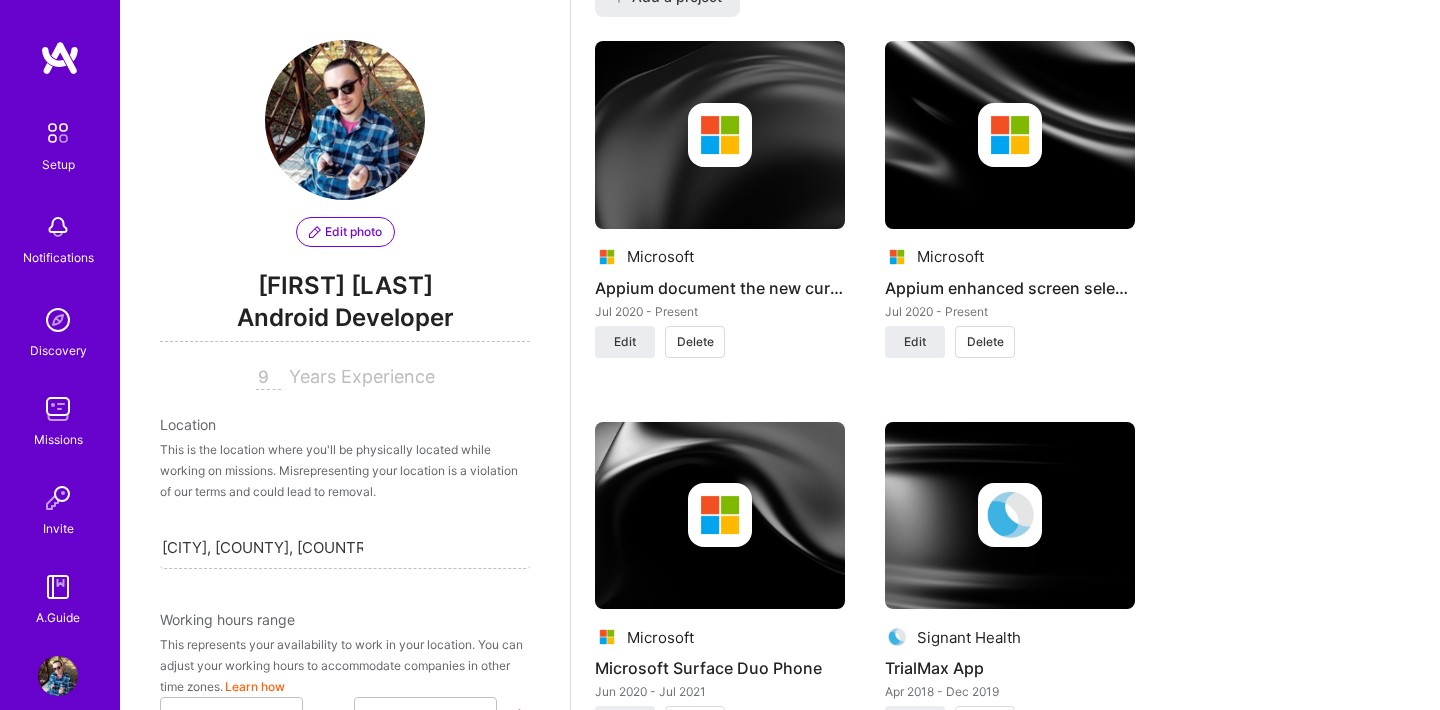 scroll, scrollTop: 1453, scrollLeft: 0, axis: vertical 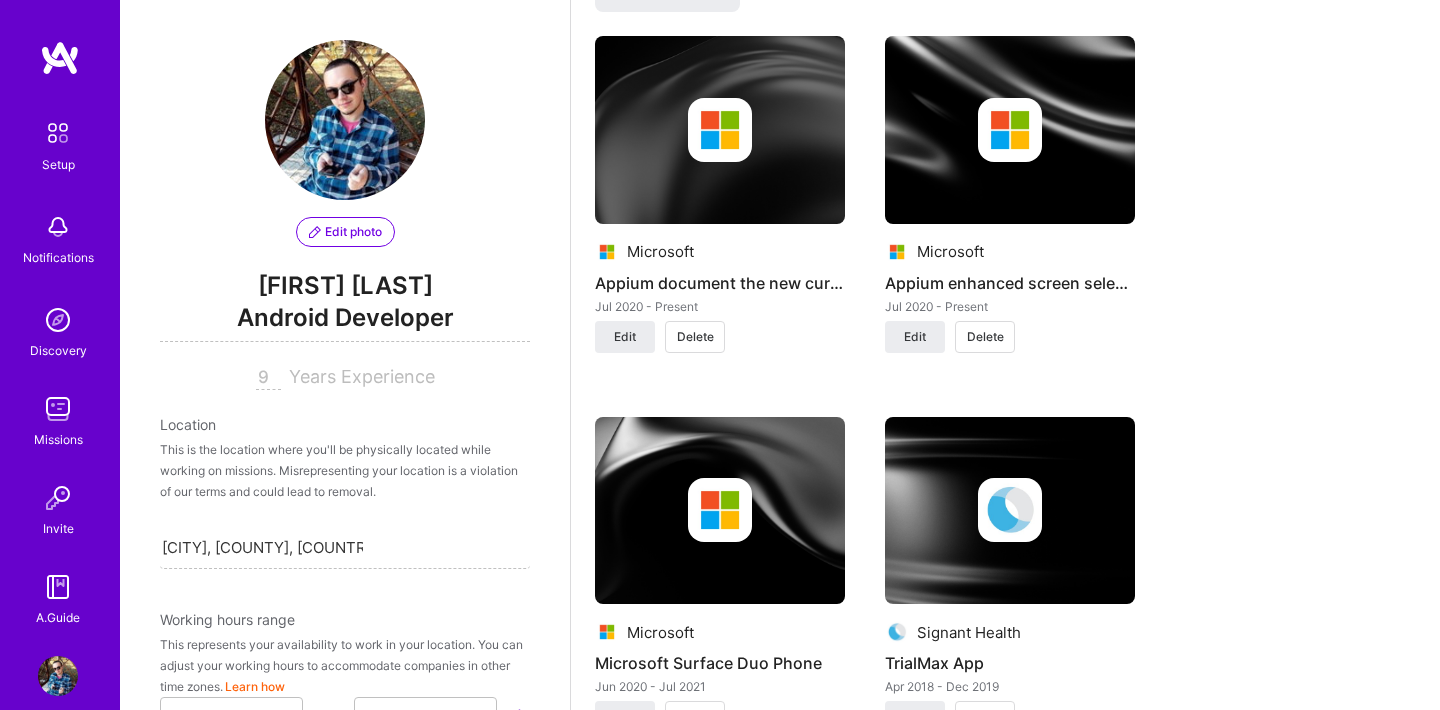 click on "Microsoft Microsoft Surface Duo Phone [MONTH] [YEAR] - [MONTH] [YEAR]" at bounding box center [720, 658] 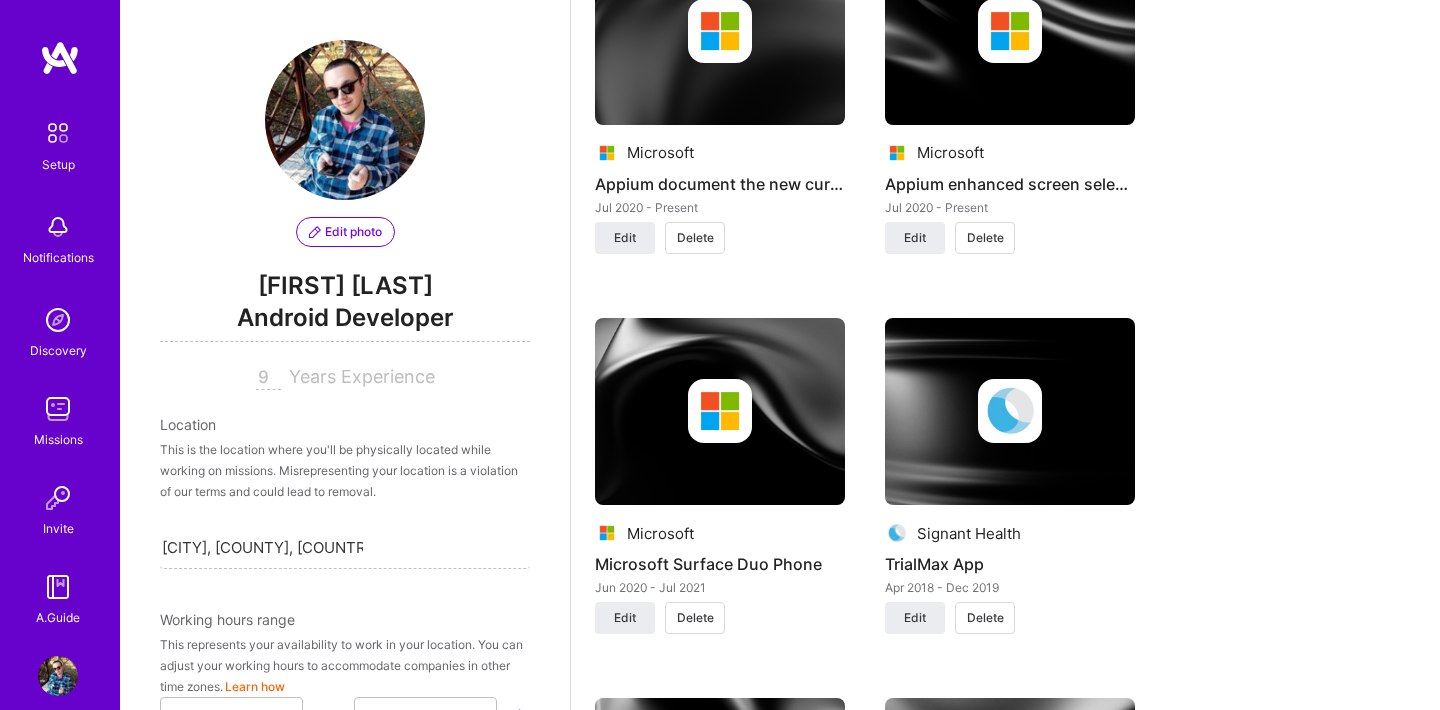 scroll, scrollTop: 1585, scrollLeft: 0, axis: vertical 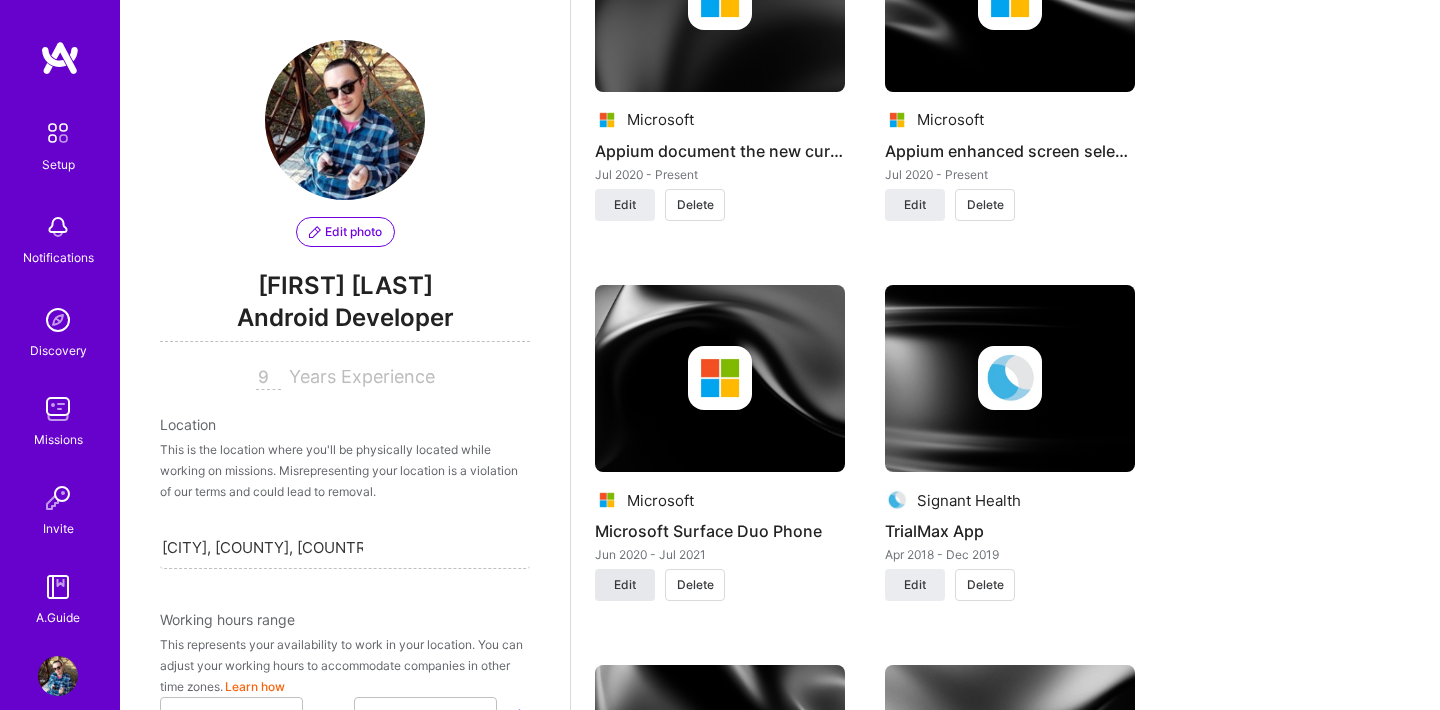 click on "Edit" at bounding box center [625, 585] 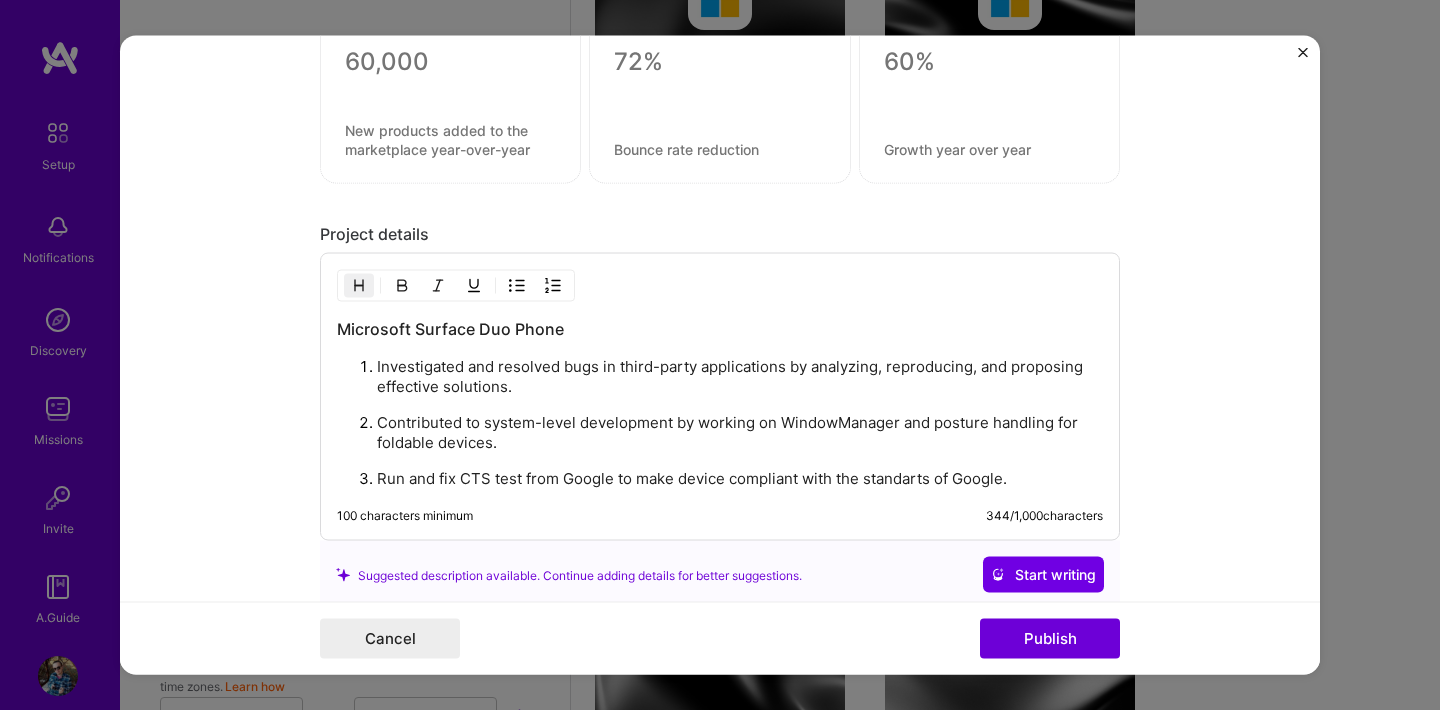 scroll, scrollTop: 1680, scrollLeft: 0, axis: vertical 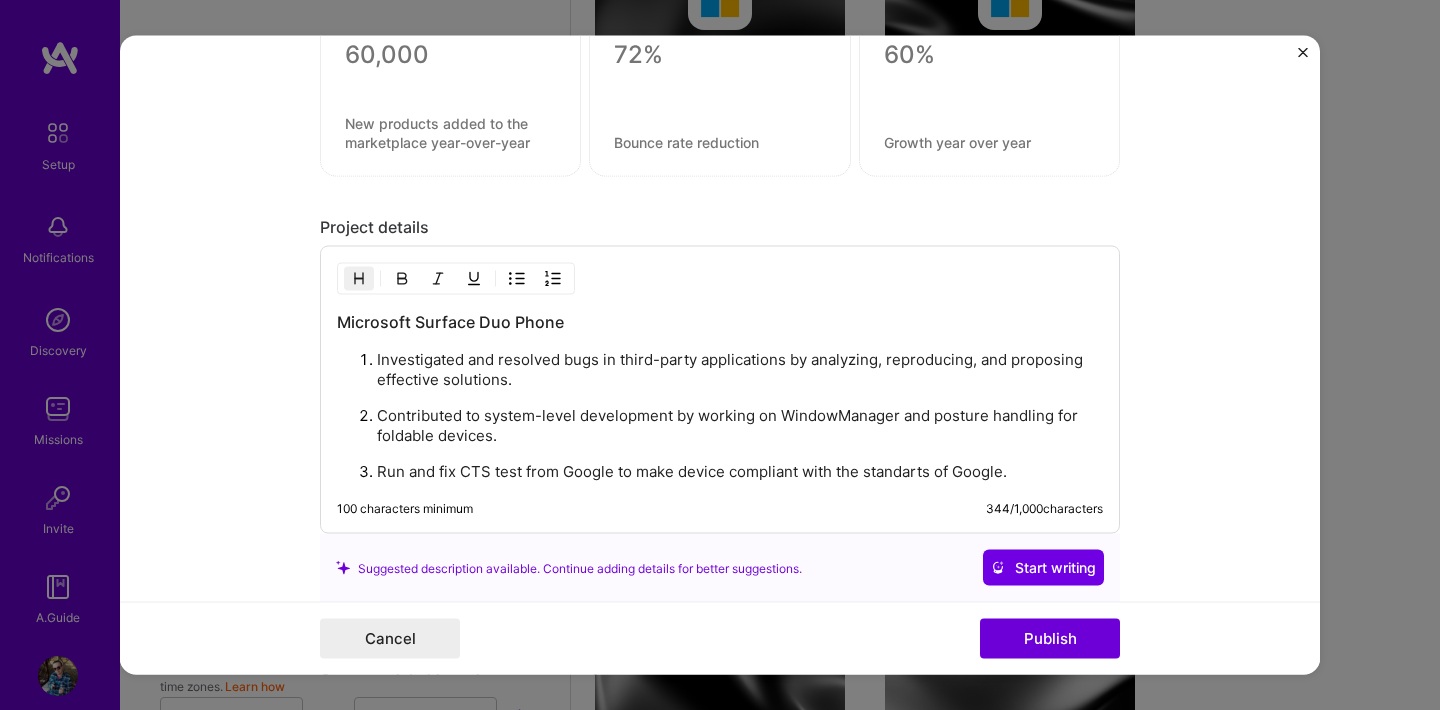 click on "Microsoft Surface Duo Phone Investigated and resolved bugs in third-party applications by analyzing, reproducing, and proposing effective solutions. Contributed to system-level development by working on WindowManager and posture handling for foldable devices. Run and fix CTS test from Google to make device compliant with the standarts of Google. 100 characters minimum 344 / 1,000  characters" at bounding box center (720, 390) 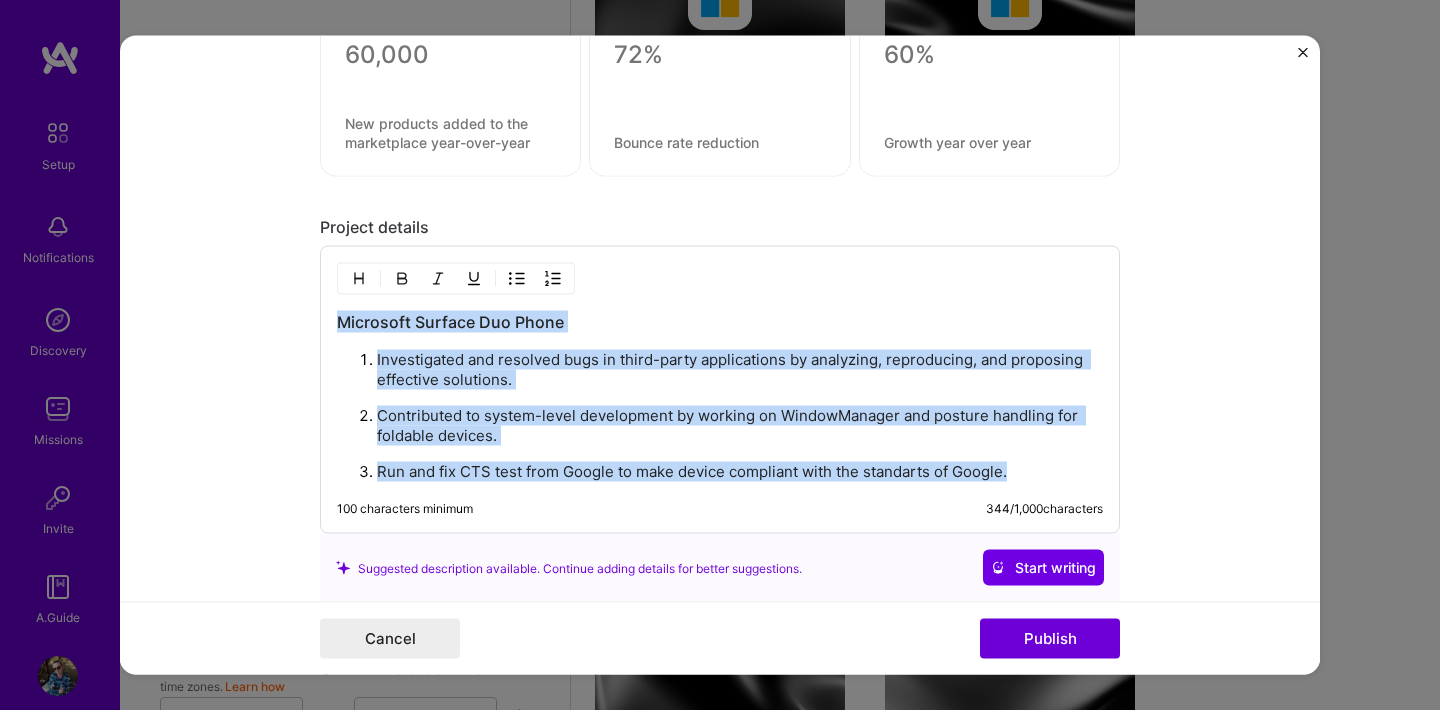 copy on "Microsoft Surface Duo Phone Investigated and resolved bugs in third-party applications by analyzing, reproducing, and proposing effective solutions. Contributed to system-level development by working on WindowManager and posture handling for foldable devices. Run and fix CTS test from Google to make device compliant with the standarts of Google." 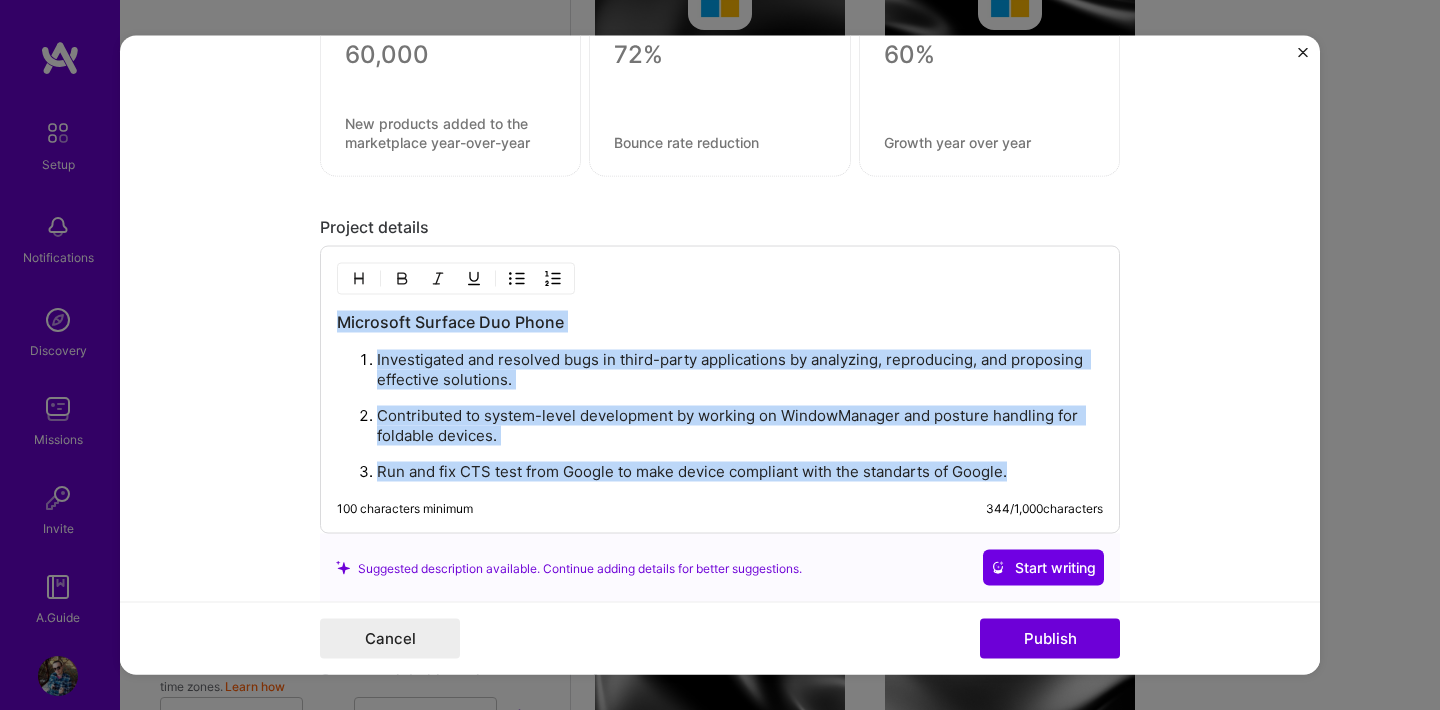 click at bounding box center [1303, 58] 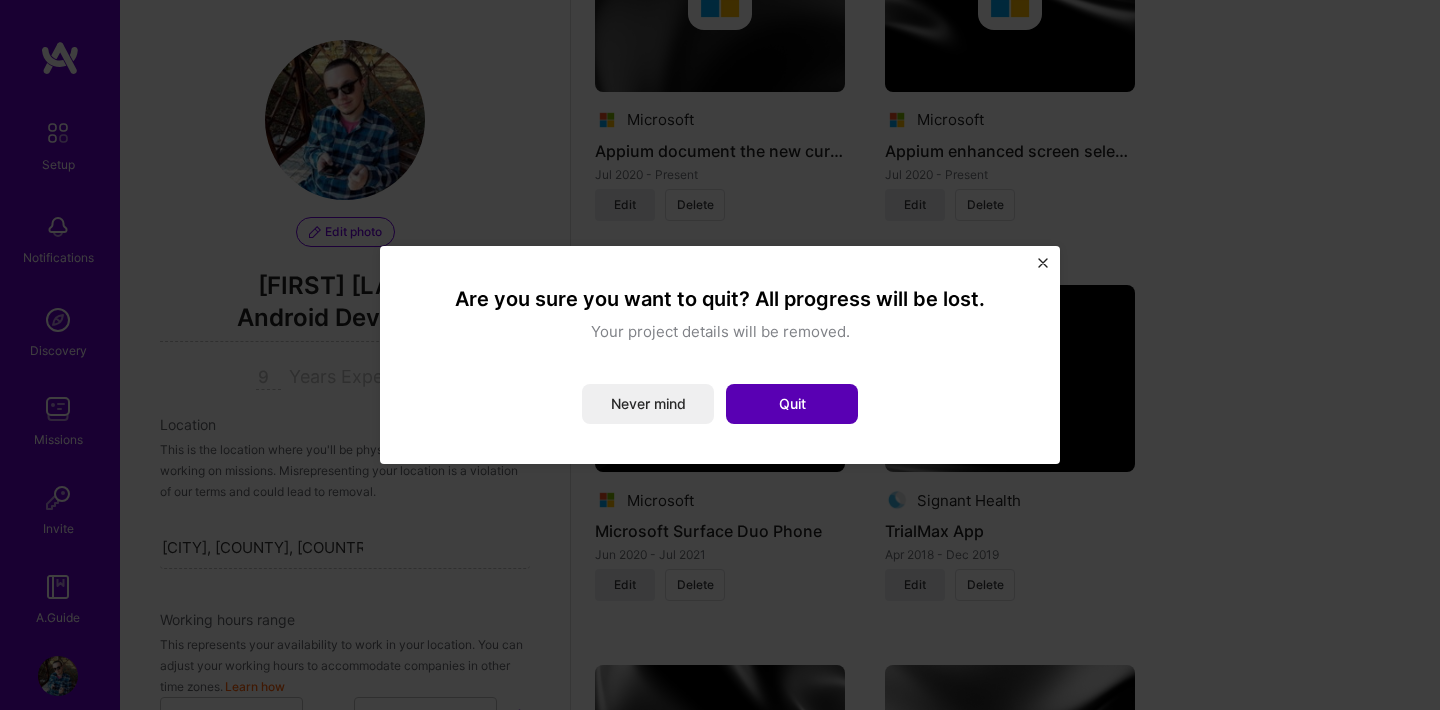 click on "Quit" at bounding box center (792, 404) 